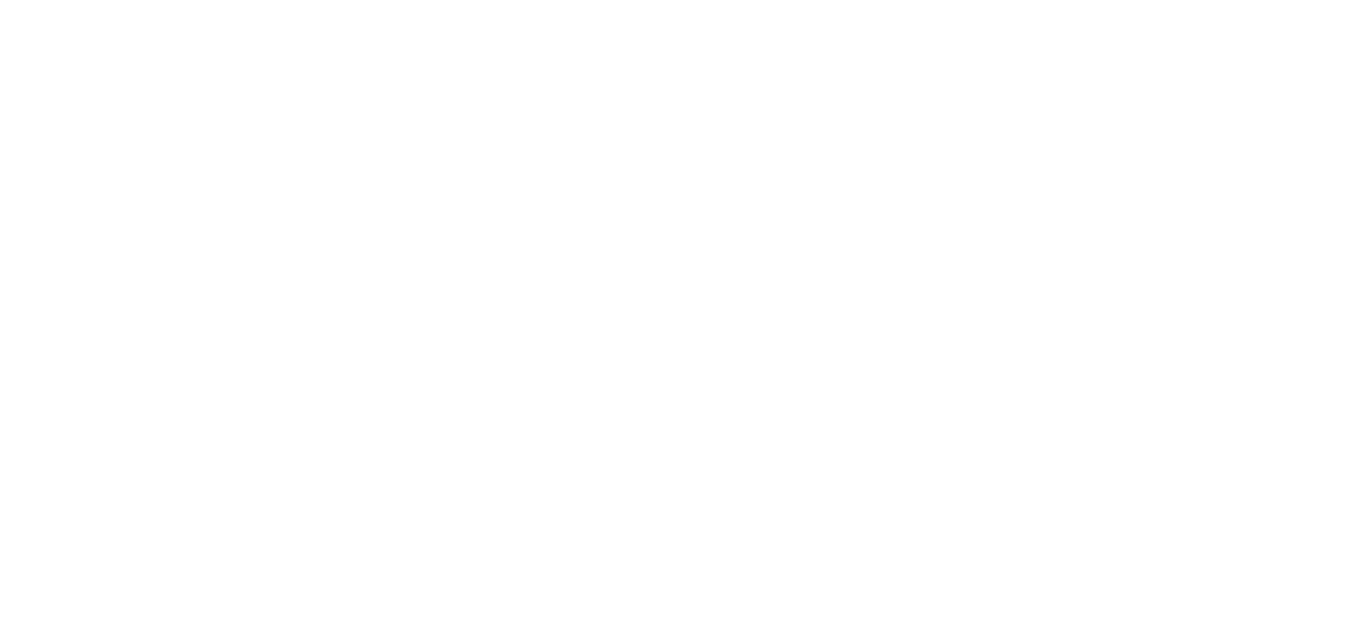 scroll, scrollTop: 0, scrollLeft: 0, axis: both 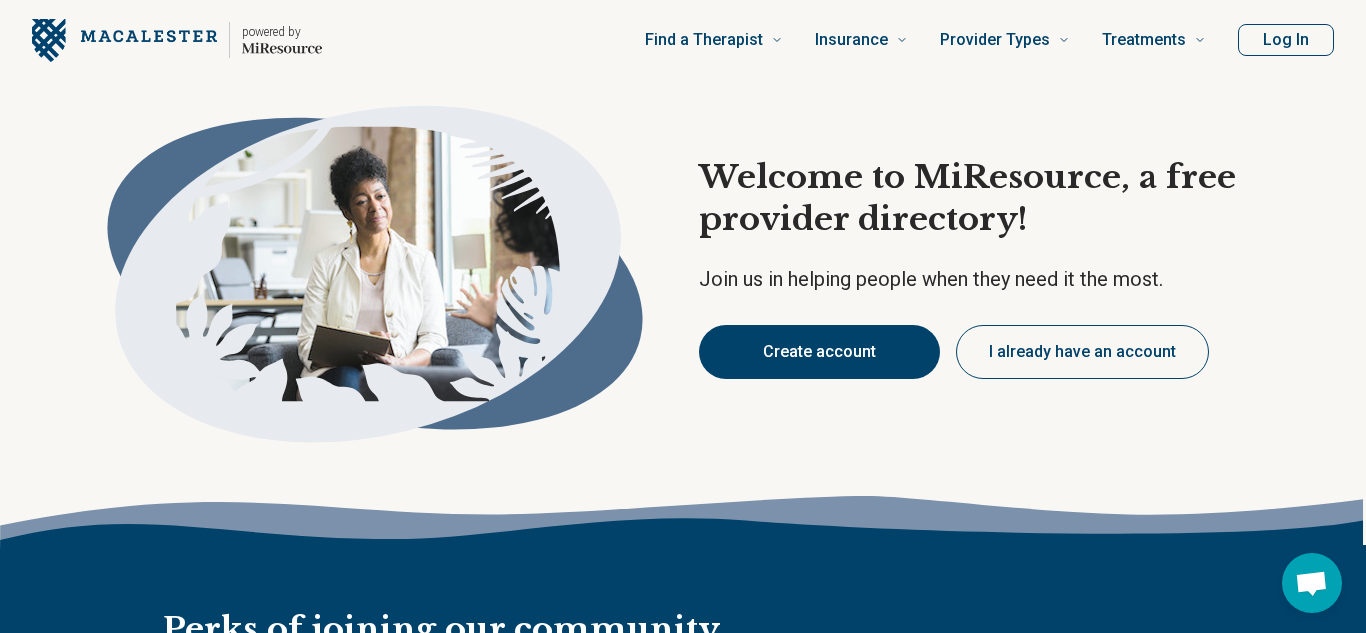 type on "*" 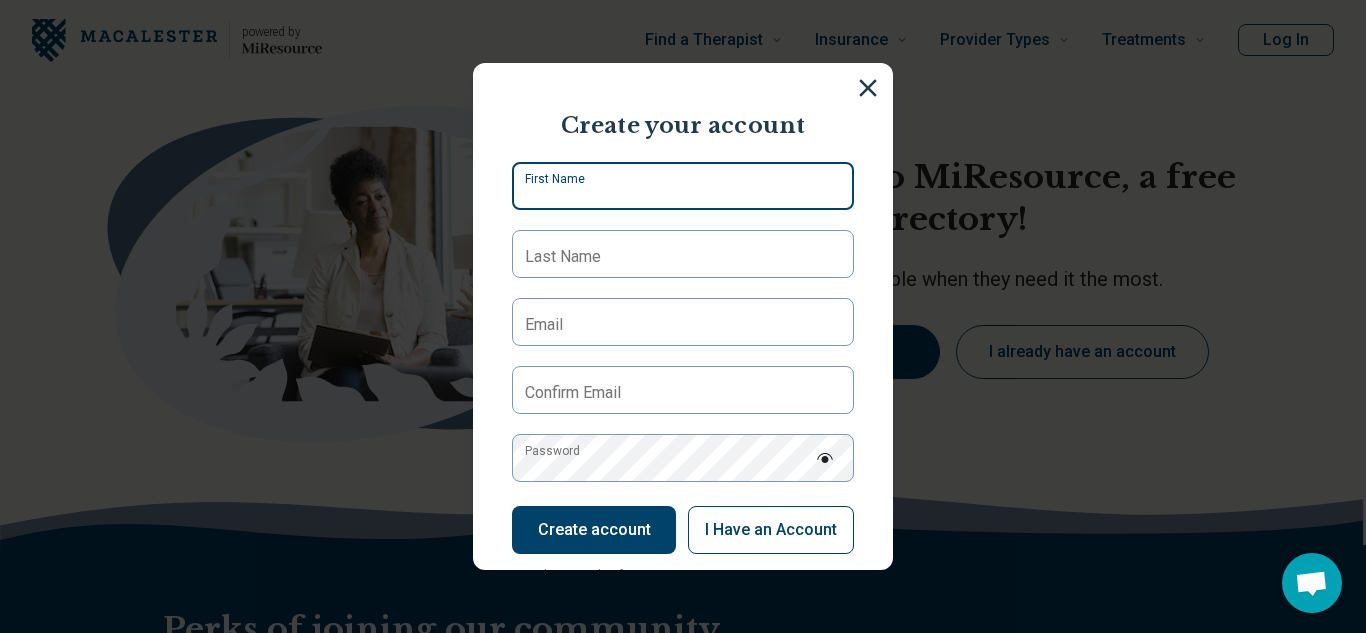 click on "First Name" at bounding box center (683, 186) 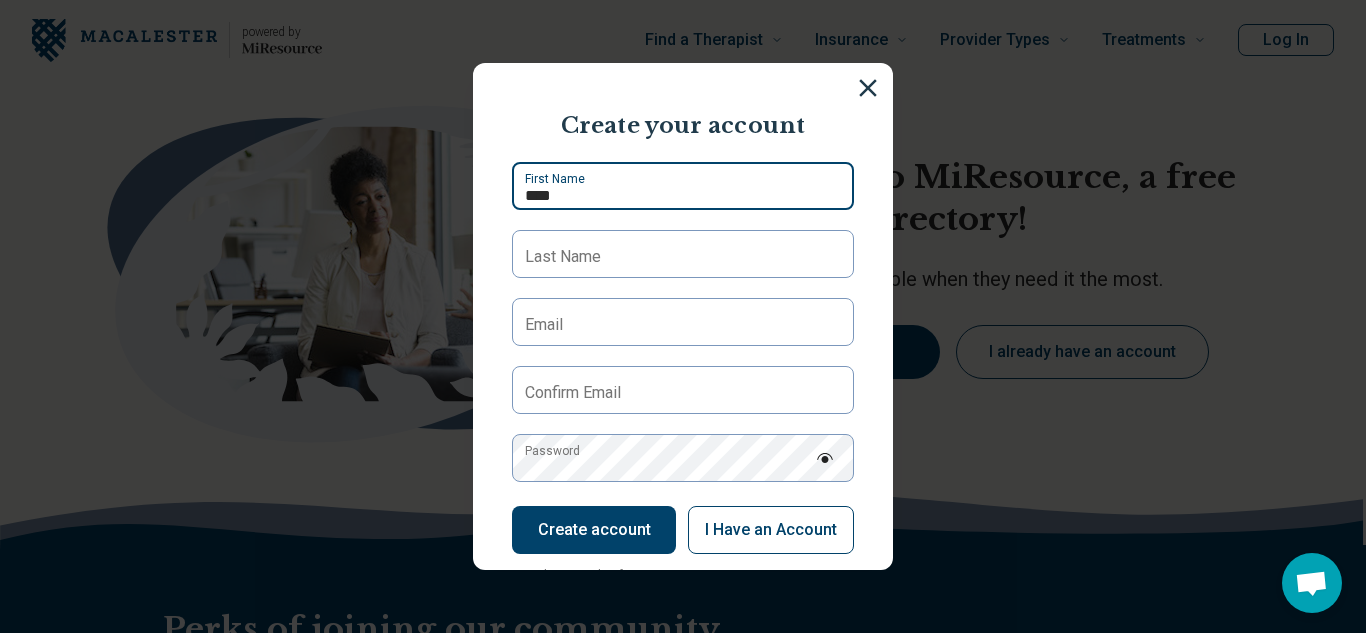 type on "****" 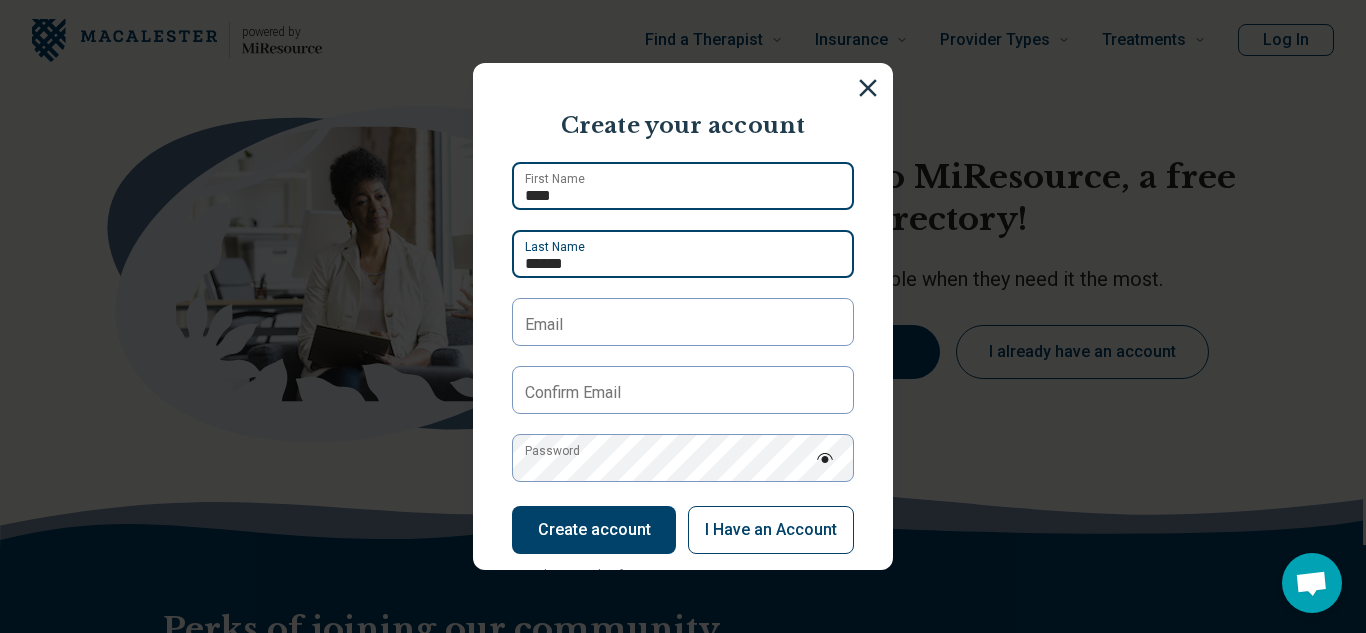 type on "******" 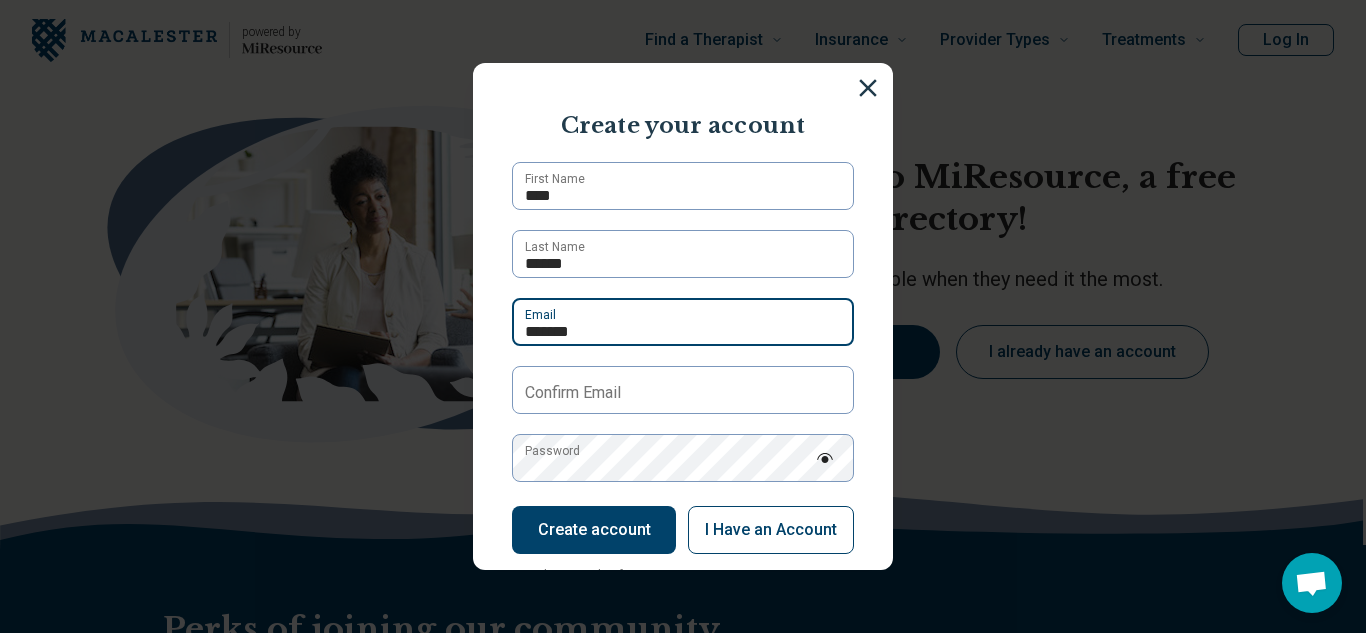 type on "**********" 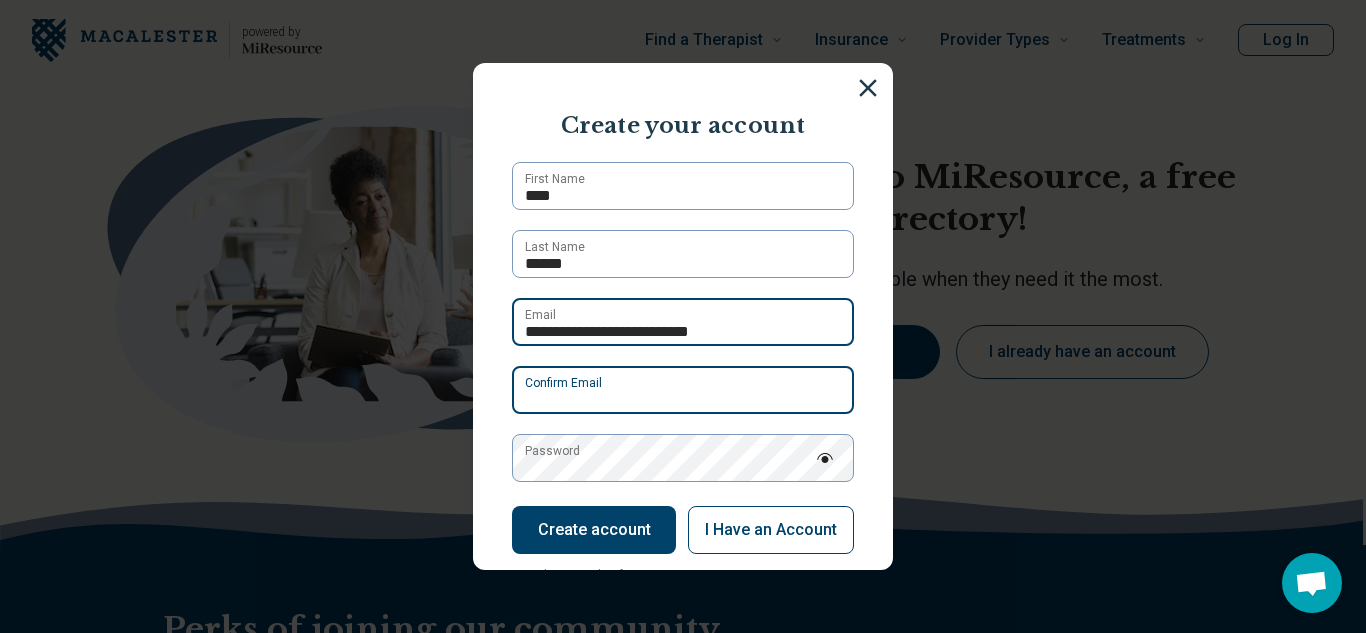 type on "**********" 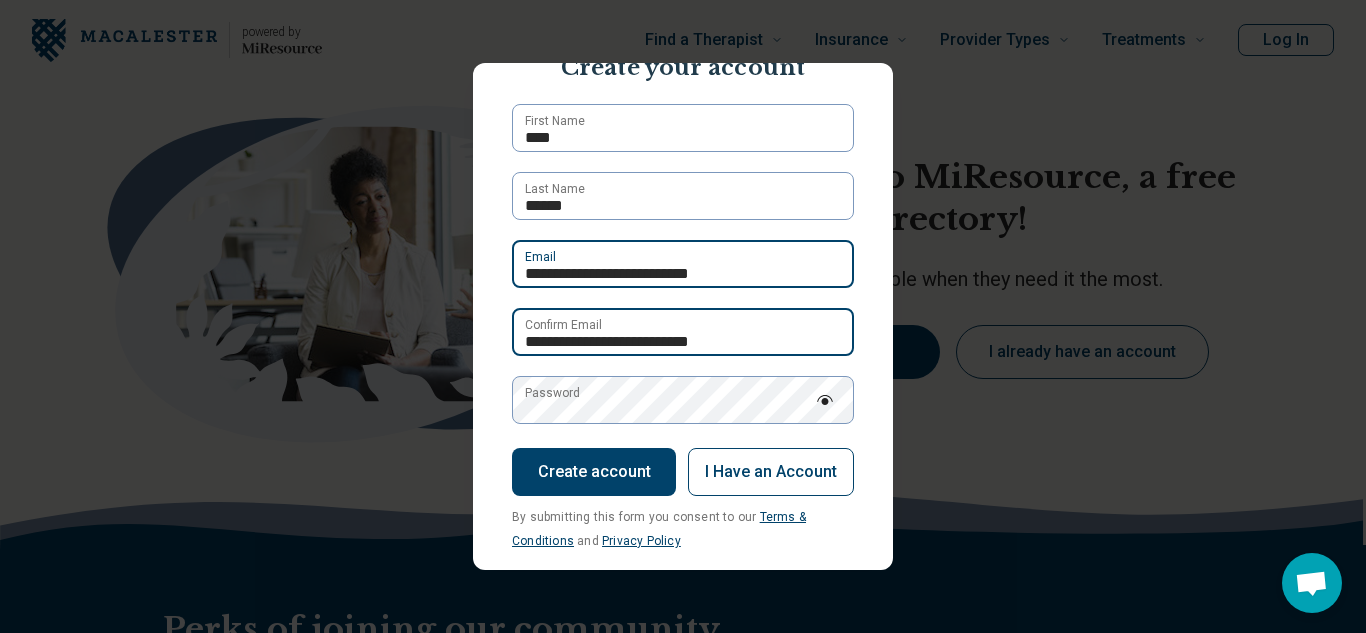 scroll, scrollTop: 80, scrollLeft: 0, axis: vertical 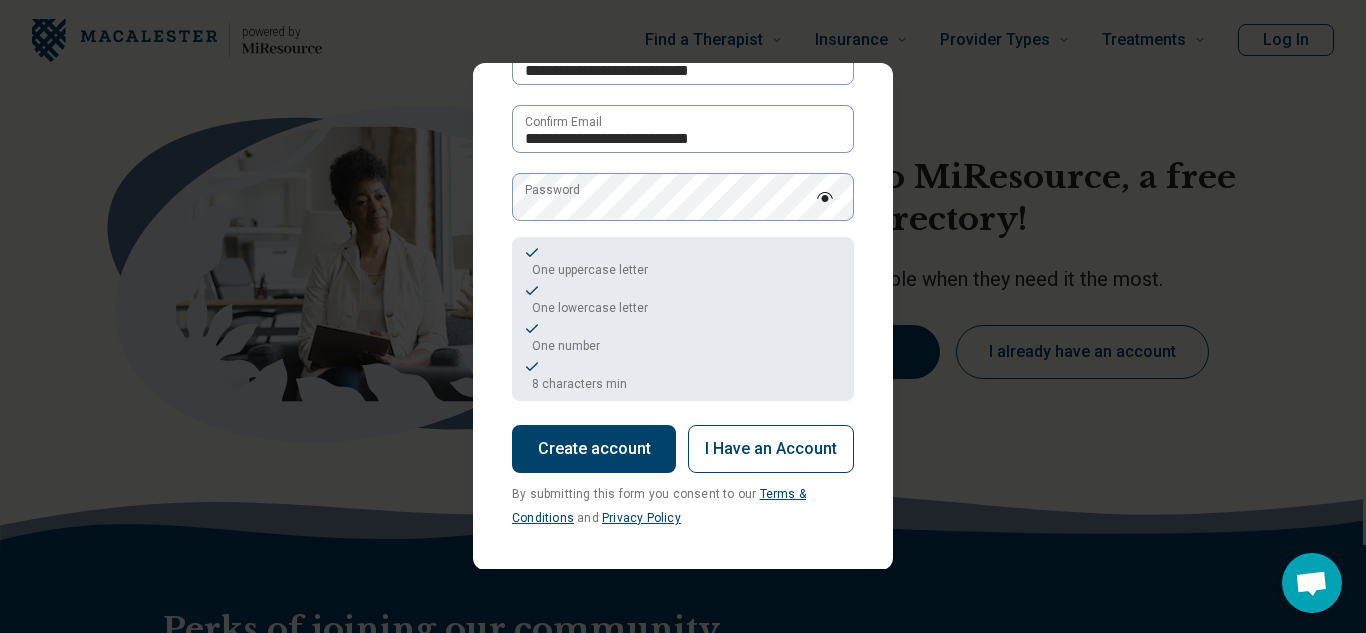 click on "Create account" at bounding box center (594, 449) 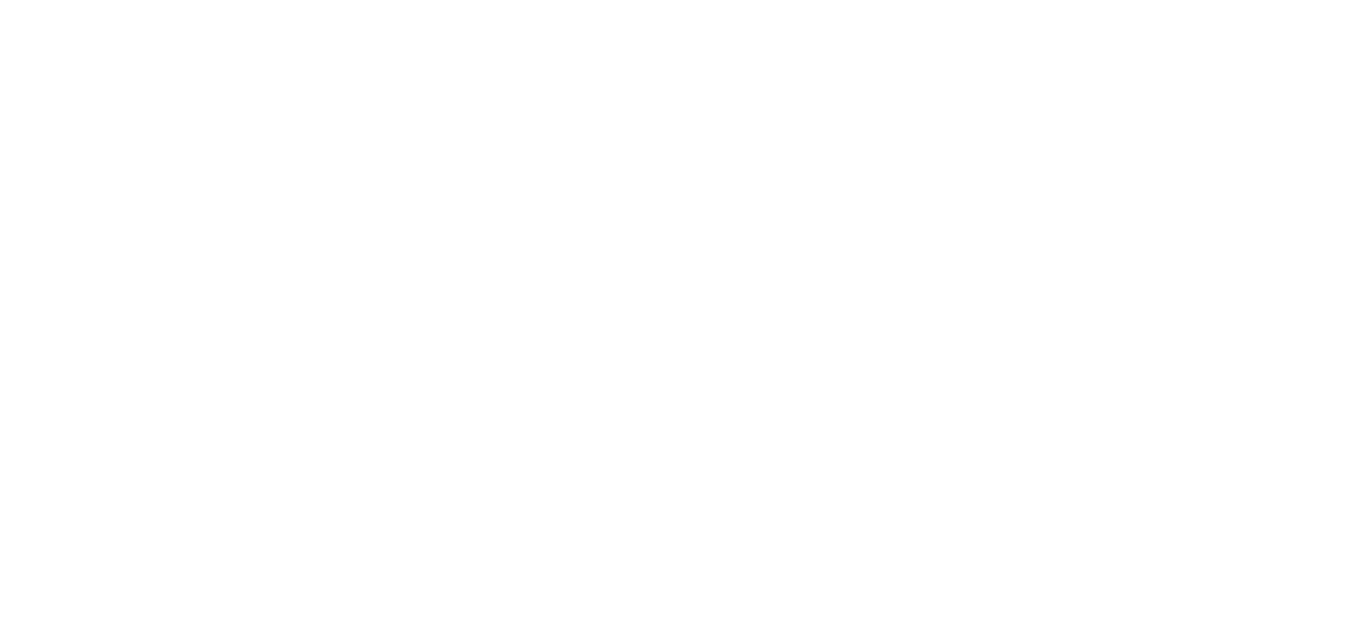 scroll, scrollTop: 0, scrollLeft: 0, axis: both 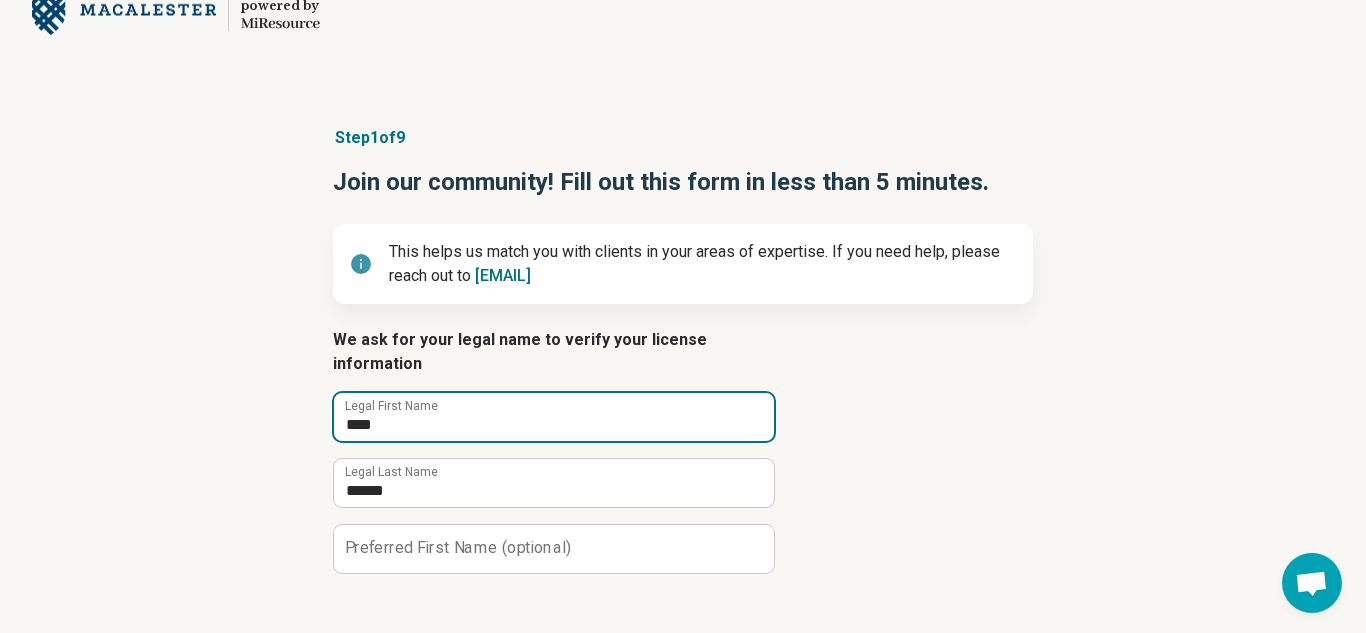 click on "****" at bounding box center [554, 417] 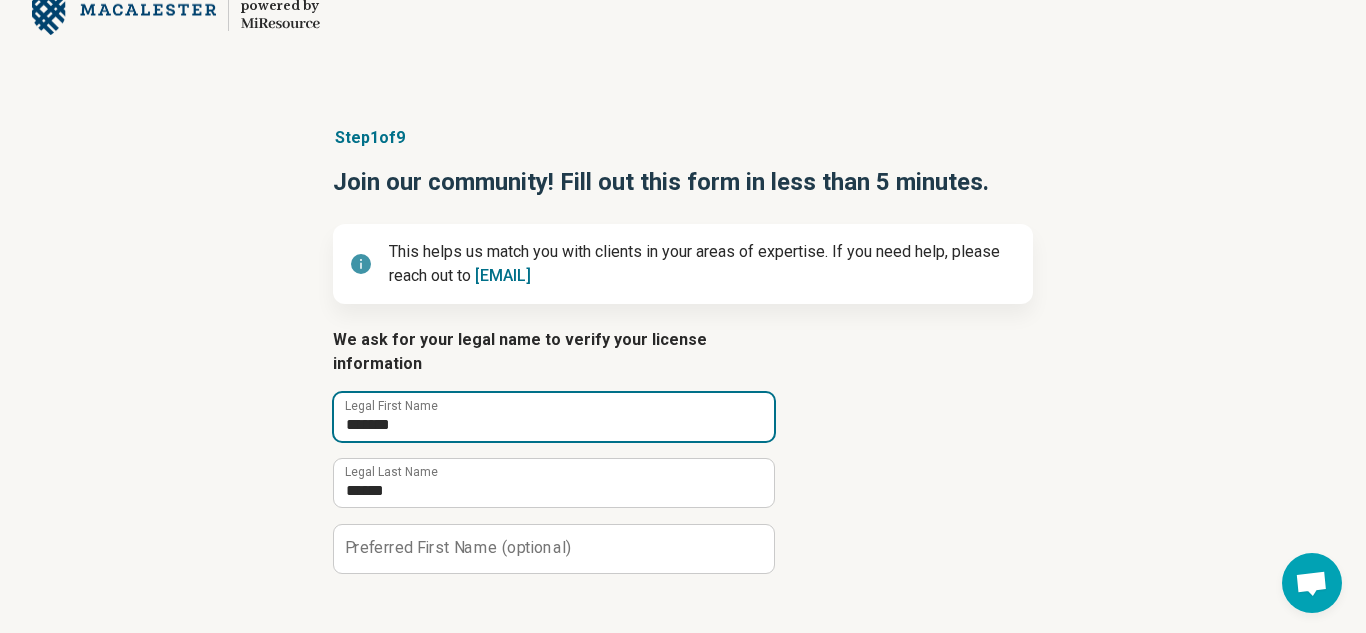 scroll, scrollTop: 115, scrollLeft: 0, axis: vertical 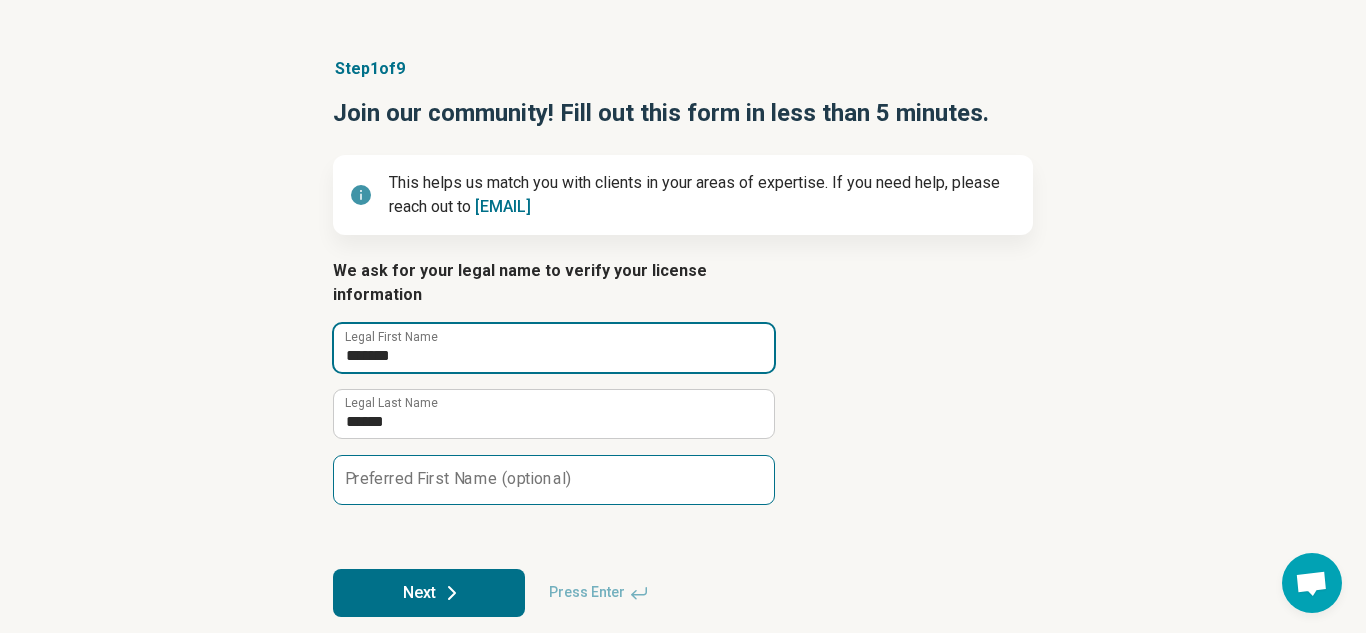 type on "*******" 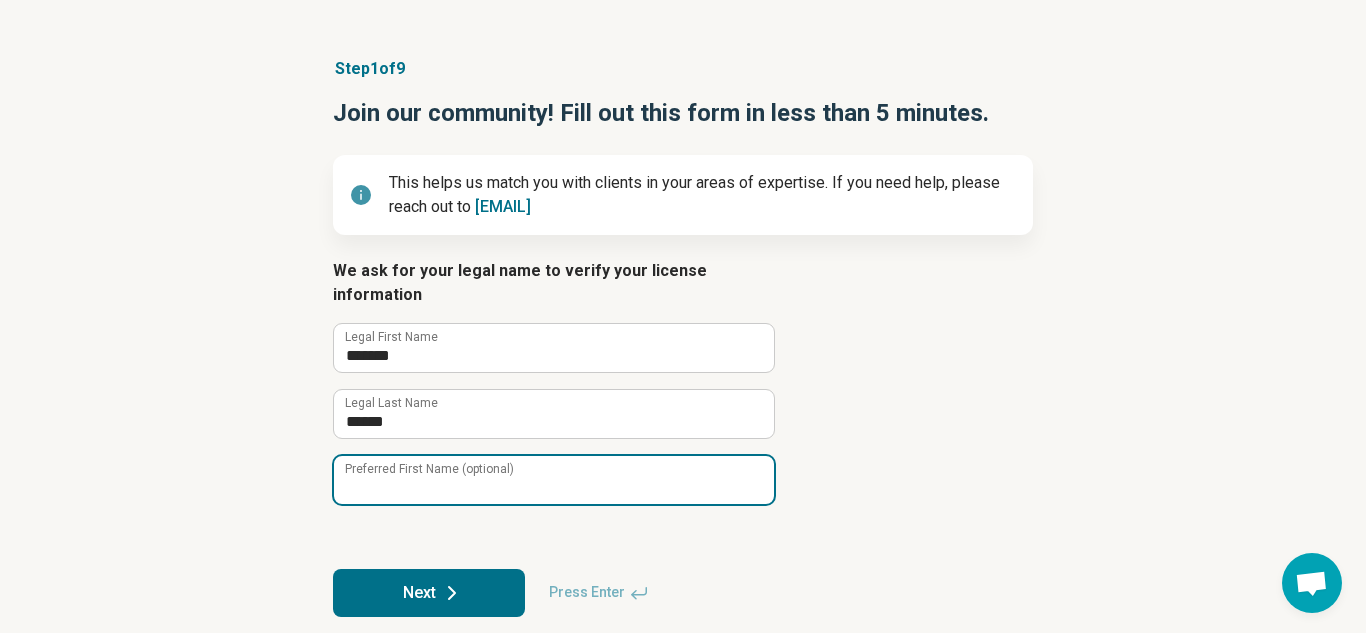 click on "Preferred First Name (optional)" at bounding box center [554, 480] 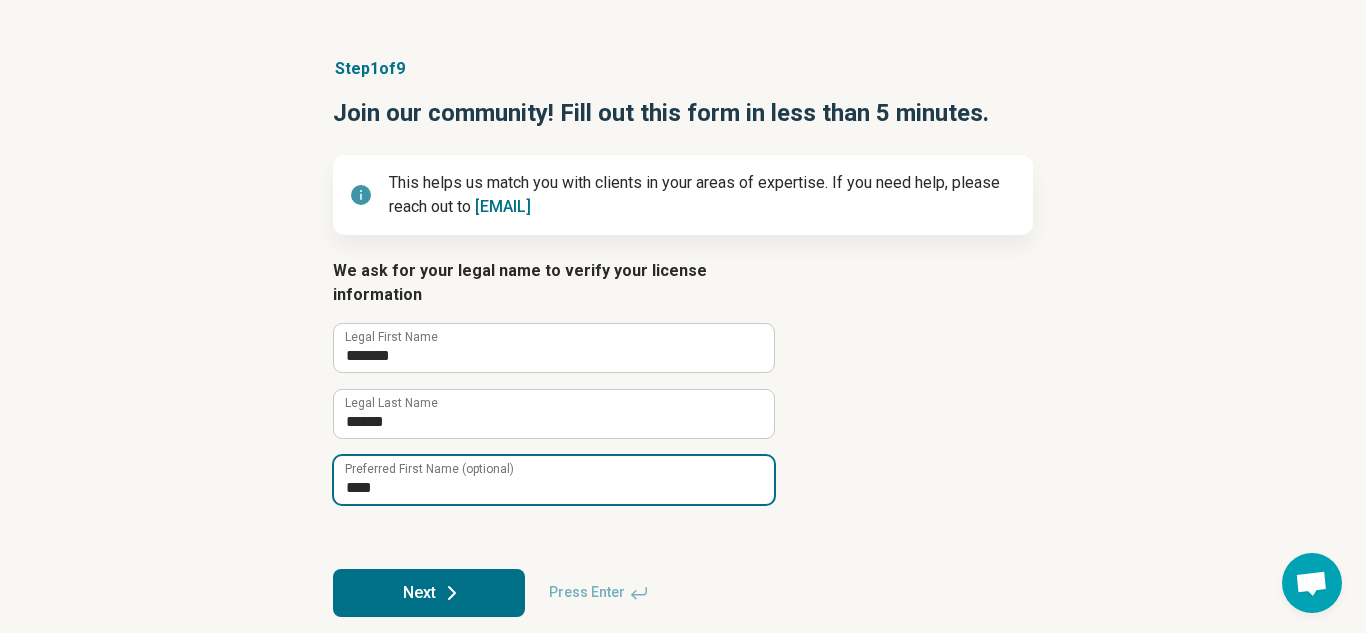 type on "****" 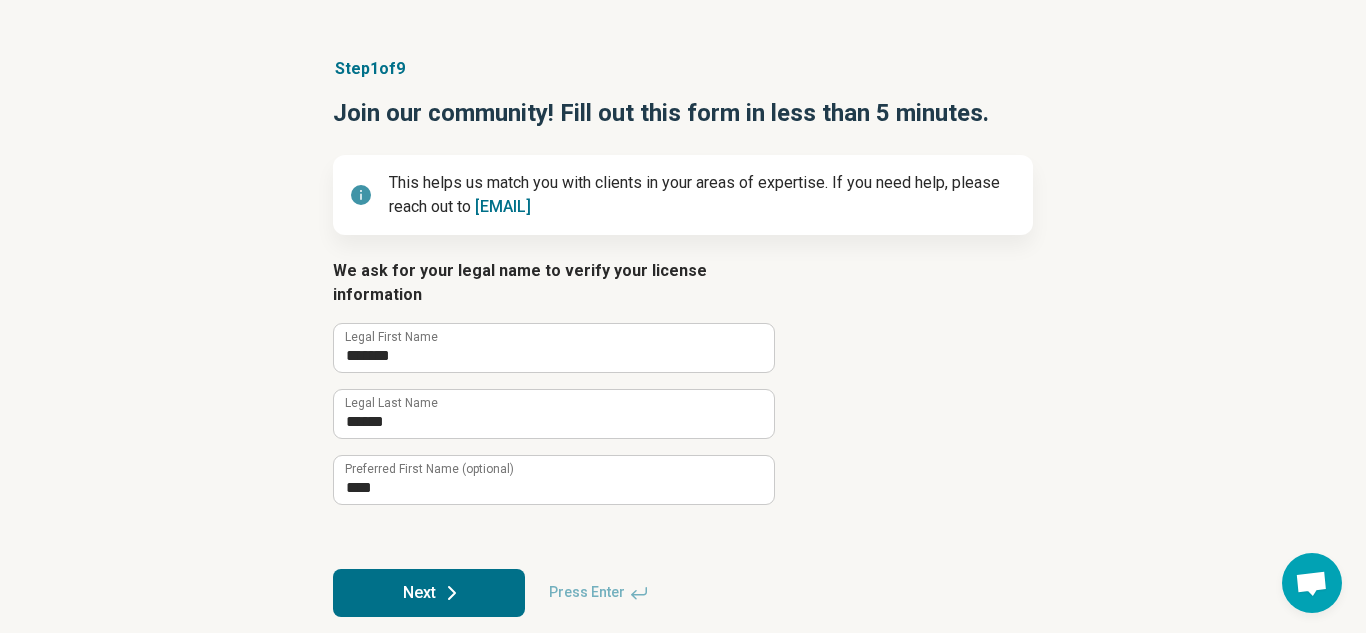click on "We ask for your legal name to verify your license information ******* Legal First Name ****** Legal Last Name **** Preferred First Name (optional) Next Press Enter" at bounding box center (683, 438) 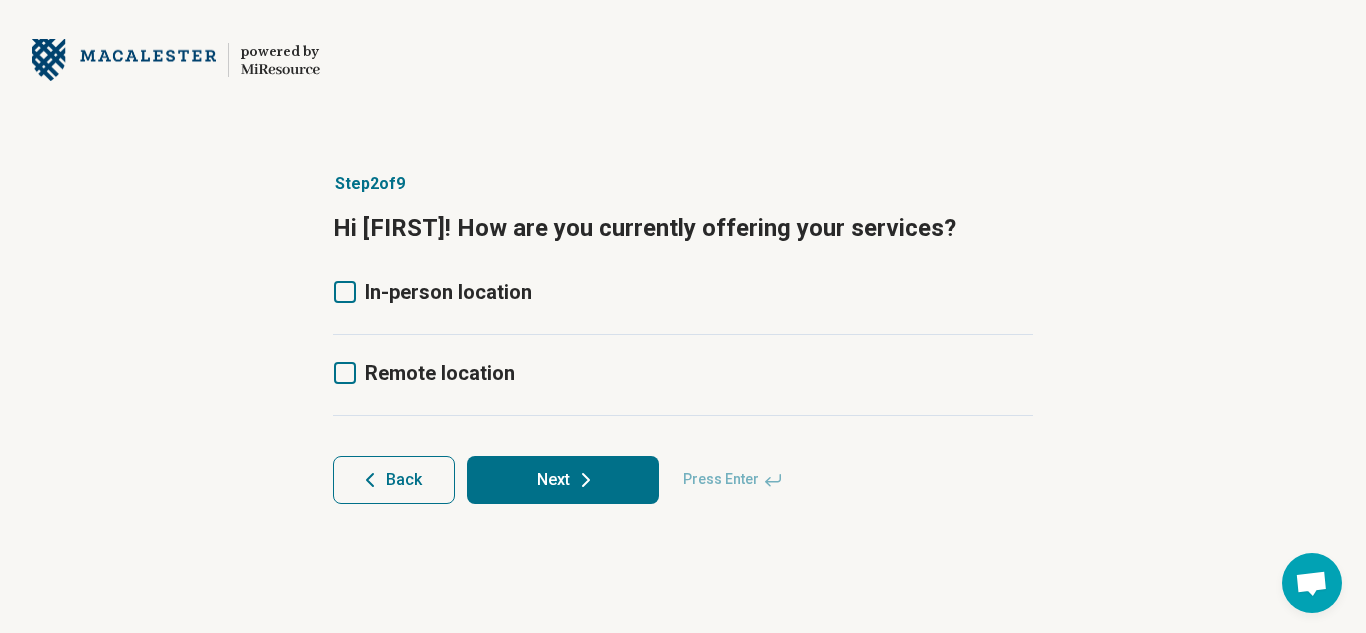 scroll, scrollTop: 0, scrollLeft: 0, axis: both 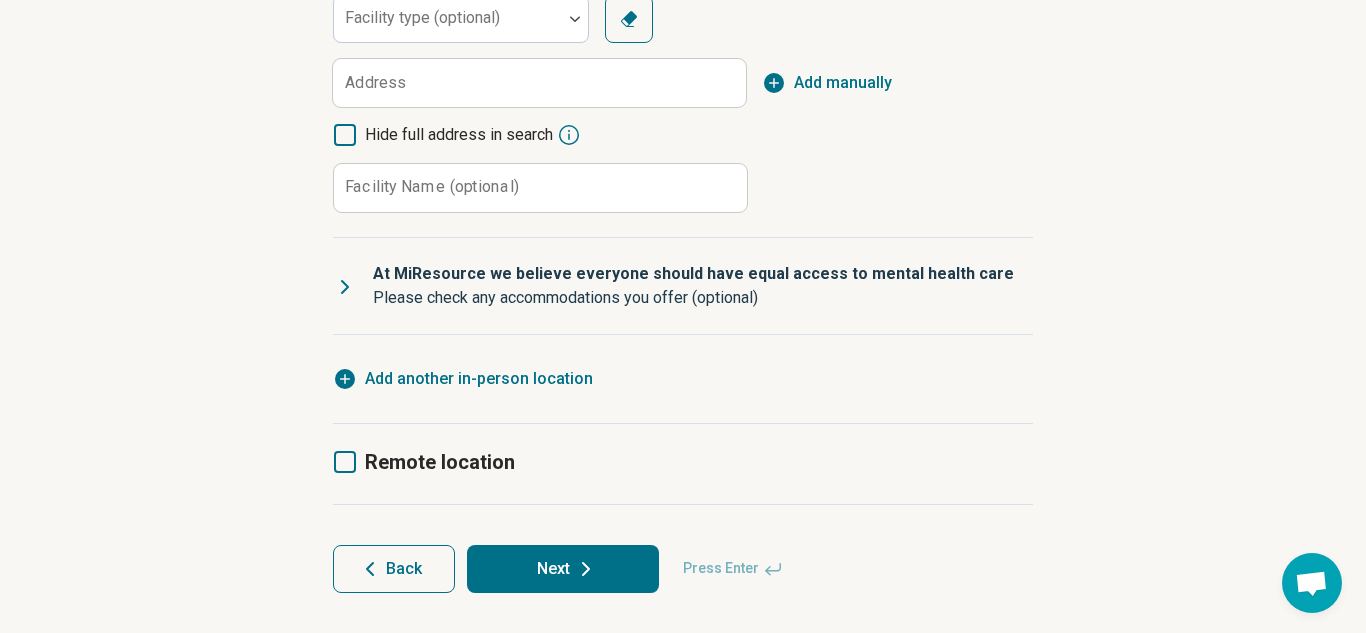 click 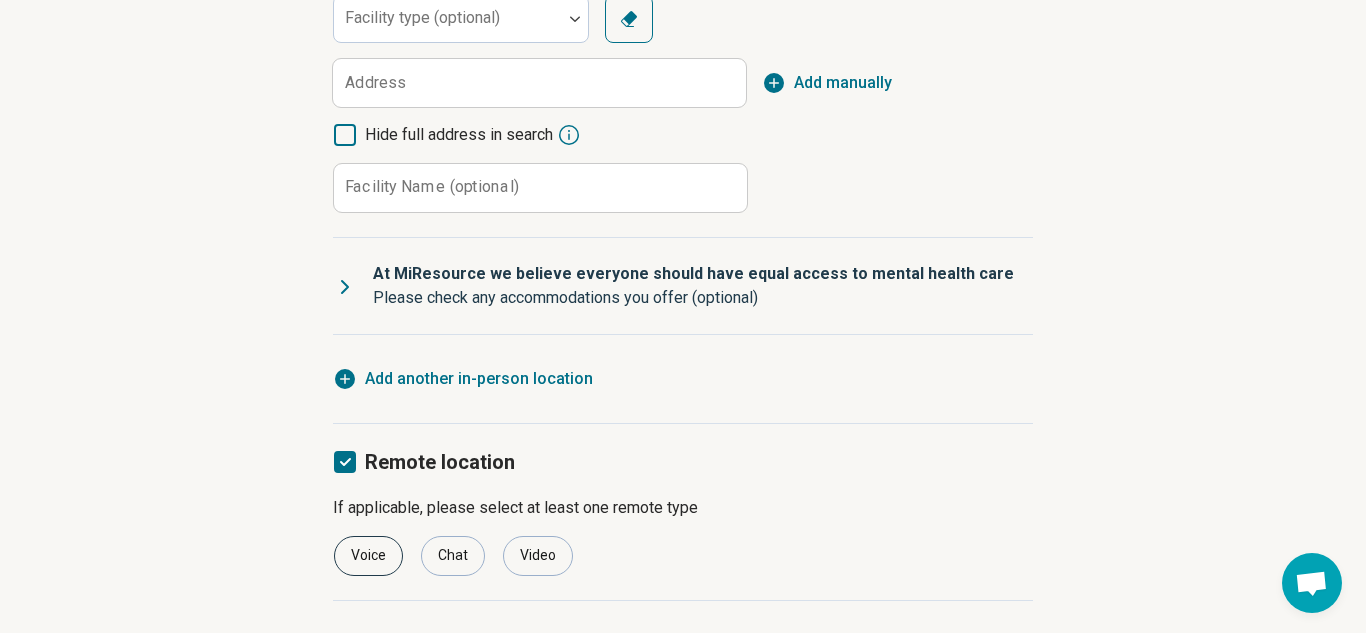 click on "Voice" at bounding box center [368, 556] 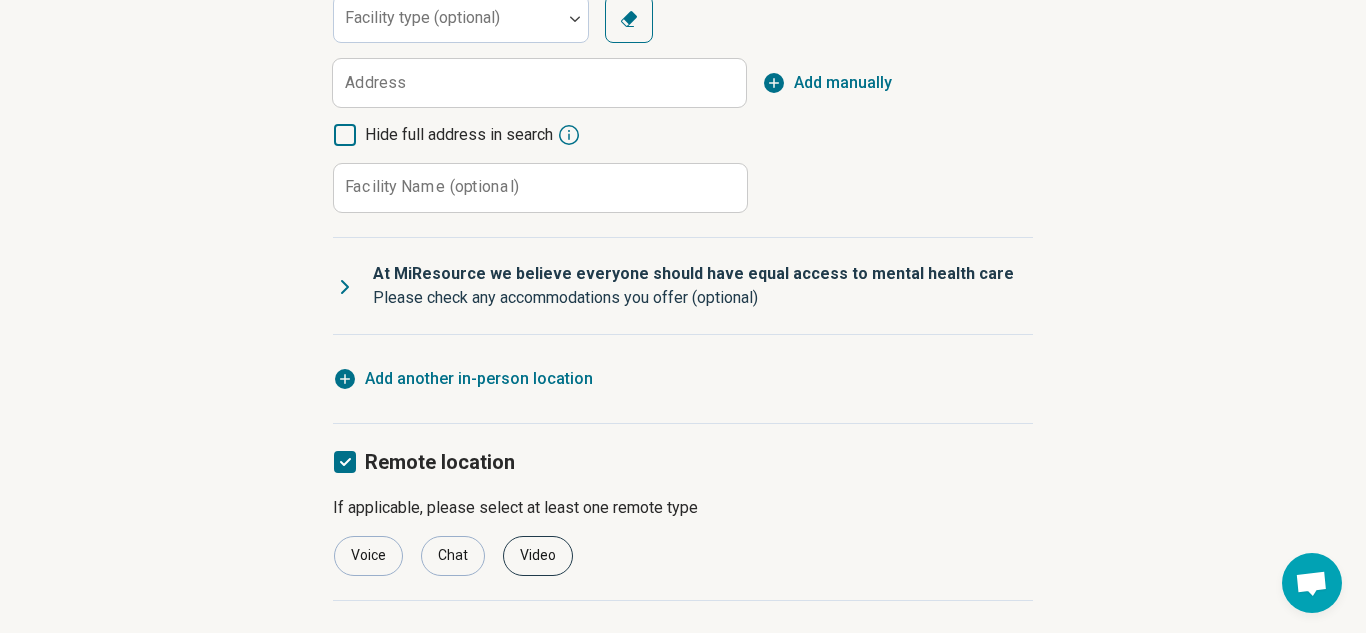 click on "Video" at bounding box center [538, 556] 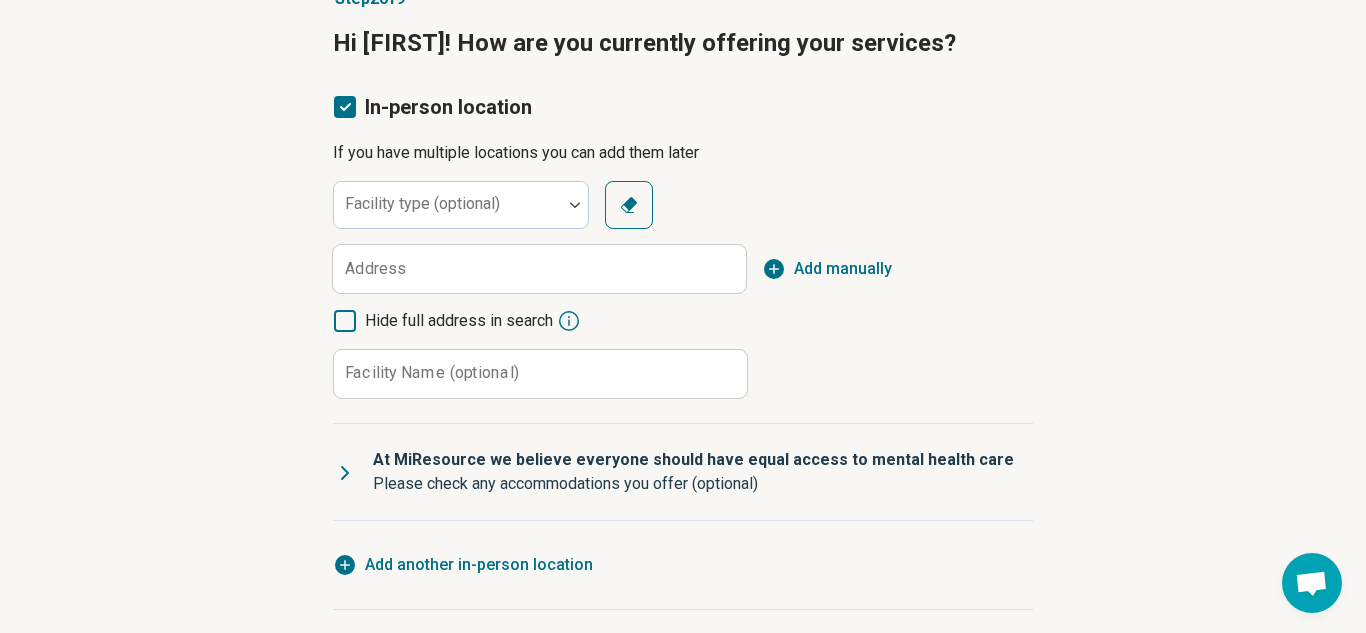 scroll, scrollTop: 0, scrollLeft: 0, axis: both 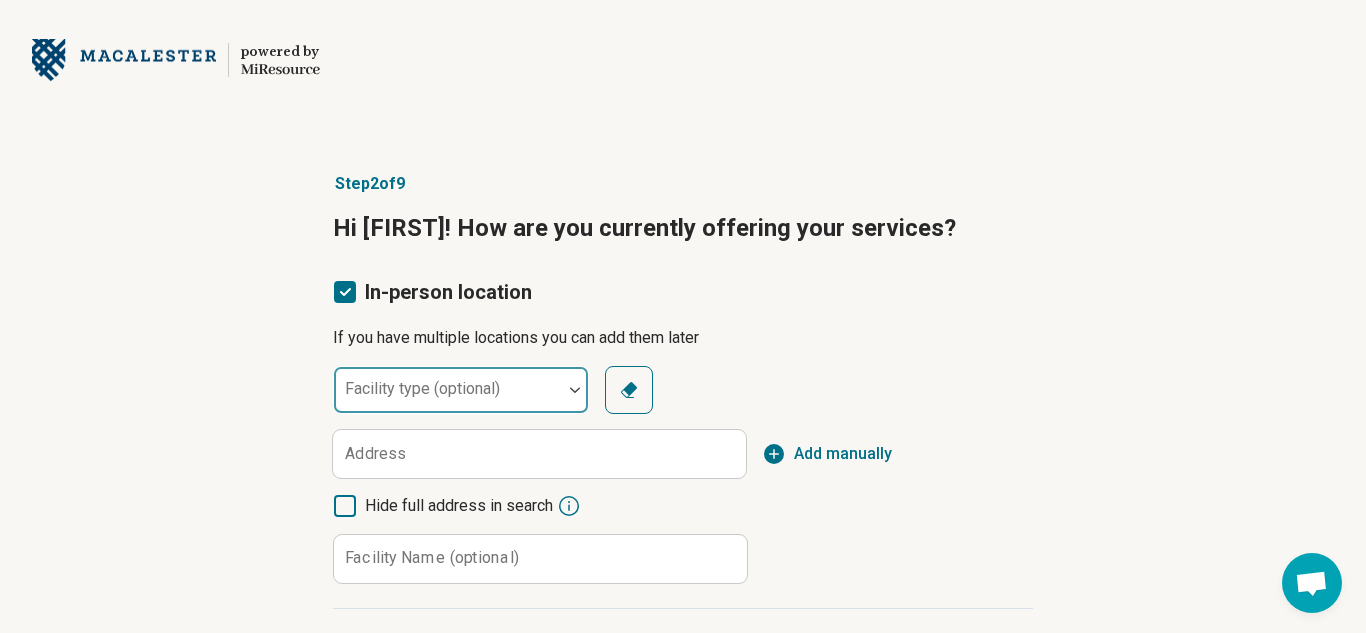 click at bounding box center [575, 390] 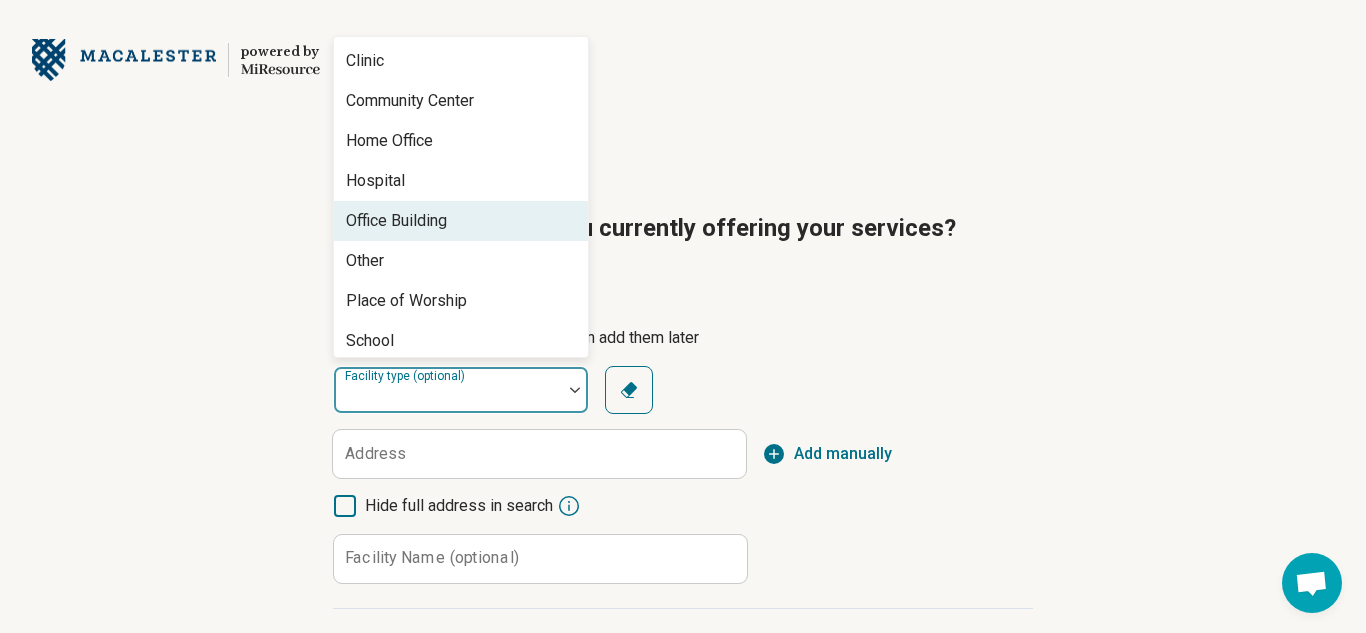 click on "Office Building" at bounding box center (461, 221) 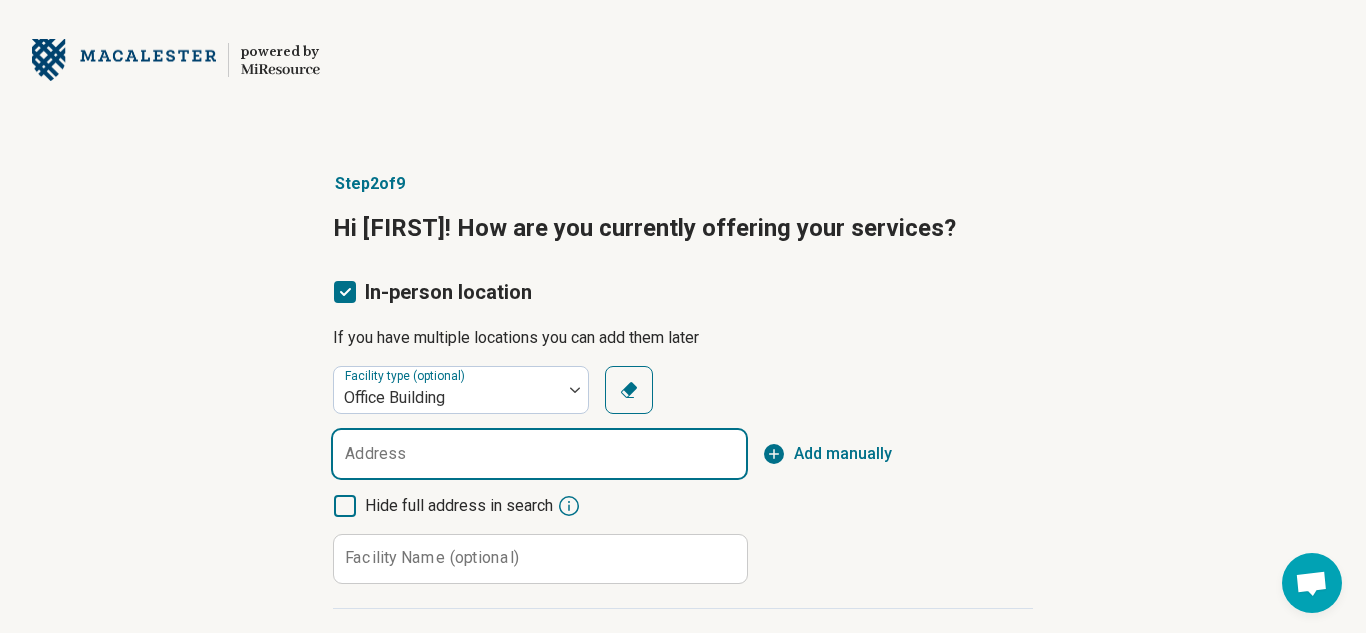 click on "Address" at bounding box center (539, 454) 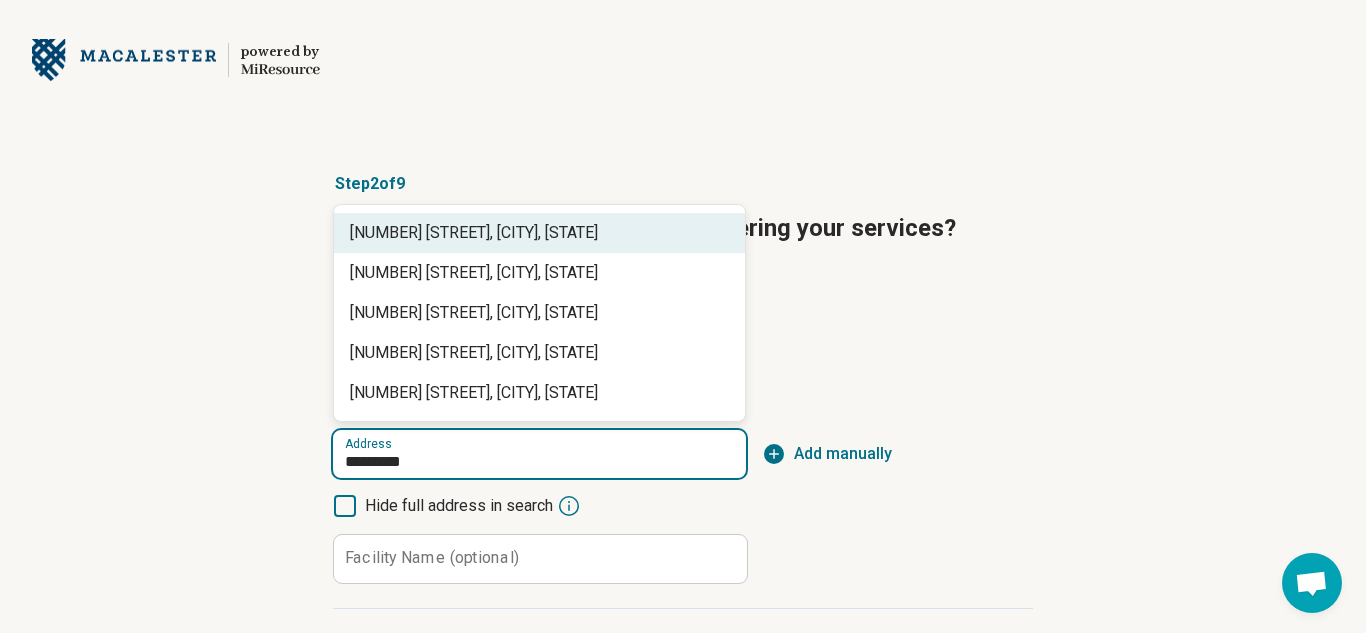 click on "[NUMBER] [STREET], [CITY], [STATE]" at bounding box center (543, 233) 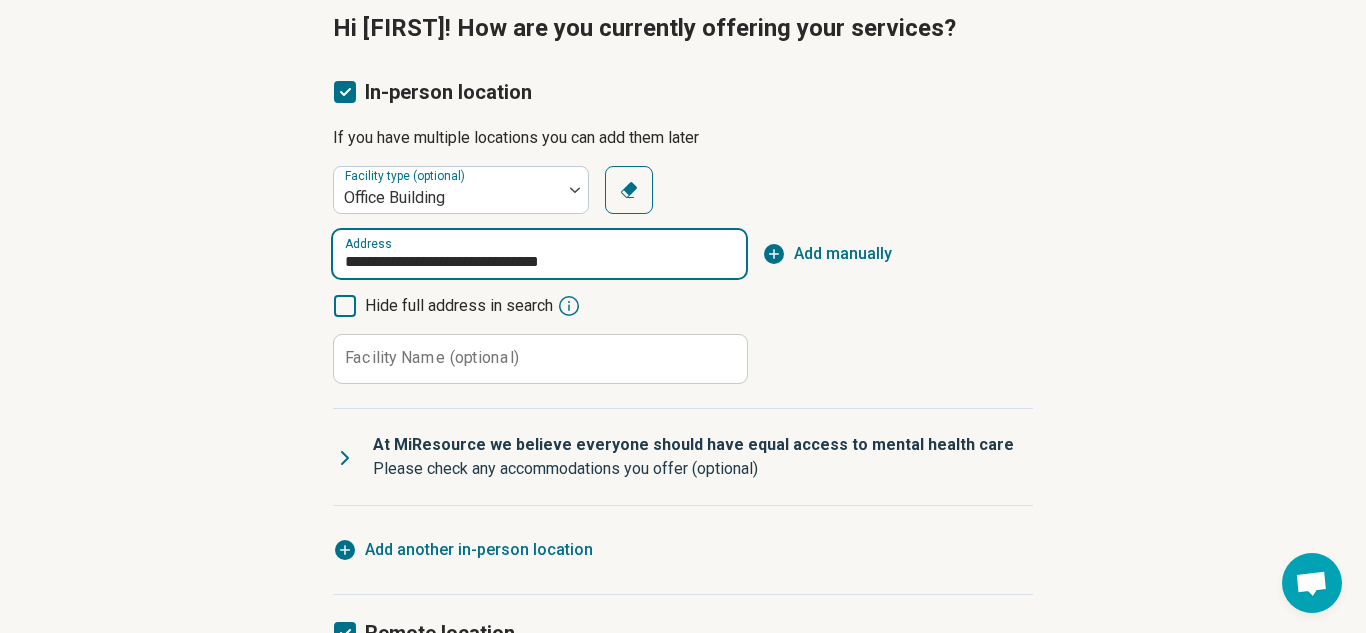 scroll, scrollTop: 207, scrollLeft: 0, axis: vertical 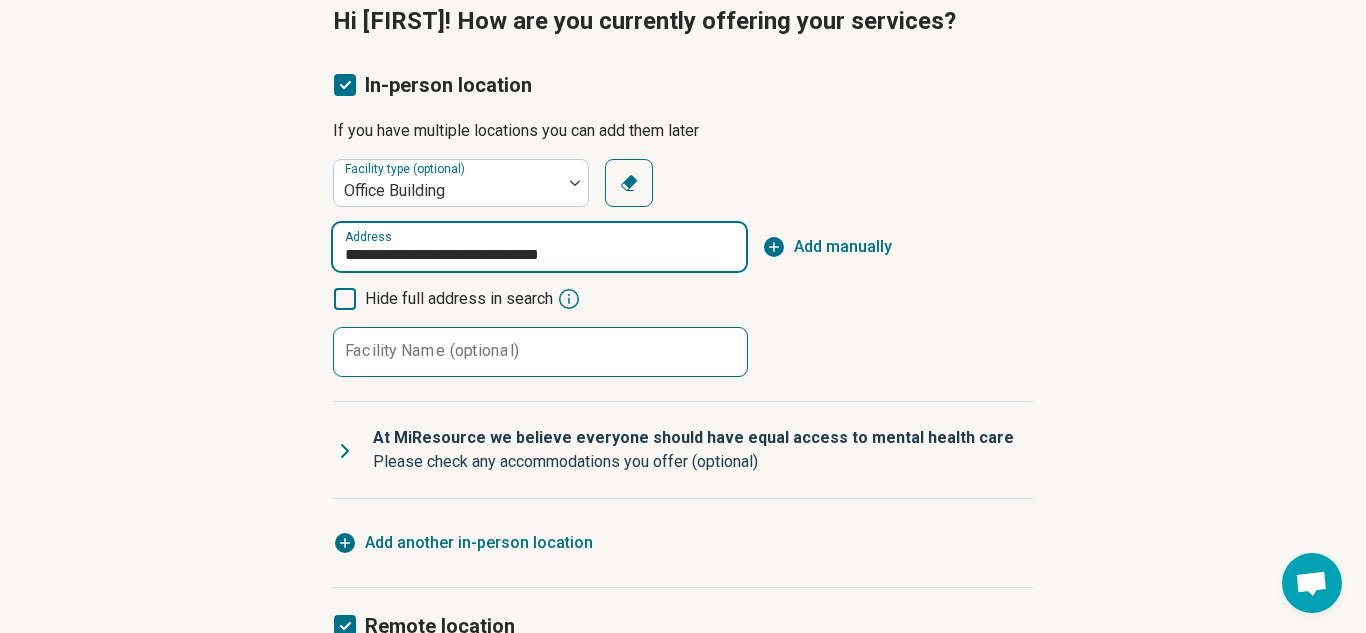 type on "**********" 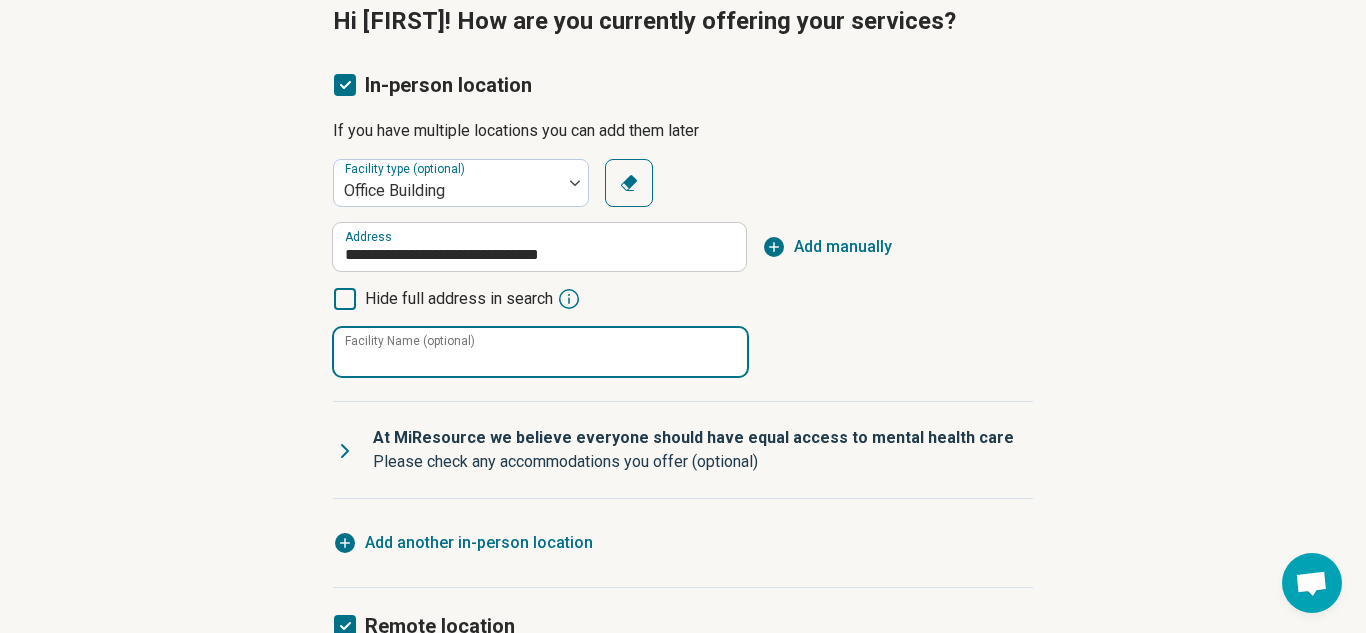 click on "Facility Name (optional)" at bounding box center [540, 352] 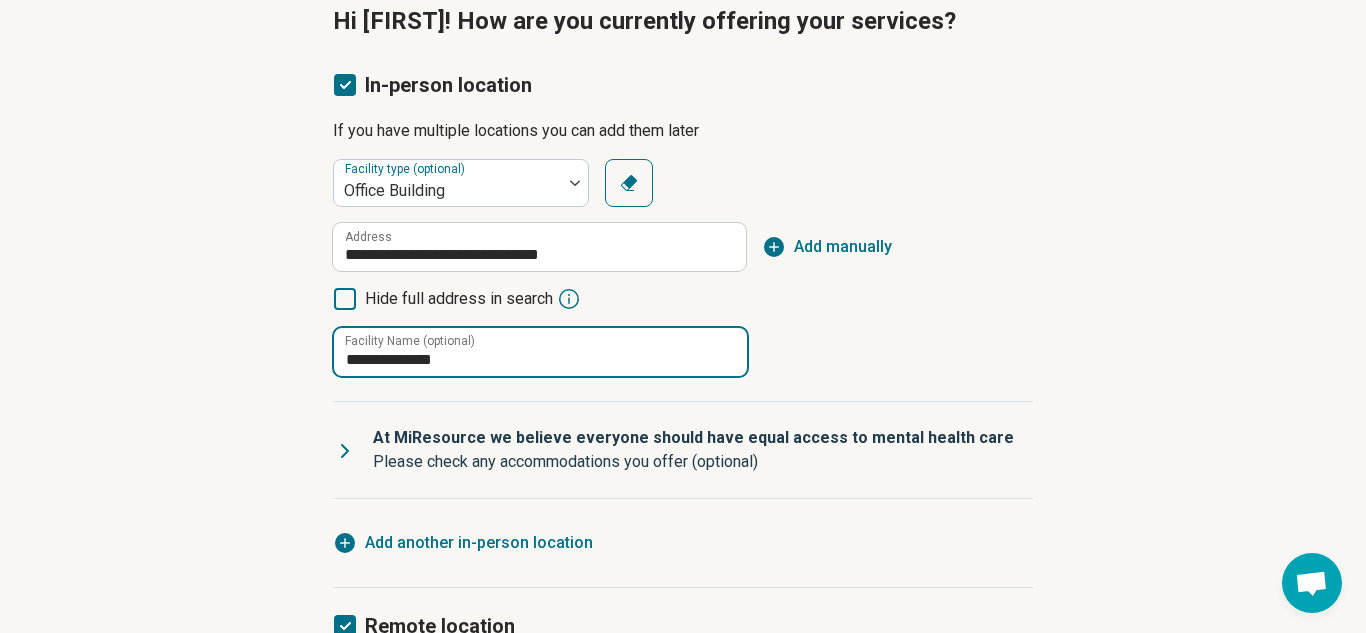 type on "**********" 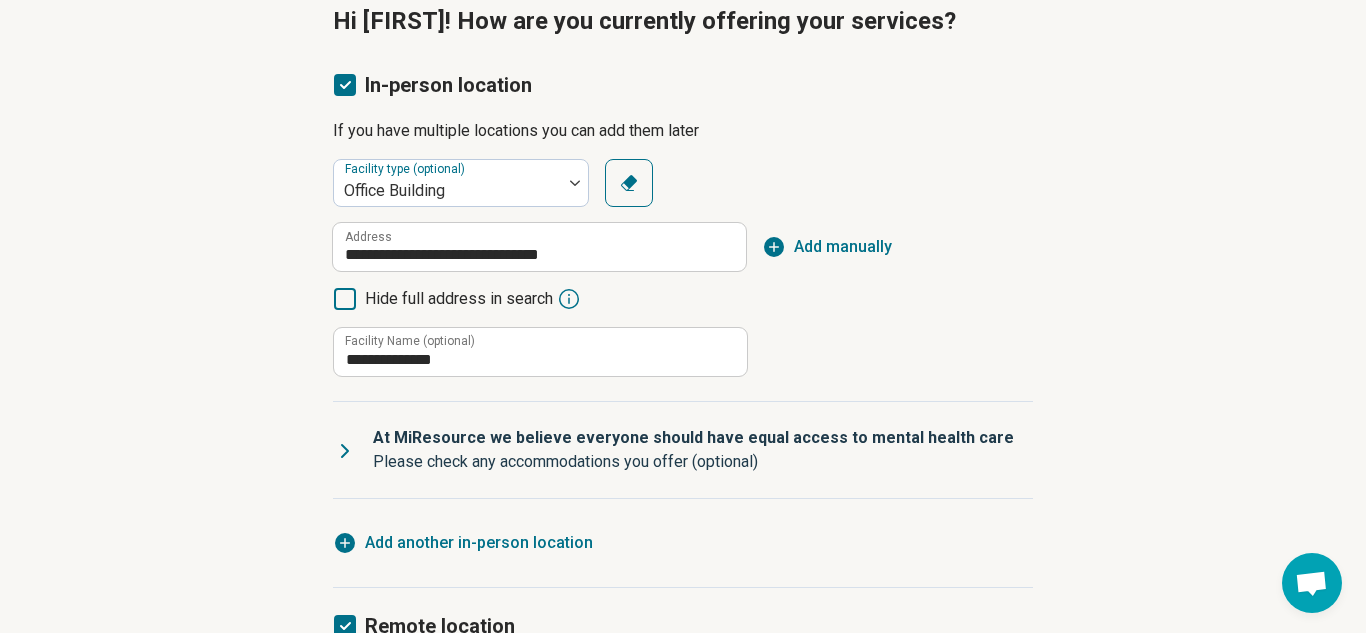 click on "Add another in-person location" at bounding box center [479, 543] 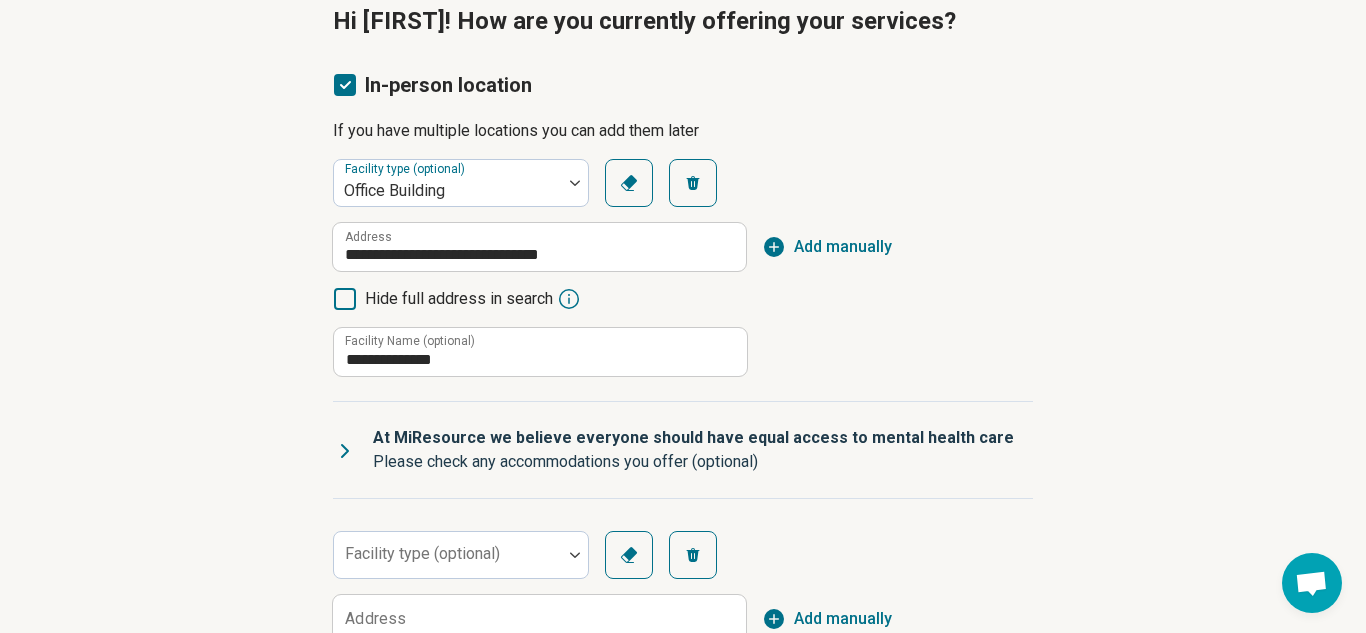 scroll, scrollTop: 461, scrollLeft: 0, axis: vertical 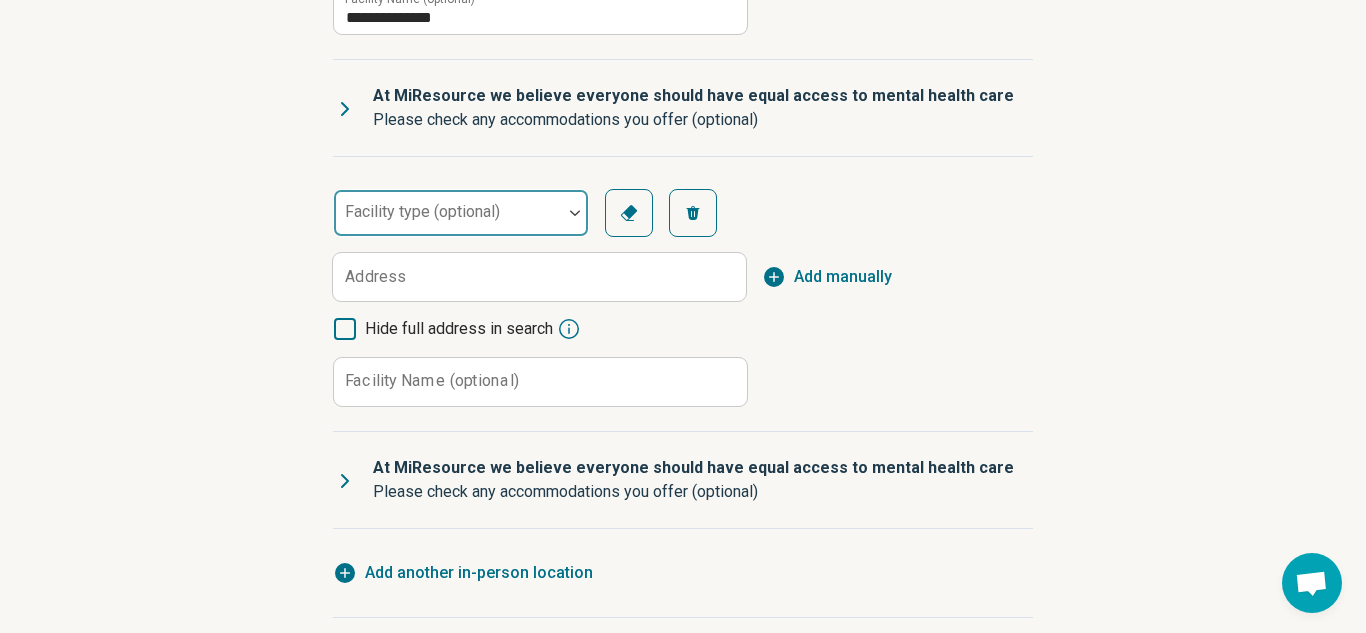click on "Facility type (optional)" at bounding box center [461, 213] 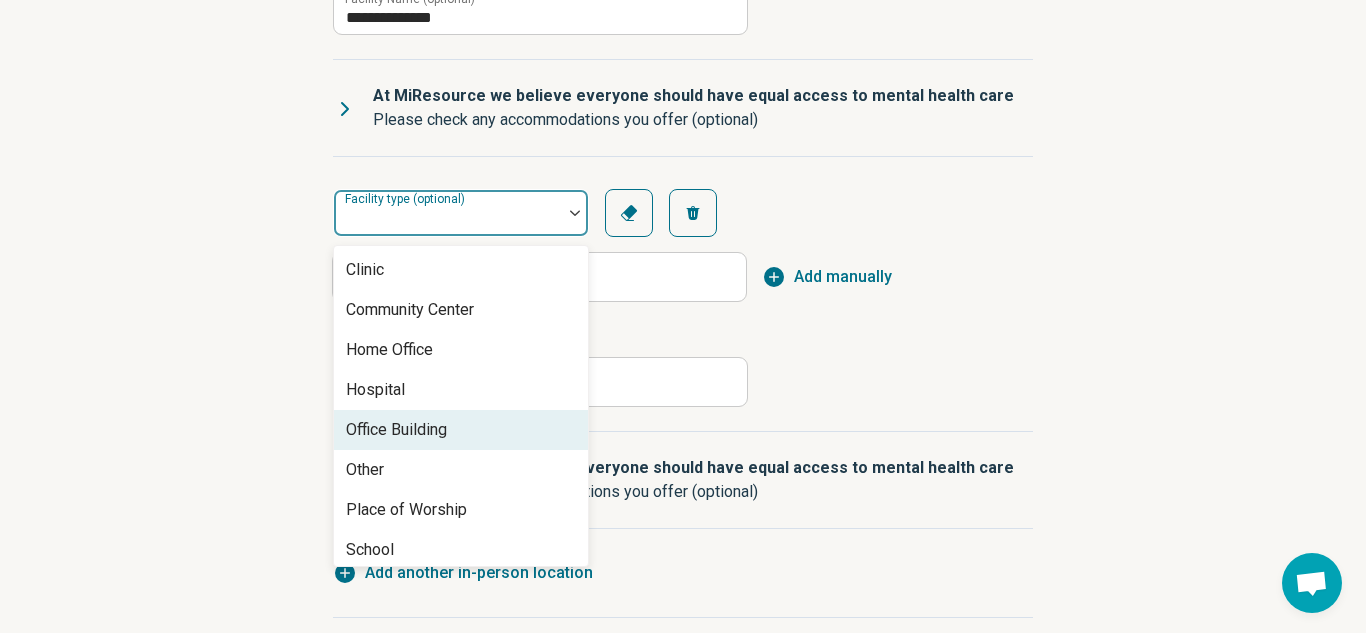 click on "Office Building" at bounding box center (396, 430) 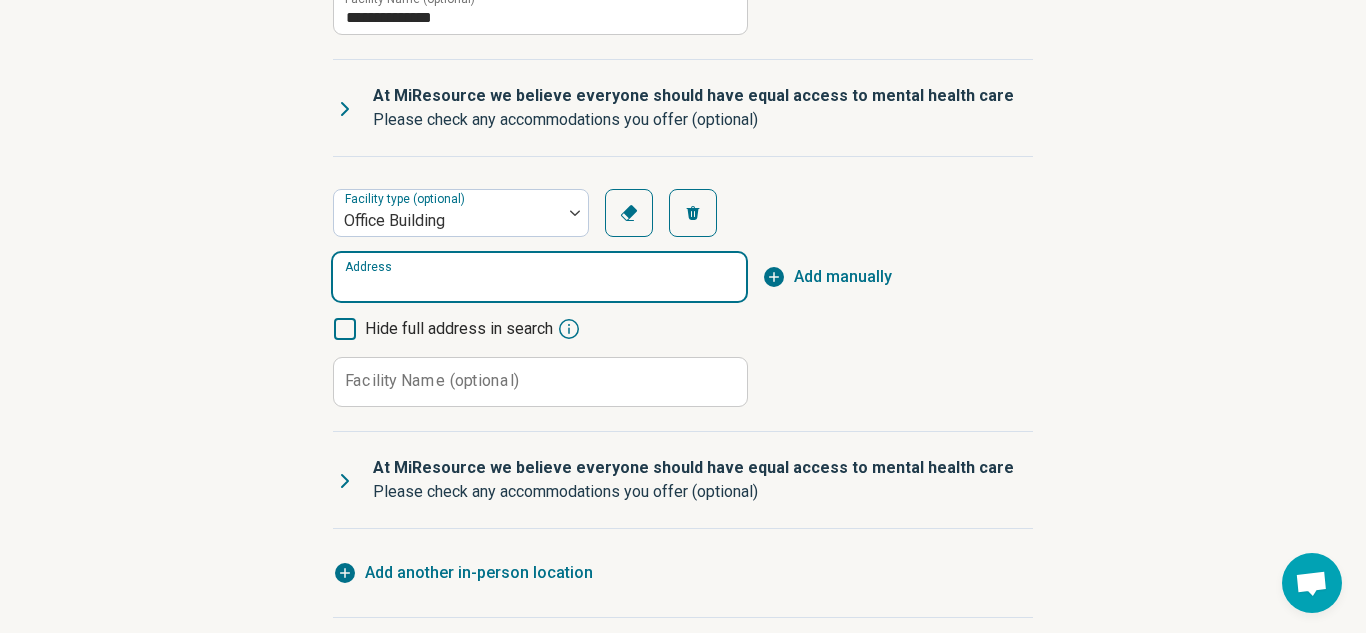 click on "Address" at bounding box center (539, 277) 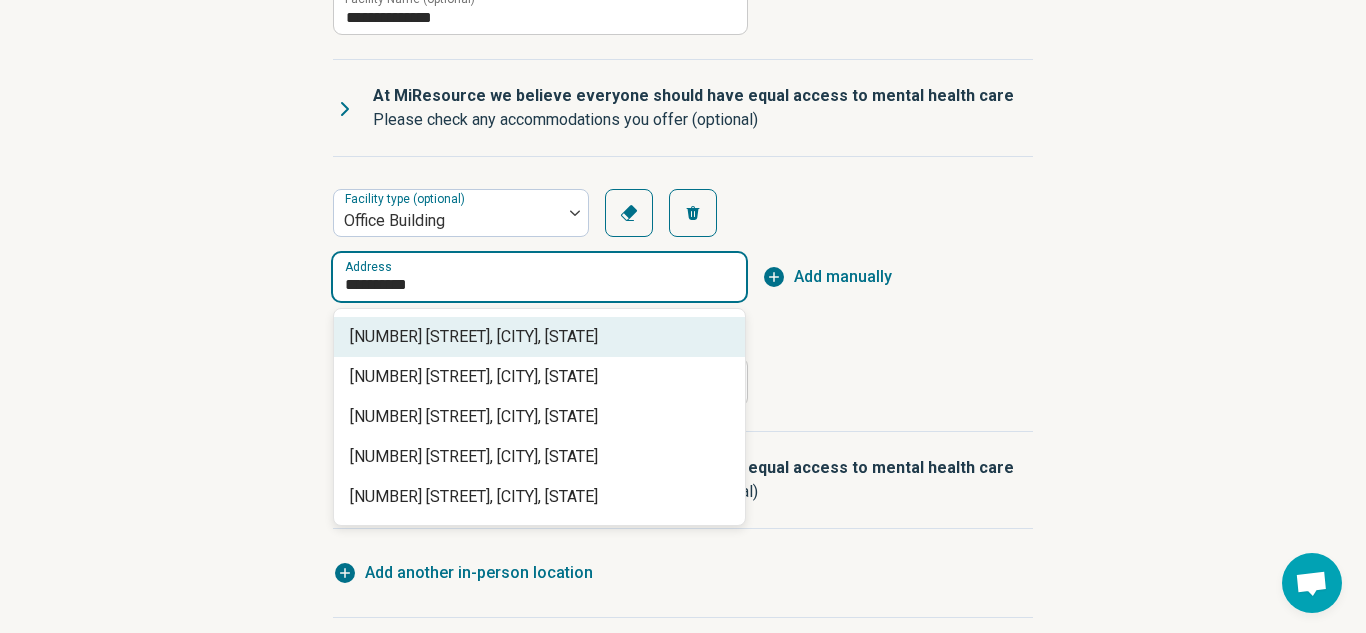 click on "[NUMBER] [STREET], [CITY], [STATE]" at bounding box center [543, 337] 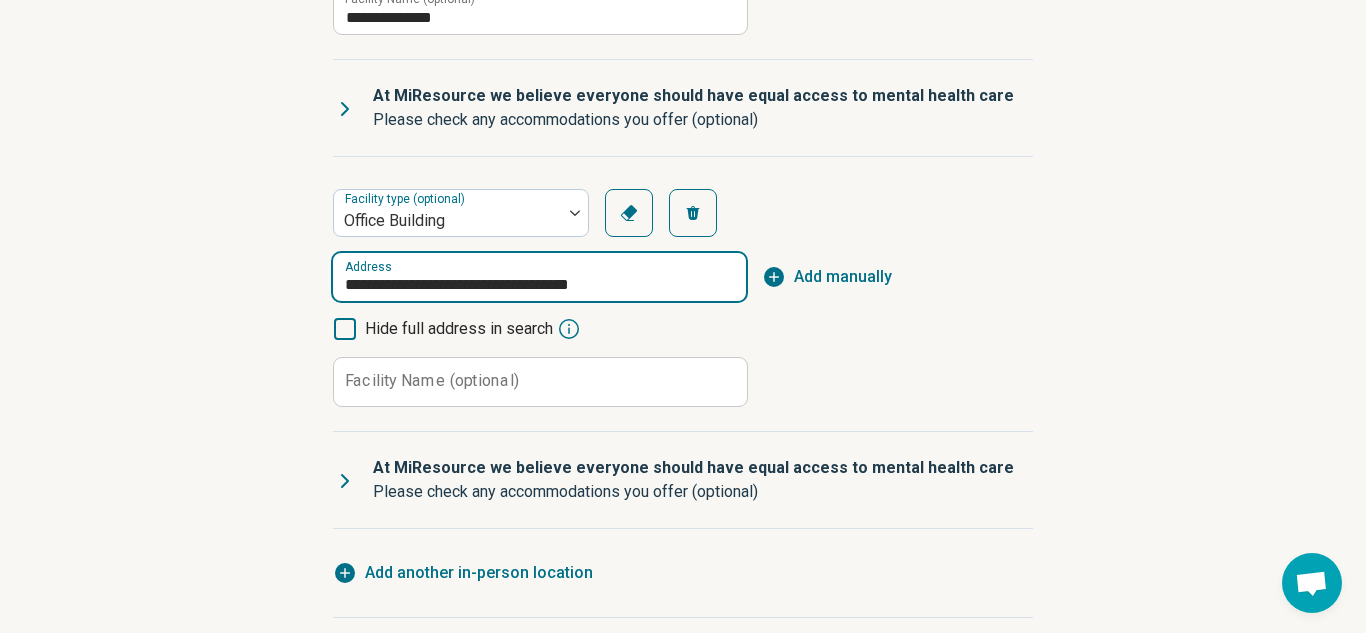 type on "**********" 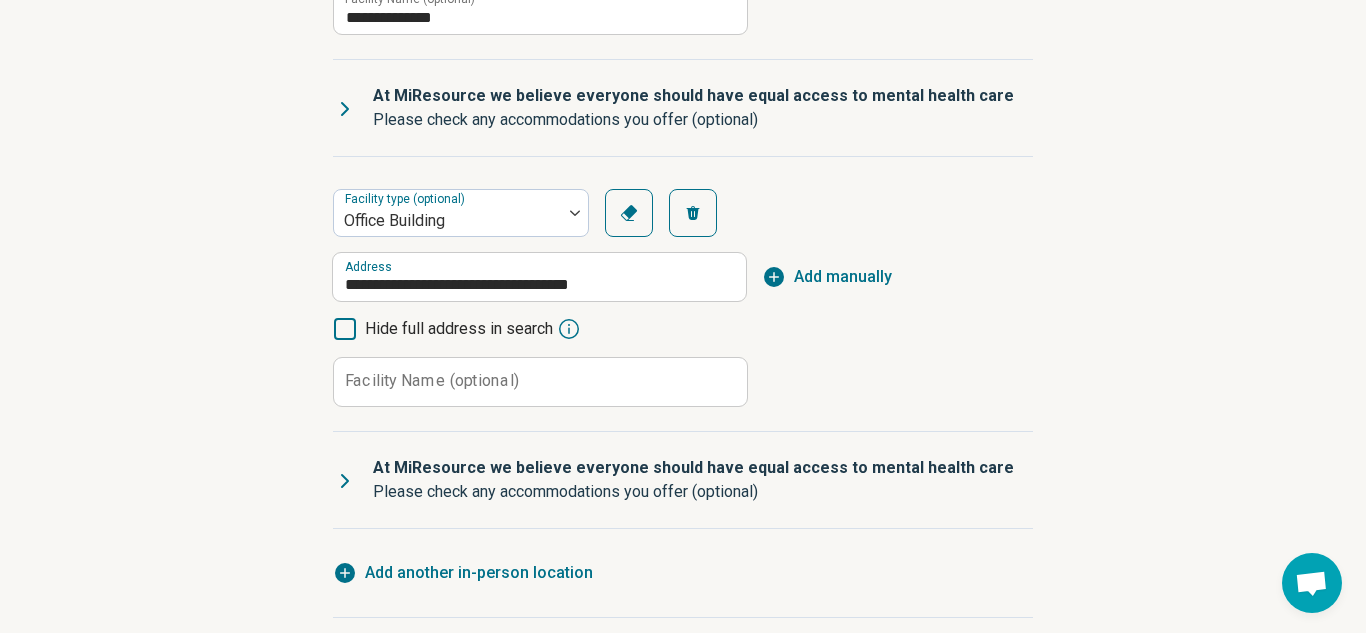 click on "Facility Name (optional)" at bounding box center [432, 381] 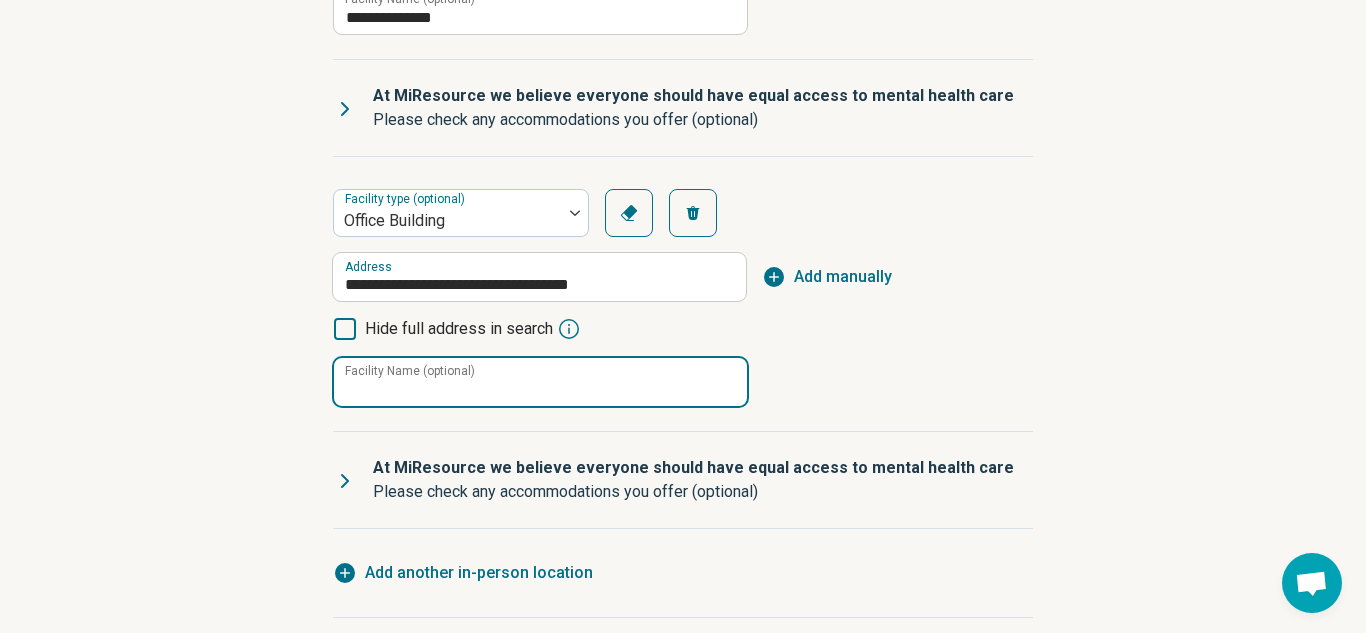 click on "Facility Name (optional)" at bounding box center [540, 382] 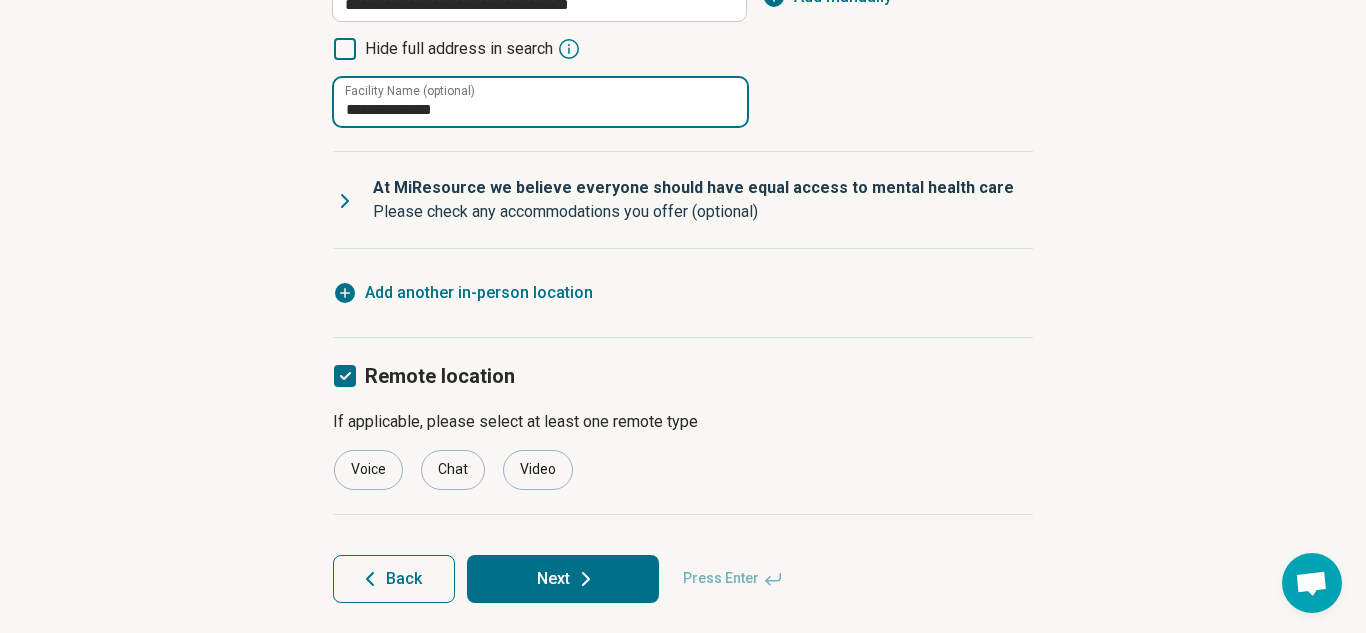 scroll, scrollTop: 839, scrollLeft: 0, axis: vertical 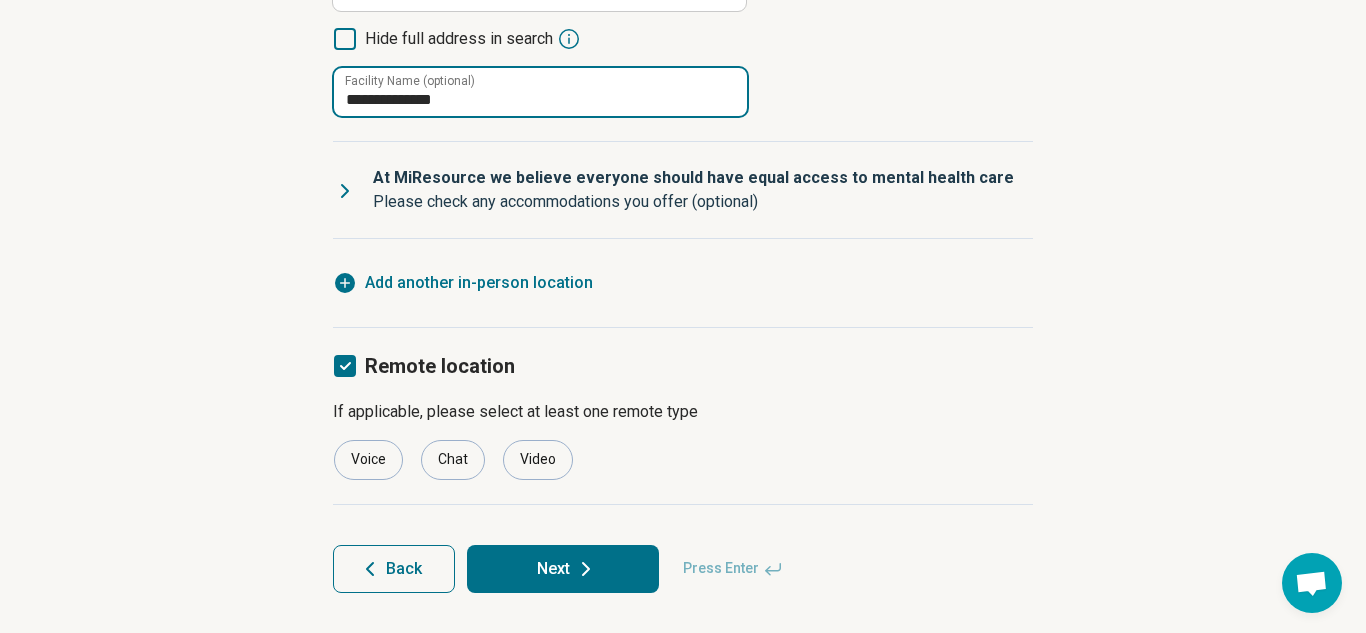 type on "**********" 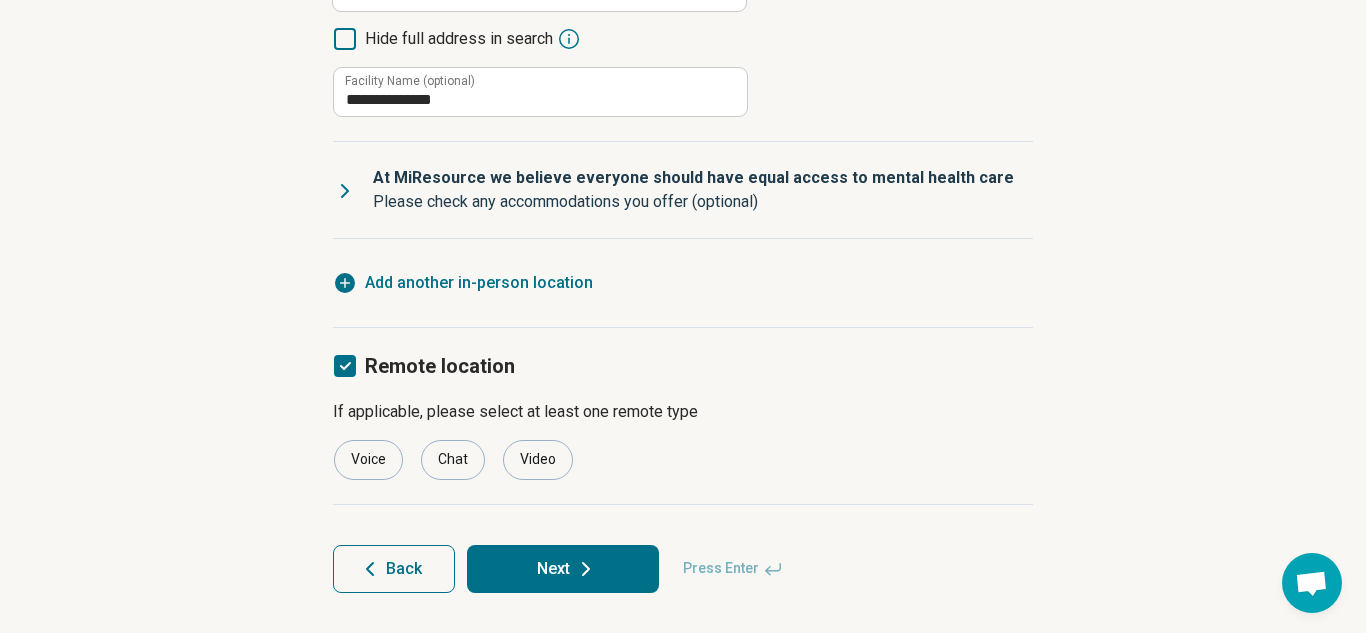 click on "Next" at bounding box center (563, 569) 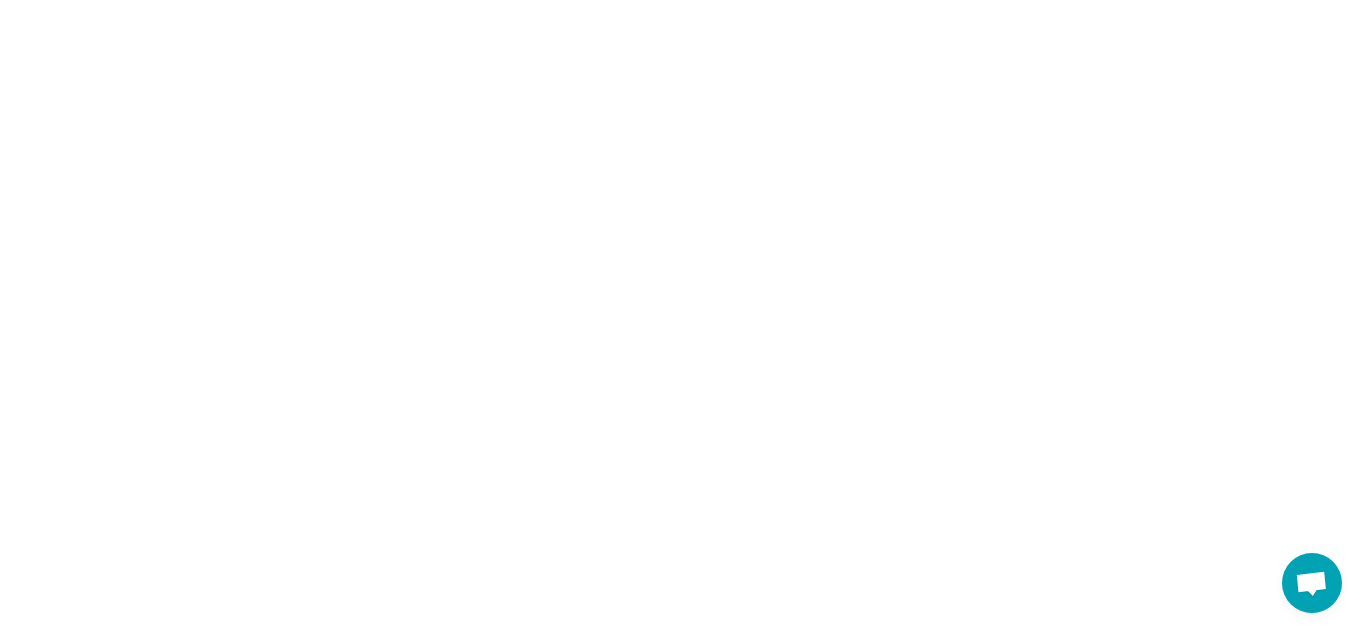scroll, scrollTop: 0, scrollLeft: 0, axis: both 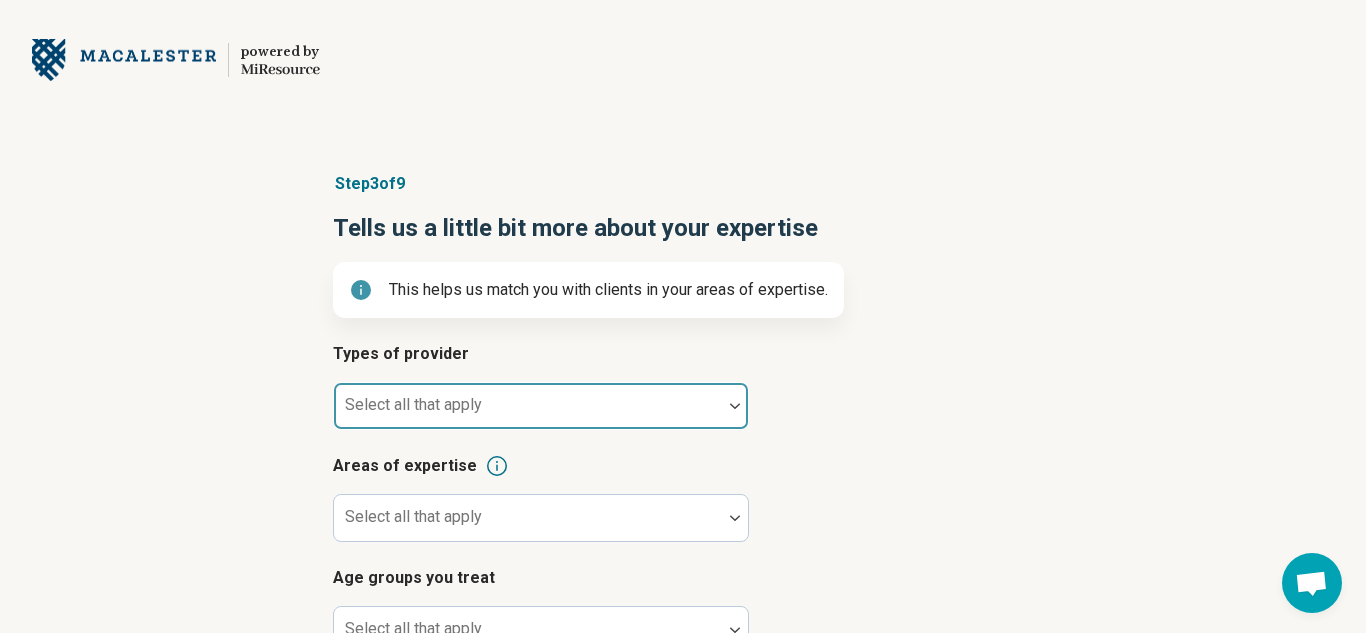 click at bounding box center (528, 414) 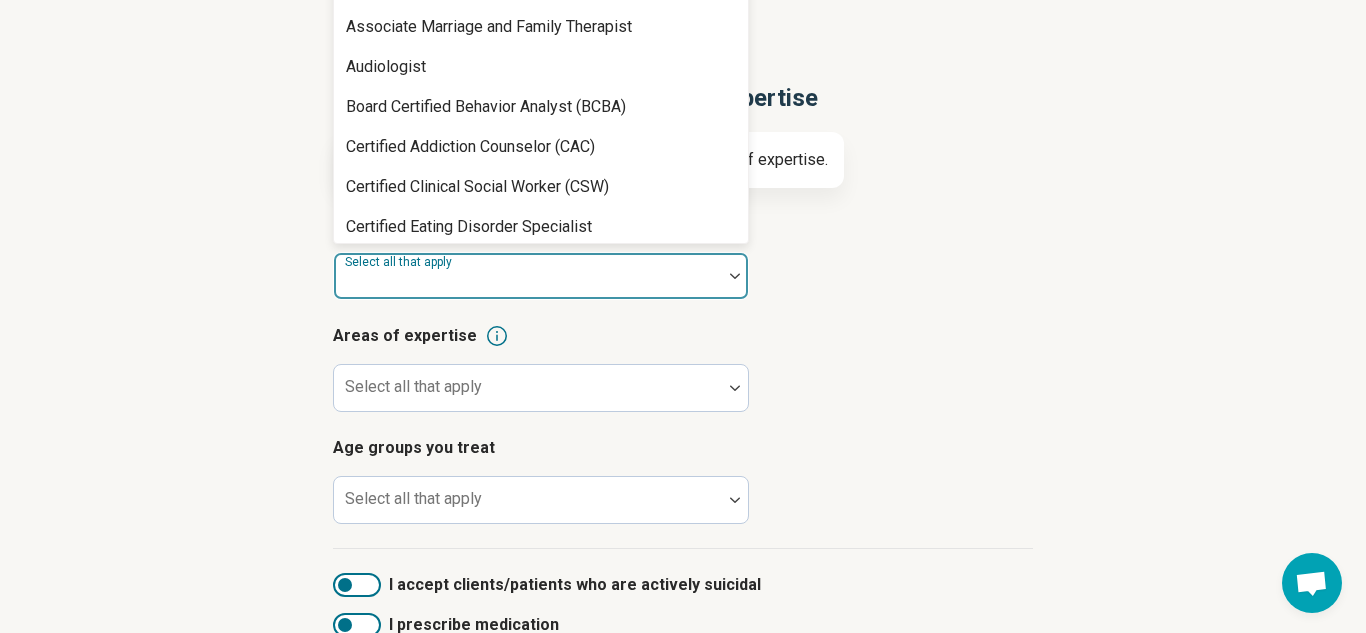 scroll, scrollTop: 135, scrollLeft: 0, axis: vertical 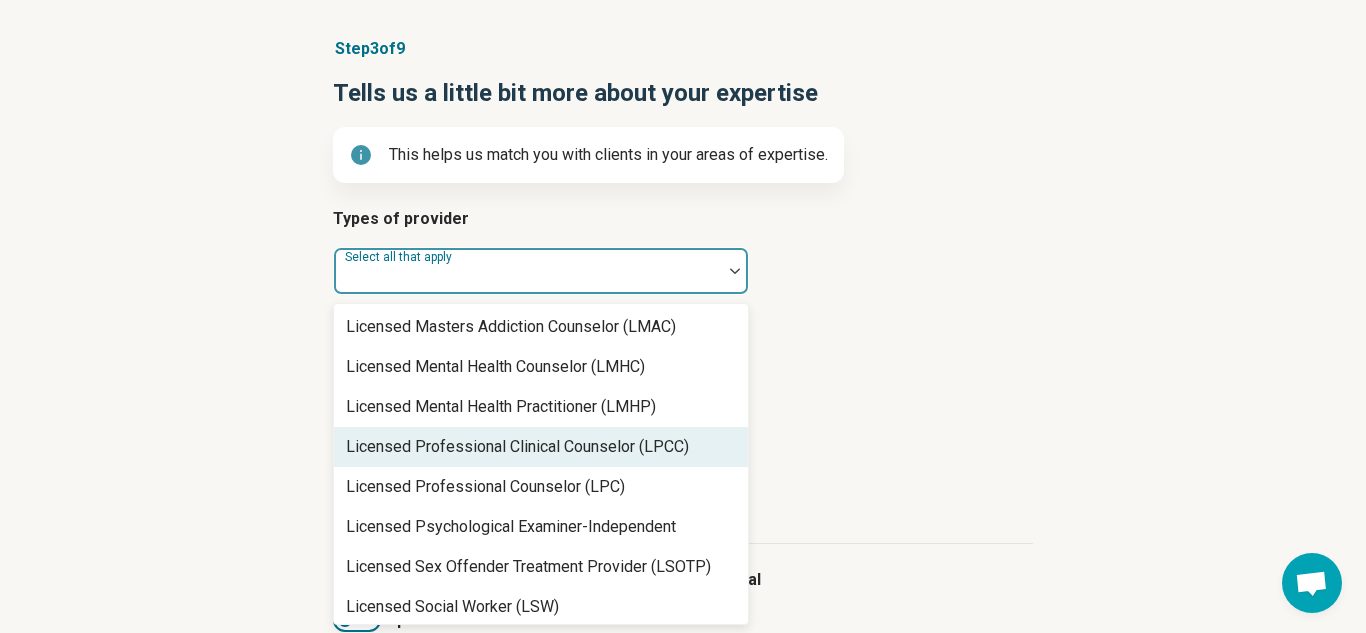 click on "Licensed Professional Clinical Counselor (LPCC)" at bounding box center [517, 447] 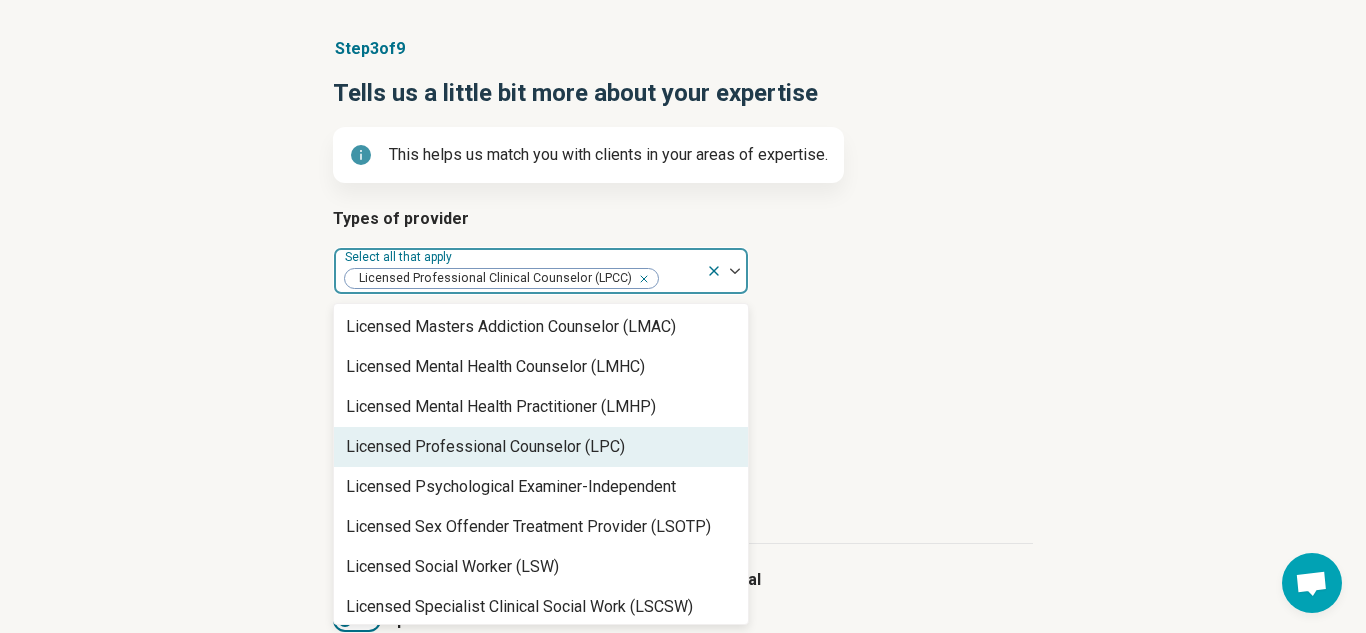 click on "Areas of expertise Select all that apply" at bounding box center [683, 363] 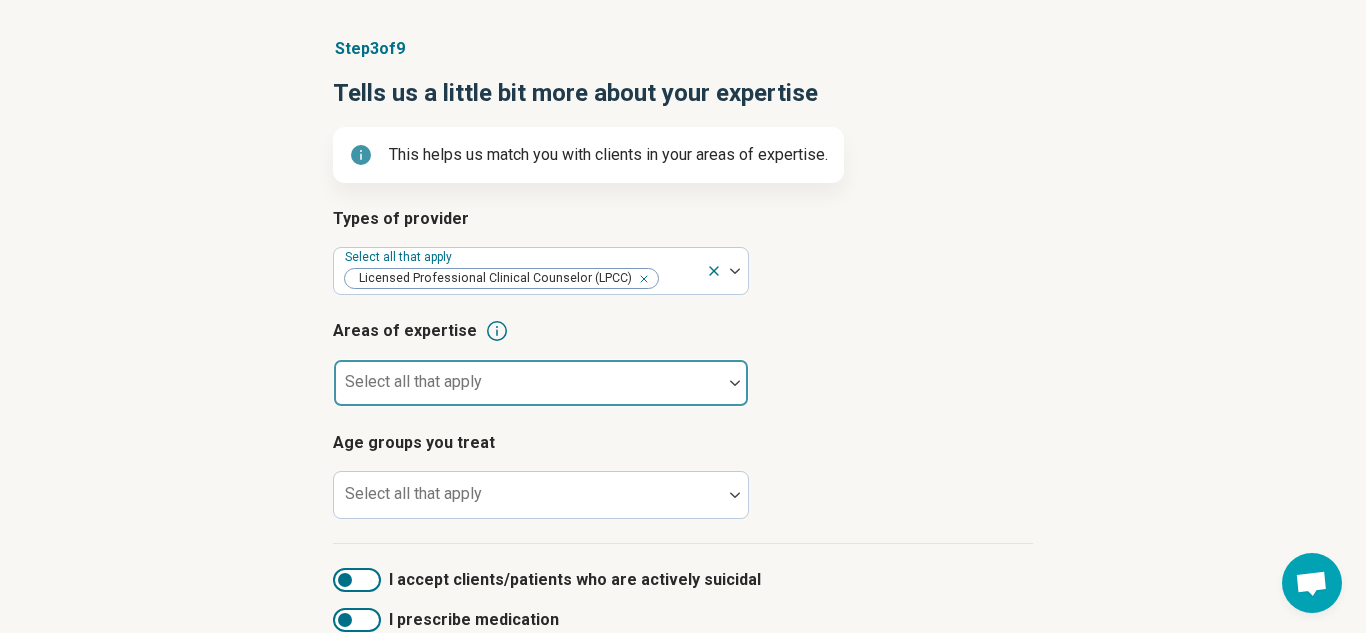click at bounding box center [528, 391] 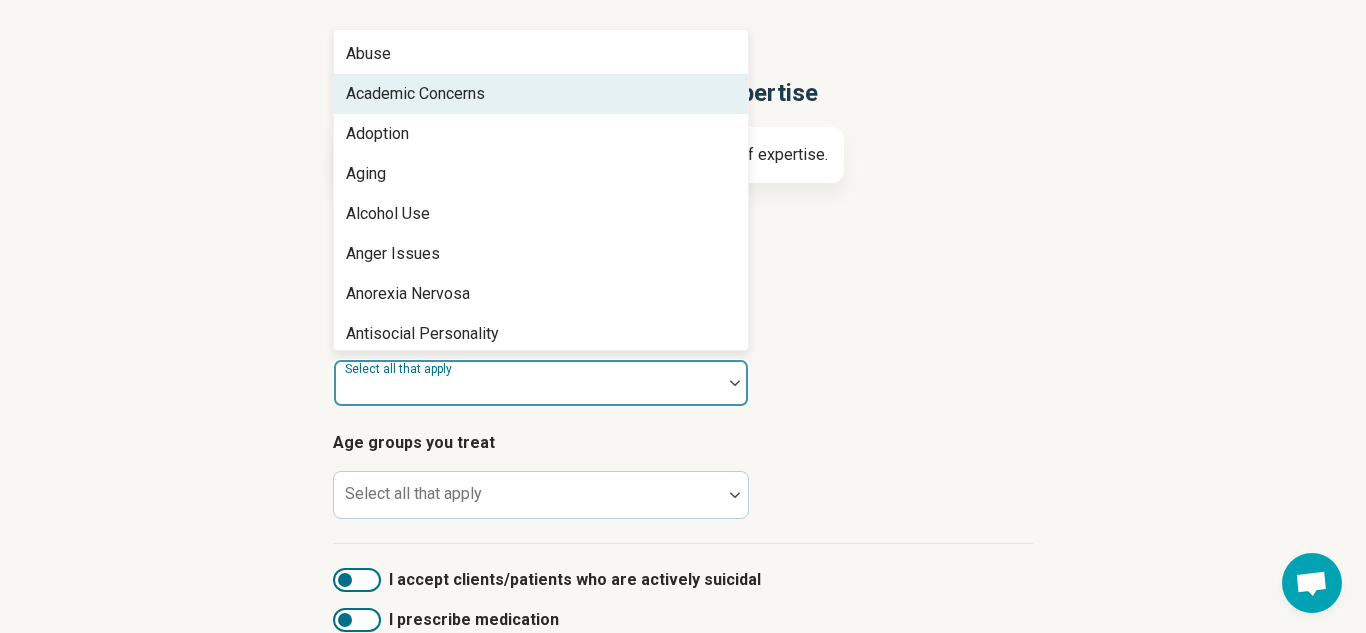 click on "Academic Concerns" at bounding box center [415, 94] 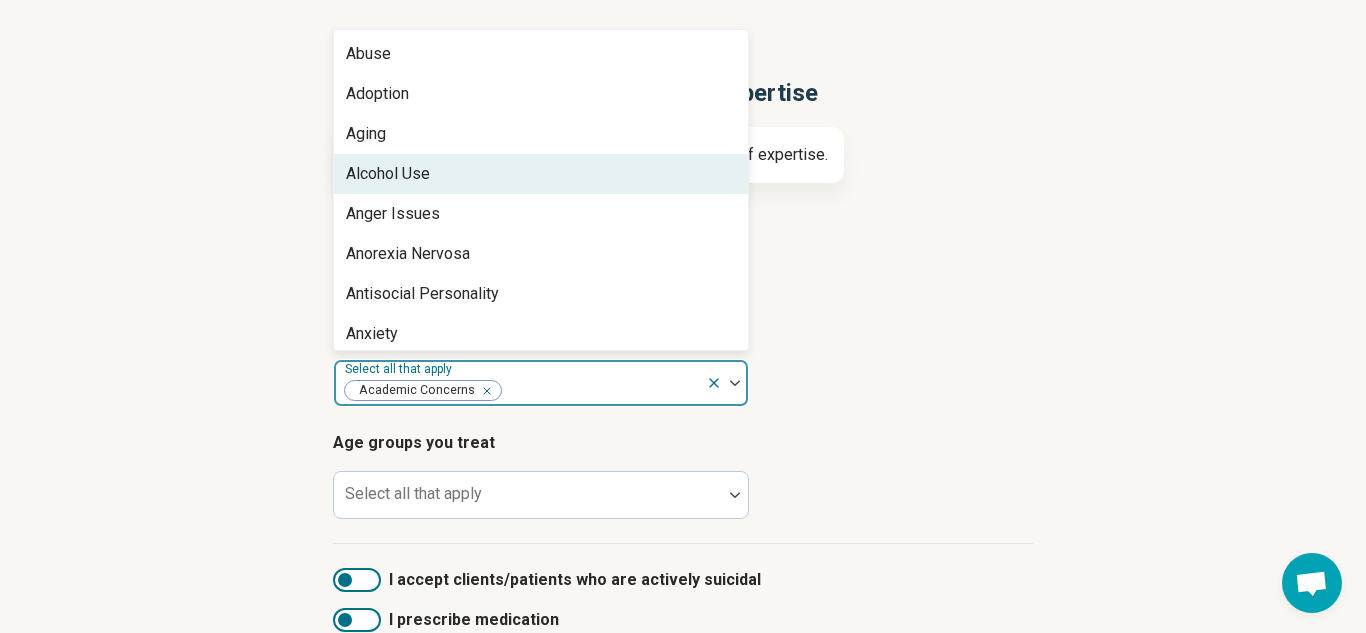 click on "Alcohol Use" at bounding box center (541, 174) 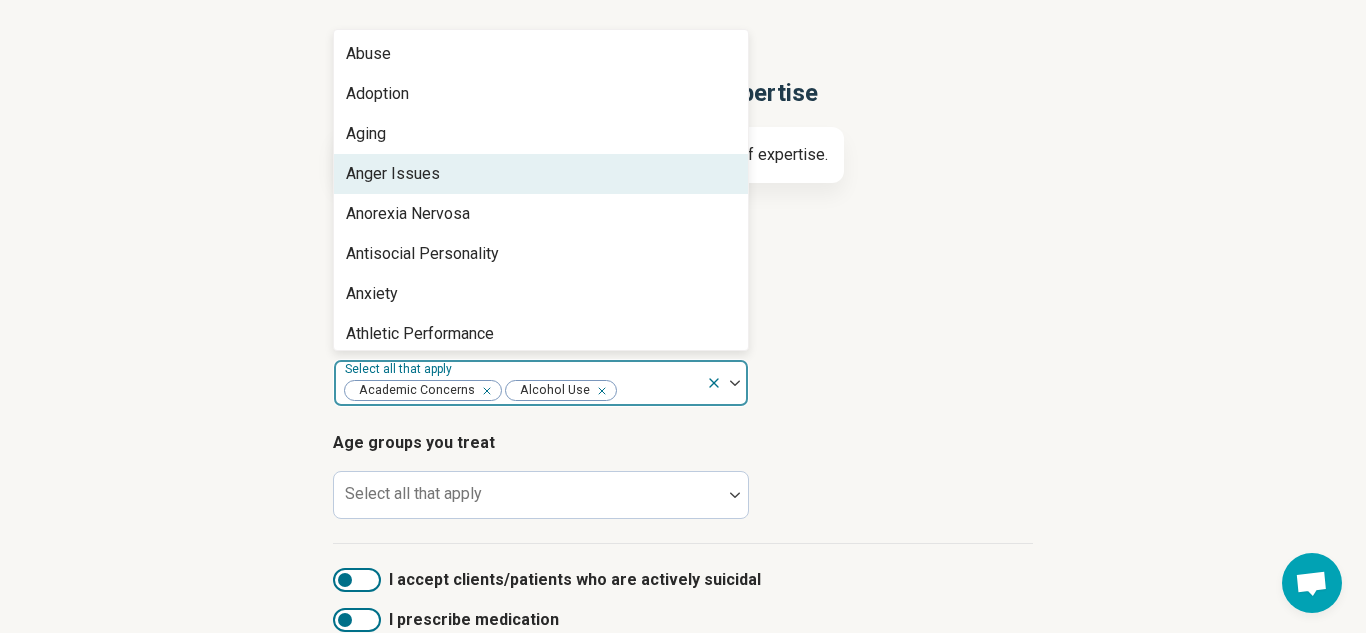 click on "Anger Issues" at bounding box center [393, 174] 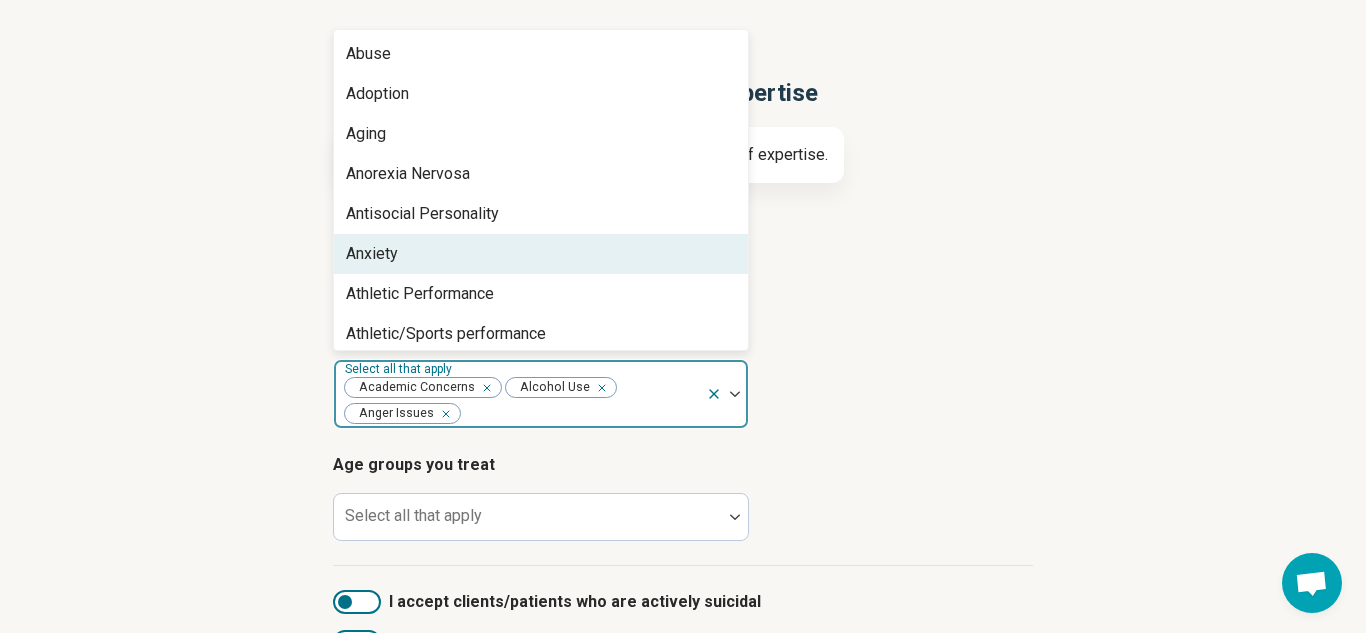 click on "Anxiety" at bounding box center (541, 254) 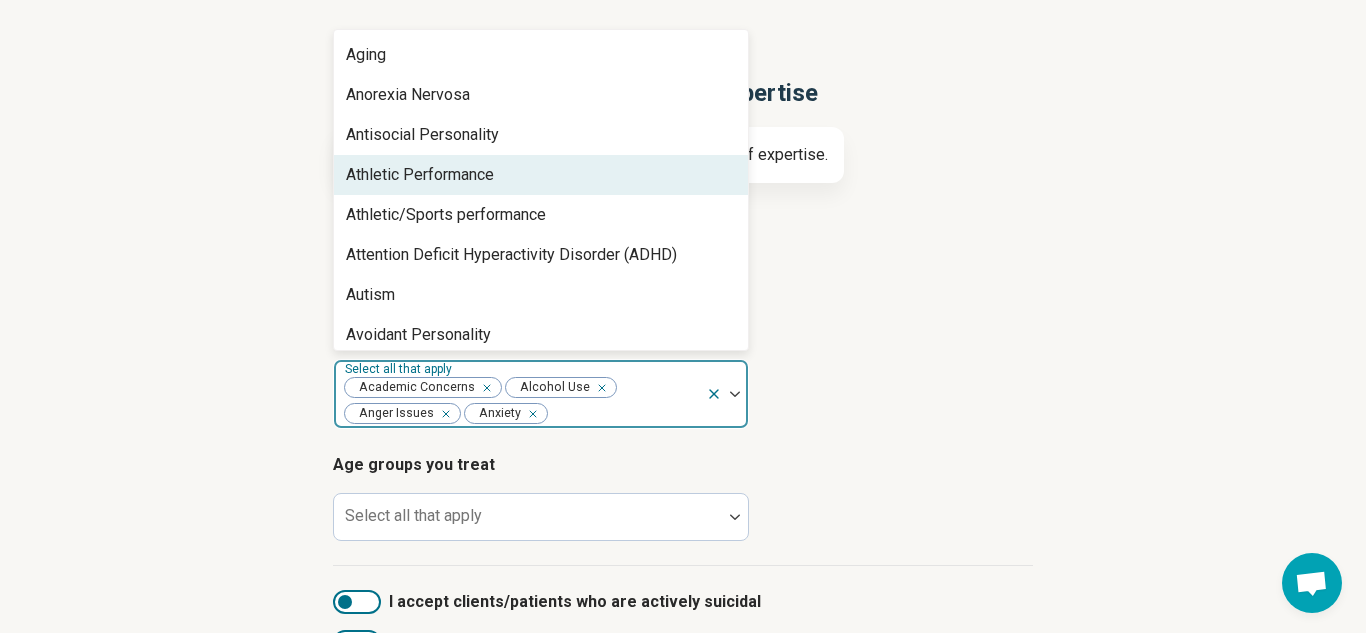 scroll, scrollTop: 87, scrollLeft: 0, axis: vertical 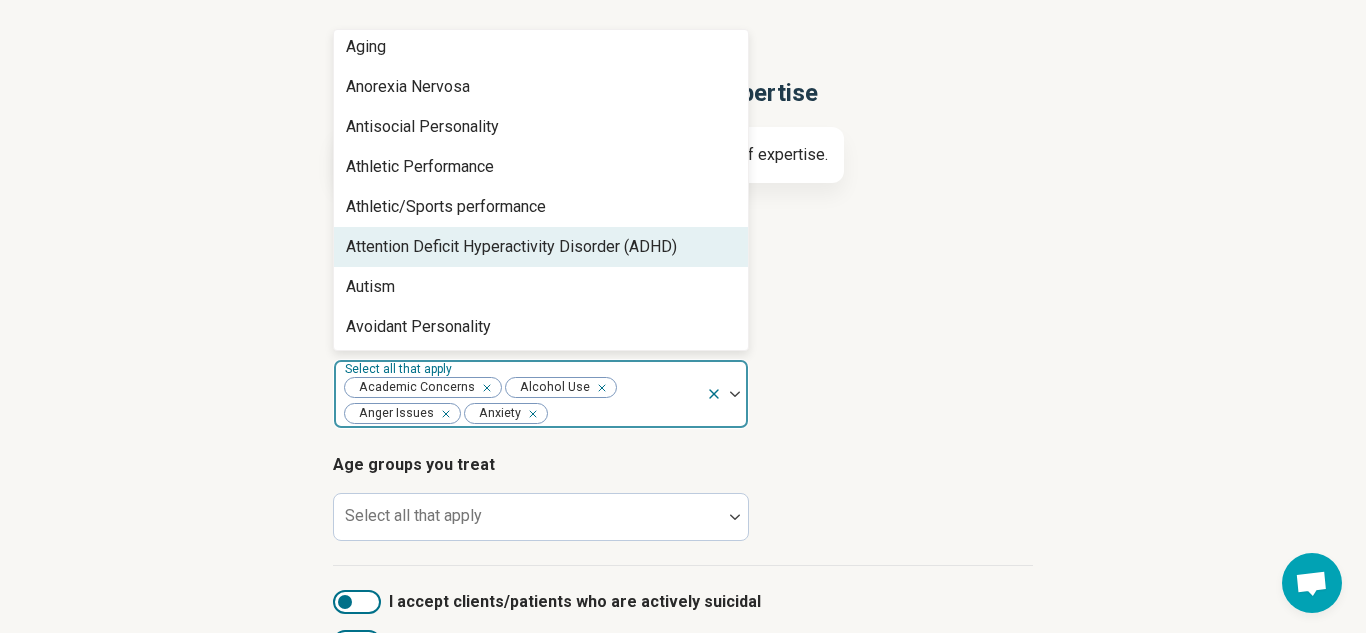 click on "Attention Deficit Hyperactivity Disorder (ADHD)" at bounding box center (511, 247) 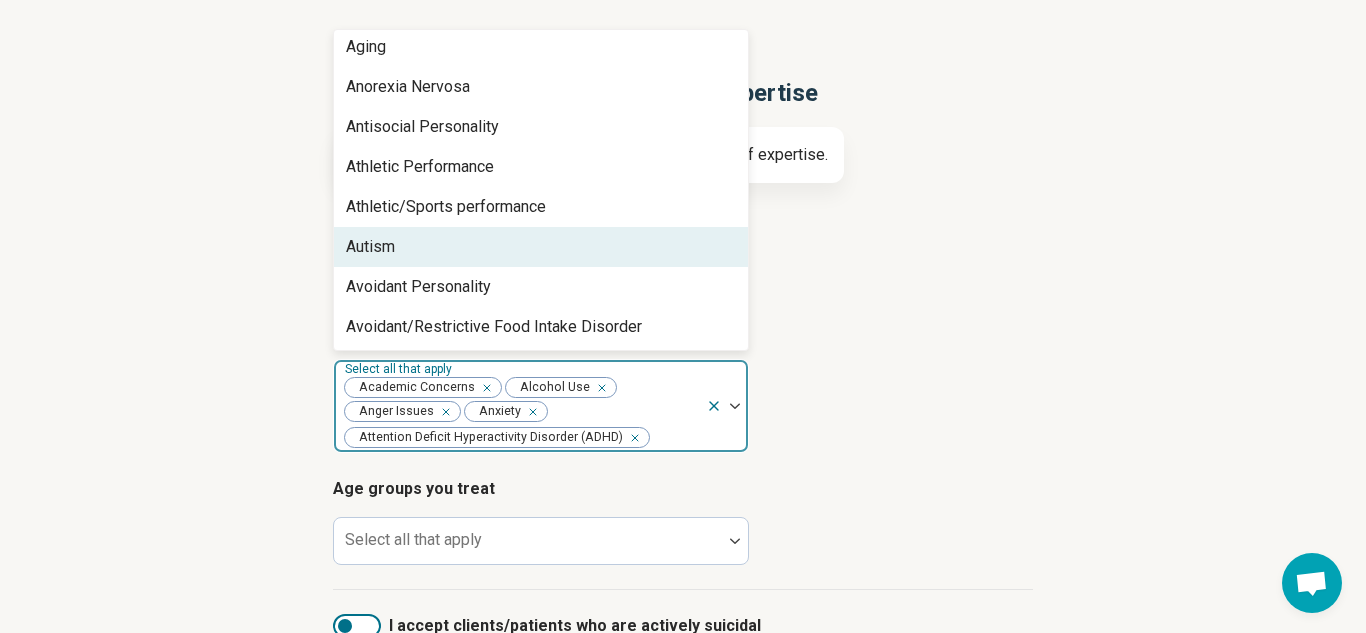 click on "Autism" at bounding box center [541, 247] 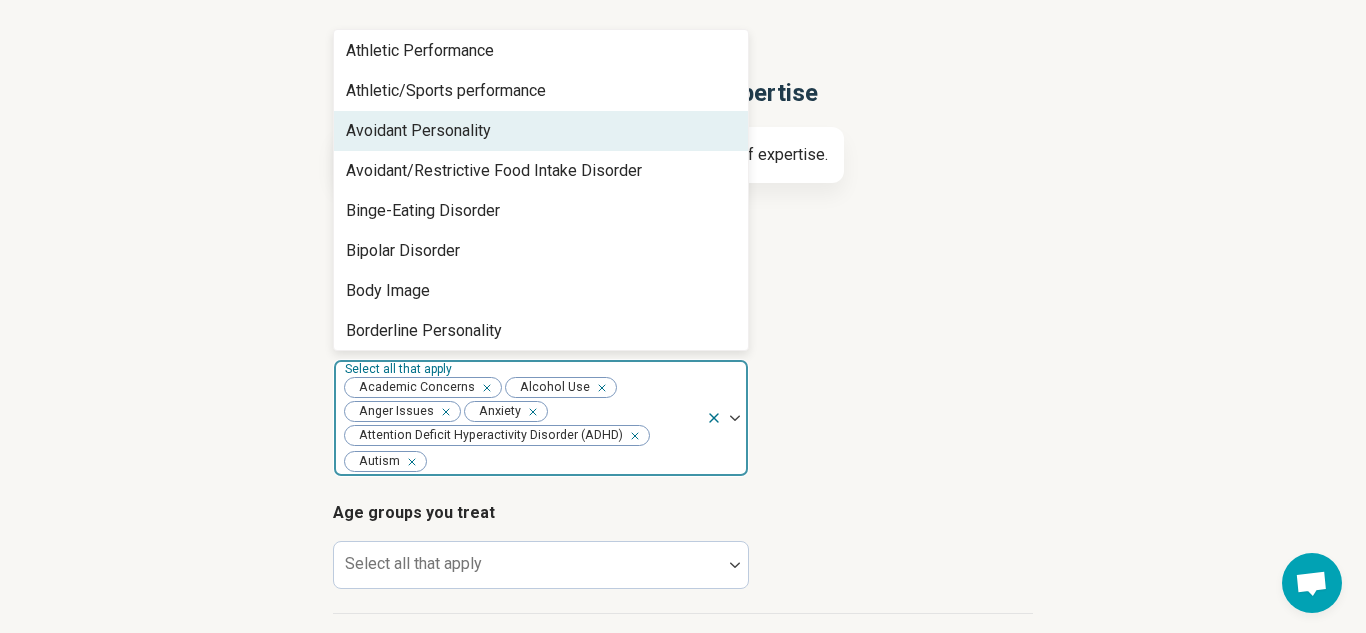 scroll, scrollTop: 206, scrollLeft: 0, axis: vertical 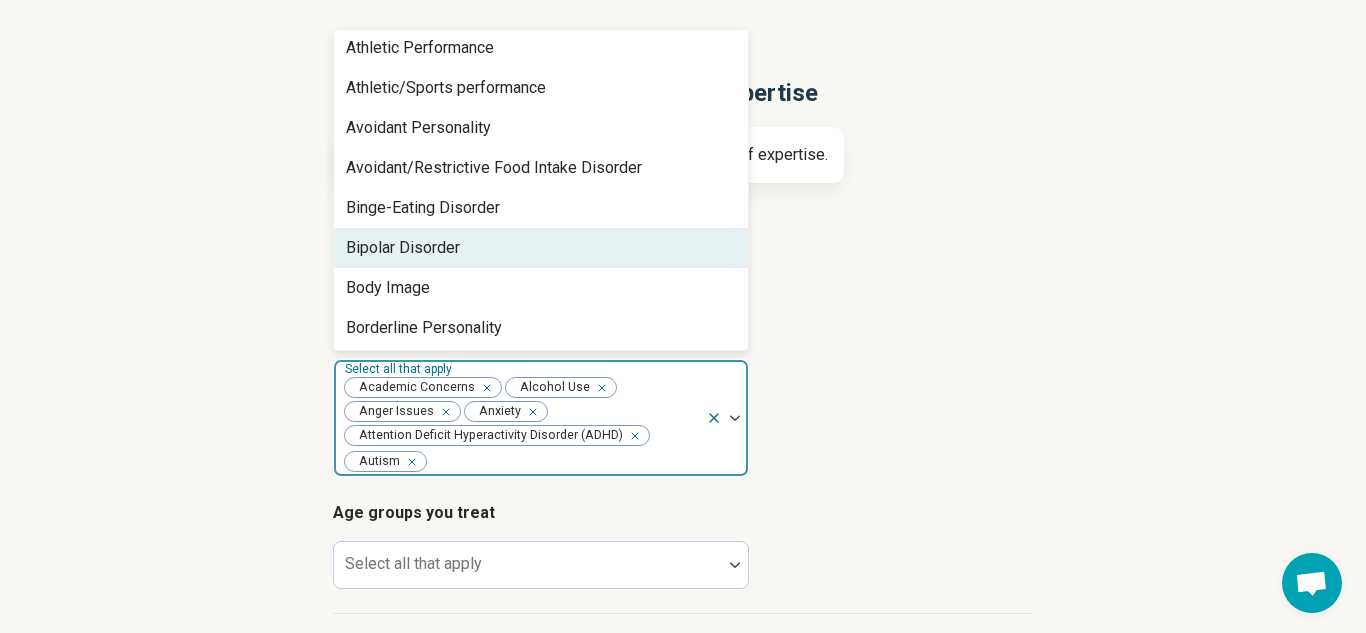 click on "Bipolar Disorder" at bounding box center (403, 248) 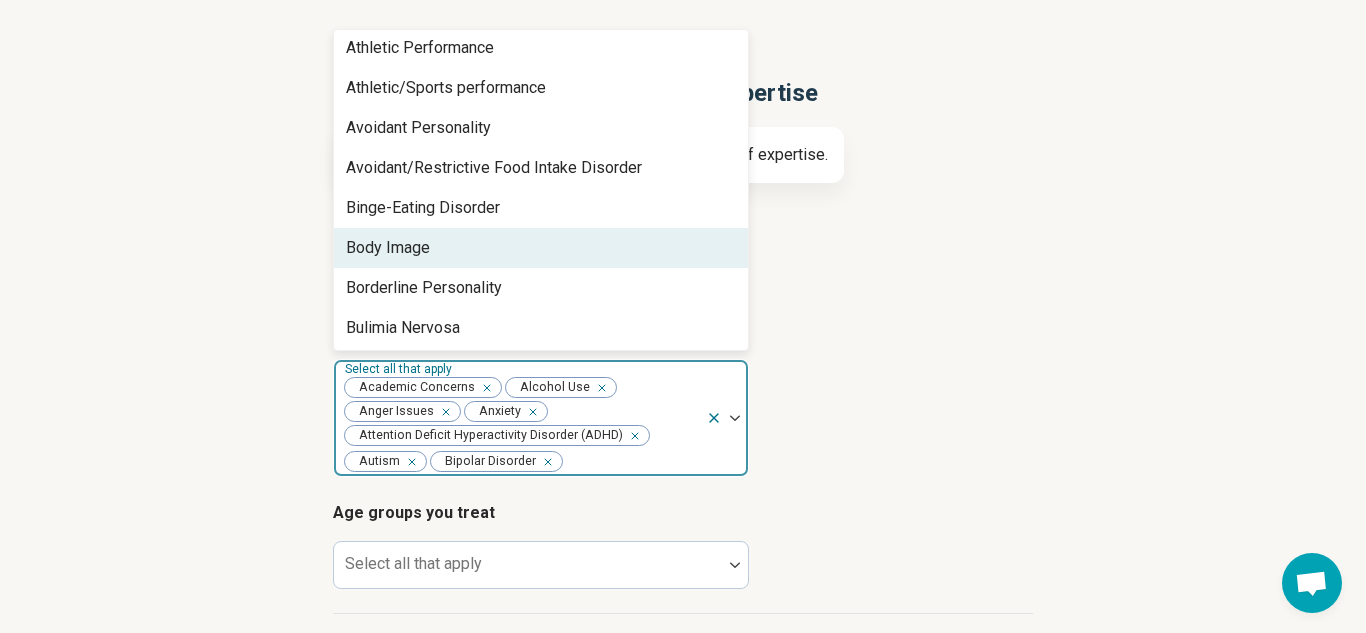 click on "Body Image" at bounding box center [388, 248] 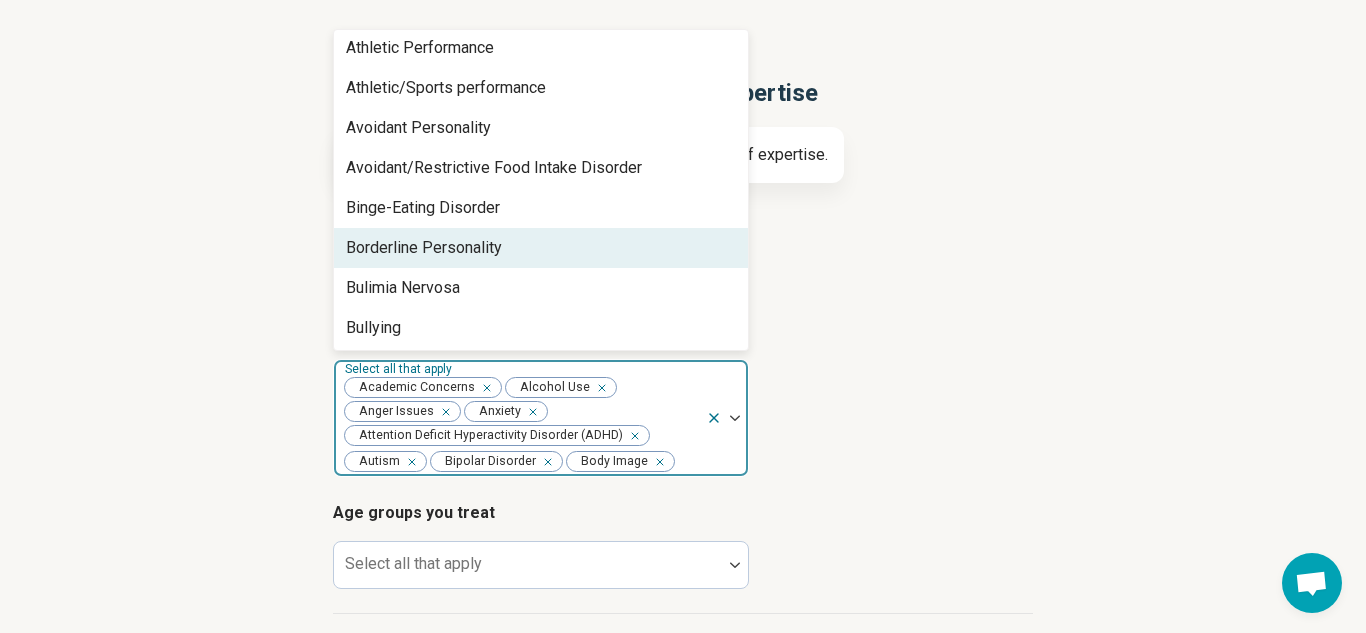 click on "Borderline Personality" at bounding box center (424, 248) 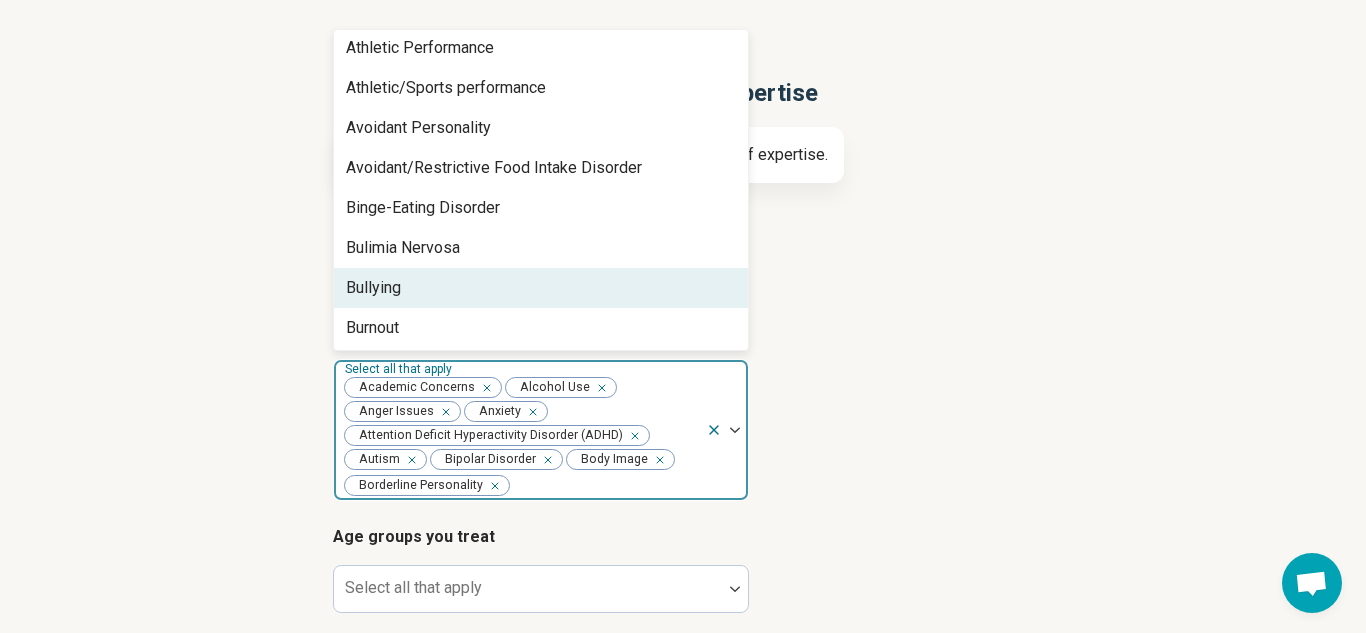 click on "Bullying" at bounding box center (541, 288) 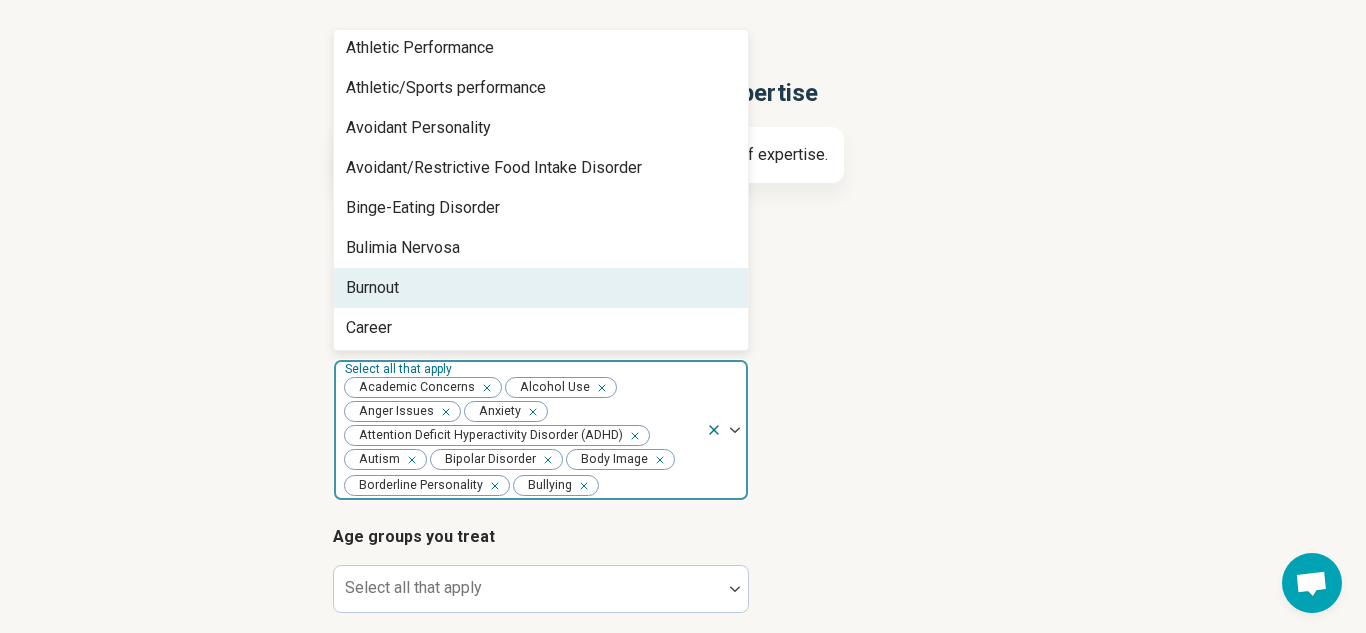 click on "Burnout" at bounding box center (541, 288) 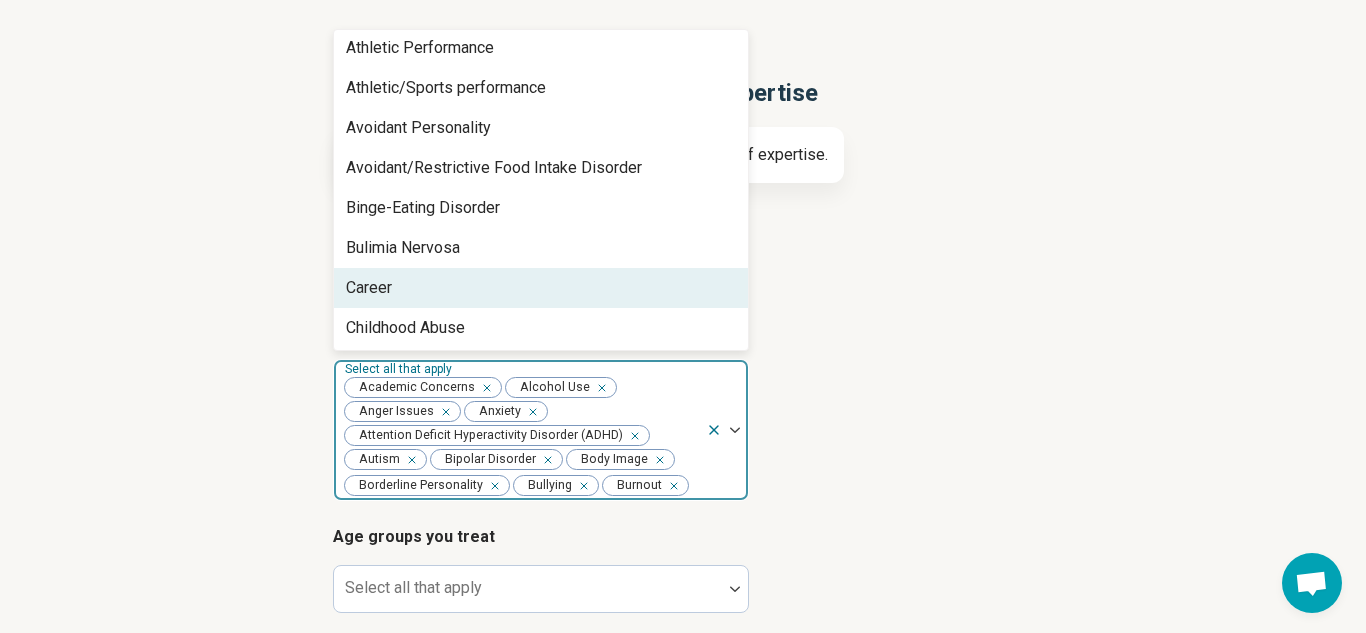 click on "Career" at bounding box center (541, 288) 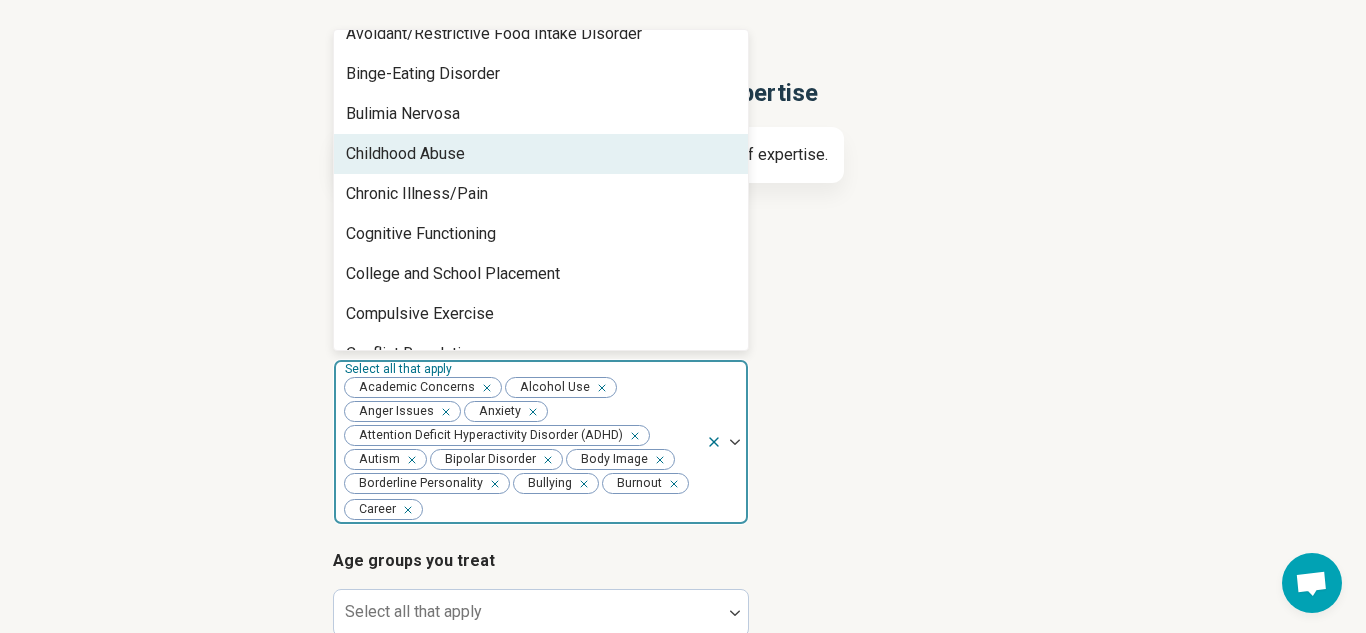 scroll, scrollTop: 341, scrollLeft: 0, axis: vertical 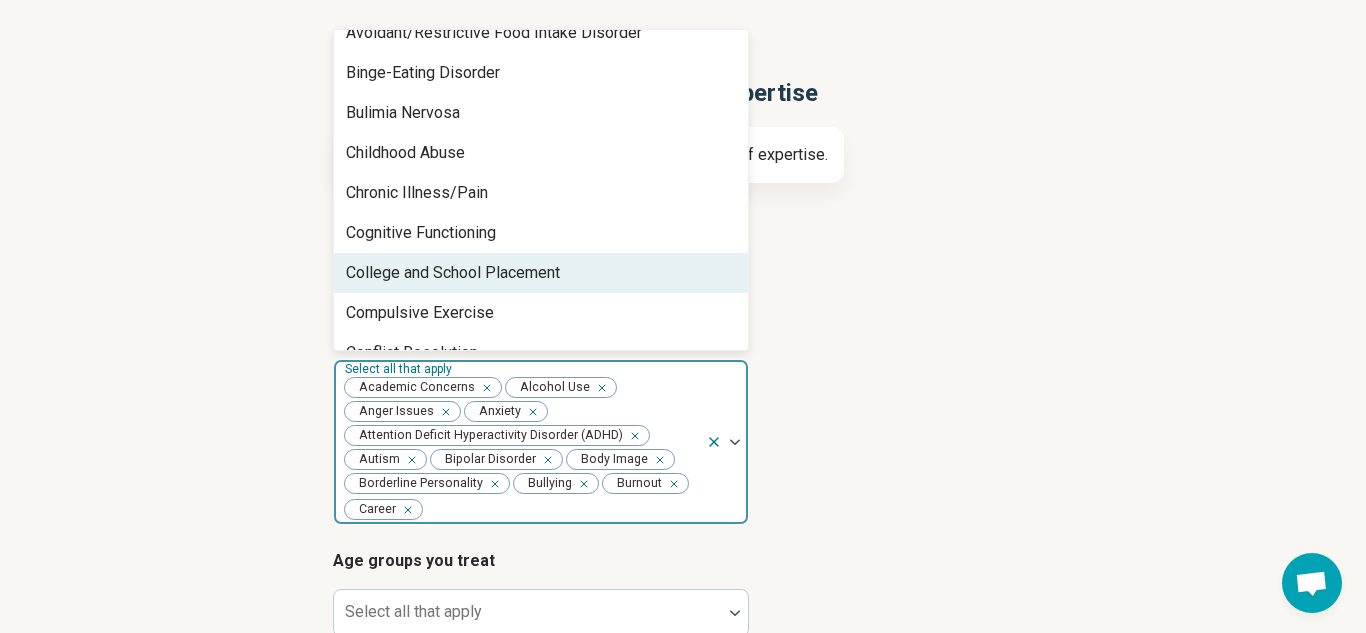 click on "College and School Placement" at bounding box center (453, 273) 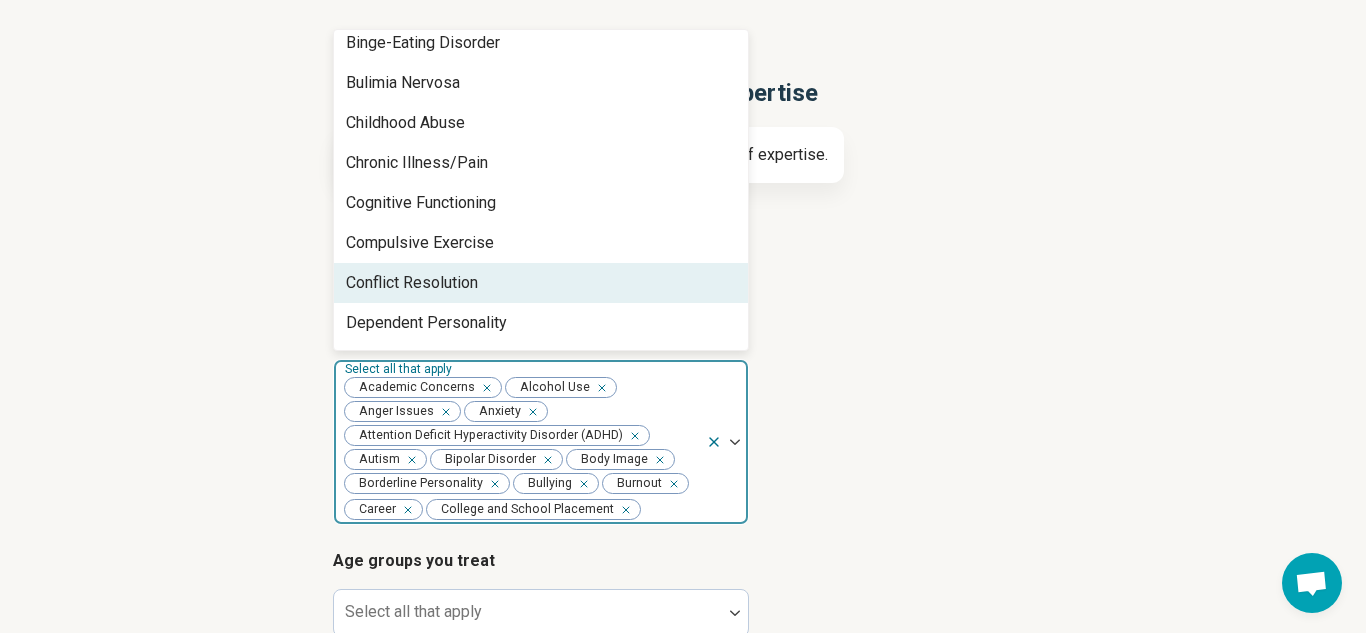 click on "Conflict Resolution" at bounding box center (412, 283) 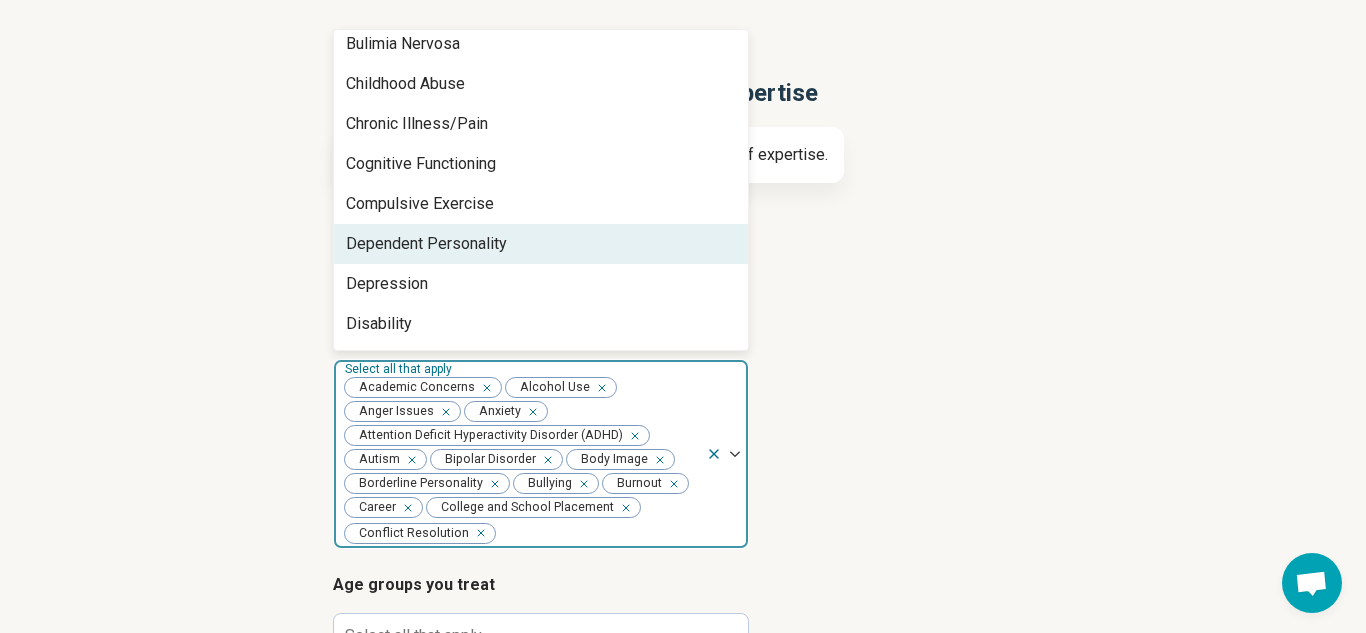 scroll, scrollTop: 416, scrollLeft: 0, axis: vertical 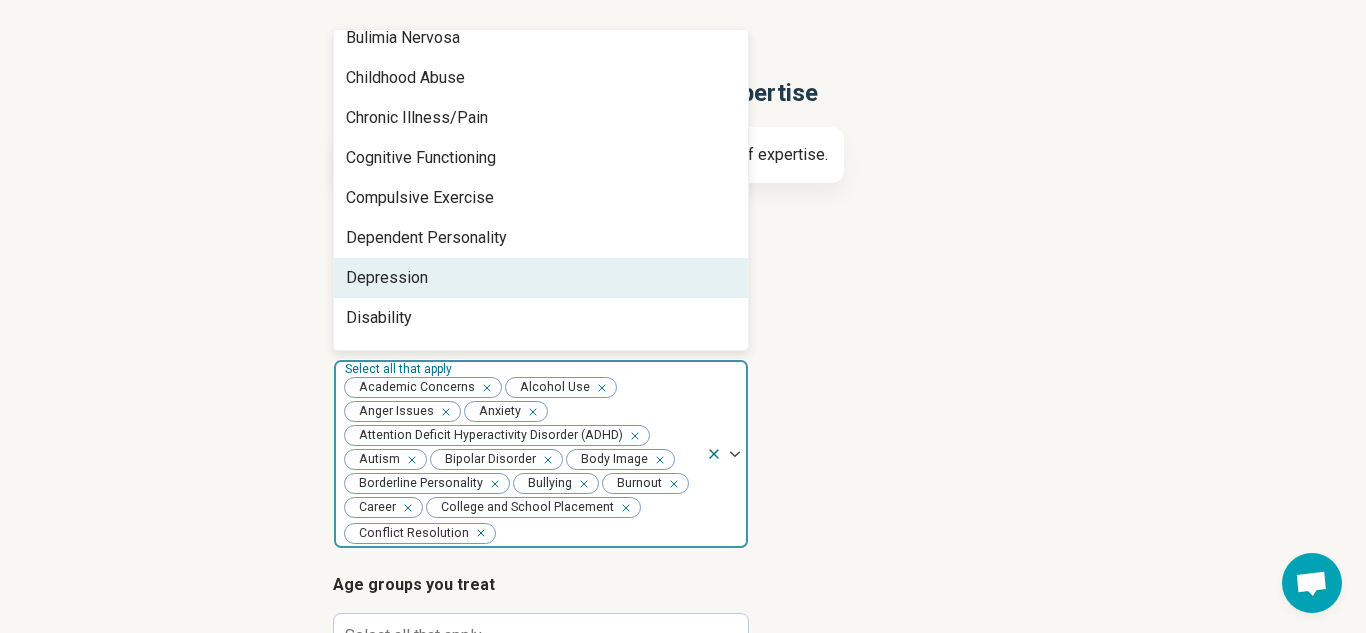 click on "Depression" at bounding box center (541, 278) 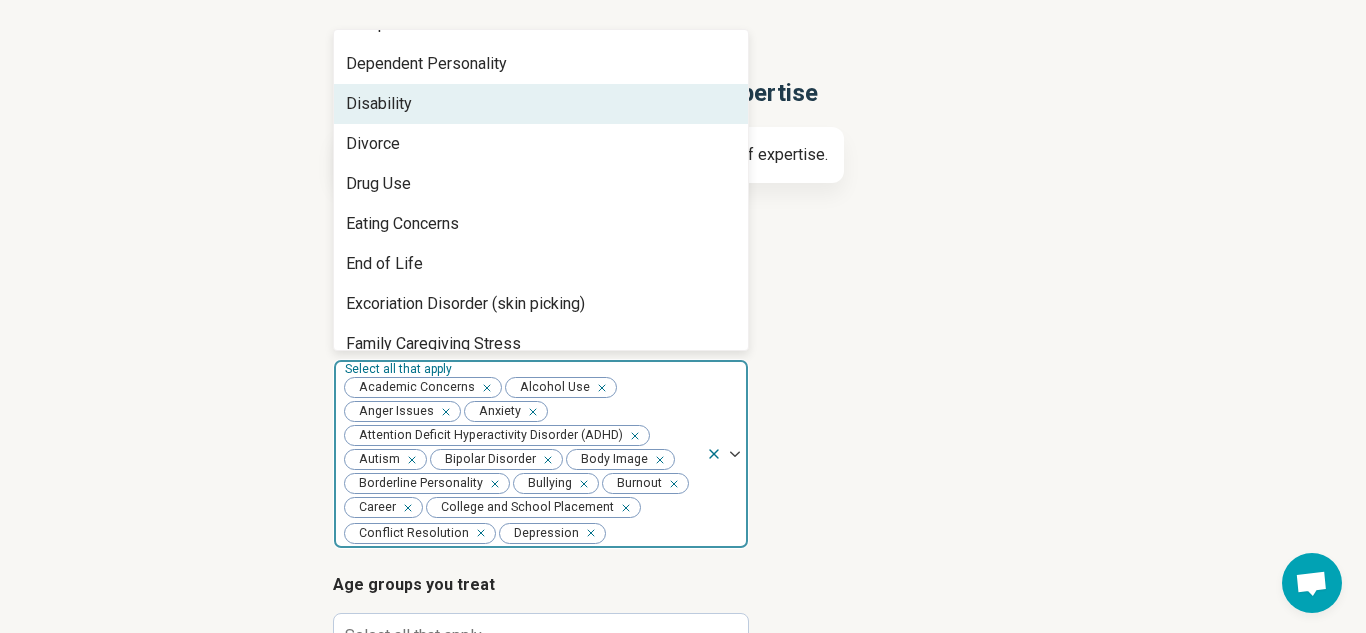 scroll, scrollTop: 594, scrollLeft: 0, axis: vertical 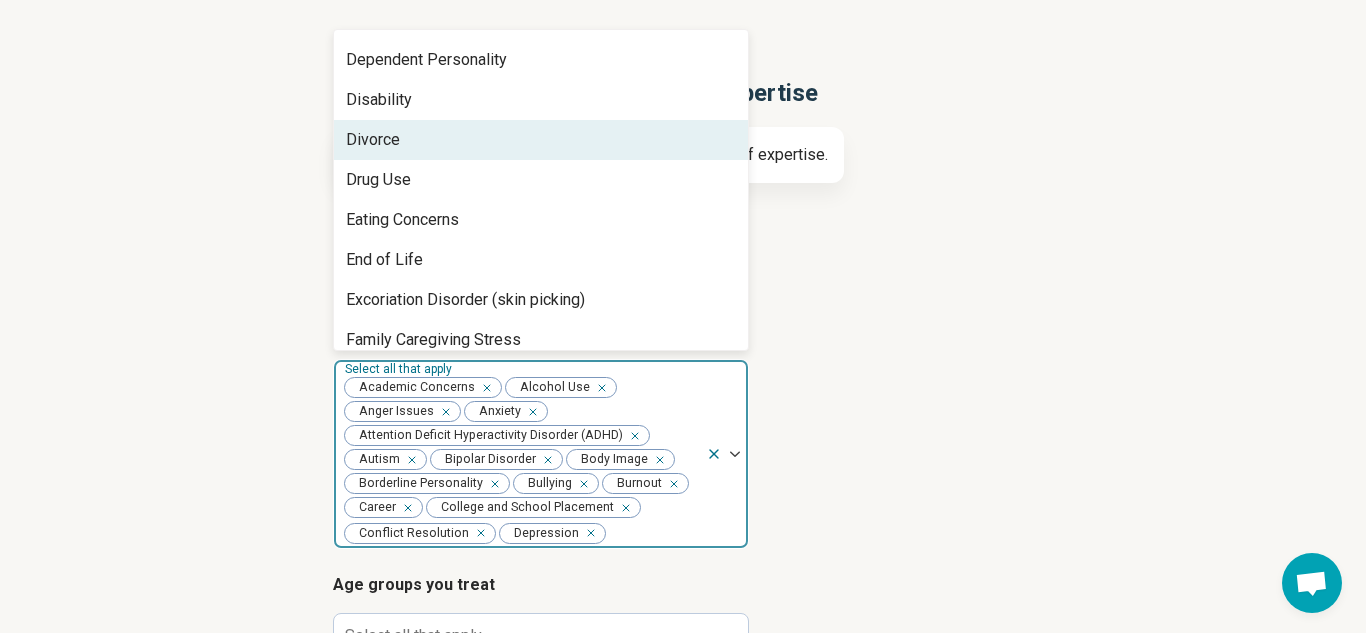 click on "Divorce" at bounding box center (541, 140) 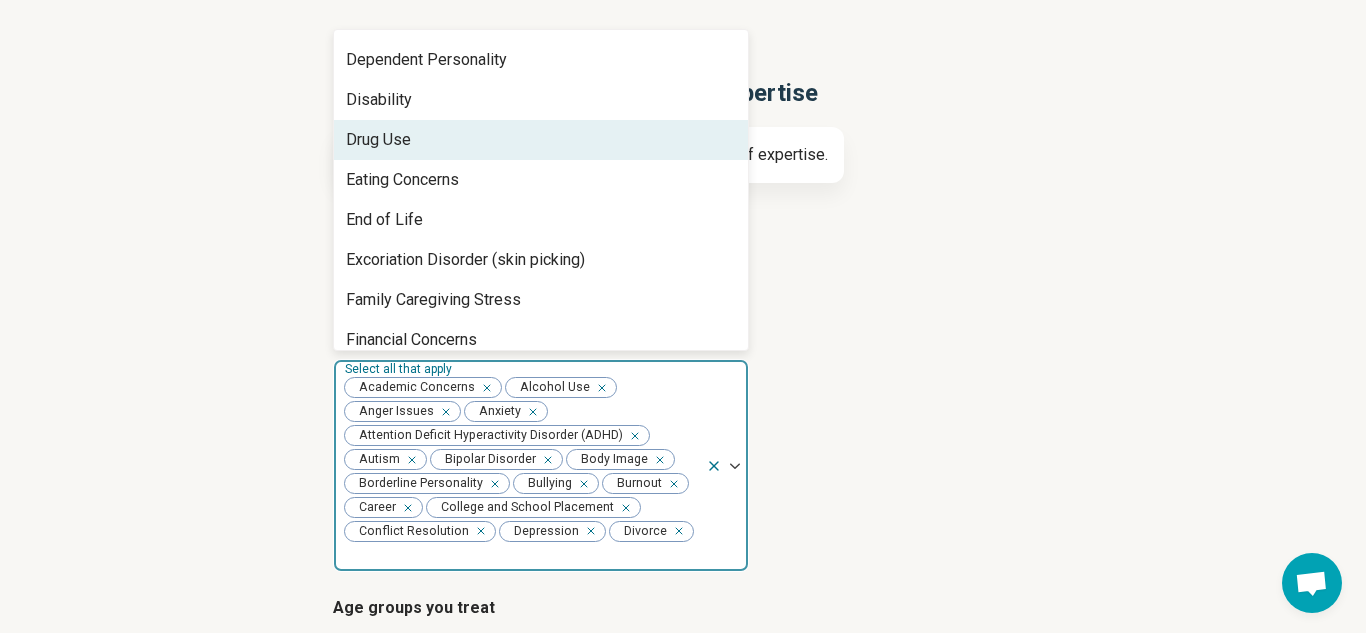click on "Drug Use" at bounding box center (541, 140) 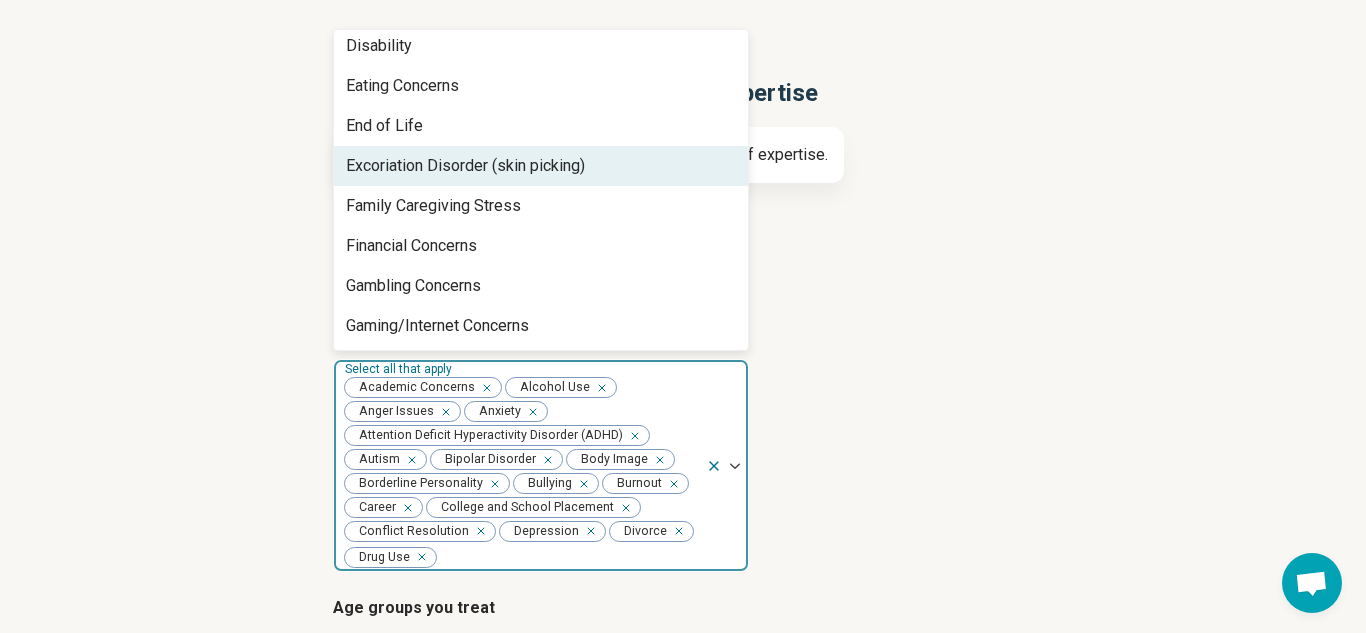 scroll, scrollTop: 649, scrollLeft: 0, axis: vertical 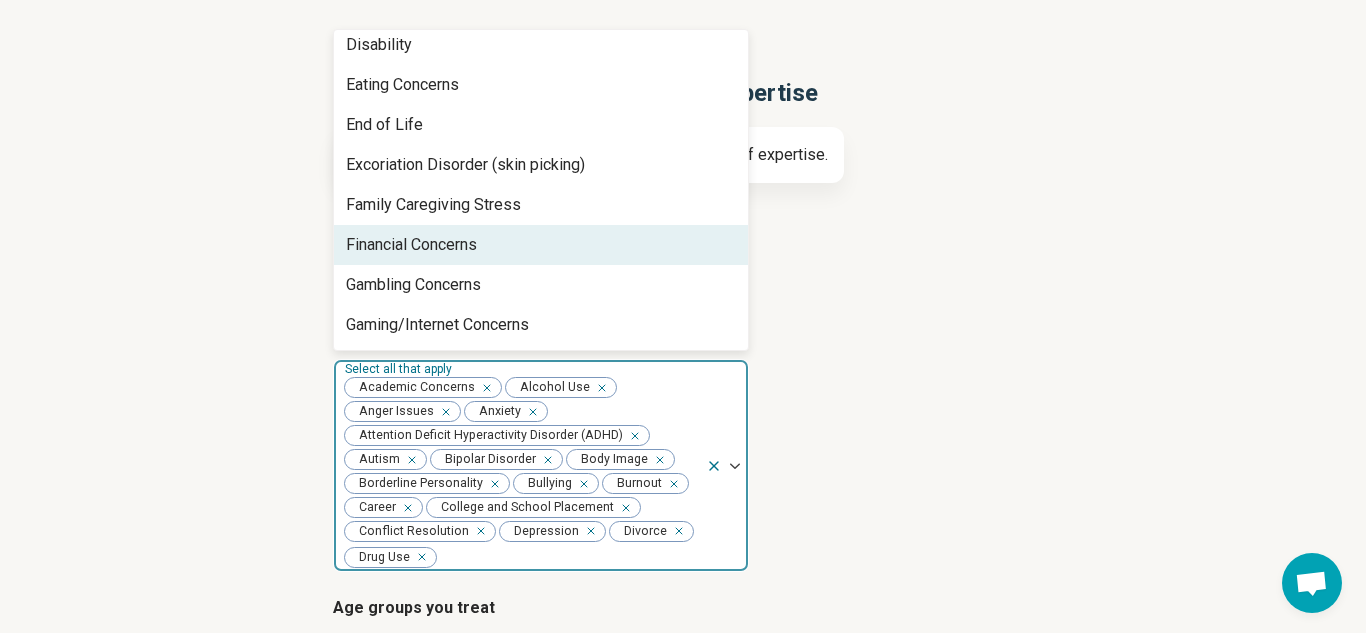 click on "Financial Concerns" at bounding box center (411, 245) 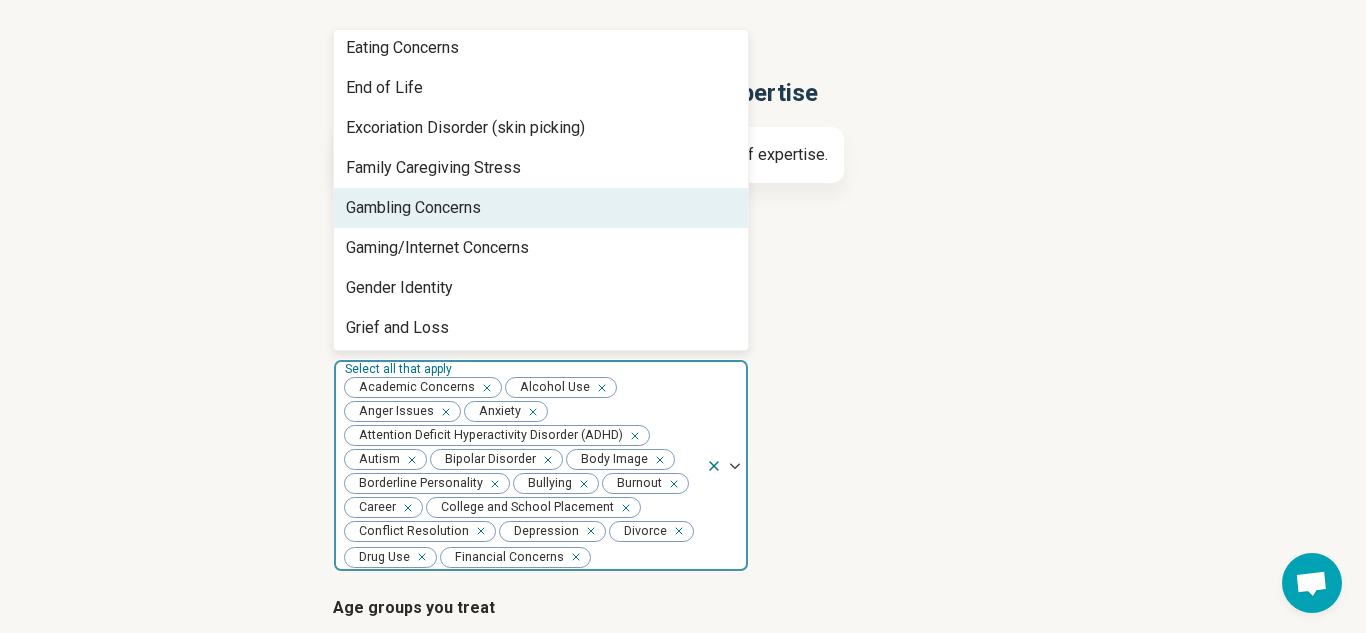 scroll, scrollTop: 694, scrollLeft: 0, axis: vertical 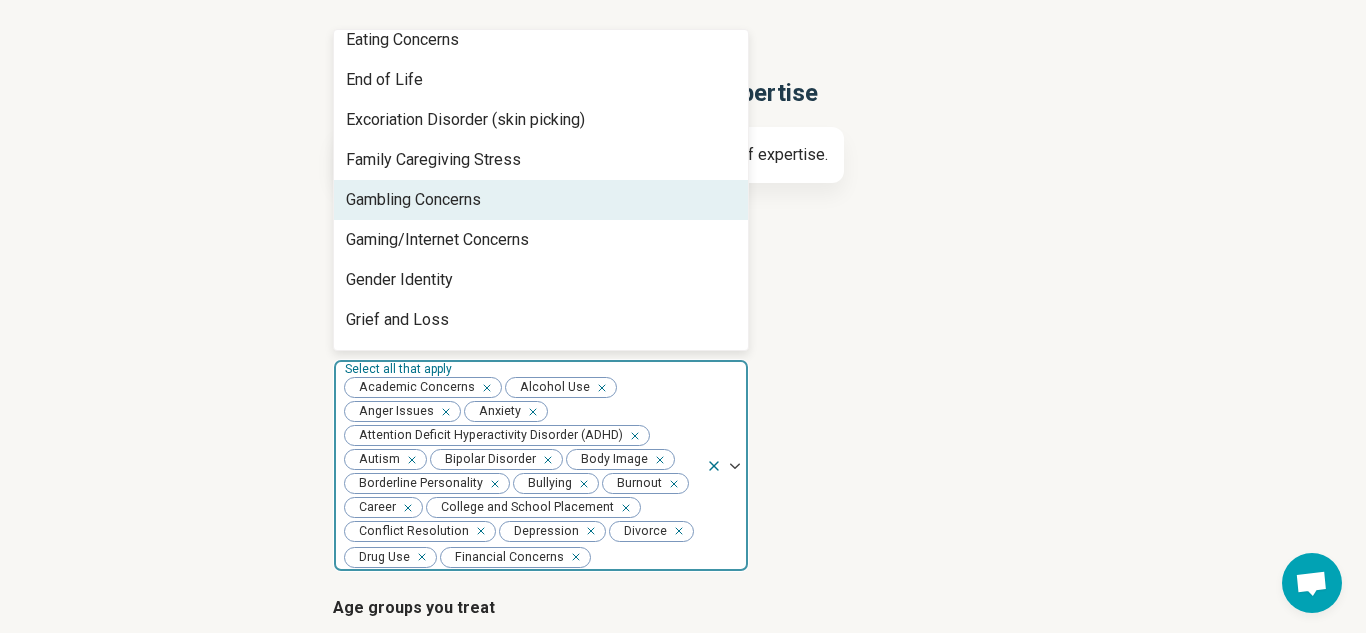 click on "Gambling Concerns" at bounding box center (541, 200) 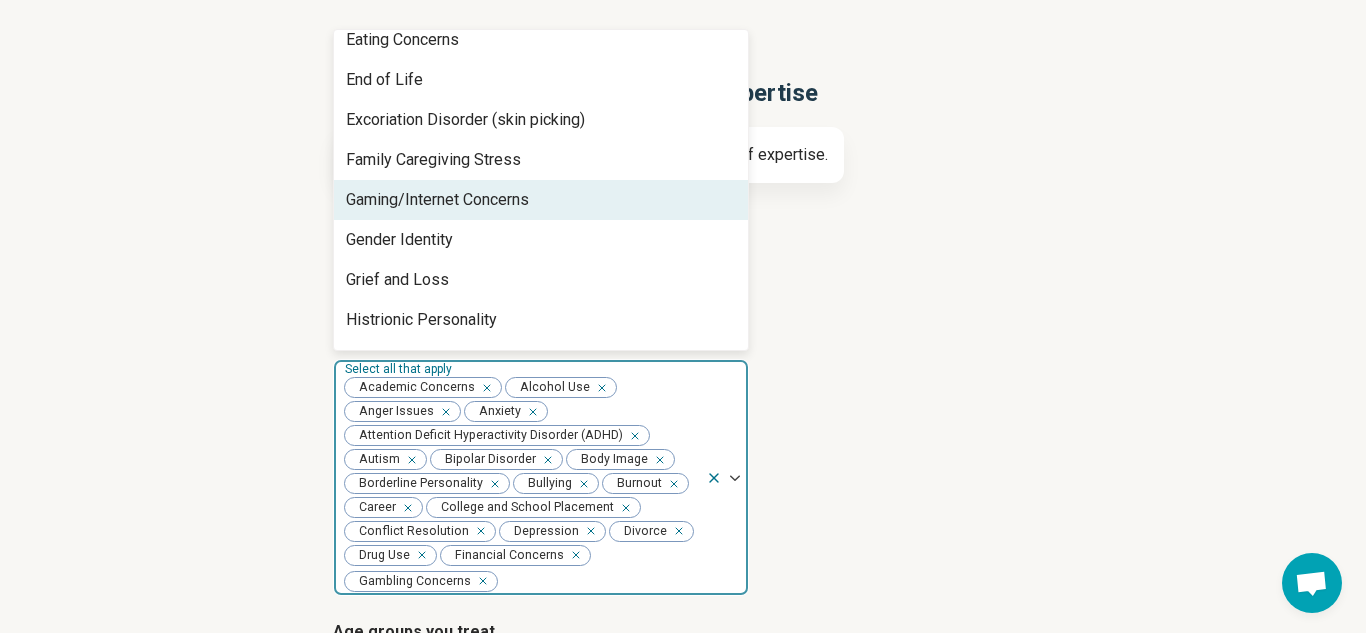 click on "Gaming/Internet Concerns" at bounding box center [541, 200] 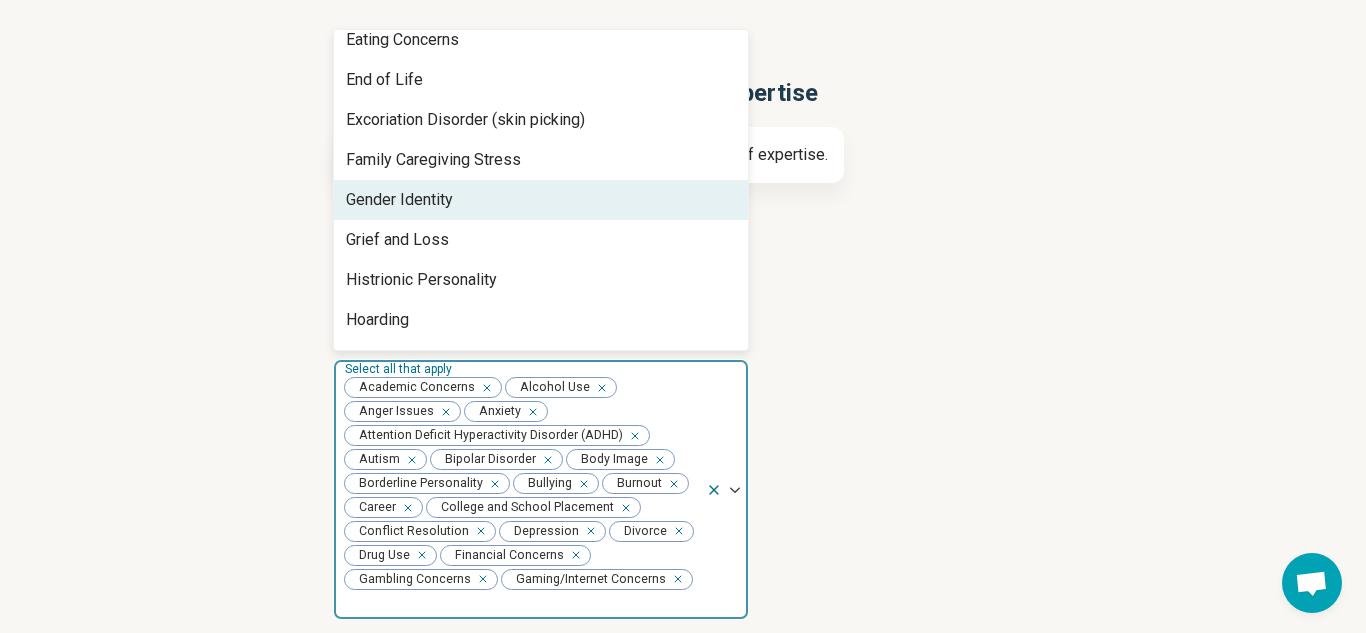 click on "Gender Identity" at bounding box center (541, 200) 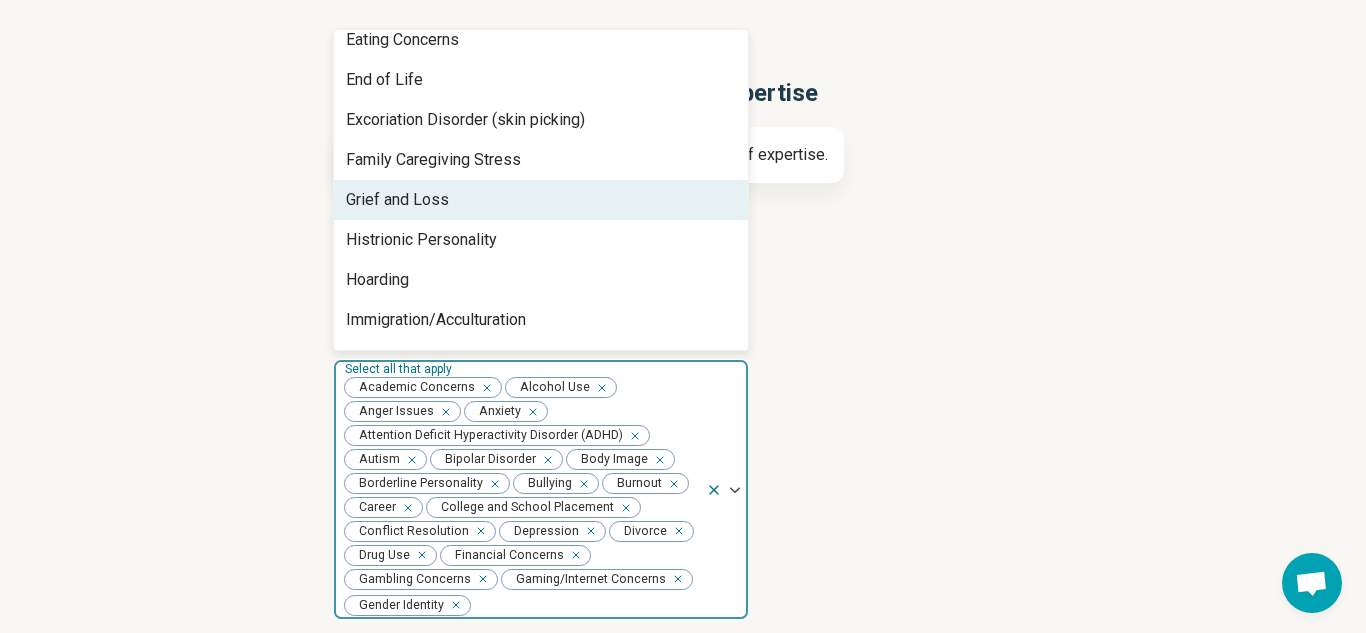 click on "Grief and Loss" at bounding box center [541, 200] 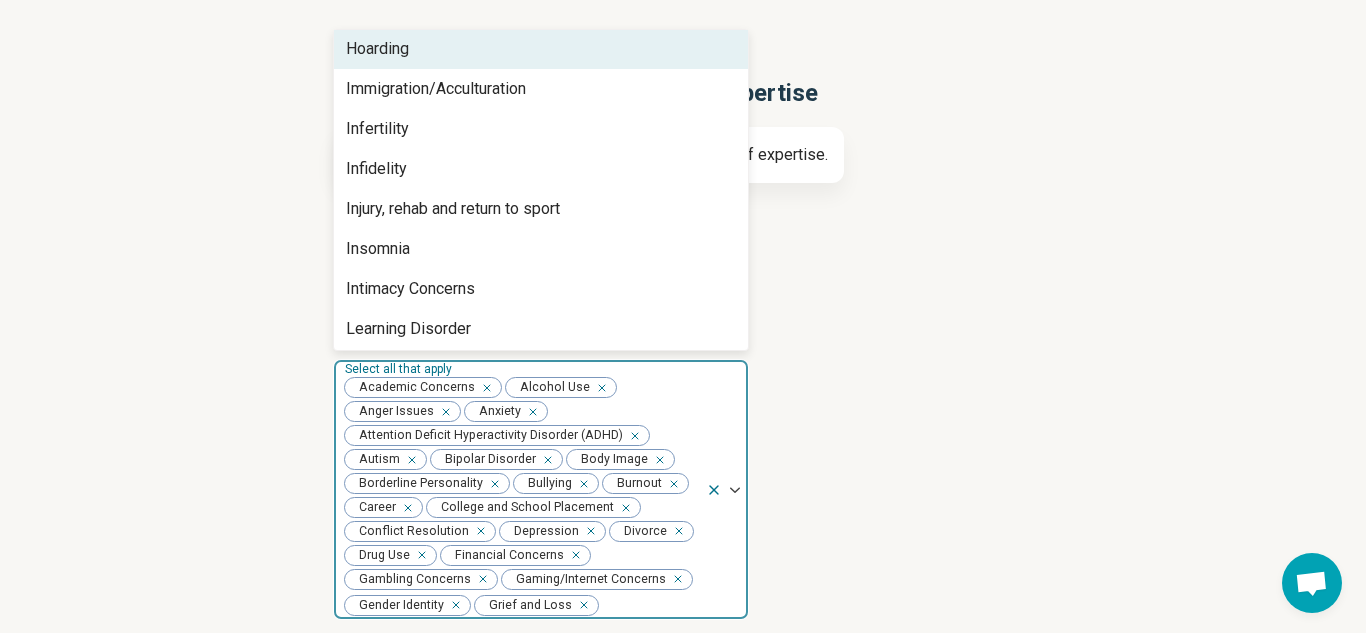 scroll, scrollTop: 887, scrollLeft: 0, axis: vertical 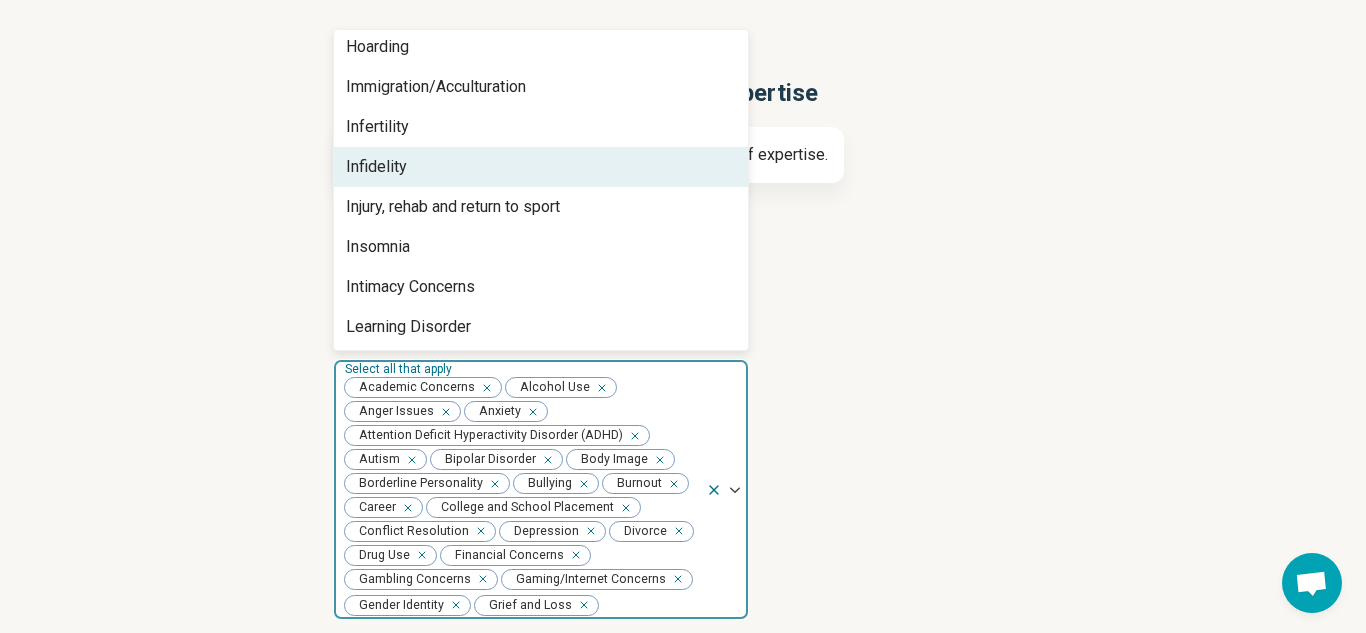 click on "Infidelity" at bounding box center [541, 167] 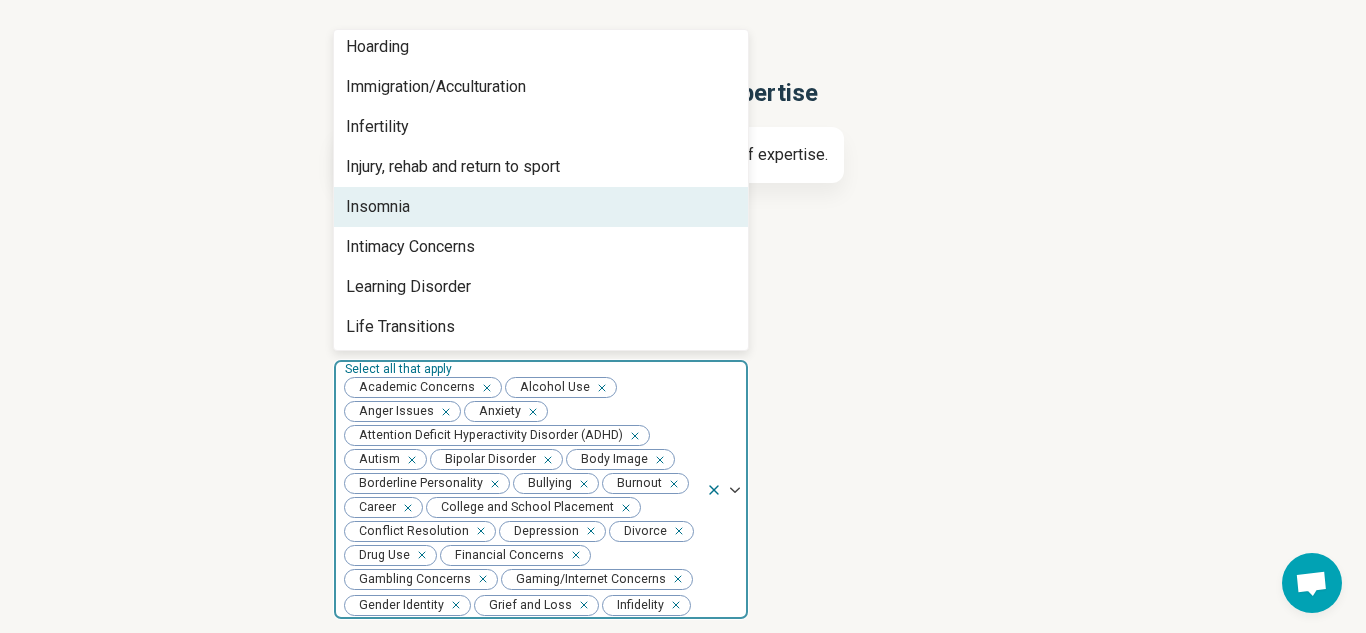 click on "Insomnia" at bounding box center [541, 207] 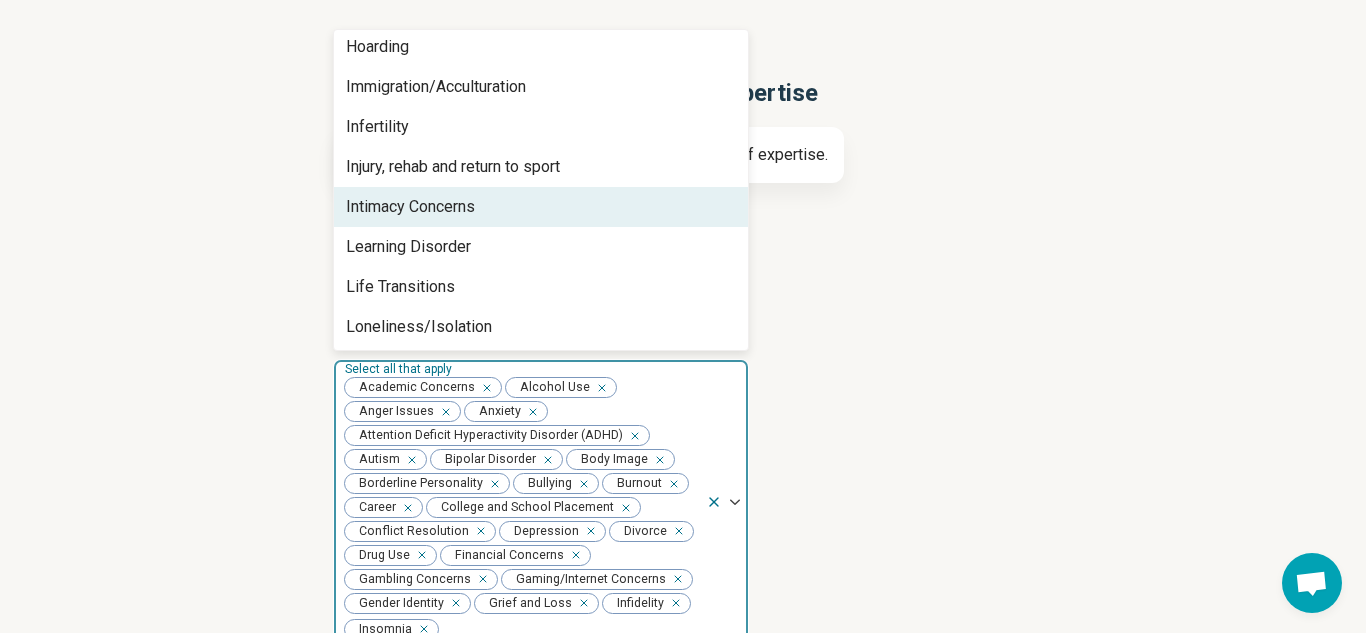 click on "Intimacy Concerns" at bounding box center (410, 207) 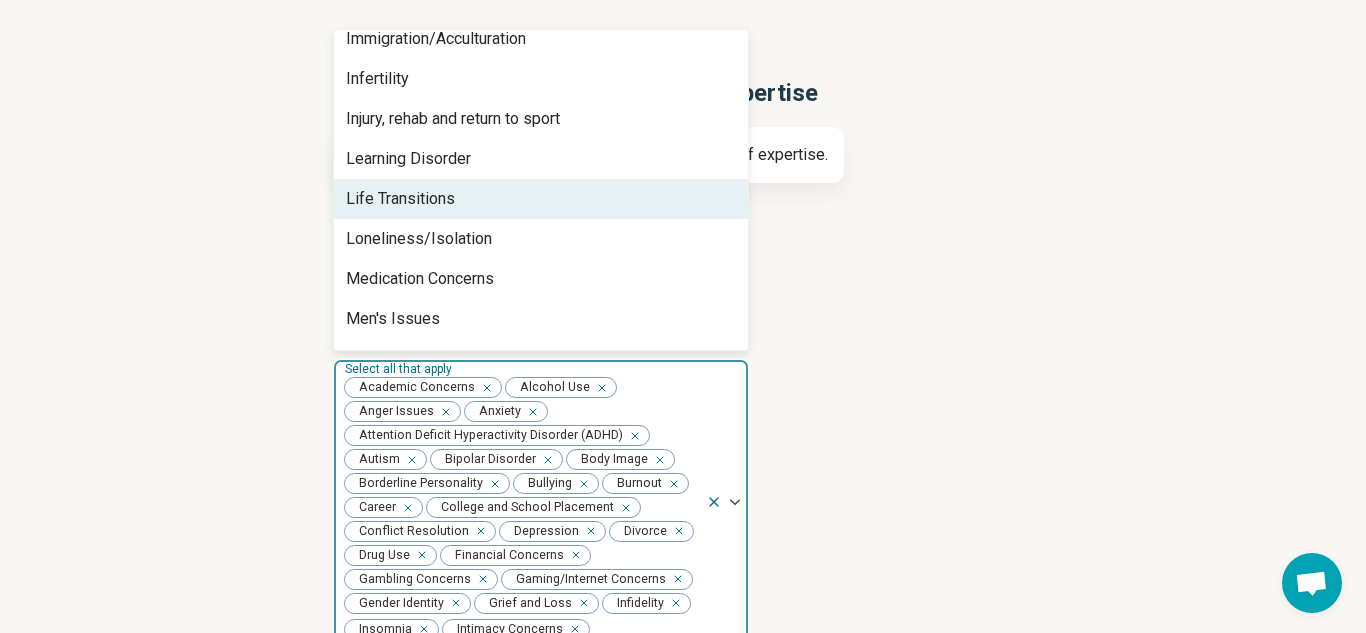 scroll, scrollTop: 937, scrollLeft: 0, axis: vertical 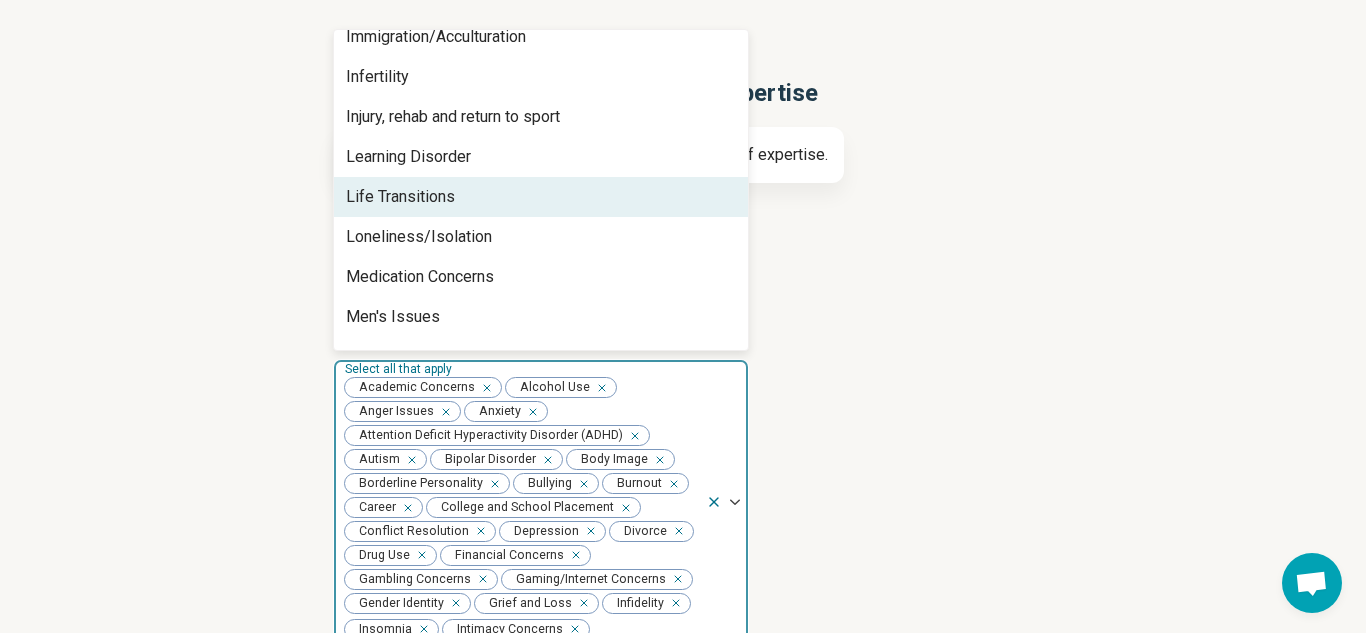 click on "Life Transitions" at bounding box center (400, 197) 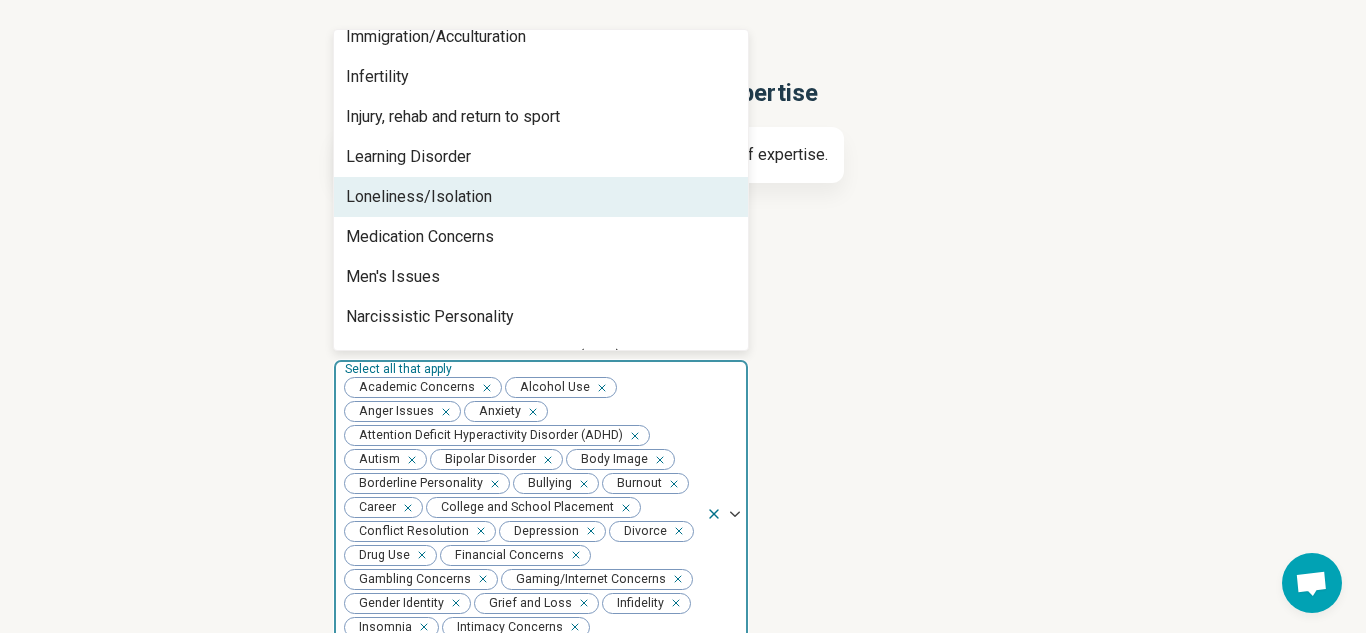 click on "Loneliness/Isolation" at bounding box center (419, 197) 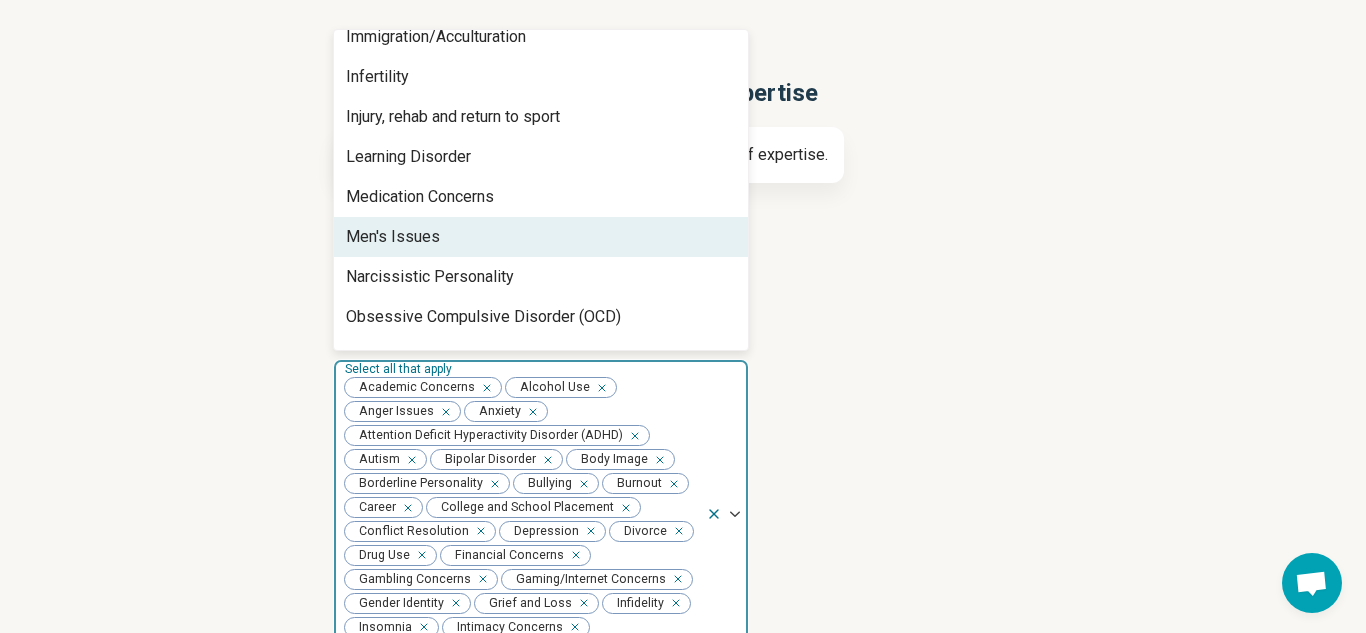 click on "Men's Issues" at bounding box center [393, 237] 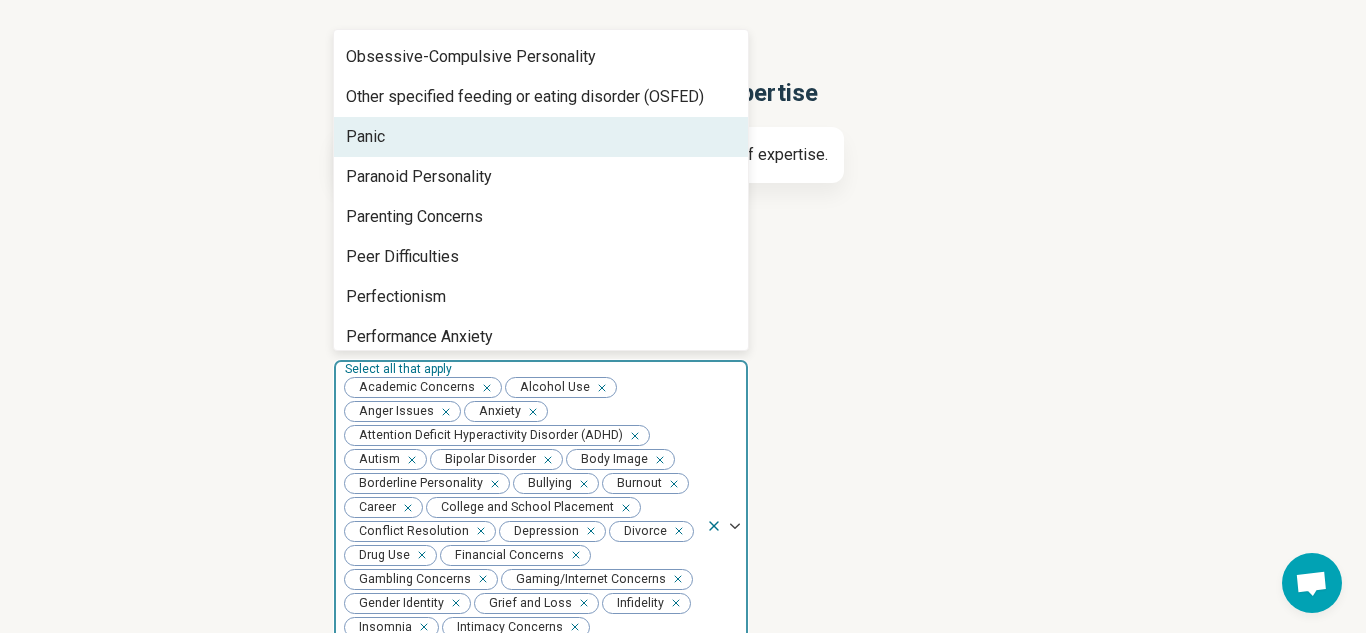 scroll, scrollTop: 1201, scrollLeft: 0, axis: vertical 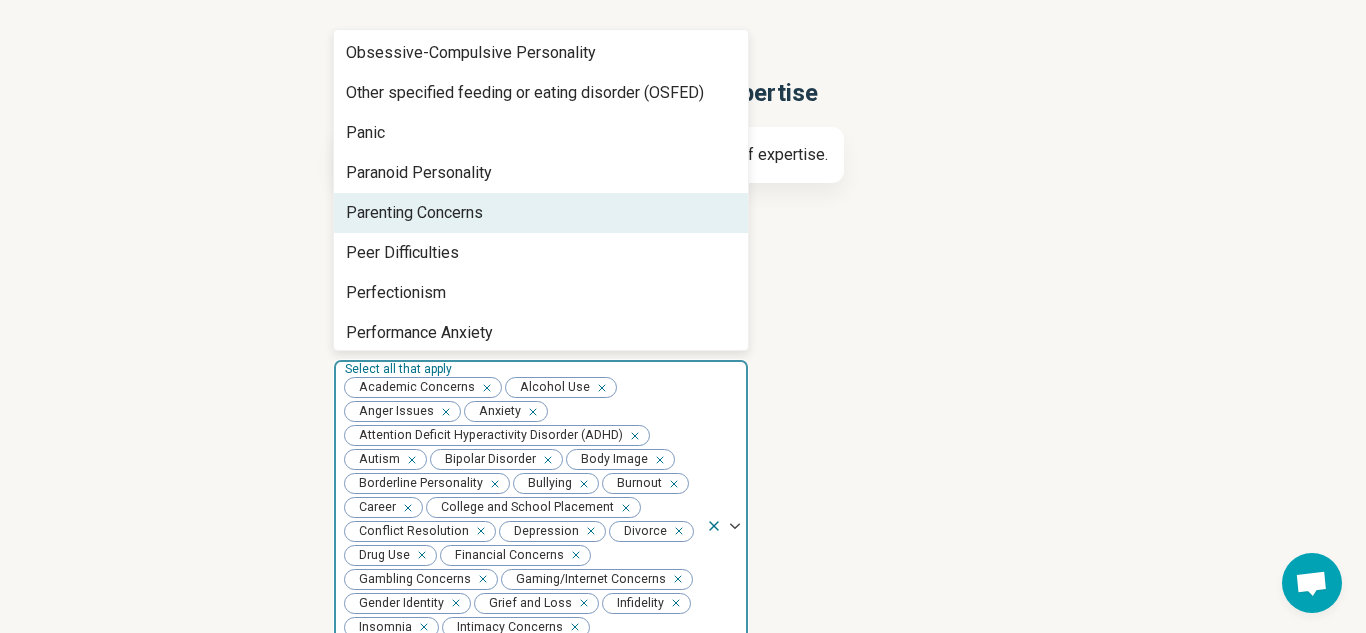 click on "Parenting Concerns" at bounding box center [414, 213] 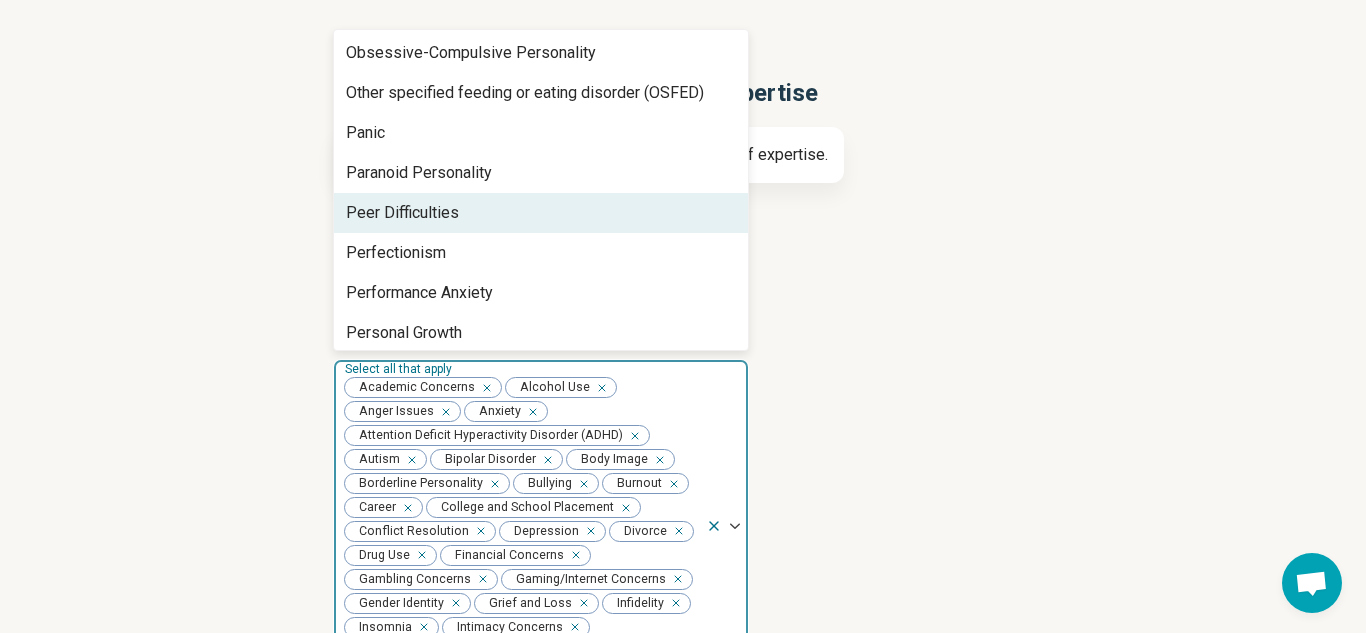click on "Peer Difficulties" at bounding box center [402, 213] 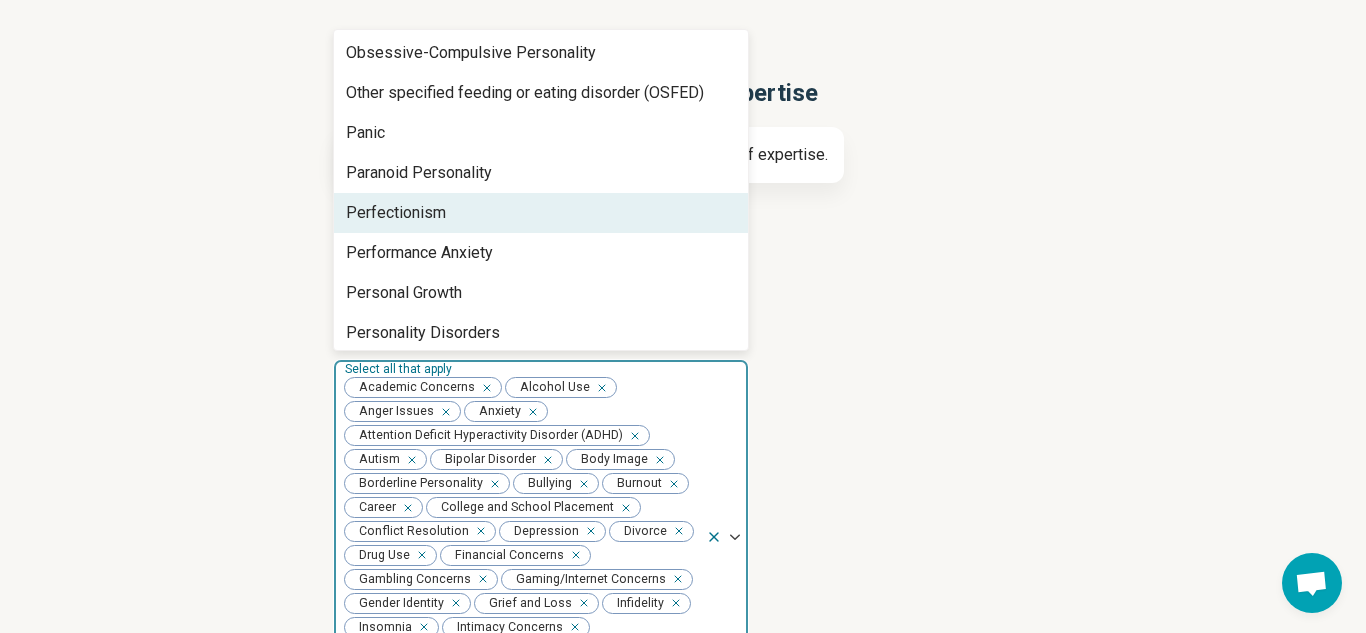 click on "Perfectionism" at bounding box center (396, 213) 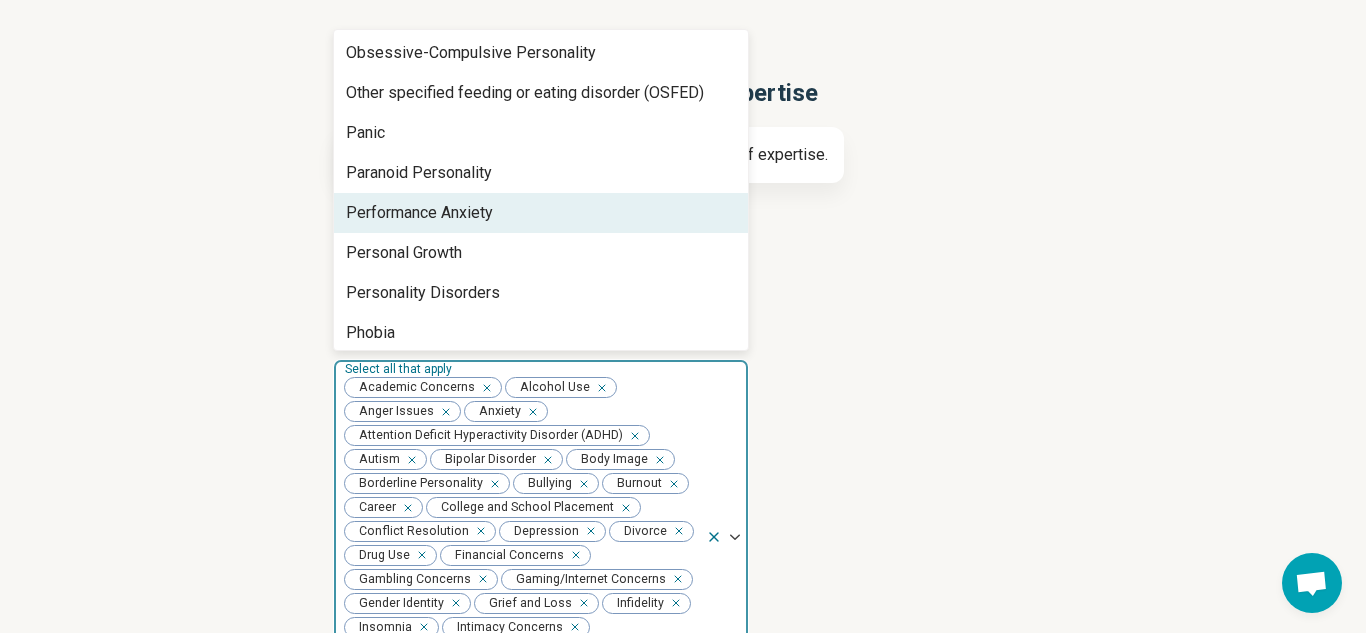 click on "Performance Anxiety" at bounding box center [419, 213] 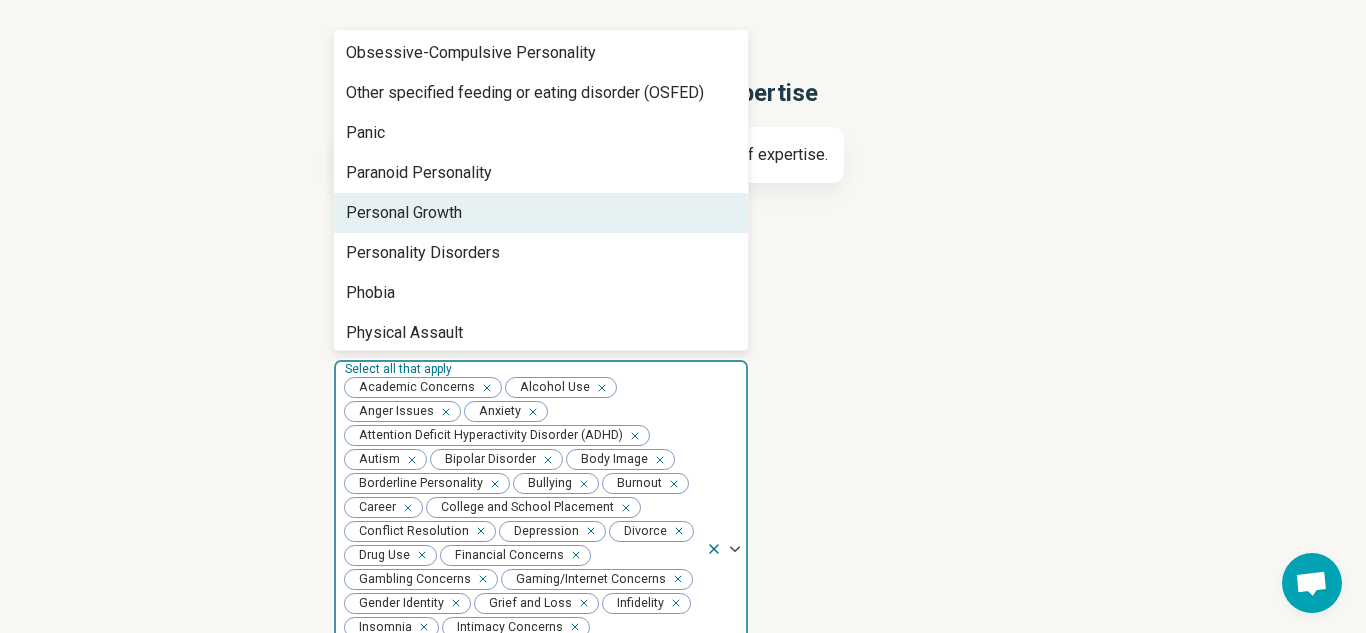 click on "Personal Growth" at bounding box center [404, 213] 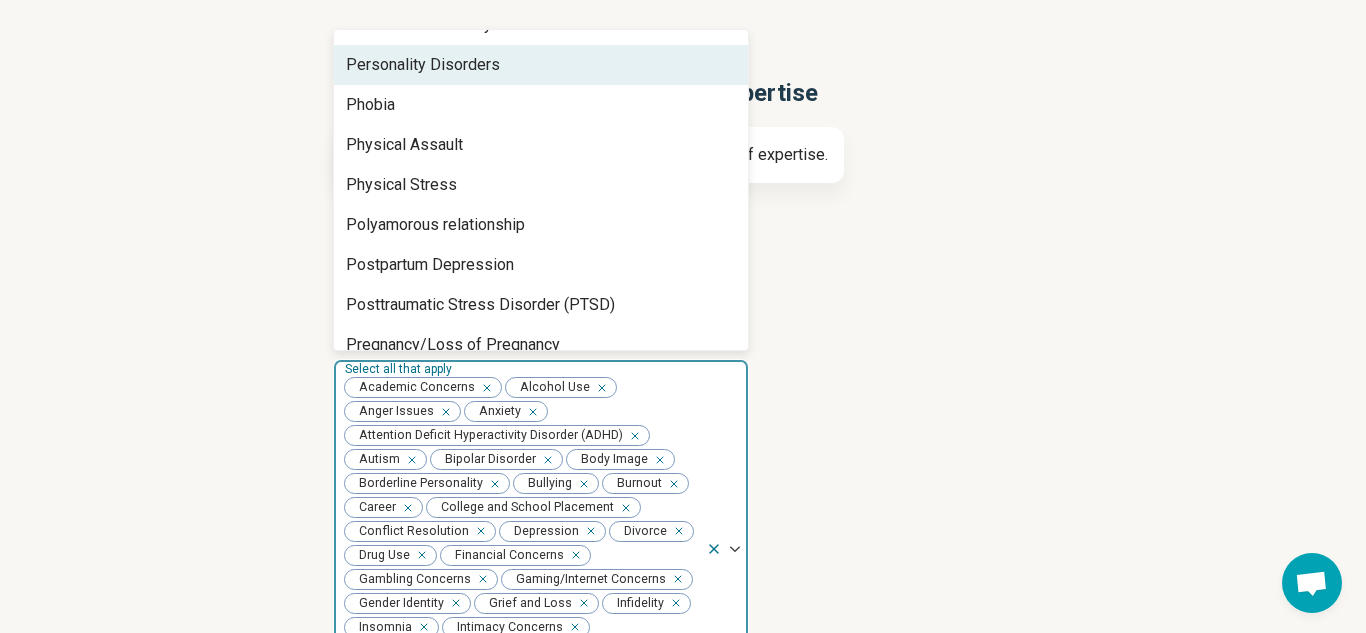 scroll, scrollTop: 1357, scrollLeft: 0, axis: vertical 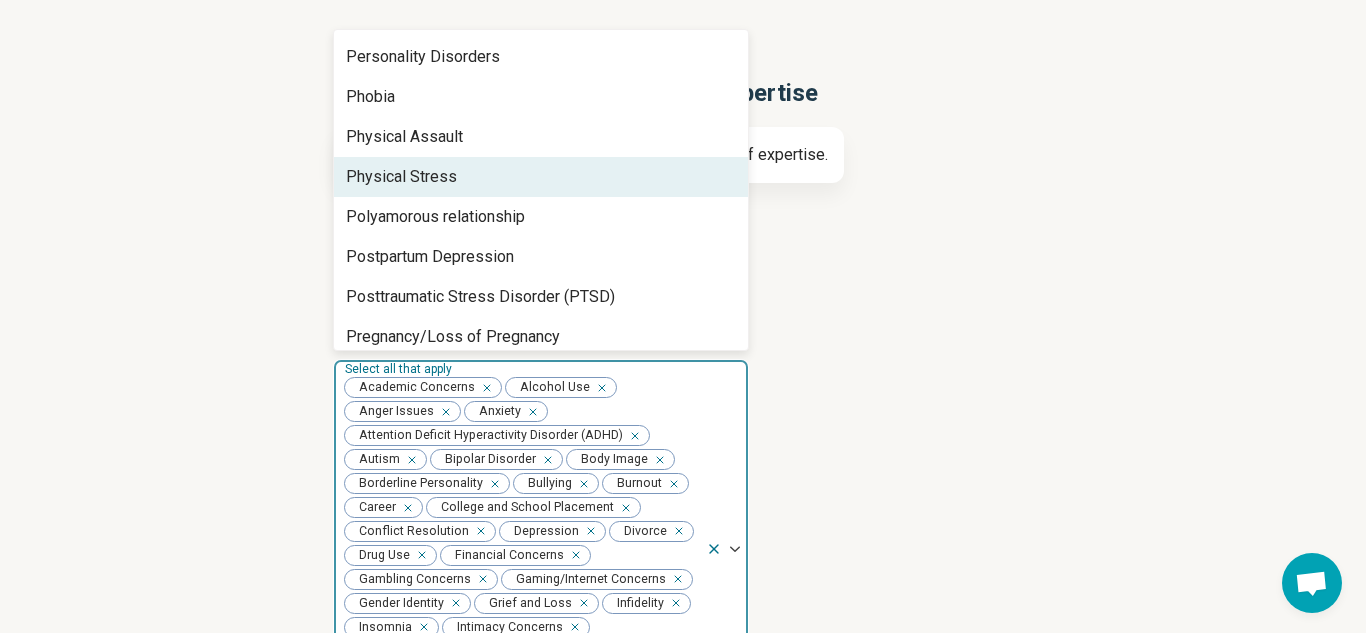 click on "Physical Stress" at bounding box center [401, 177] 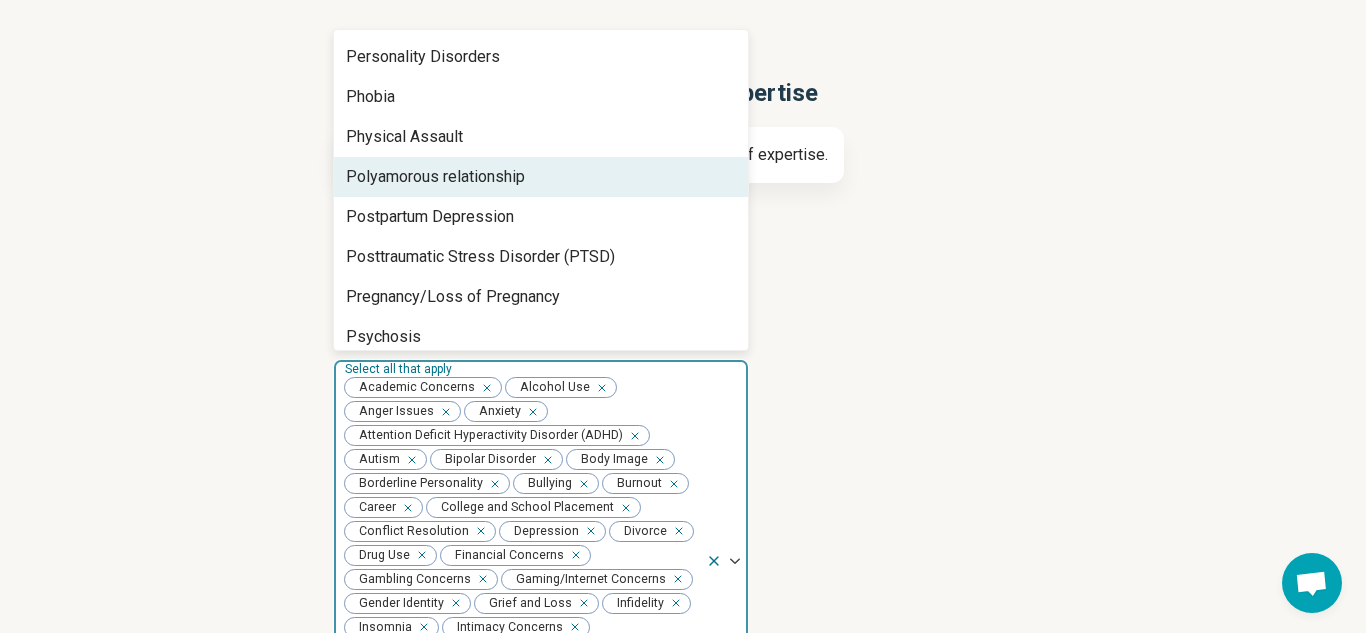 click on "Polyamorous relationship" at bounding box center (435, 177) 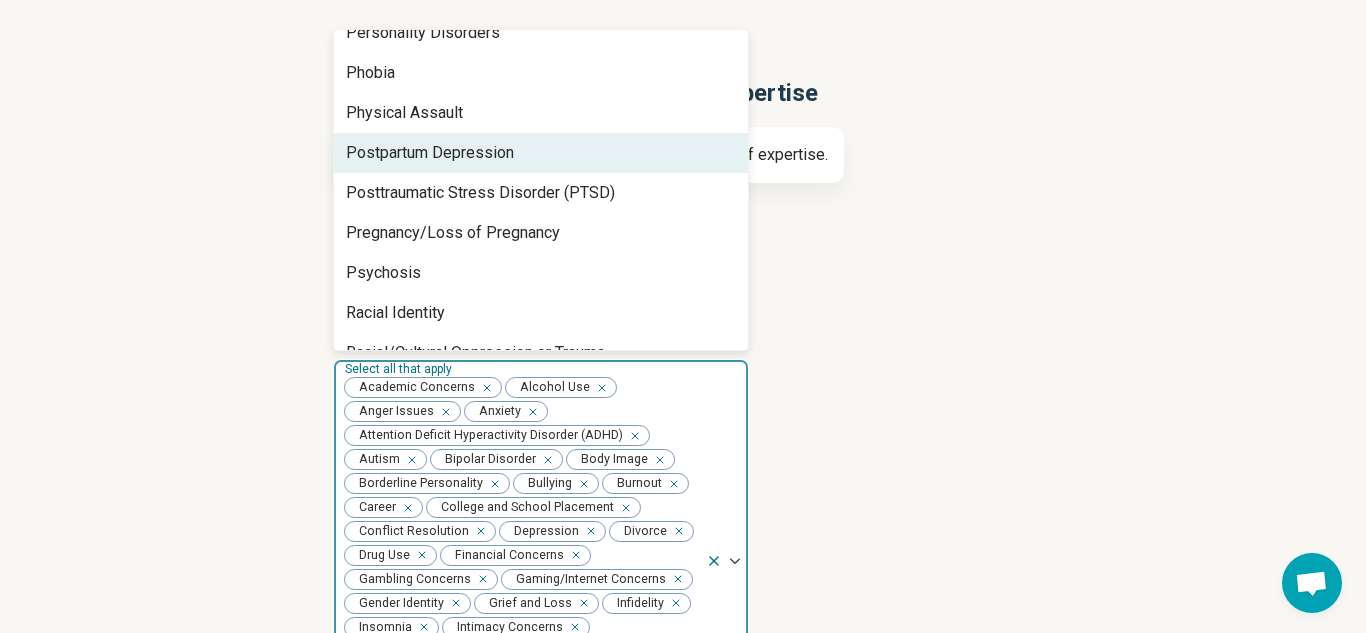 scroll, scrollTop: 1384, scrollLeft: 0, axis: vertical 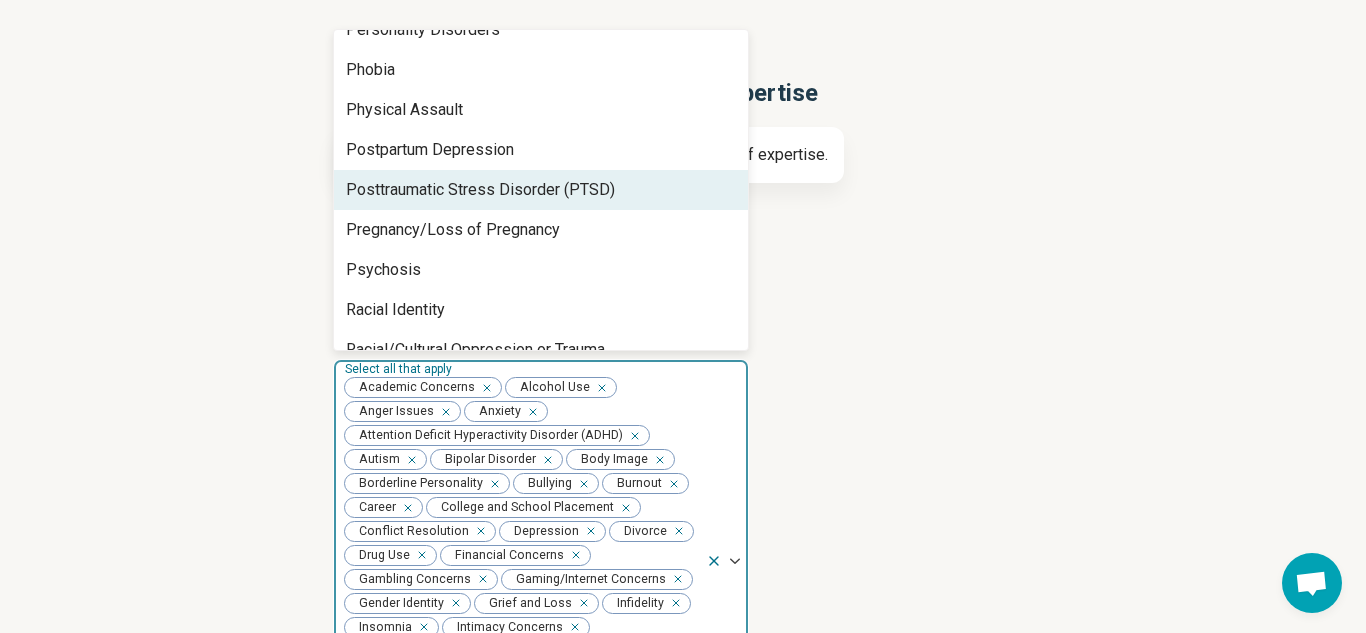 click on "Posttraumatic Stress Disorder (PTSD)" at bounding box center (480, 190) 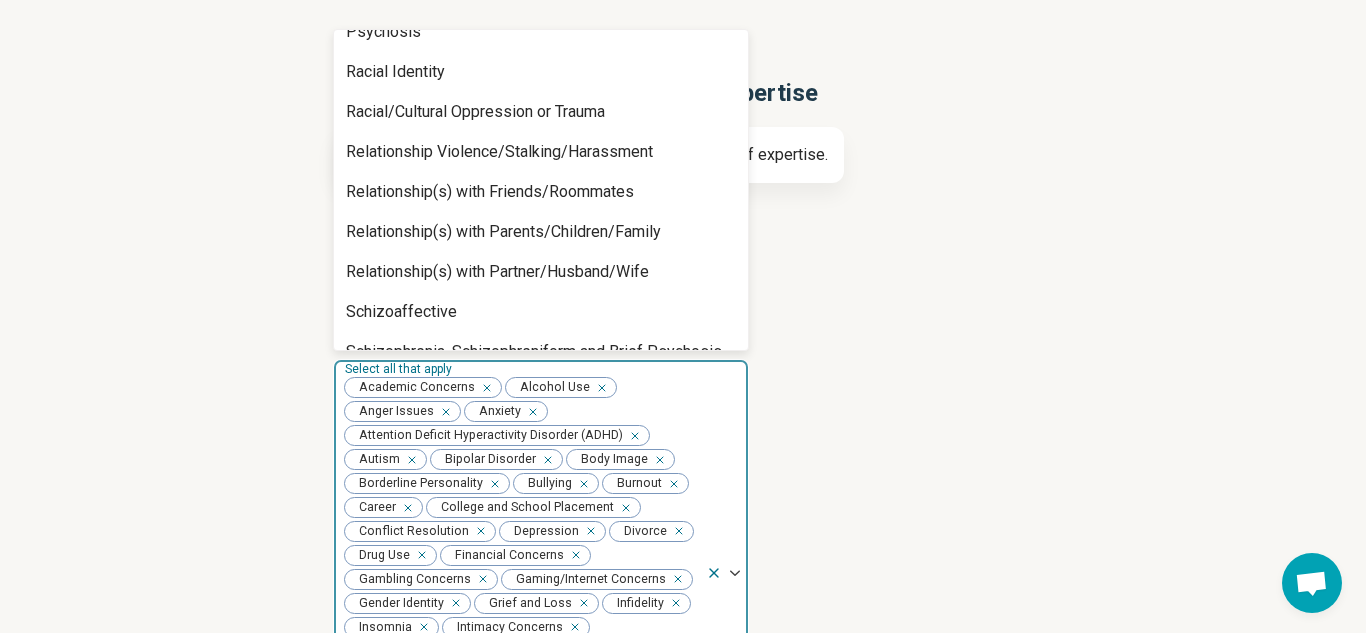 scroll, scrollTop: 1588, scrollLeft: 0, axis: vertical 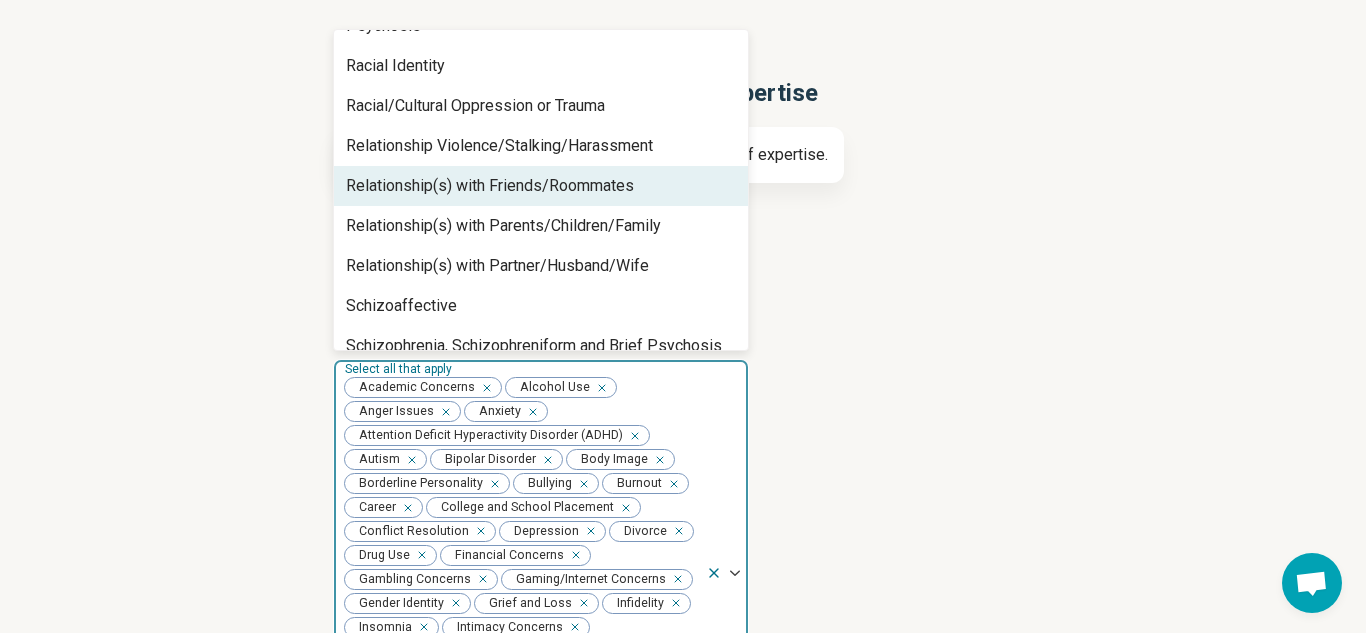 click on "Relationship(s) with Friends/Roommates" at bounding box center (490, 186) 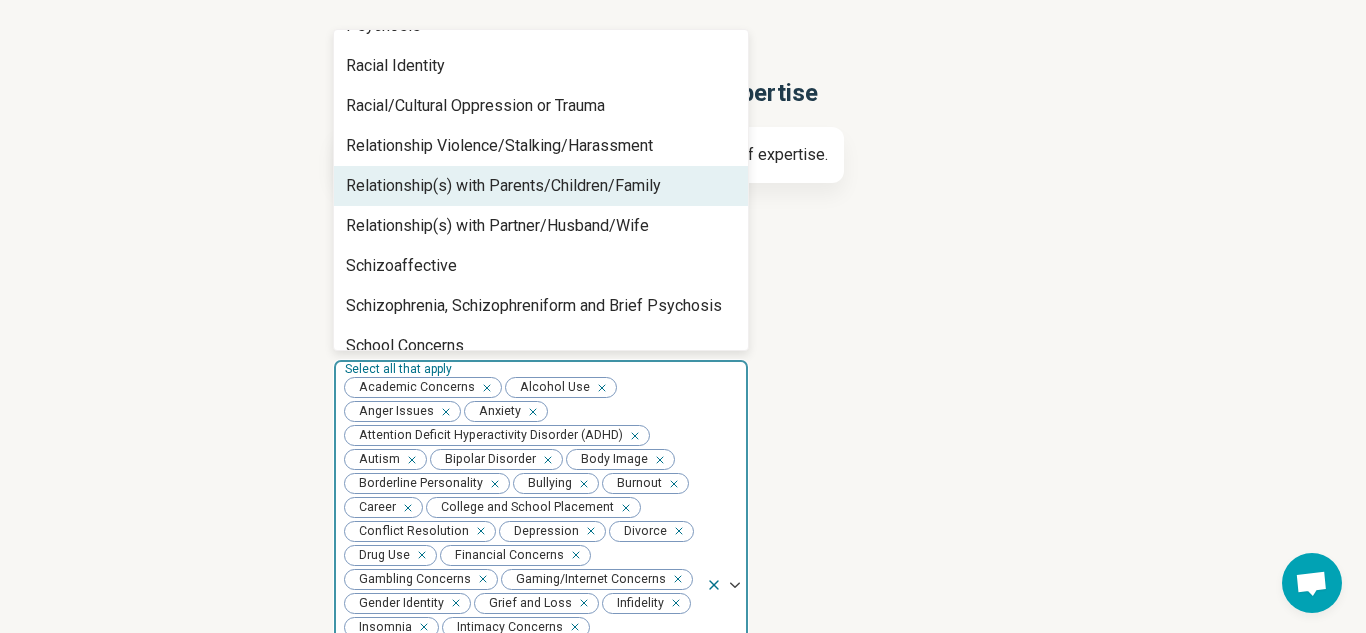 click on "Relationship(s) with Parents/Children/Family" at bounding box center (503, 186) 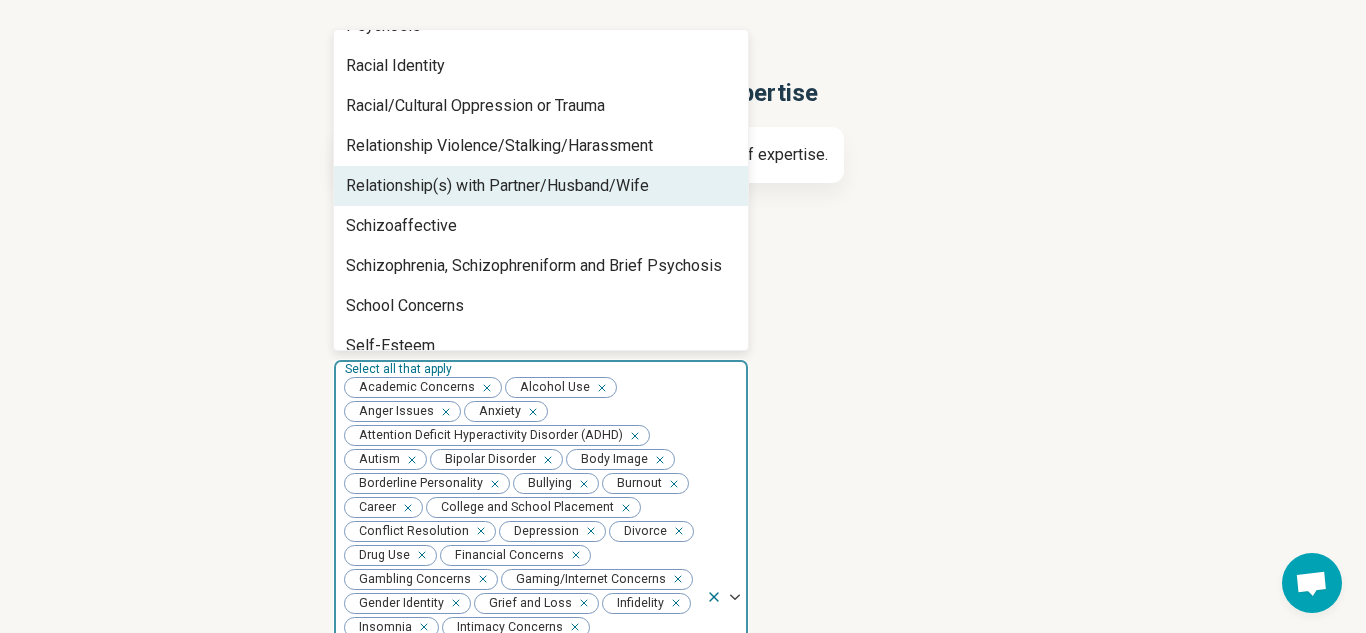 click on "Relationship(s) with Partner/Husband/Wife" at bounding box center [497, 186] 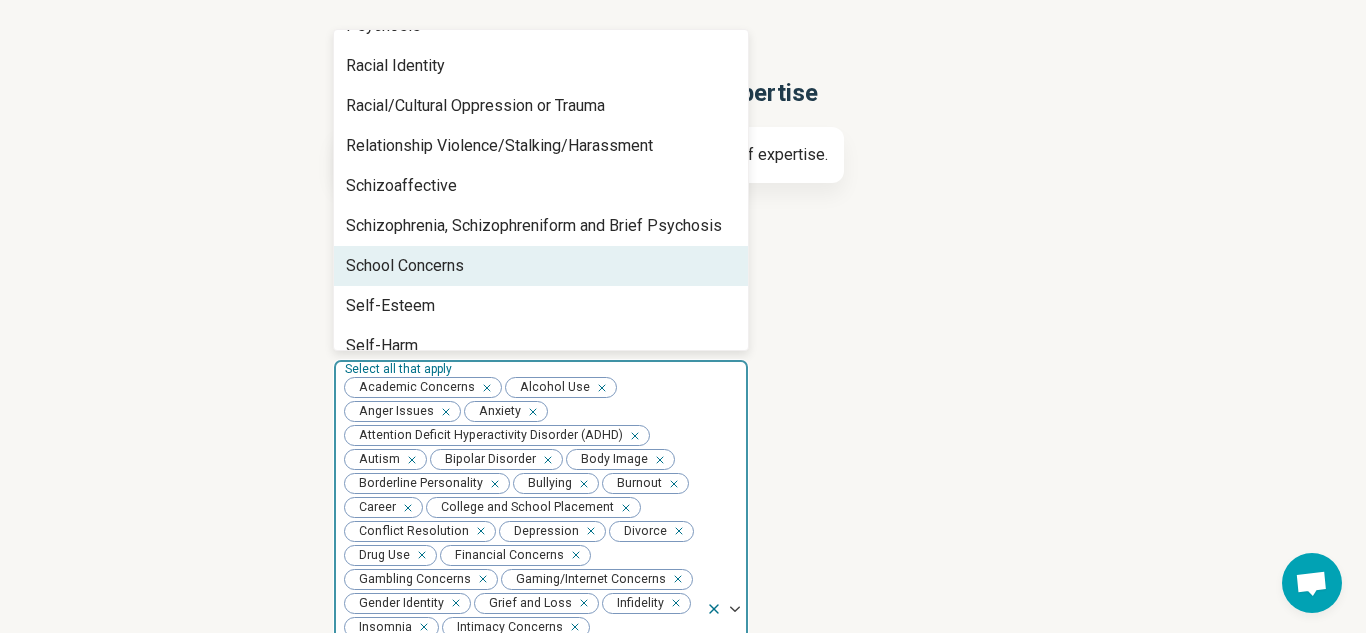 click on "School Concerns" at bounding box center [405, 266] 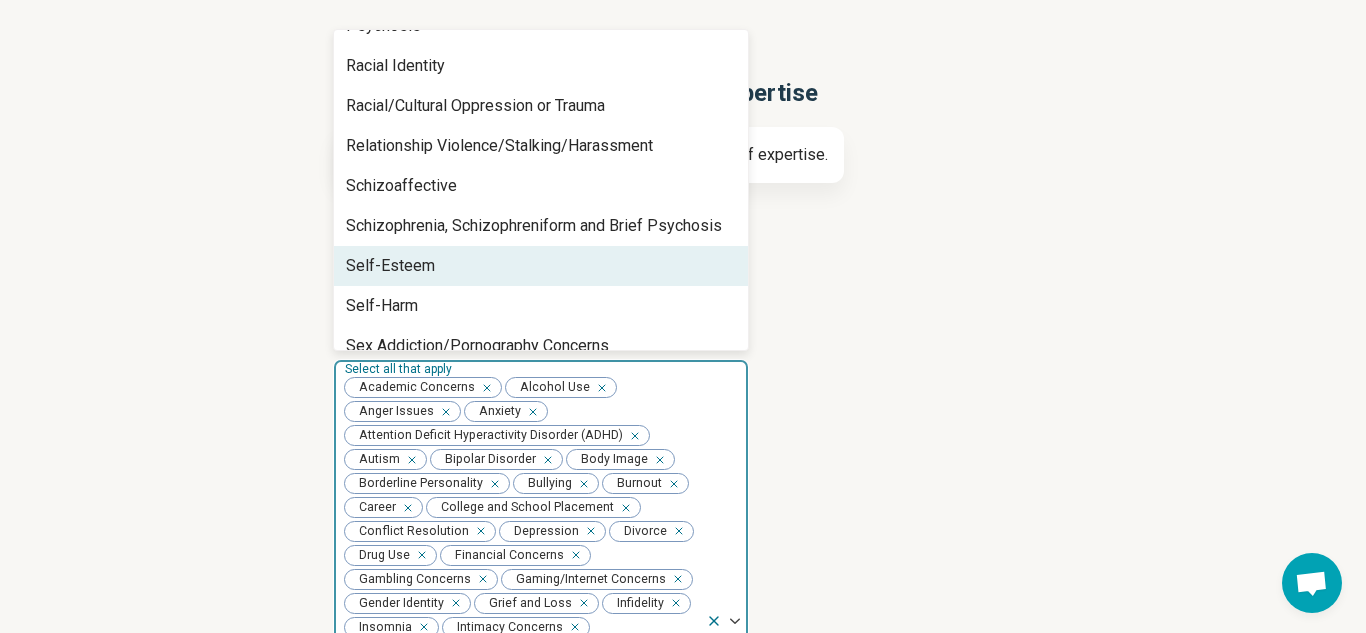 click on "Self-Esteem" at bounding box center (541, 266) 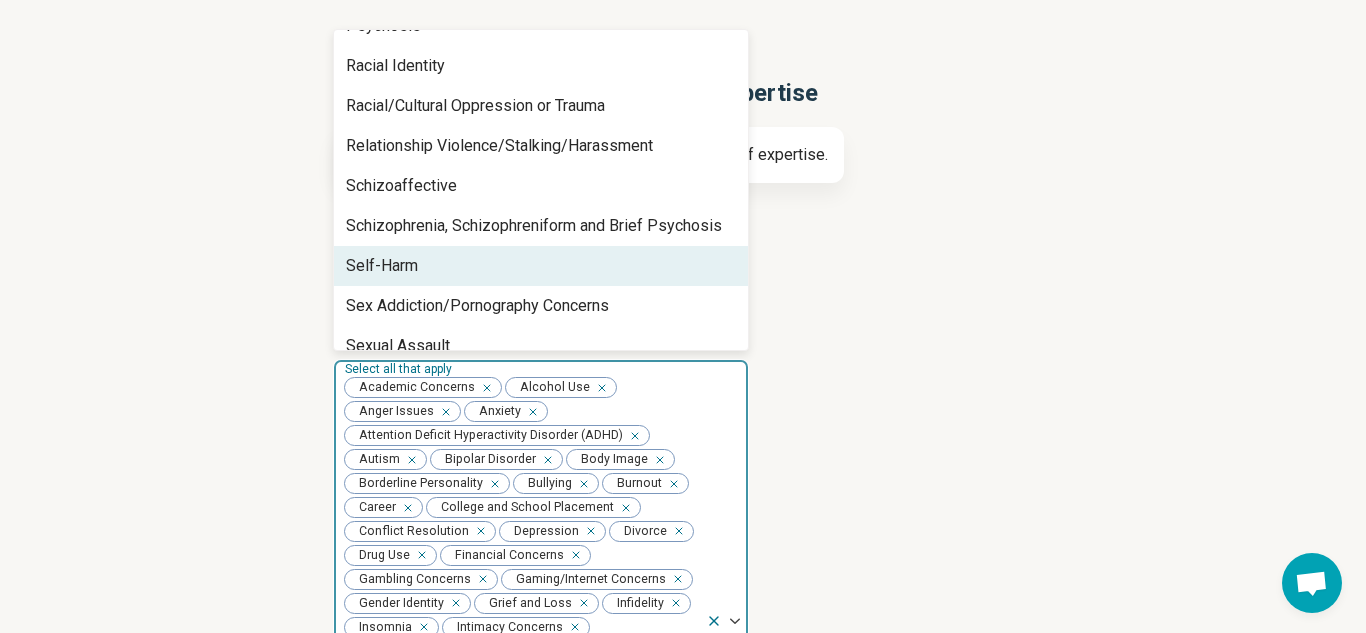 click on "Self-Harm" at bounding box center [541, 266] 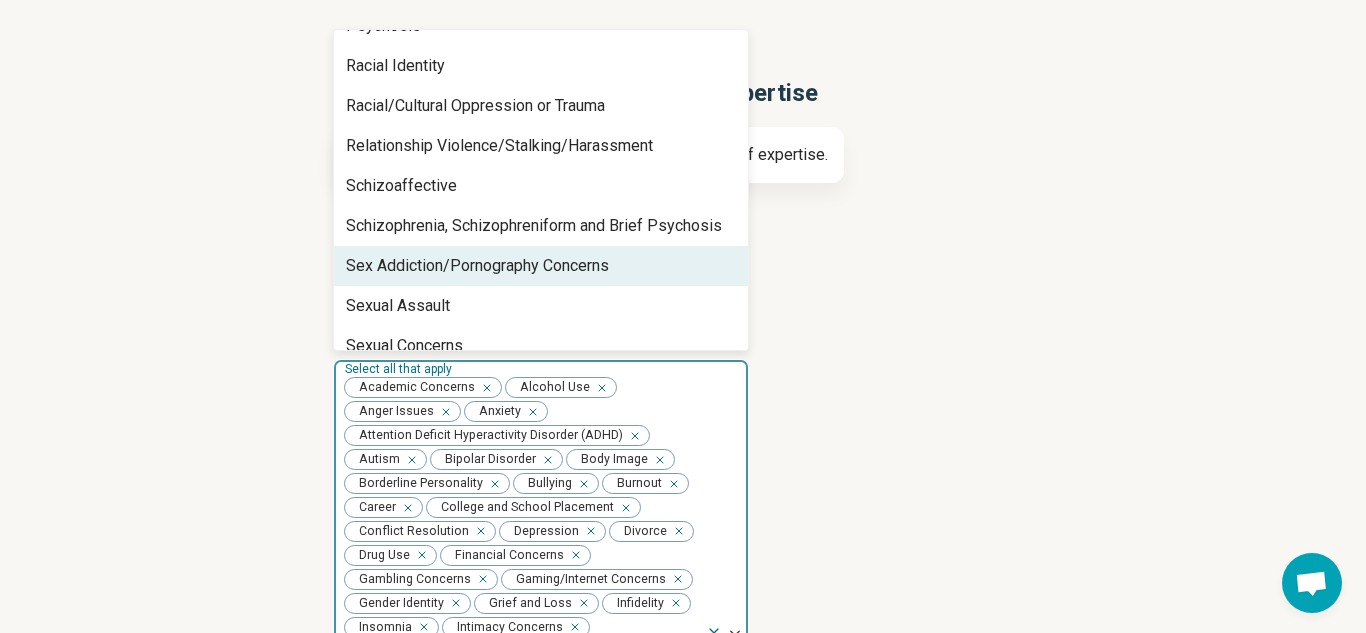 click on "Sex Addiction/Pornography Concerns" at bounding box center [477, 266] 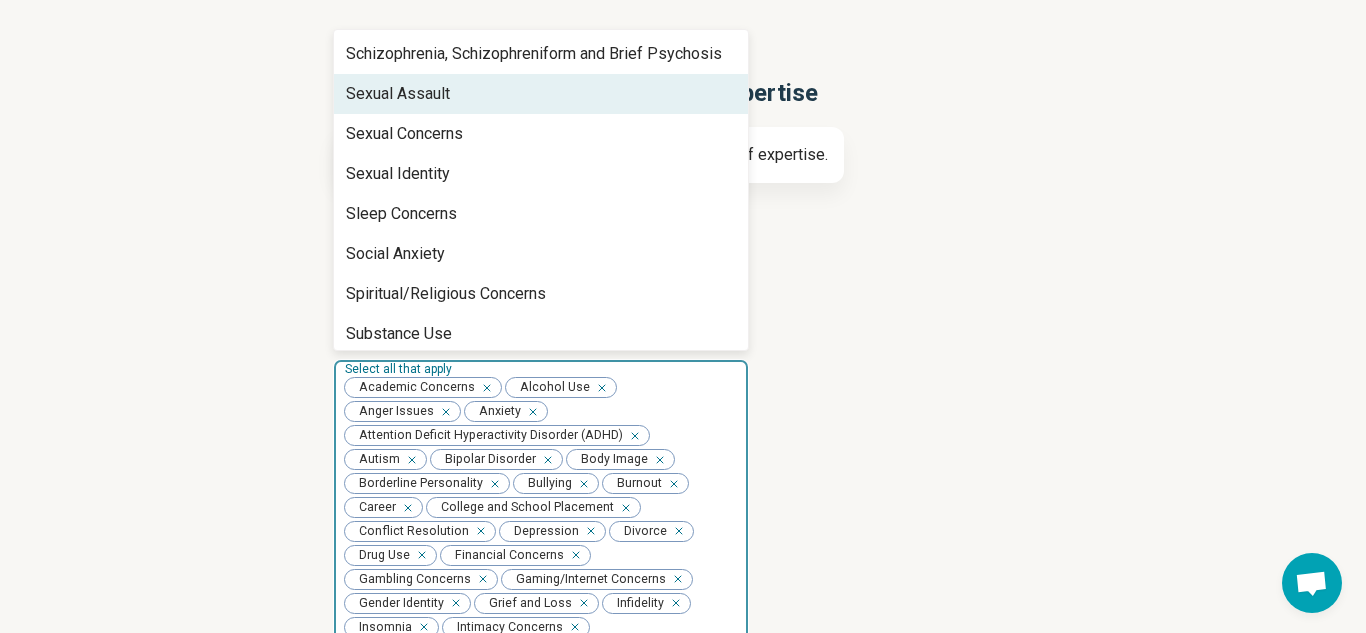 scroll, scrollTop: 1765, scrollLeft: 0, axis: vertical 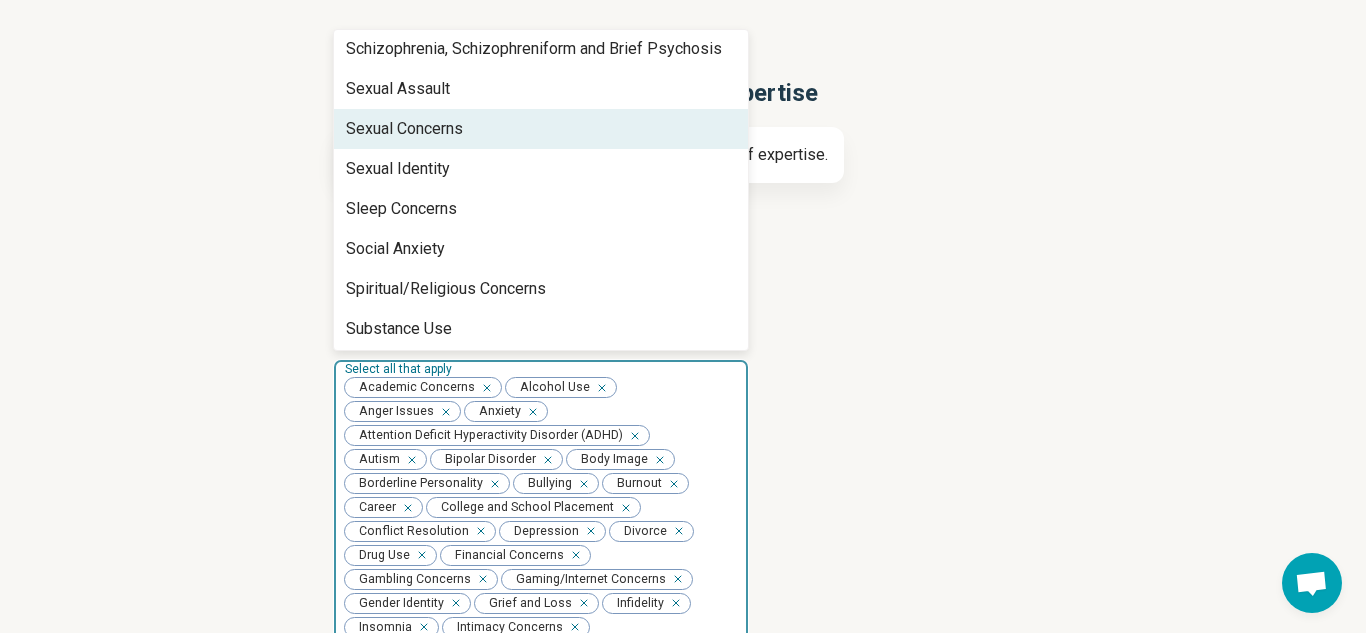 click on "Sexual Concerns" at bounding box center (404, 129) 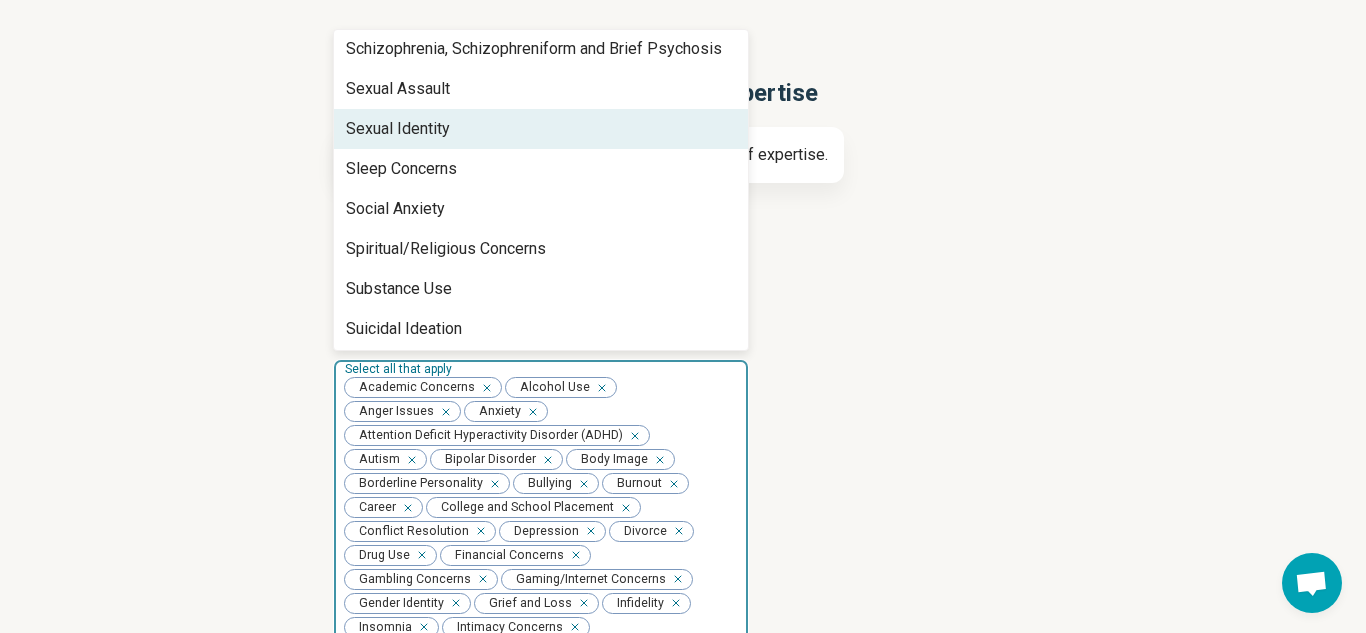 click on "Sexual Identity" at bounding box center (398, 129) 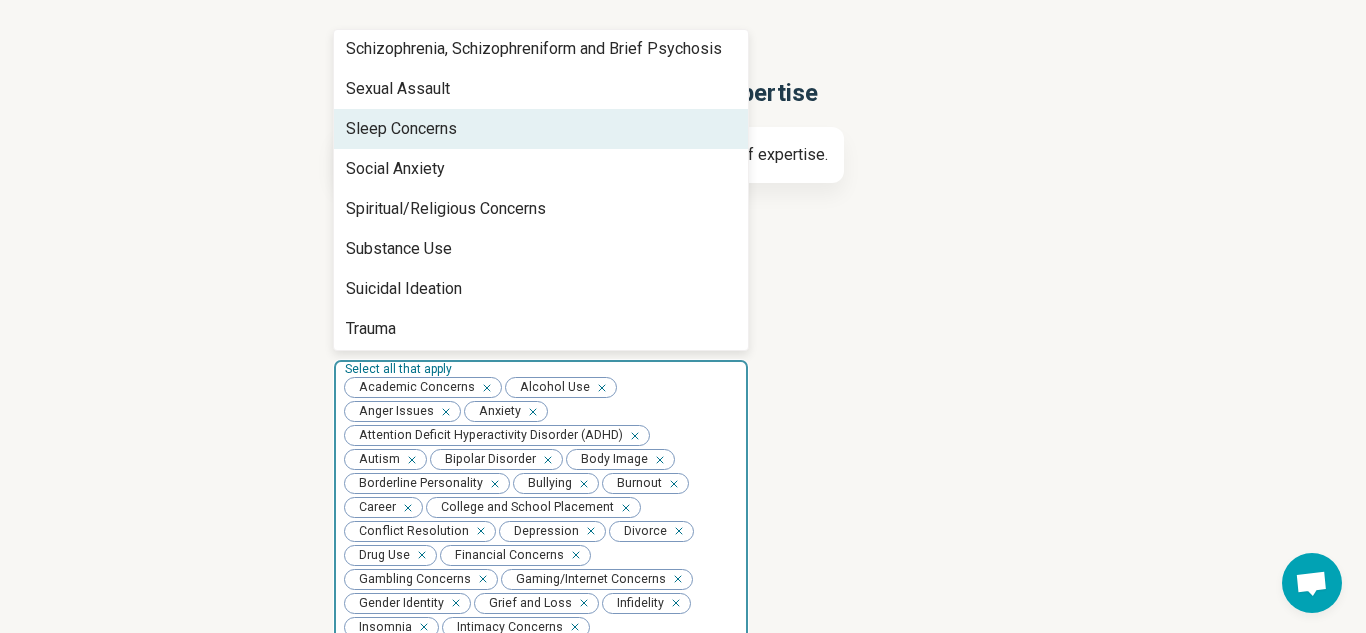 click on "Sleep Concerns" at bounding box center (401, 129) 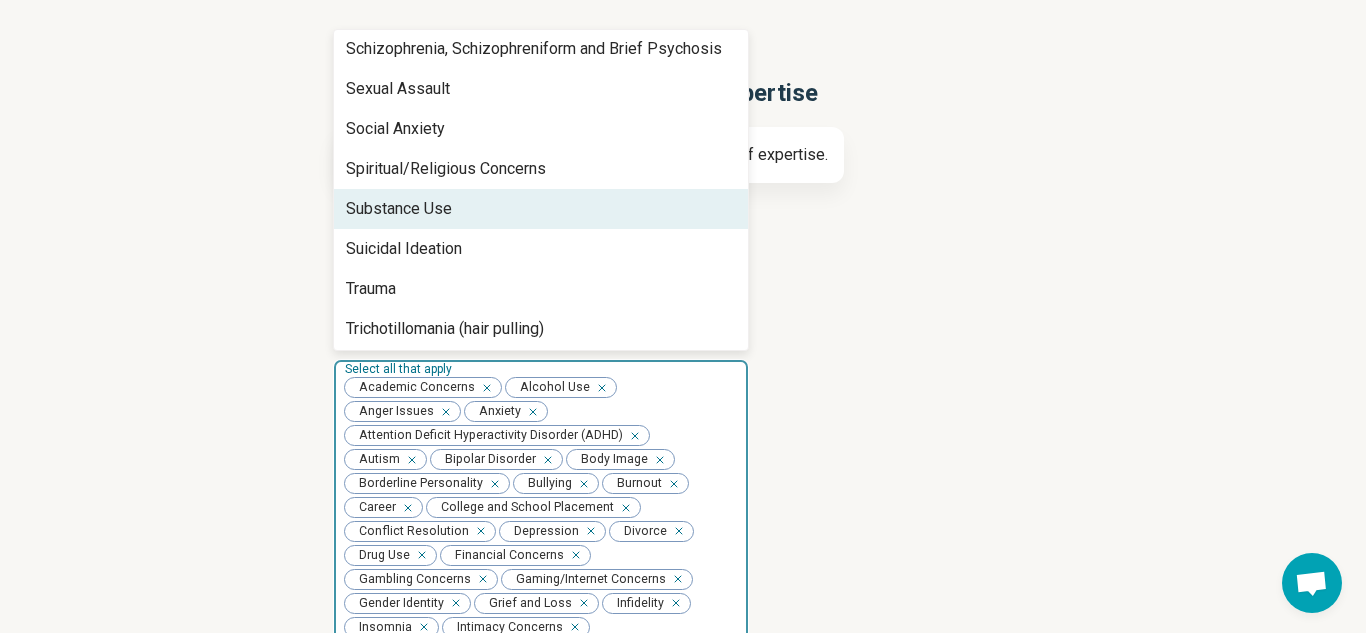 click on "Substance Use" at bounding box center (399, 209) 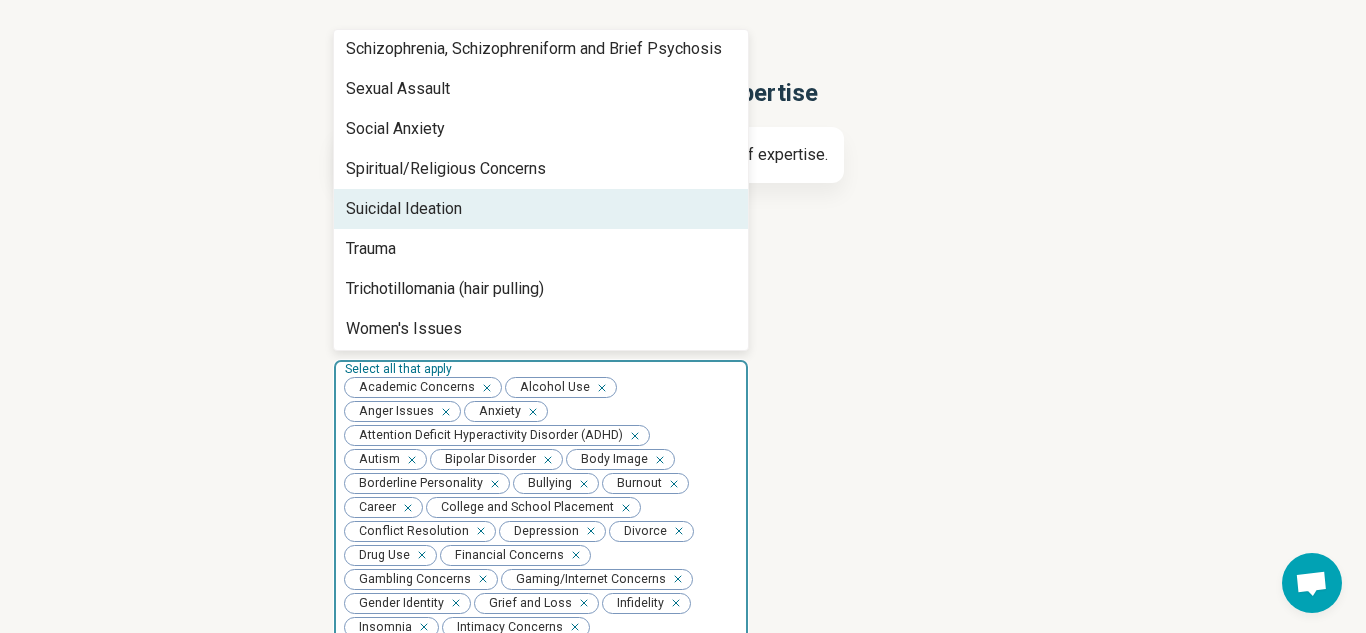 click on "Suicidal Ideation" at bounding box center (404, 209) 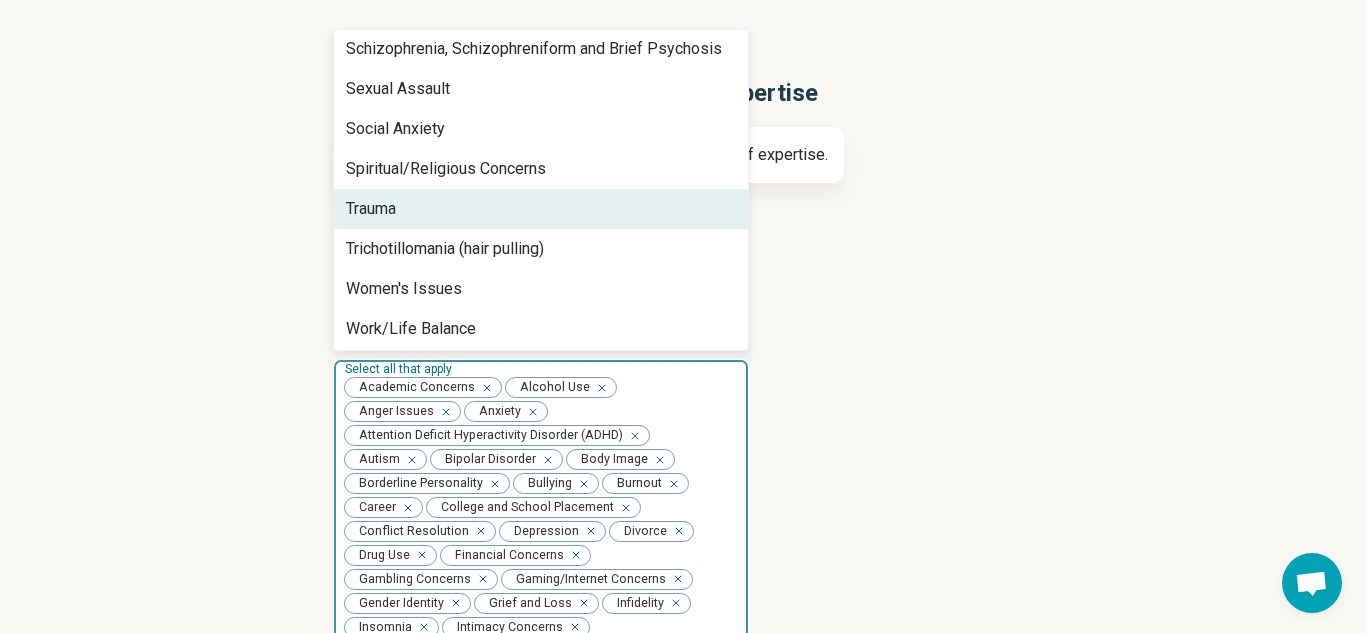 click on "Trauma" at bounding box center (541, 209) 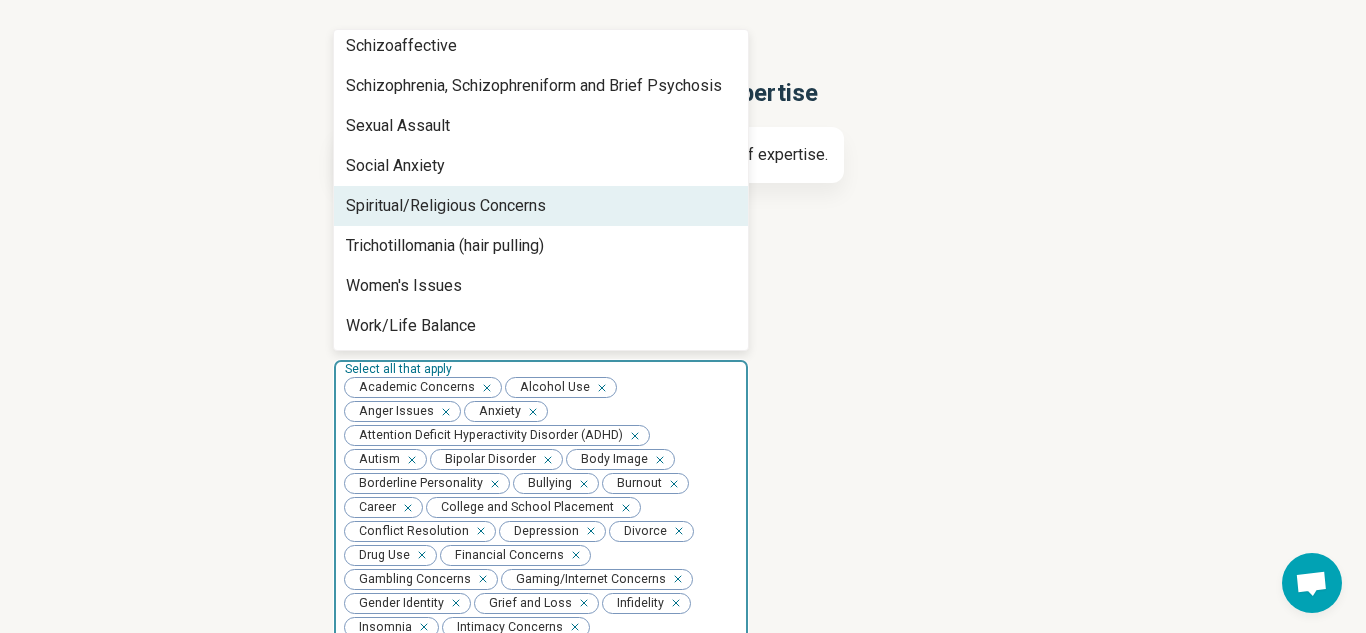 scroll, scrollTop: 1728, scrollLeft: 0, axis: vertical 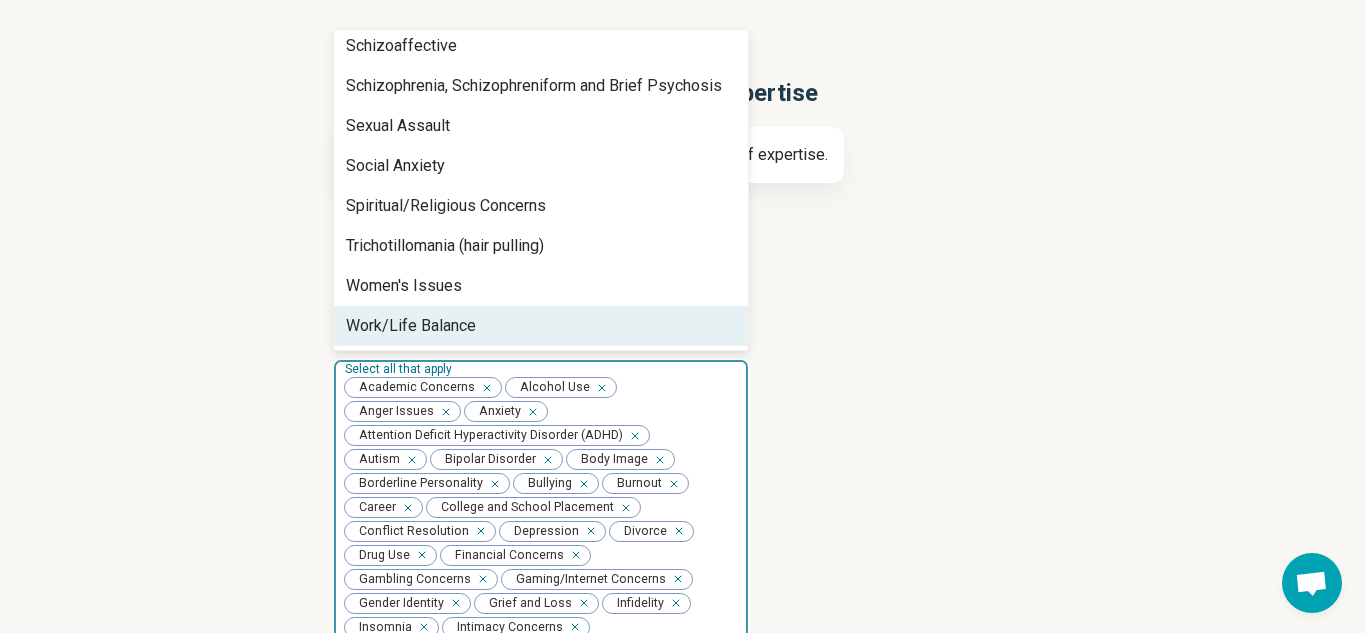 click on "Work/Life Balance" at bounding box center [411, 326] 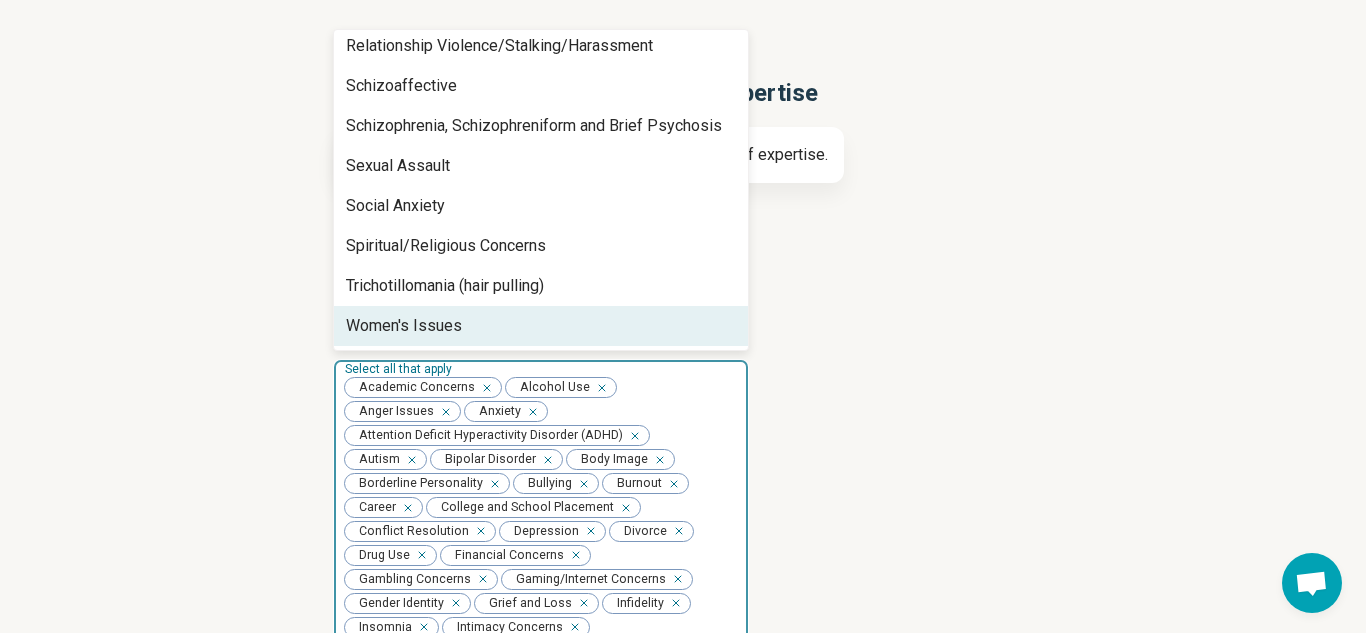 scroll, scrollTop: 1688, scrollLeft: 0, axis: vertical 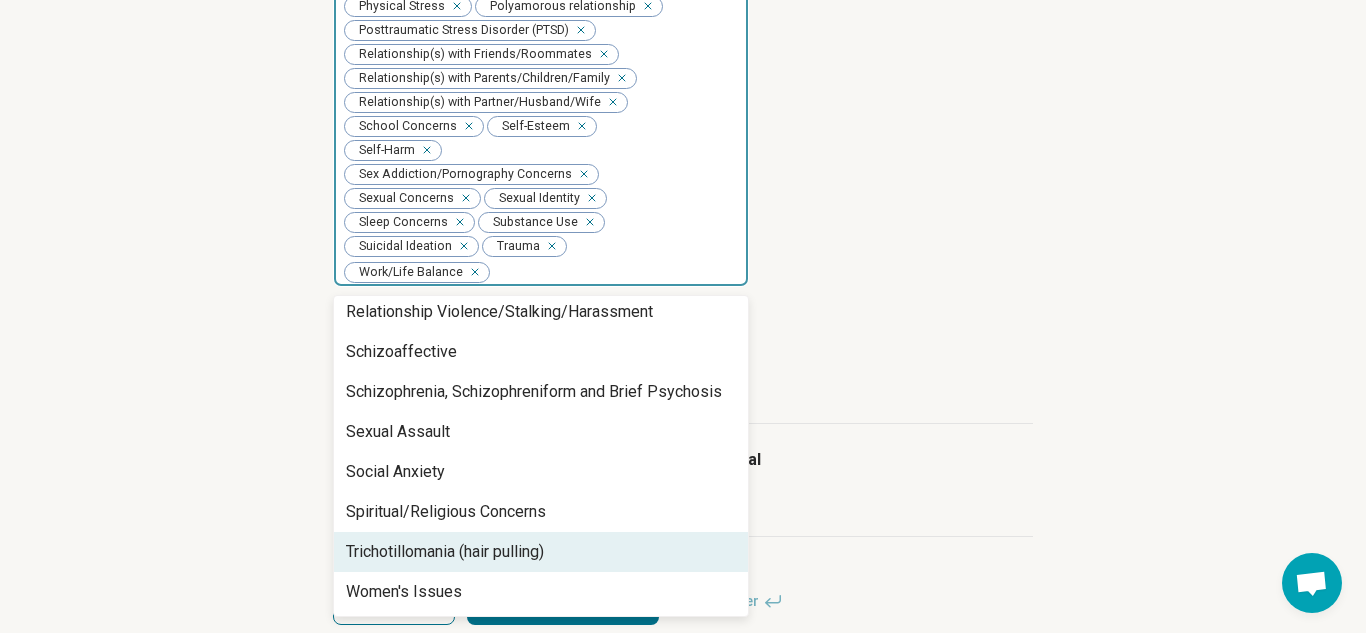 click on "Age groups you treat Select all that apply" at bounding box center [683, 355] 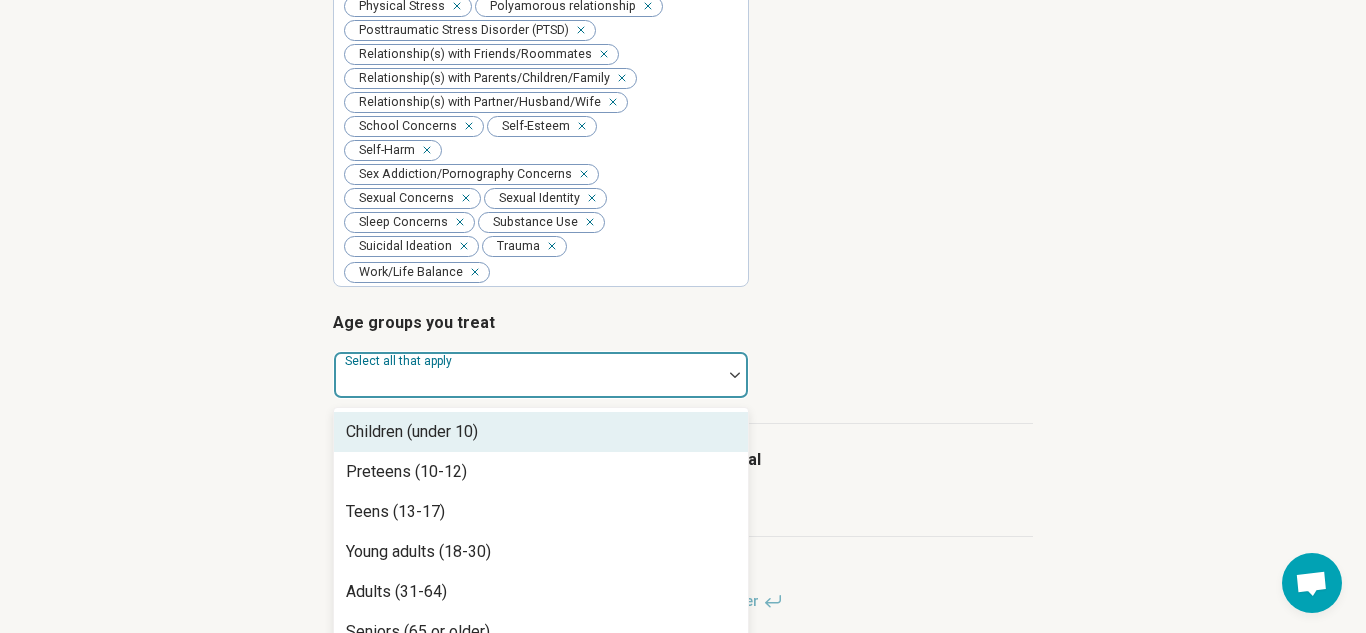click at bounding box center [528, 383] 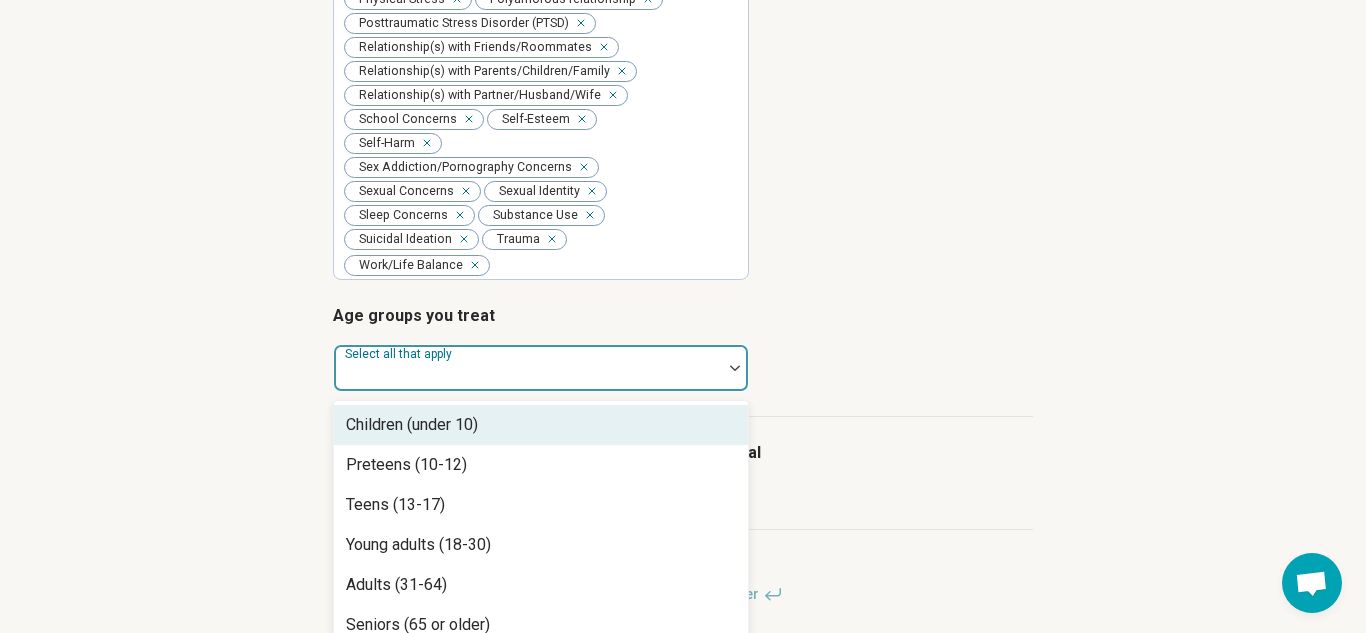 scroll, scrollTop: 884, scrollLeft: 0, axis: vertical 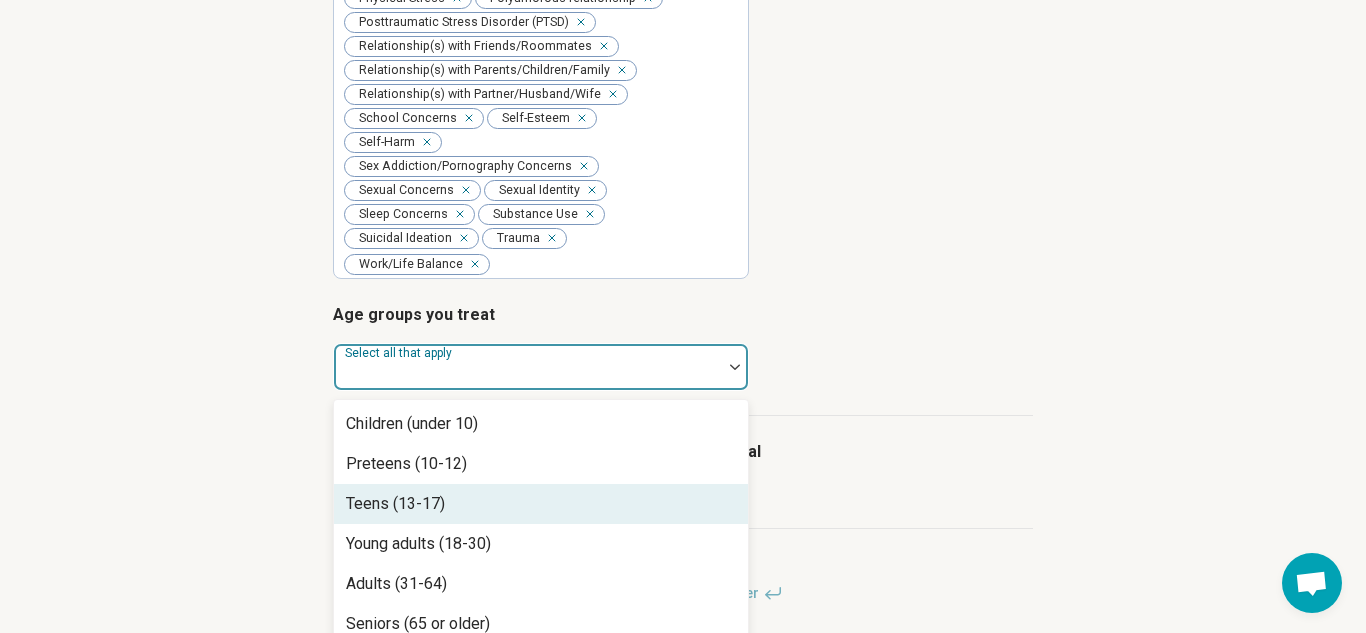 click on "Teens (13-17)" at bounding box center [541, 504] 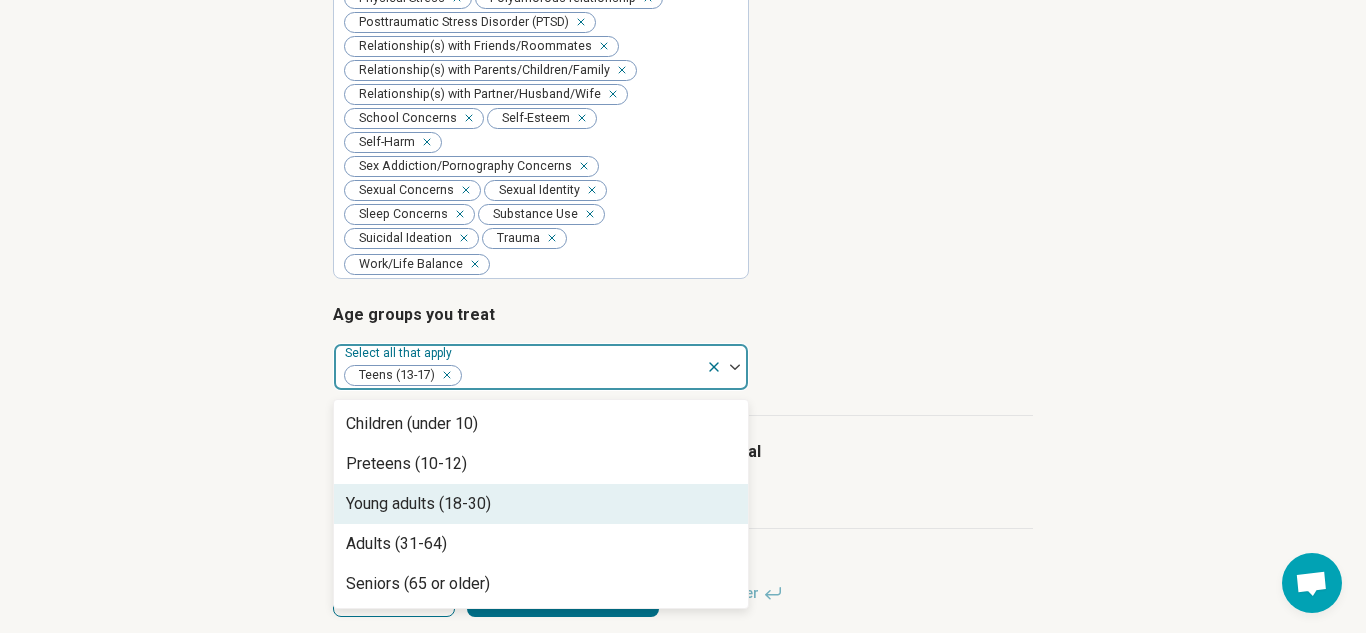 click on "Young adults (18-30)" at bounding box center (541, 504) 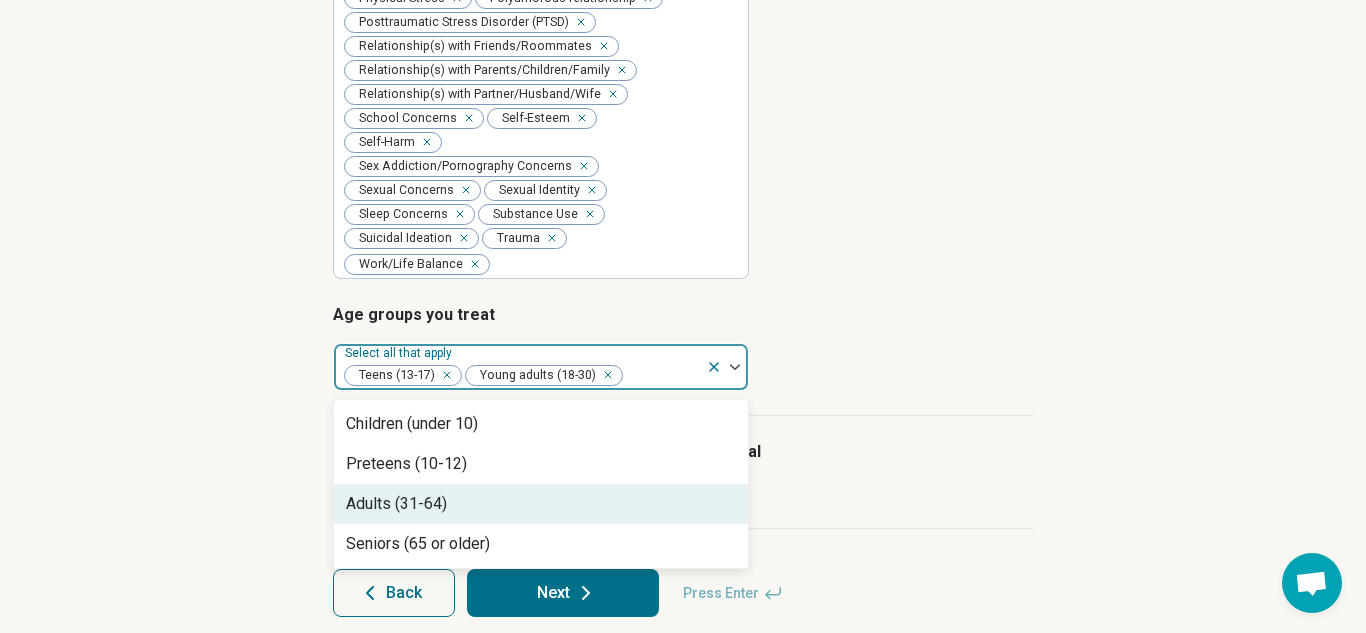 click on "Adults (31-64)" at bounding box center (541, 504) 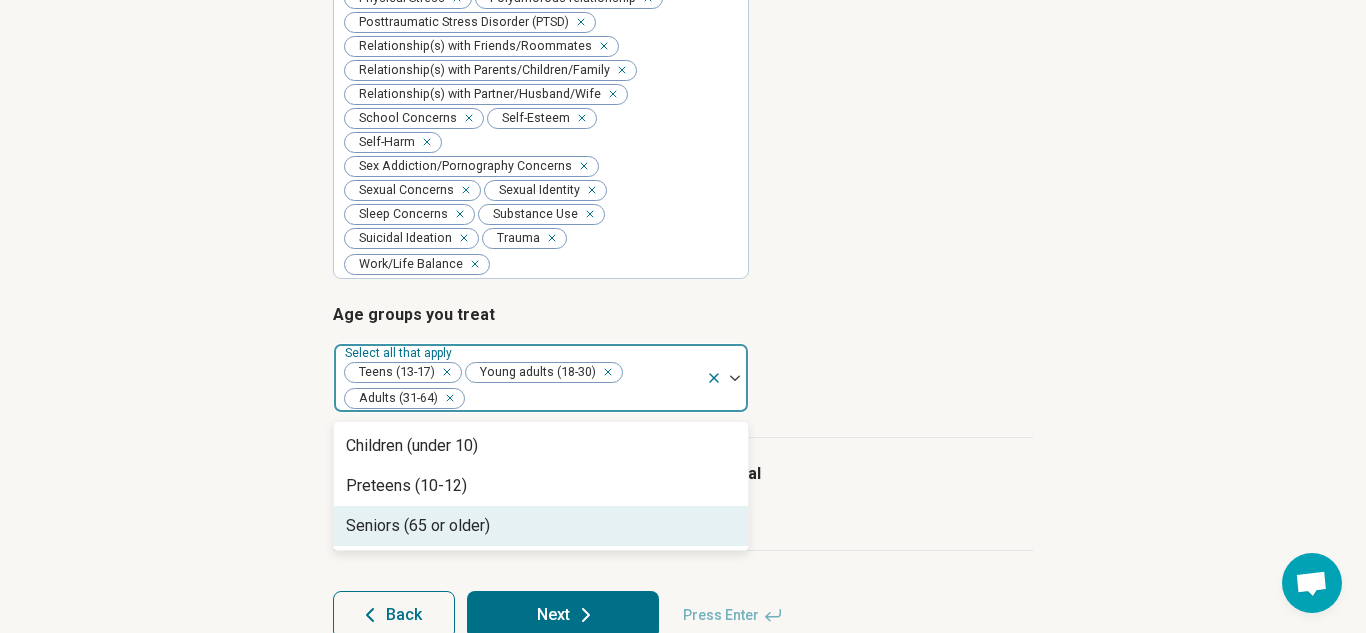 click on "Seniors (65 or older)" at bounding box center [541, 526] 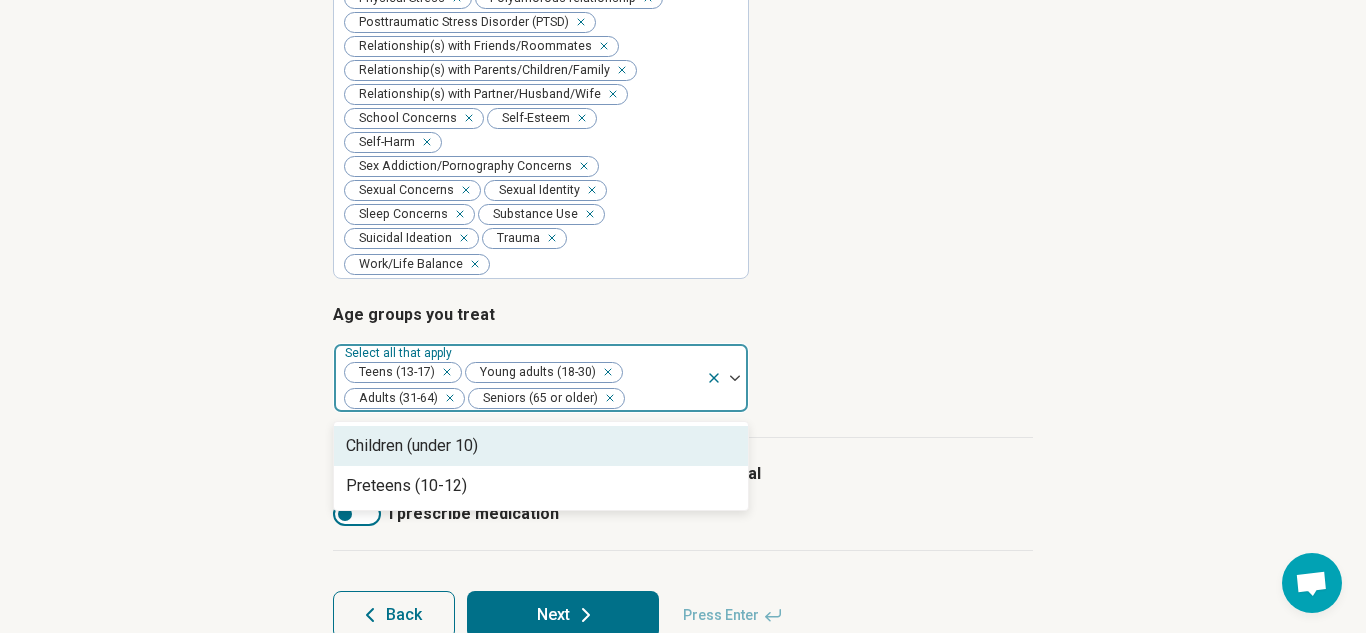 click on "Age groups you treat option Seniors (65 or older), selected. 2 results available. Use Up and Down to choose options, press Enter to select the currently focused option, press Escape to exit the menu, press Tab to select the option and exit the menu. Select all that apply Teens (13-17) Young adults (18-30) Adults (31-64) Seniors (65 or older) Children (under 10) Preteens (10-12)" at bounding box center [683, 358] 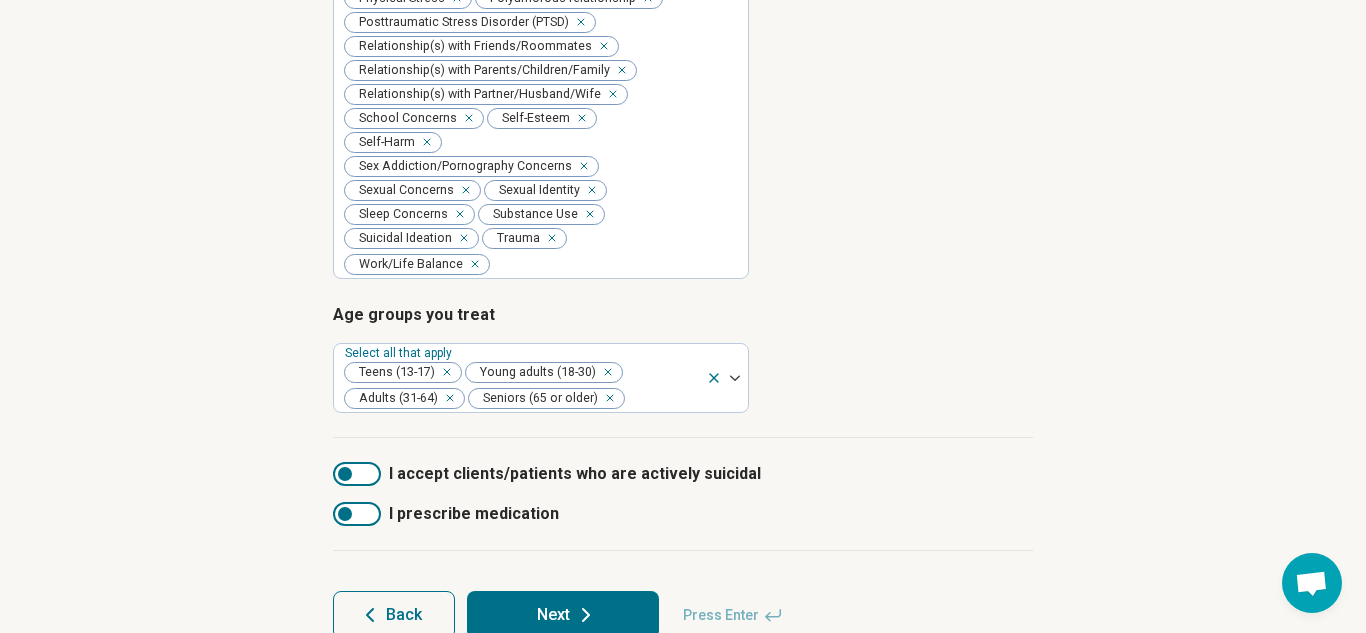 click at bounding box center [357, 514] 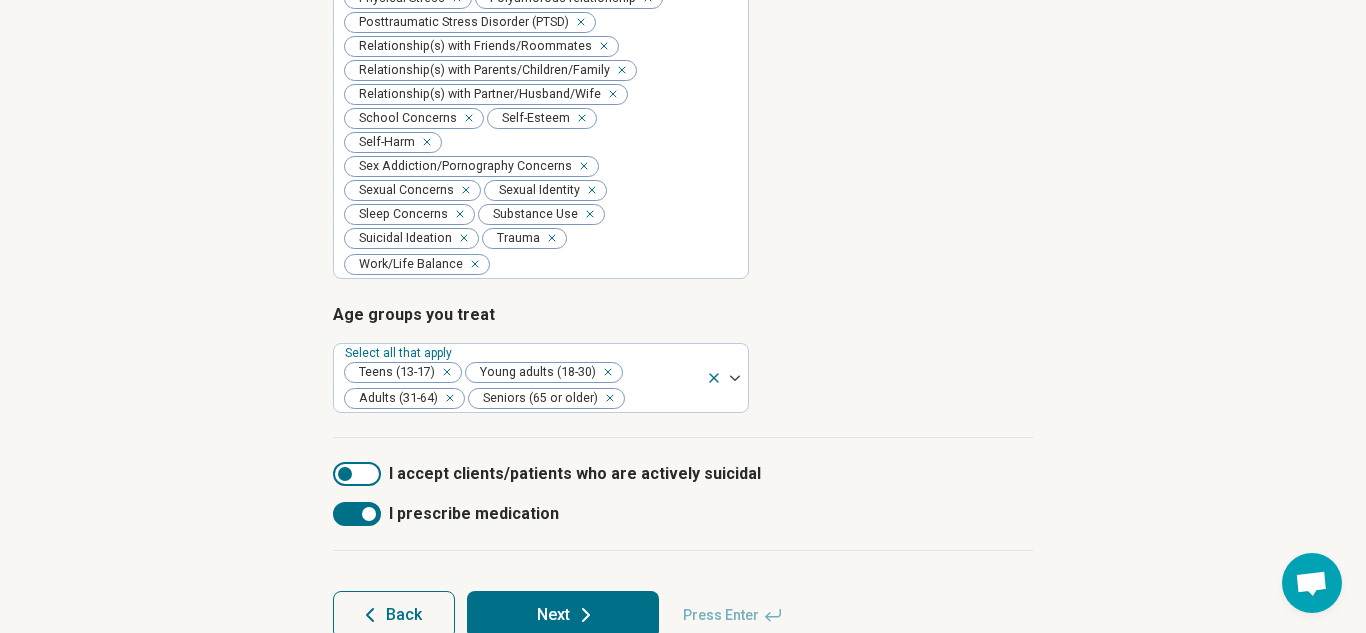 scroll, scrollTop: 10, scrollLeft: 0, axis: vertical 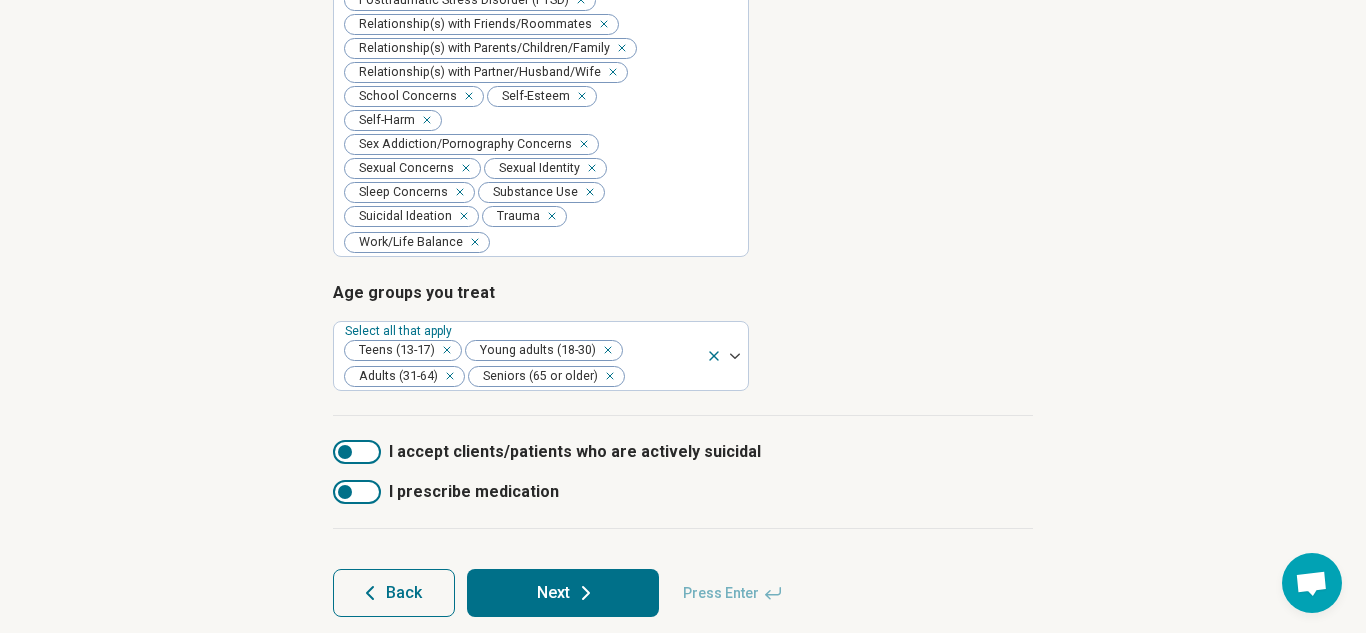 click at bounding box center [357, 452] 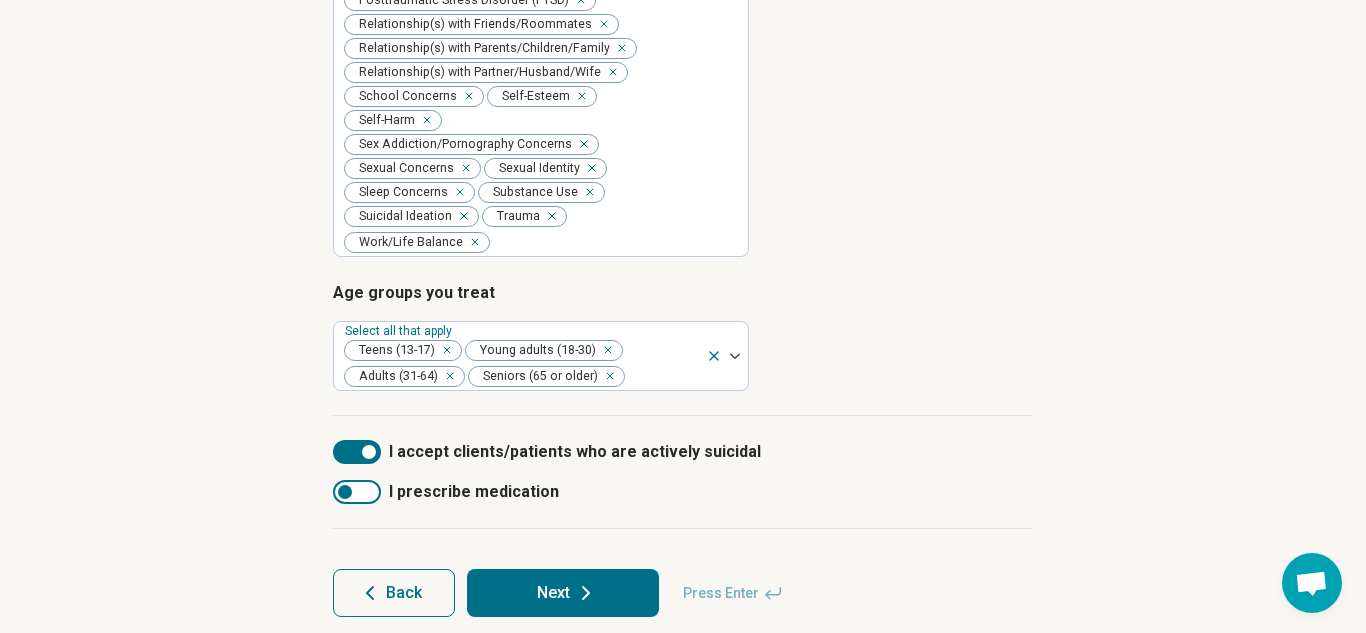 click at bounding box center [357, 452] 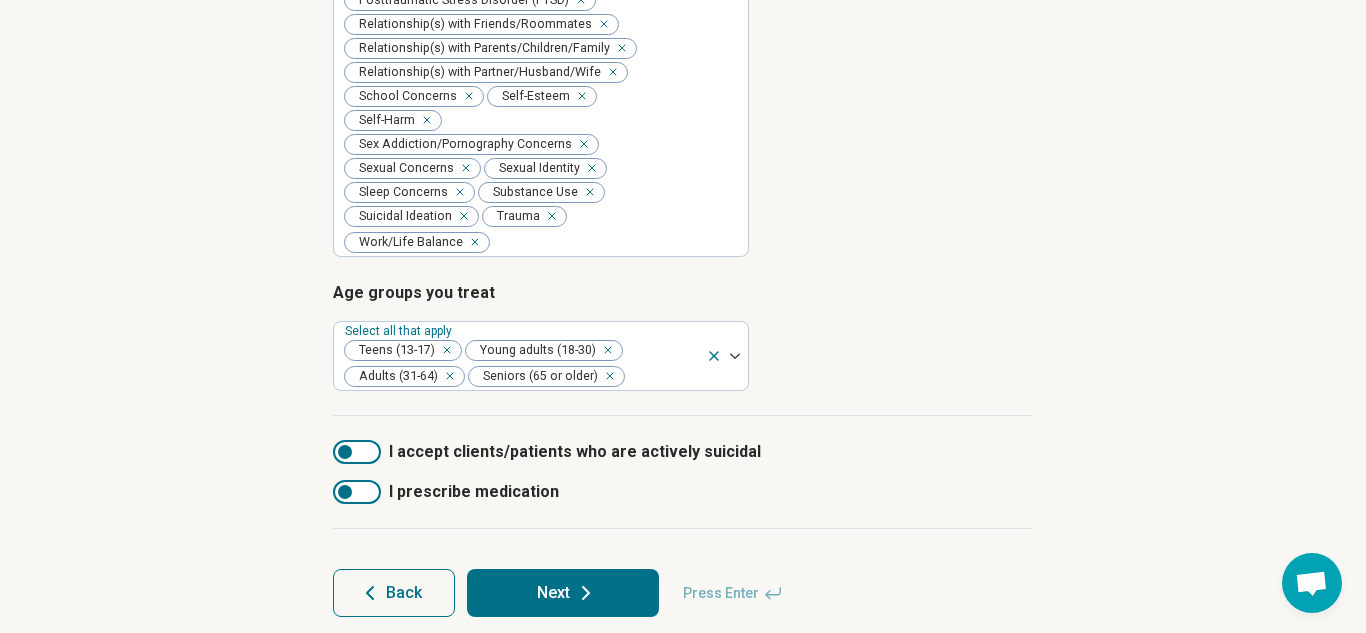click on "Next" at bounding box center (563, 593) 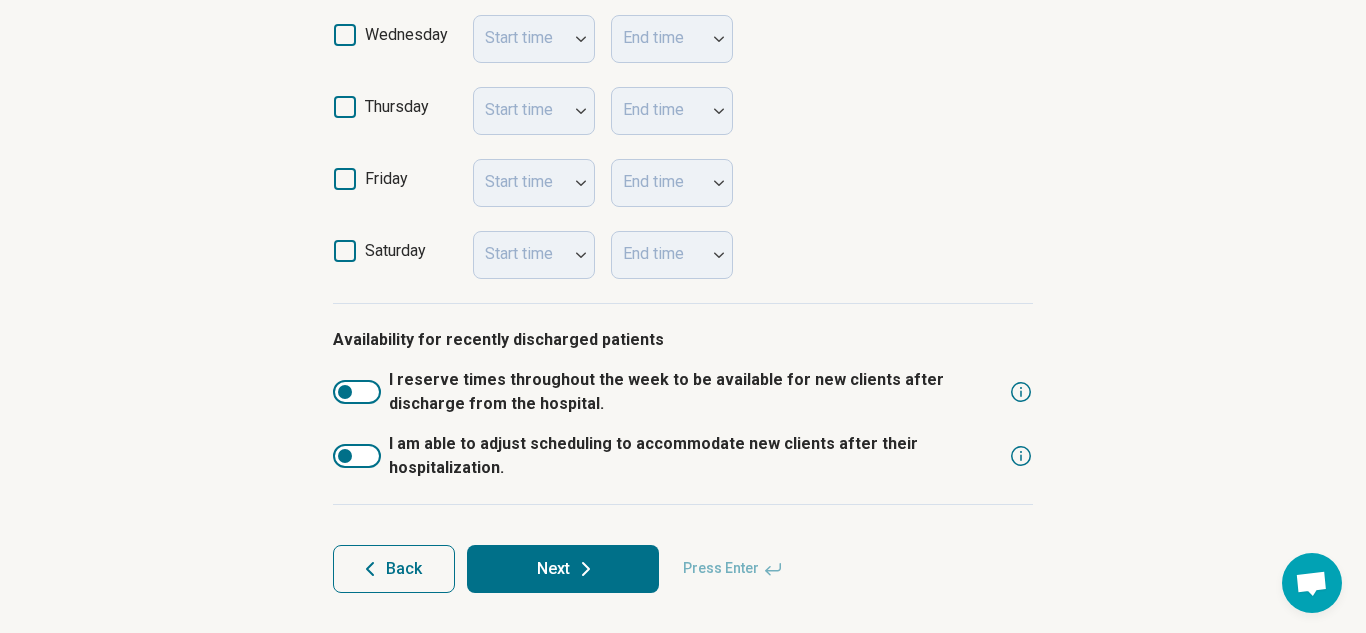 scroll, scrollTop: 763, scrollLeft: 0, axis: vertical 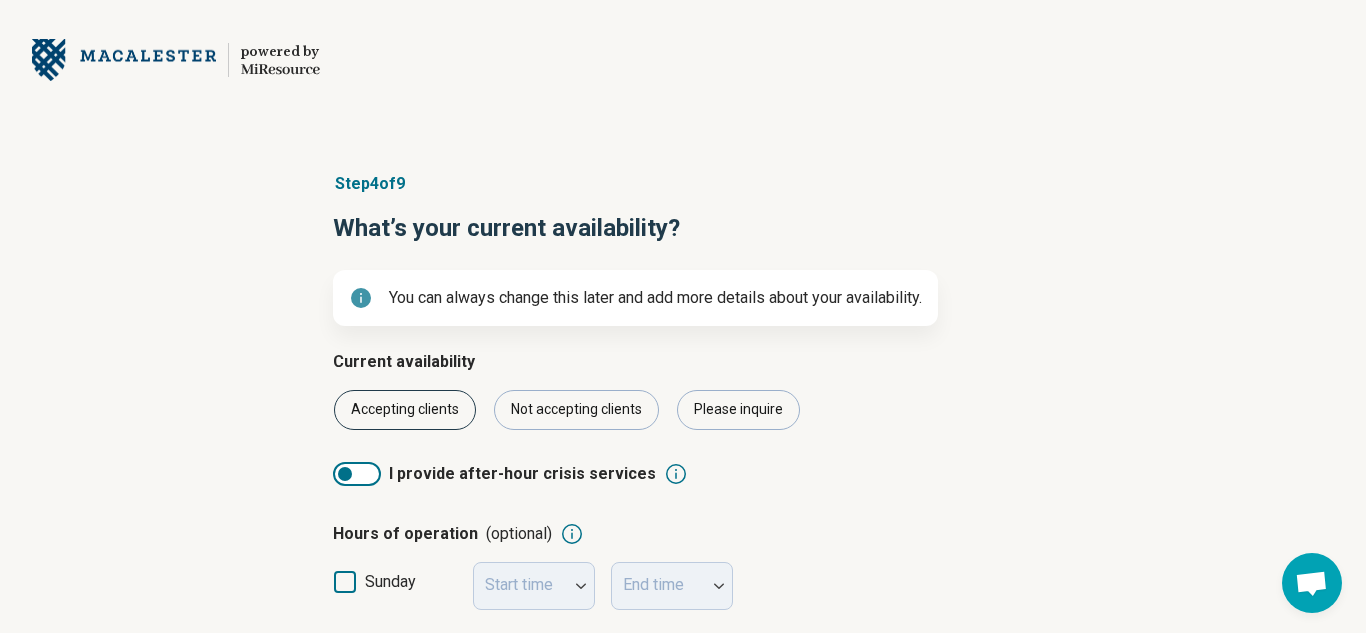 click on "Accepting clients" at bounding box center [405, 410] 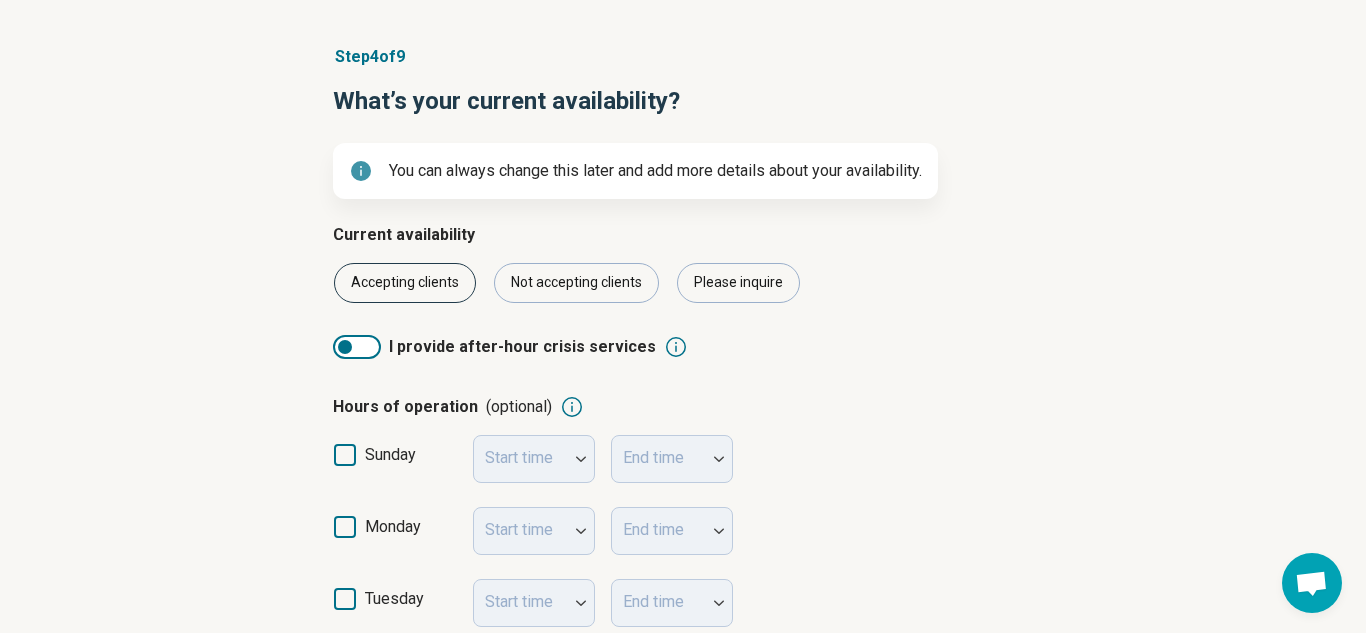scroll, scrollTop: 130, scrollLeft: 0, axis: vertical 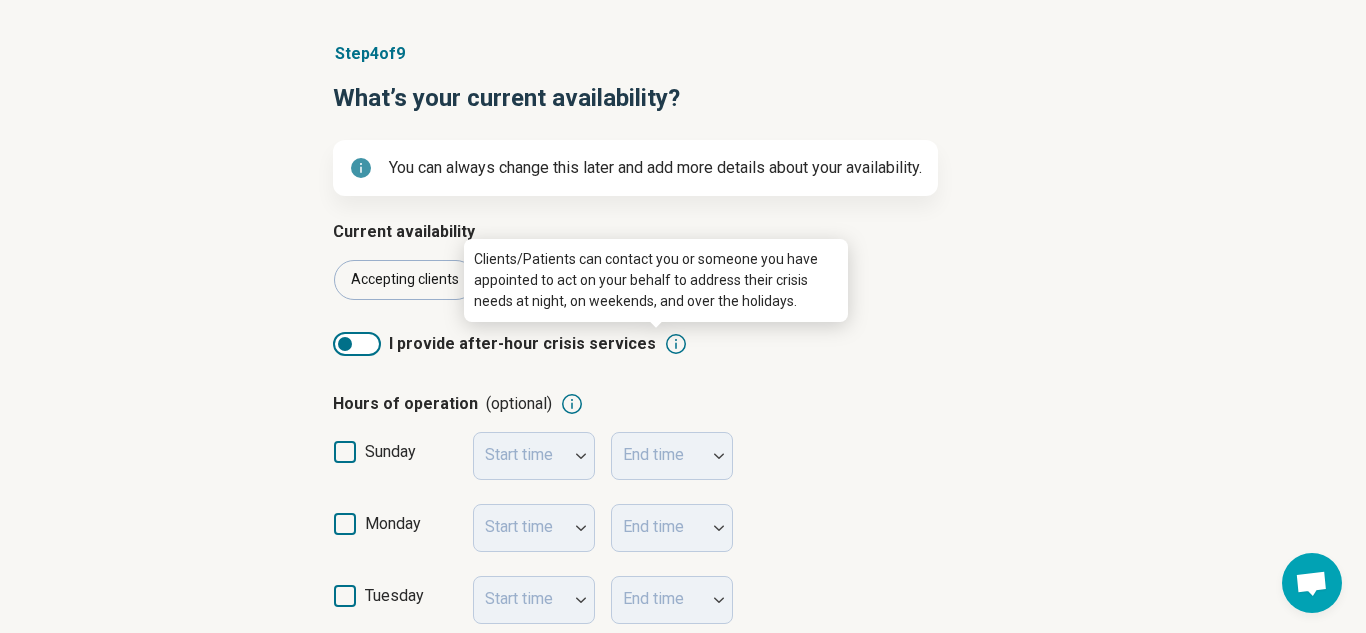 click 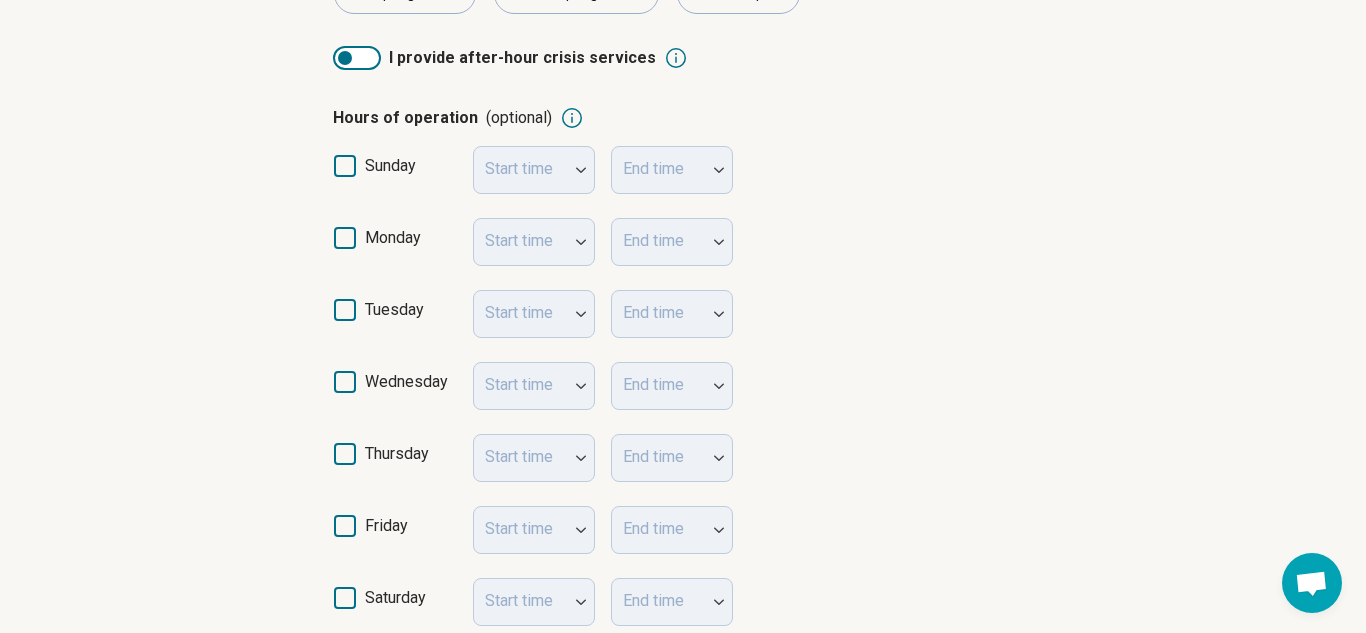 scroll, scrollTop: 419, scrollLeft: 0, axis: vertical 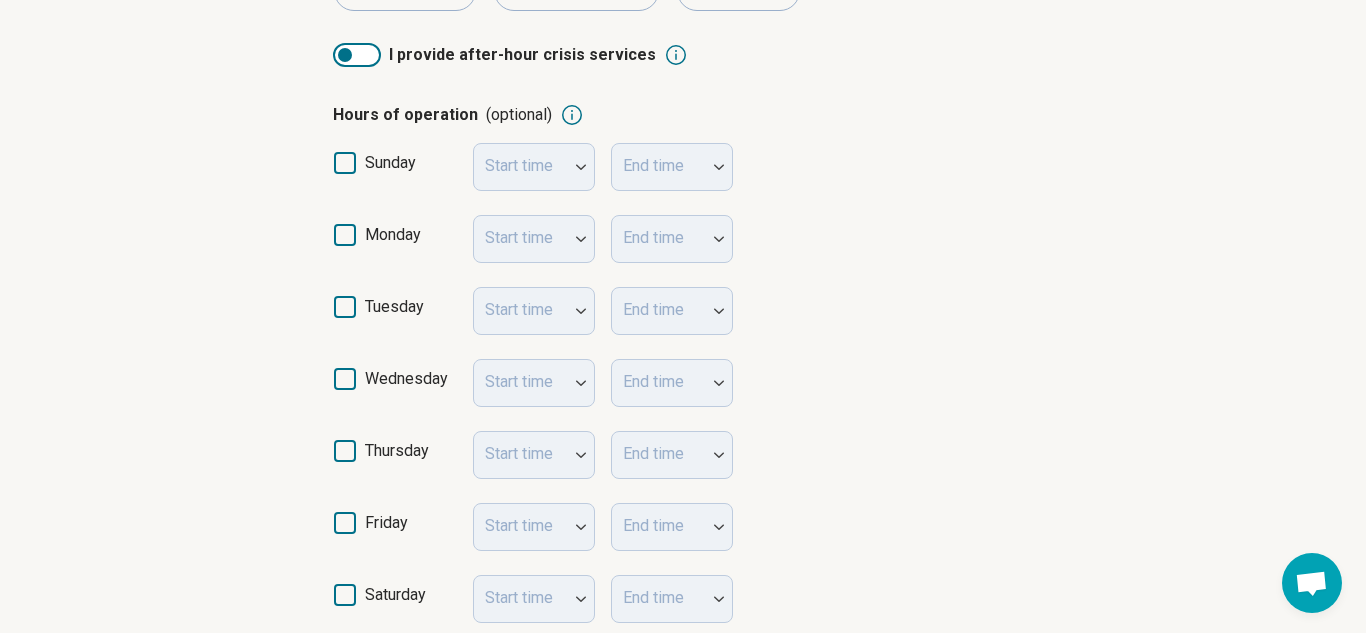 click 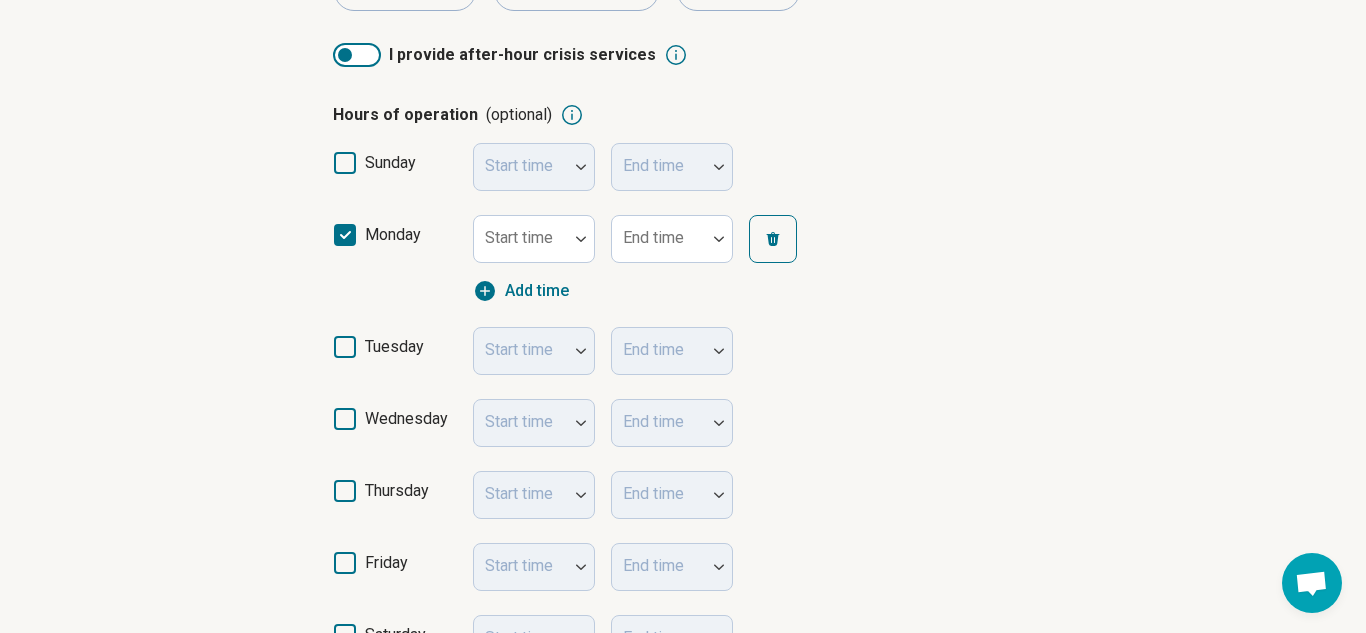 scroll, scrollTop: 10, scrollLeft: 0, axis: vertical 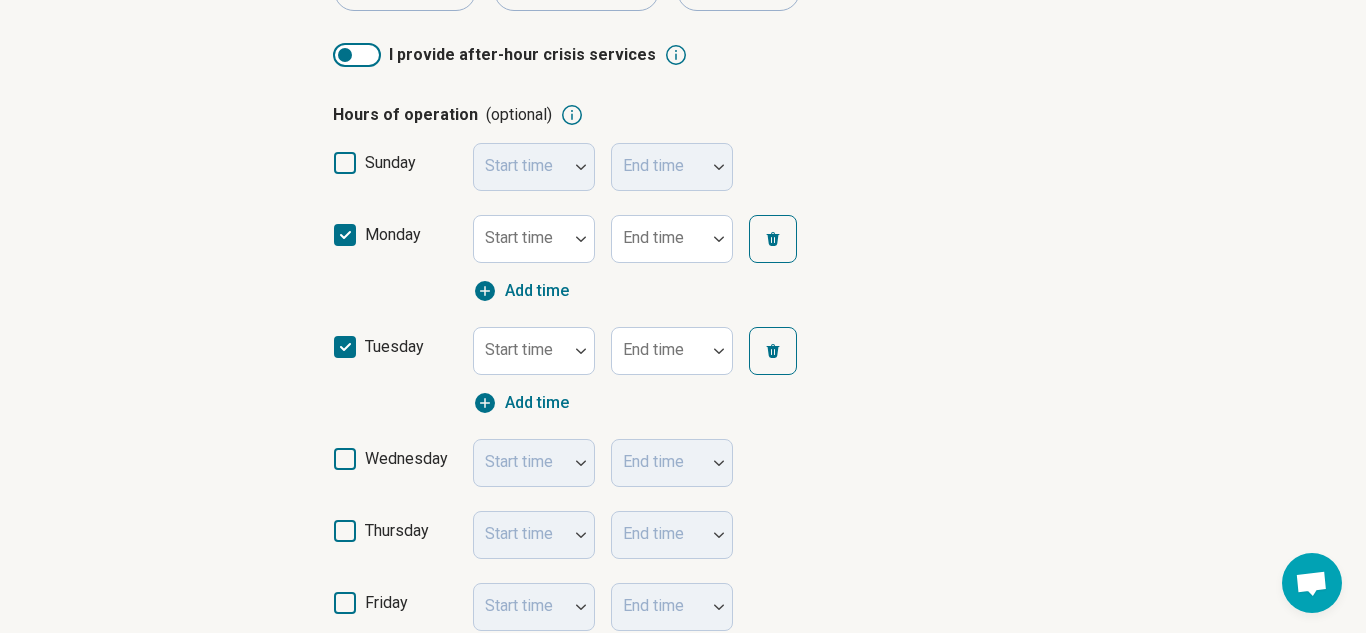 click 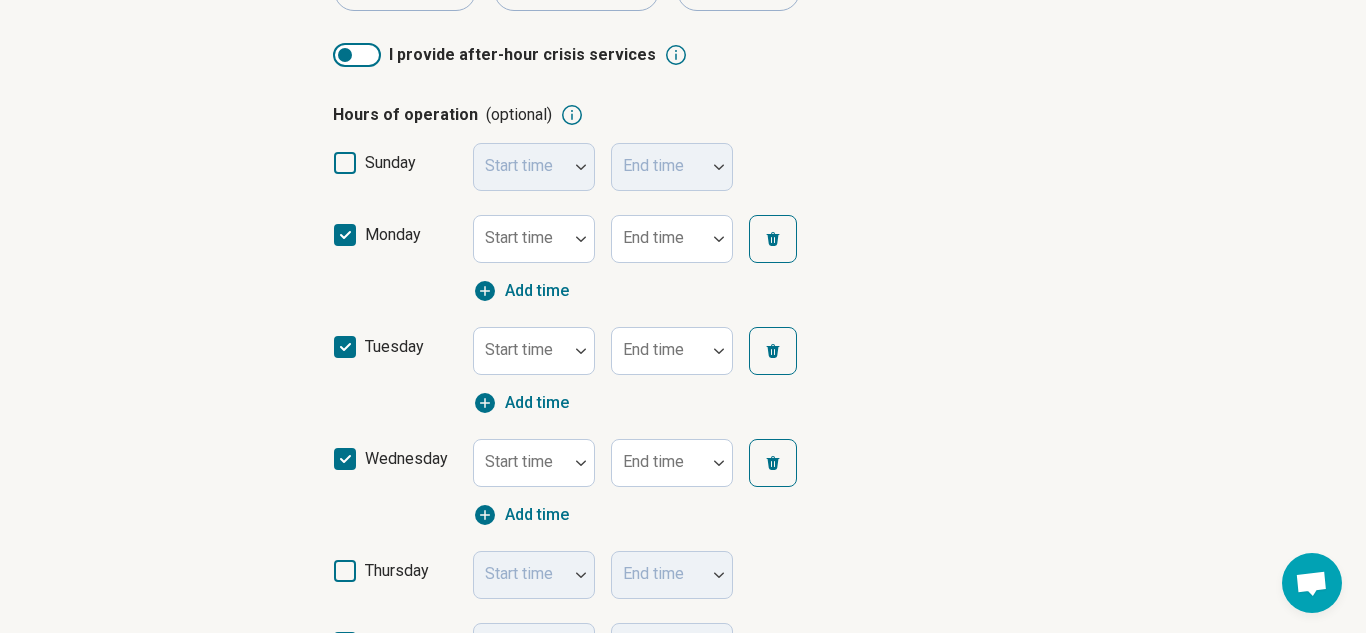 click 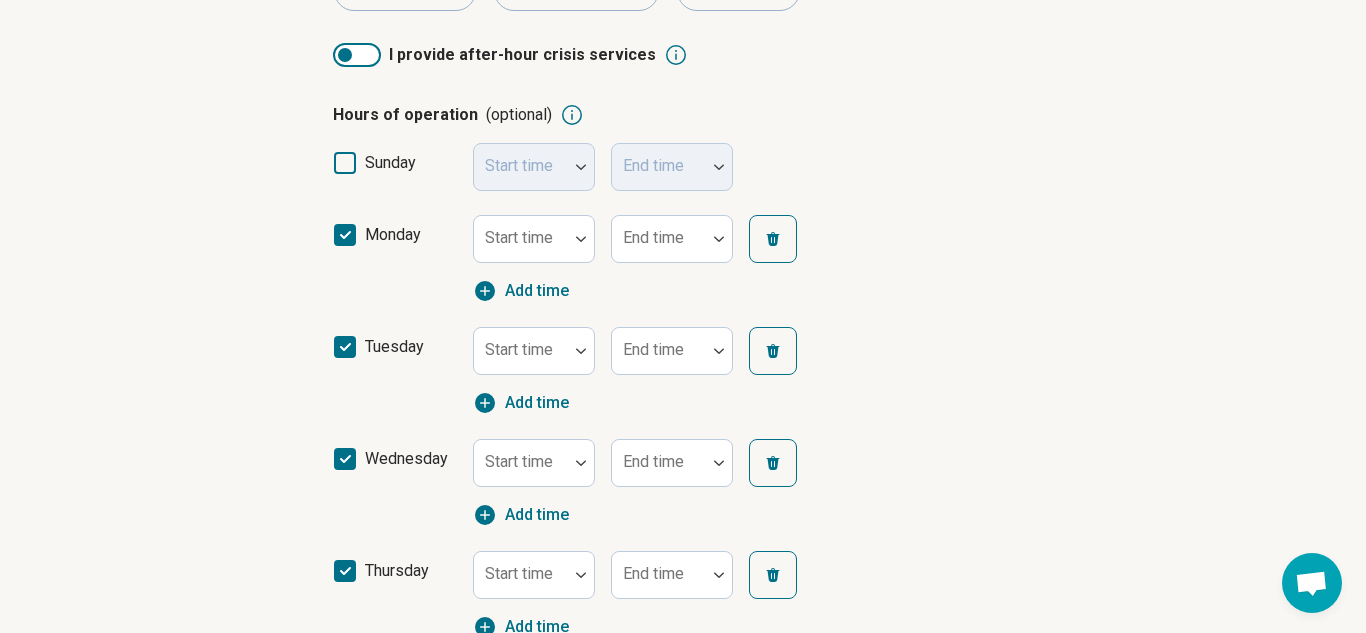 scroll, scrollTop: 10, scrollLeft: 0, axis: vertical 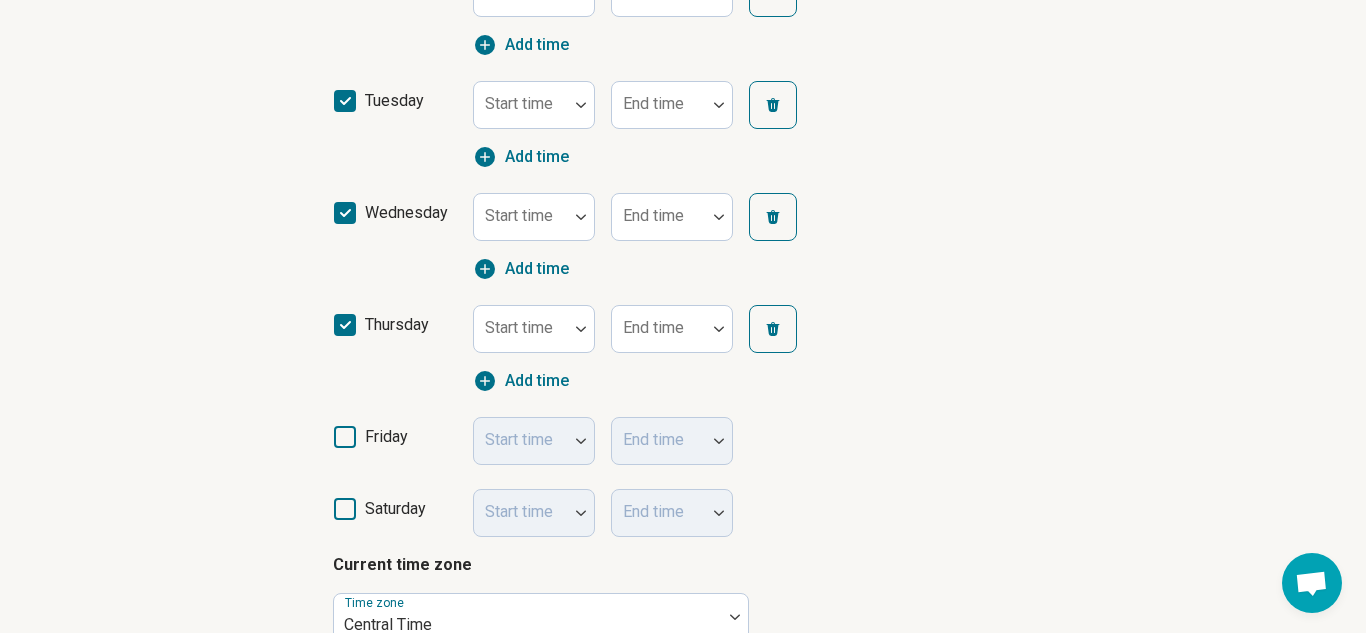 click 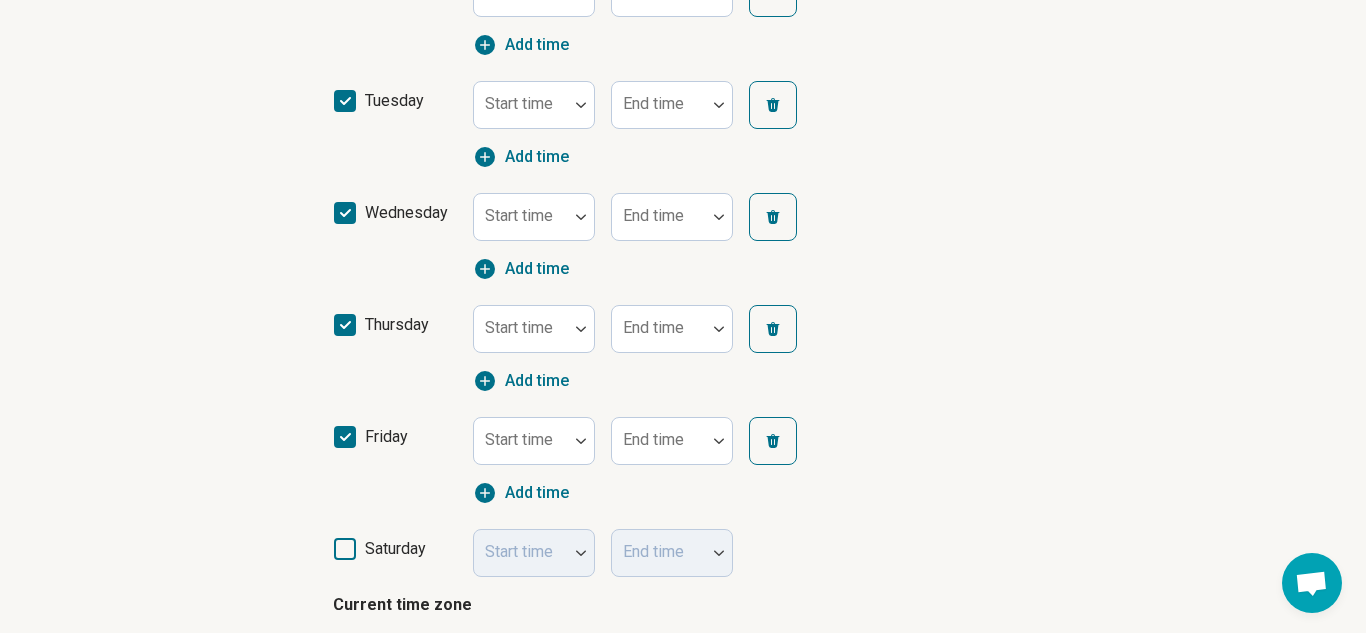 scroll, scrollTop: 10, scrollLeft: 0, axis: vertical 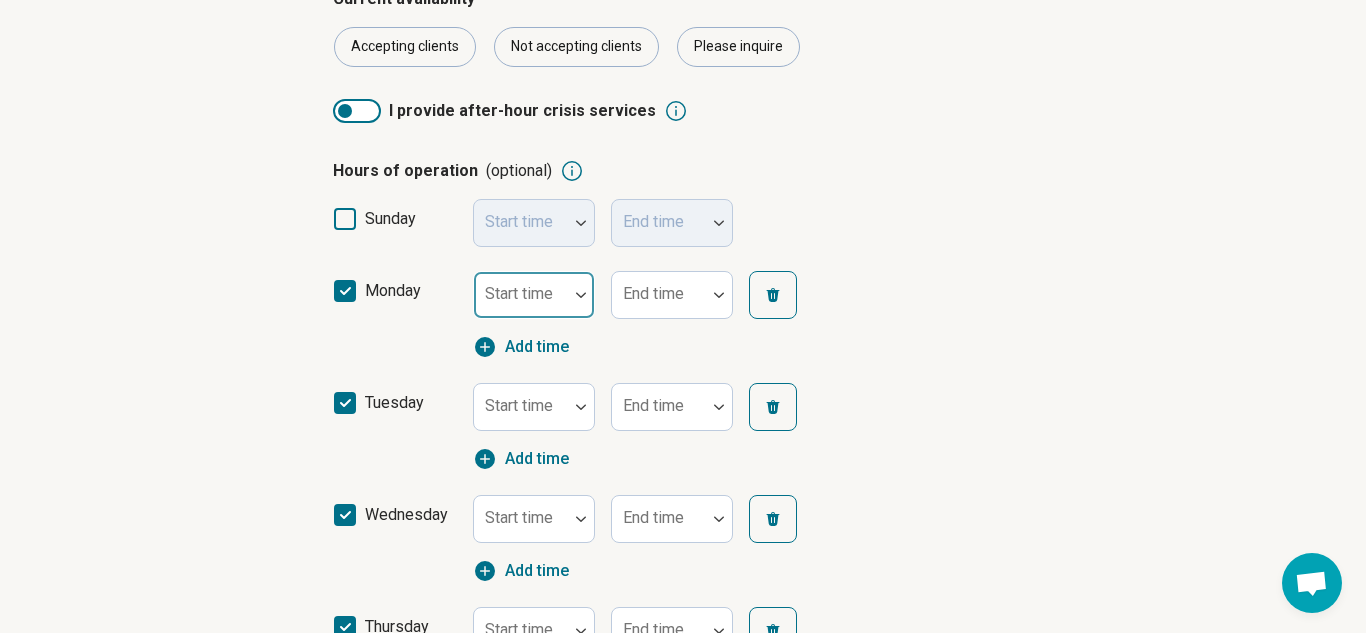 click at bounding box center (581, 295) 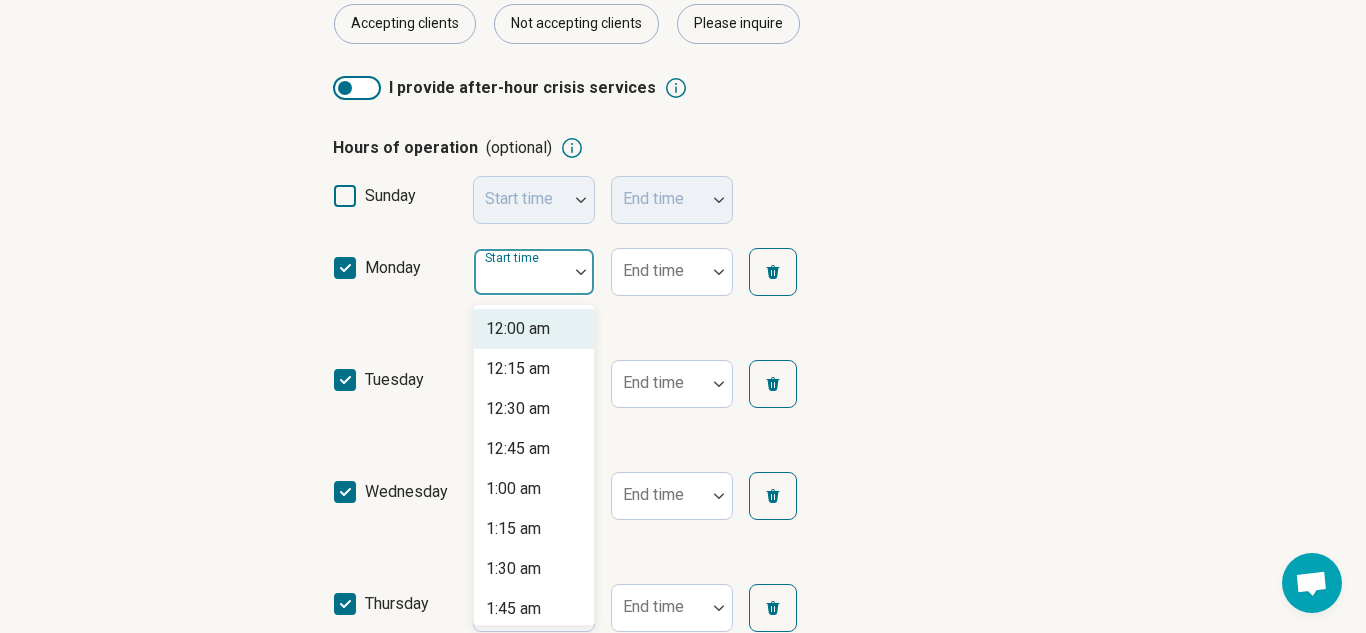 scroll, scrollTop: 387, scrollLeft: 0, axis: vertical 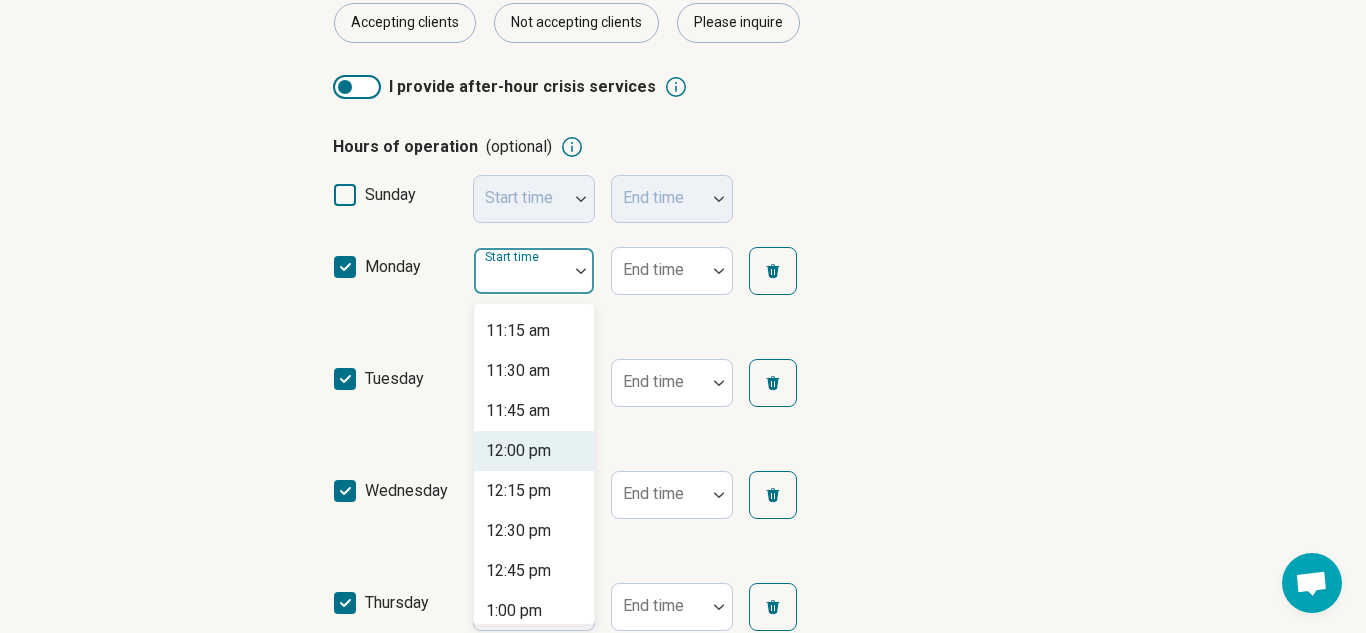 click on "12:00 pm" at bounding box center (518, 451) 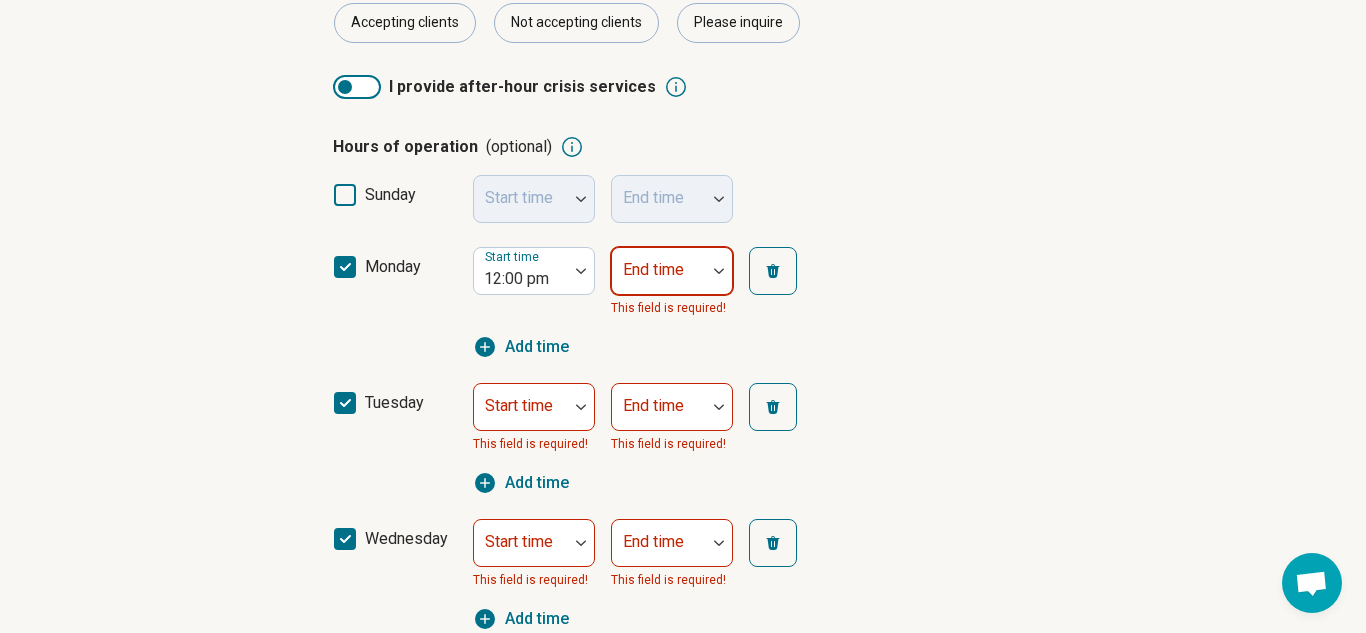 click at bounding box center (659, 279) 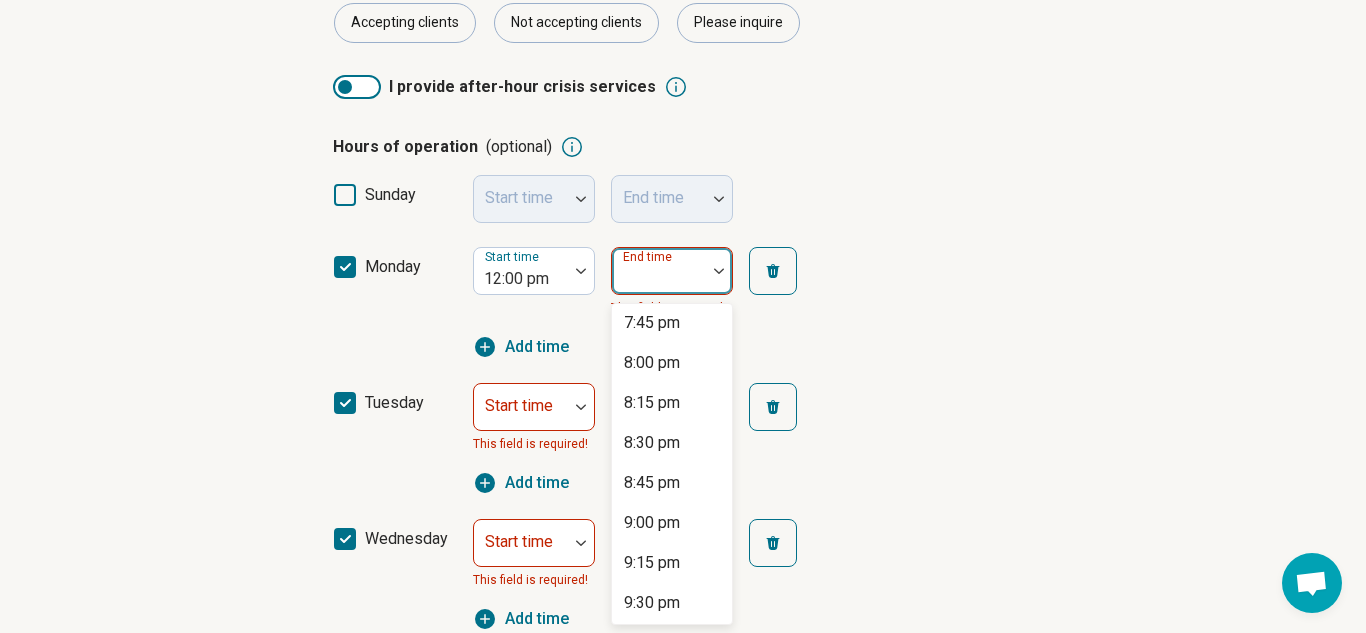 scroll, scrollTop: 1175, scrollLeft: 0, axis: vertical 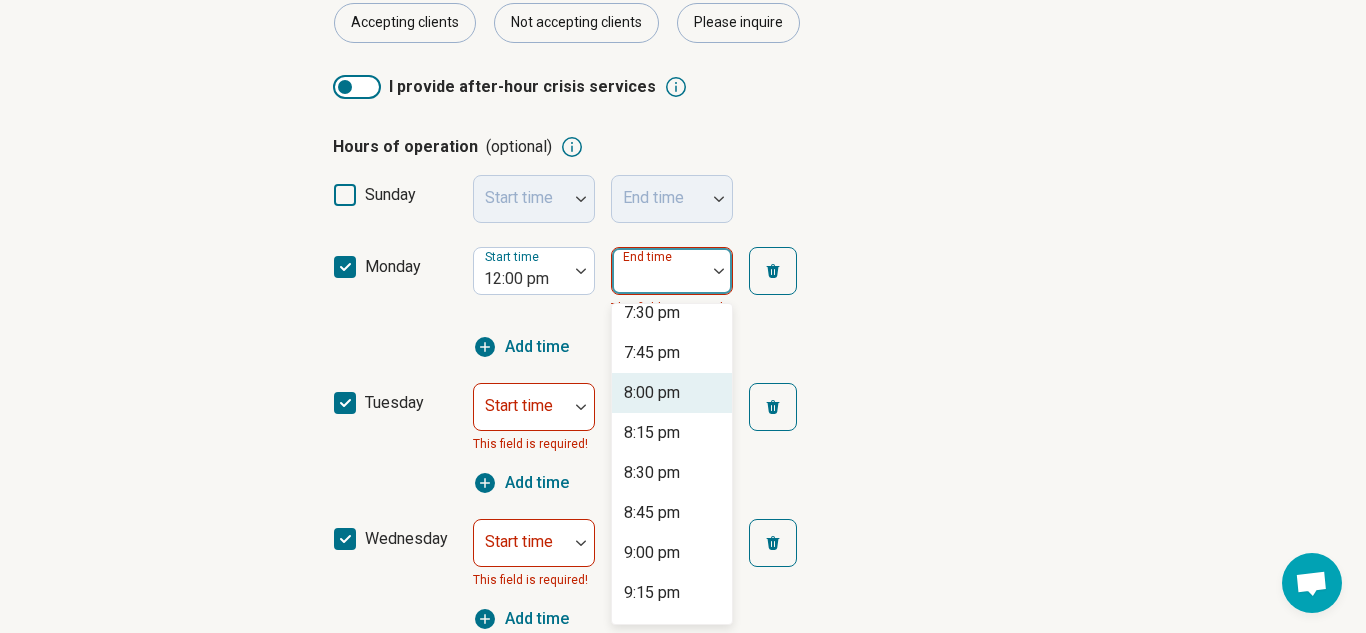 click on "8:00 pm" at bounding box center [652, 393] 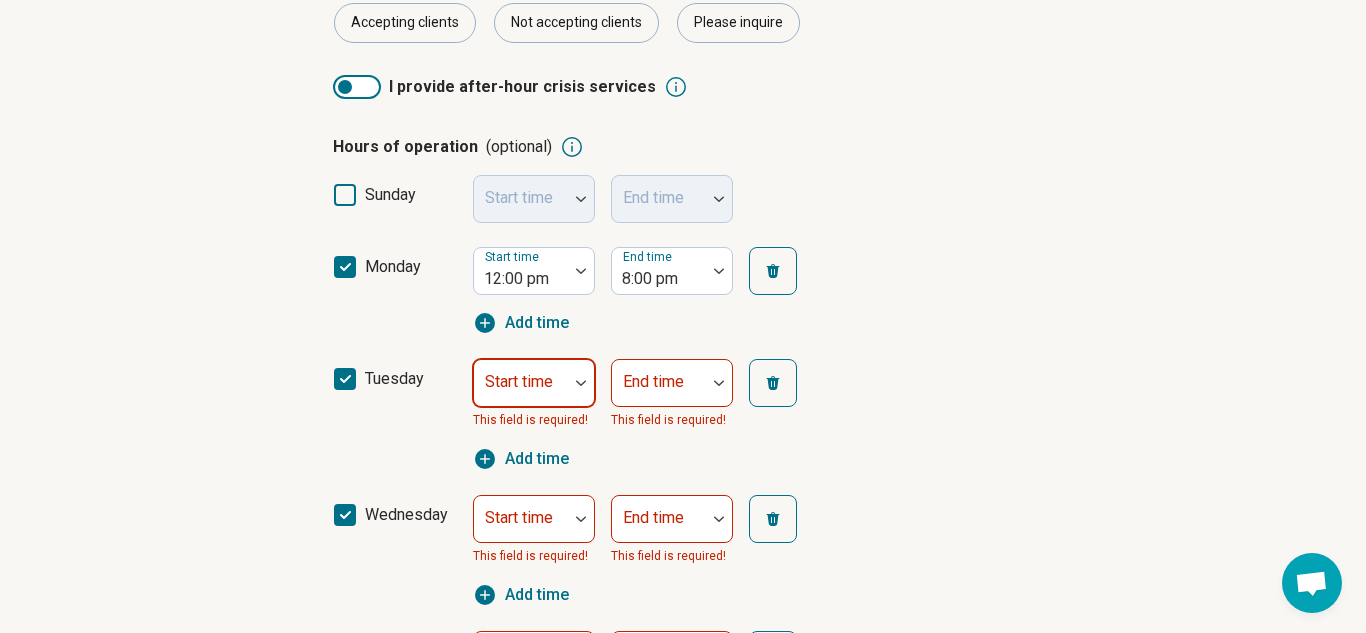 click at bounding box center (581, 383) 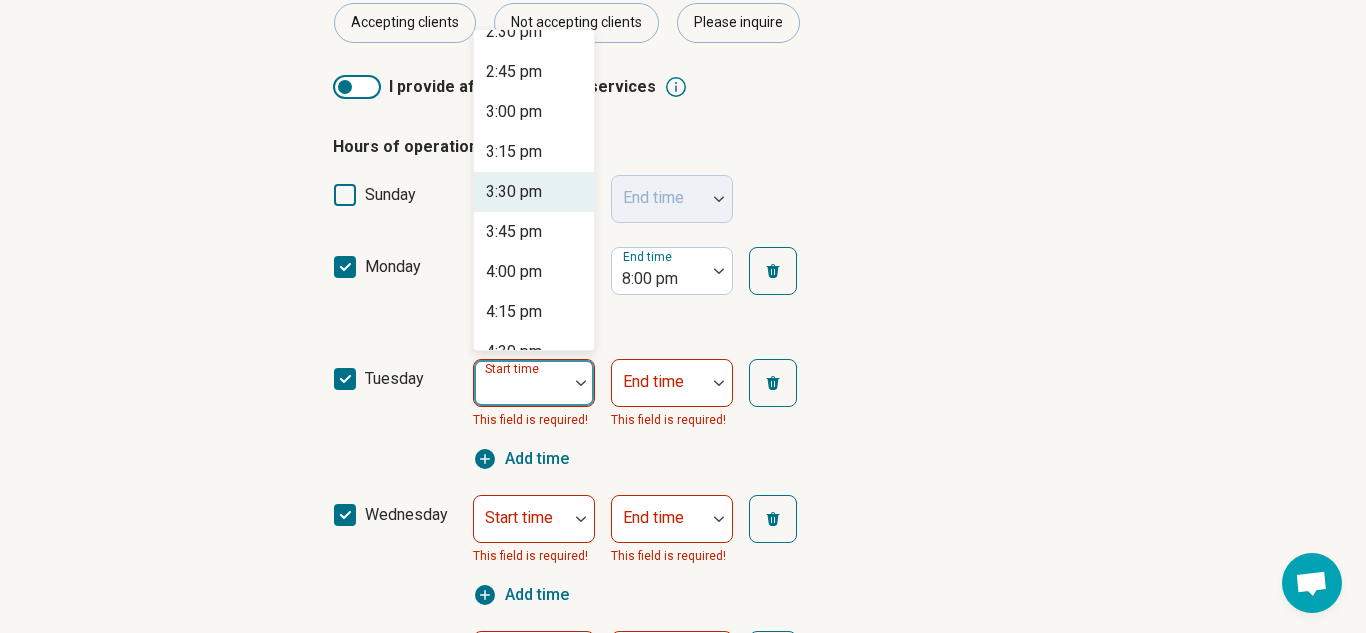scroll, scrollTop: 2336, scrollLeft: 0, axis: vertical 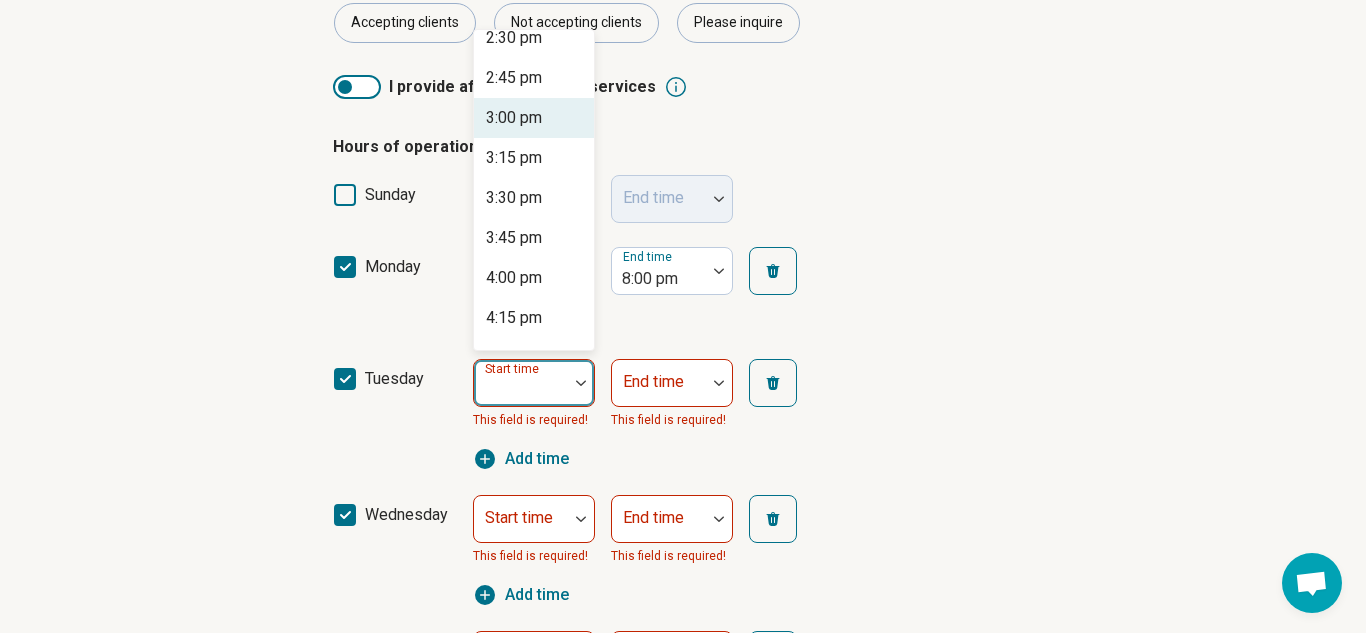 click on "3:00 pm" at bounding box center (534, 118) 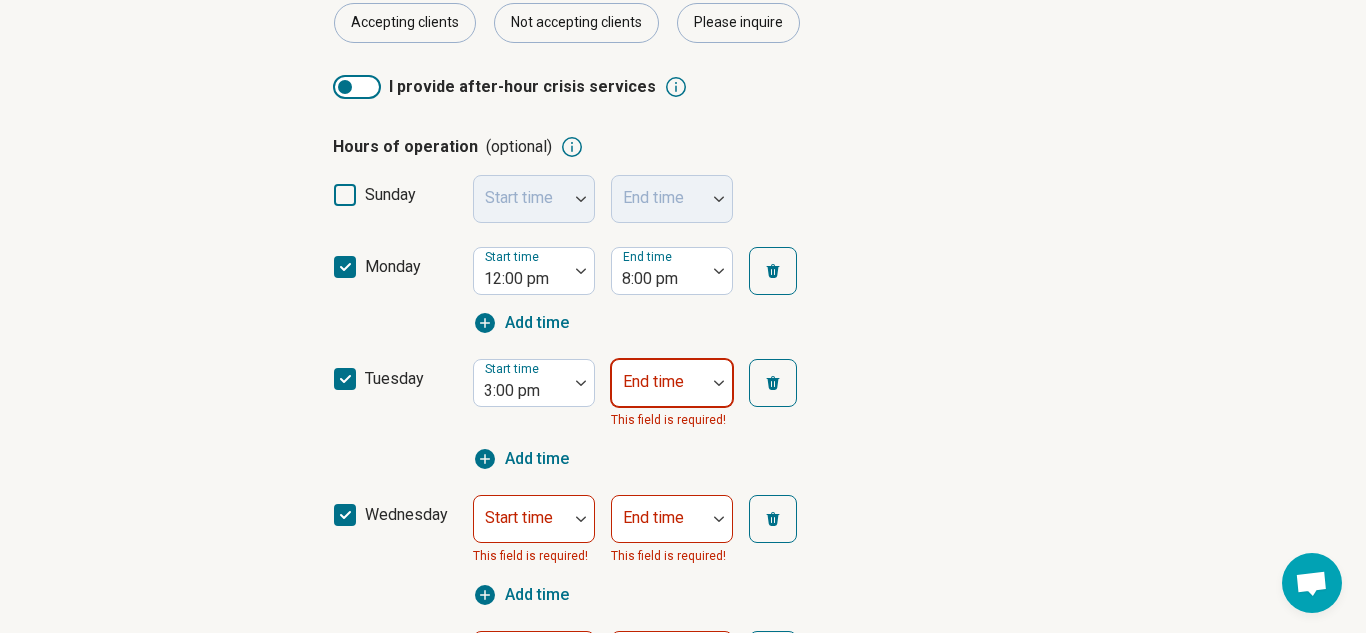 click at bounding box center (659, 391) 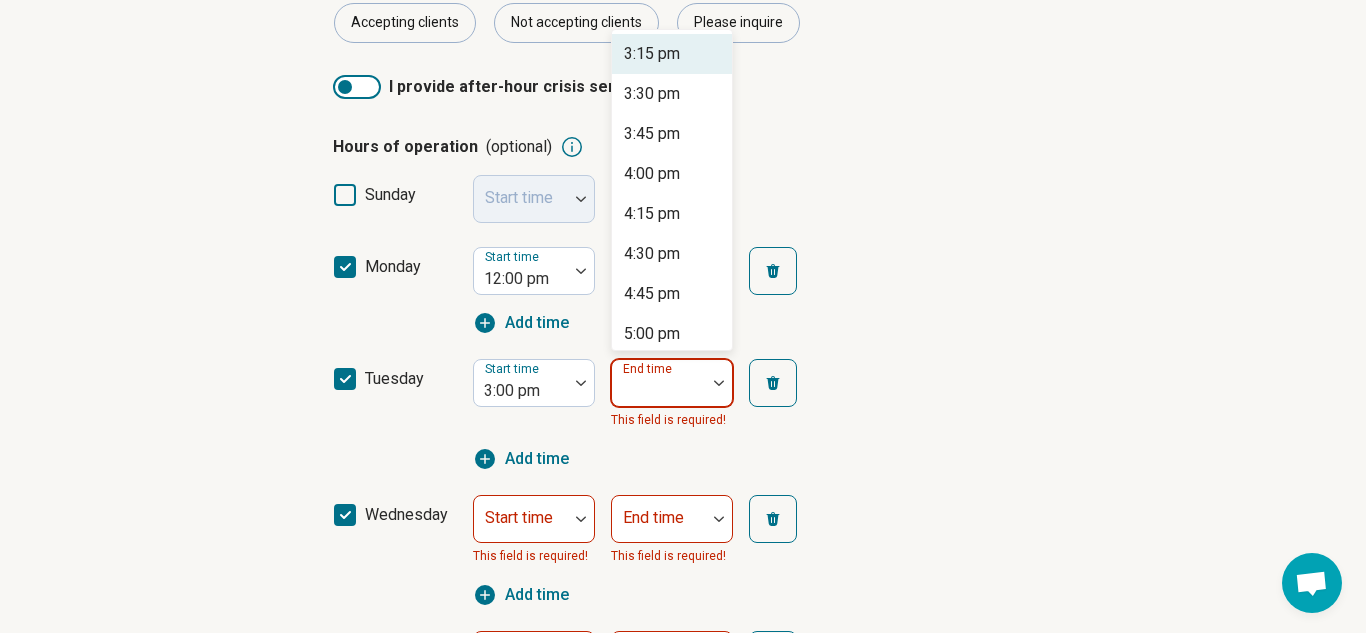 scroll, scrollTop: 499, scrollLeft: 0, axis: vertical 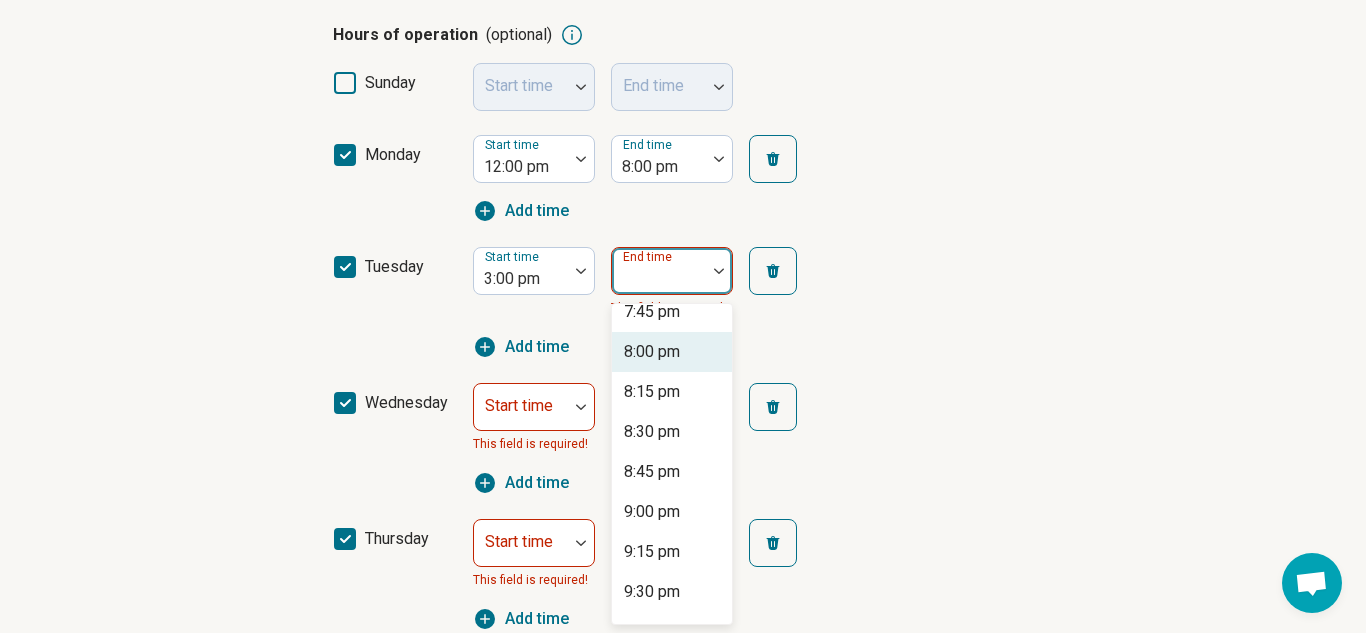 click on "8:00 pm" at bounding box center [652, 352] 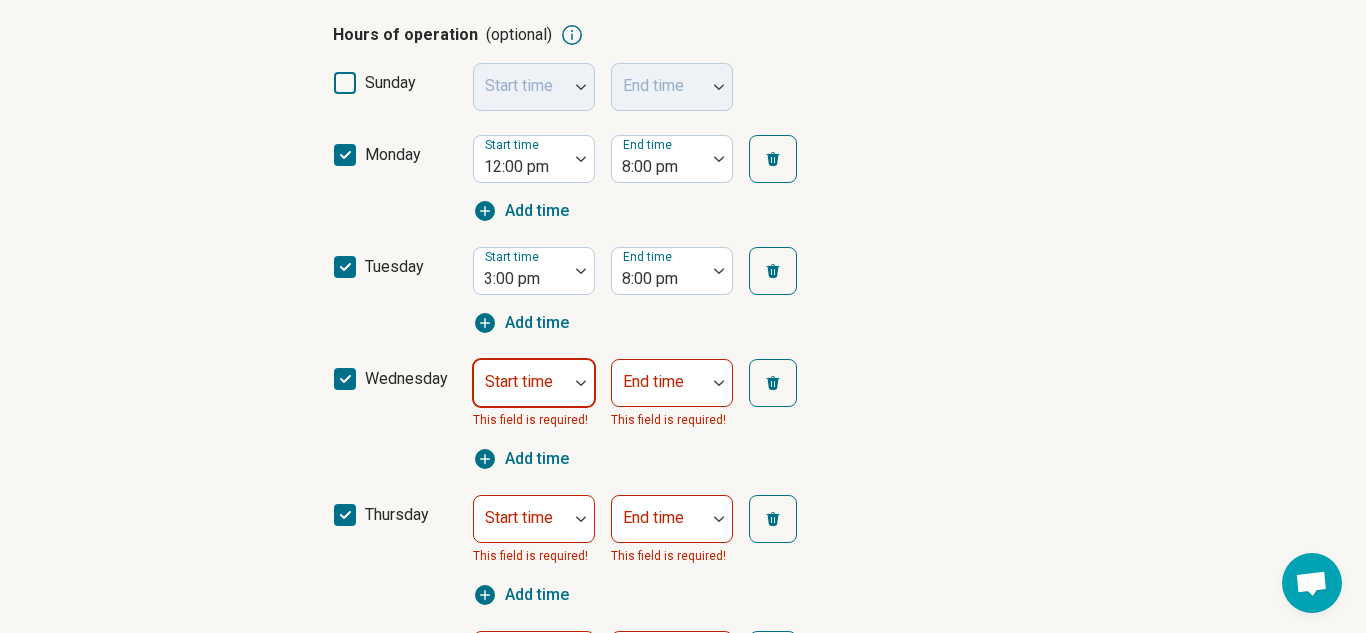 click at bounding box center [581, 383] 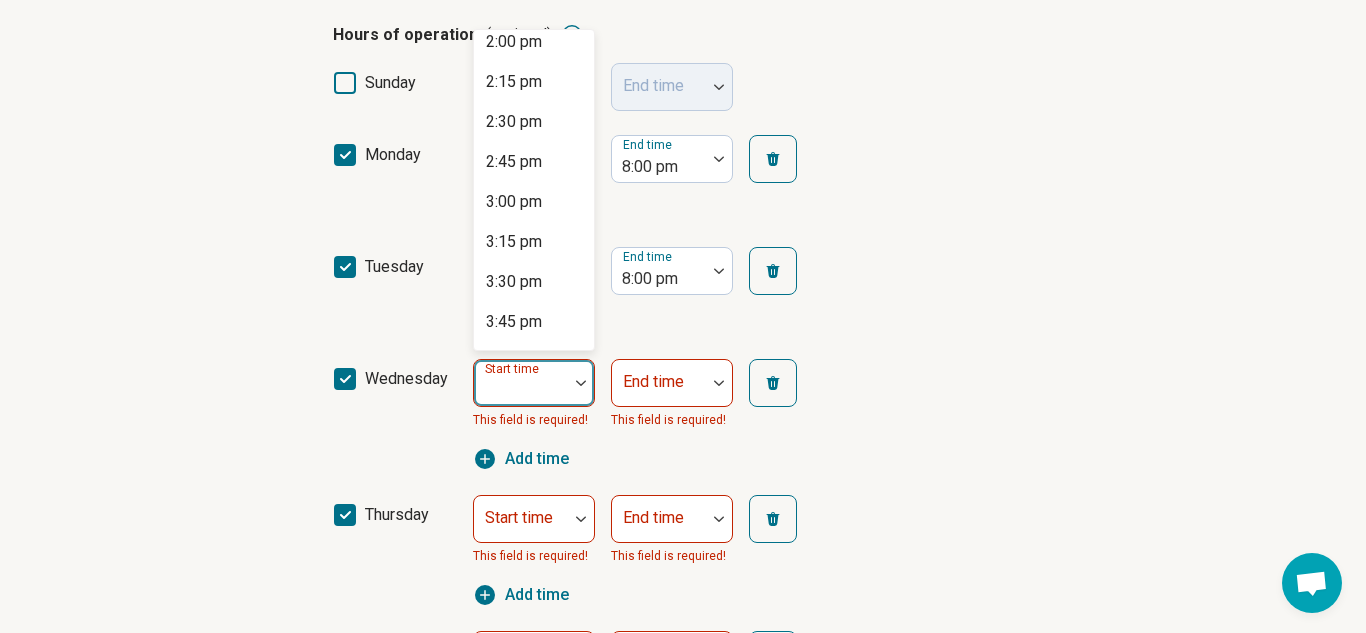scroll, scrollTop: 2257, scrollLeft: 0, axis: vertical 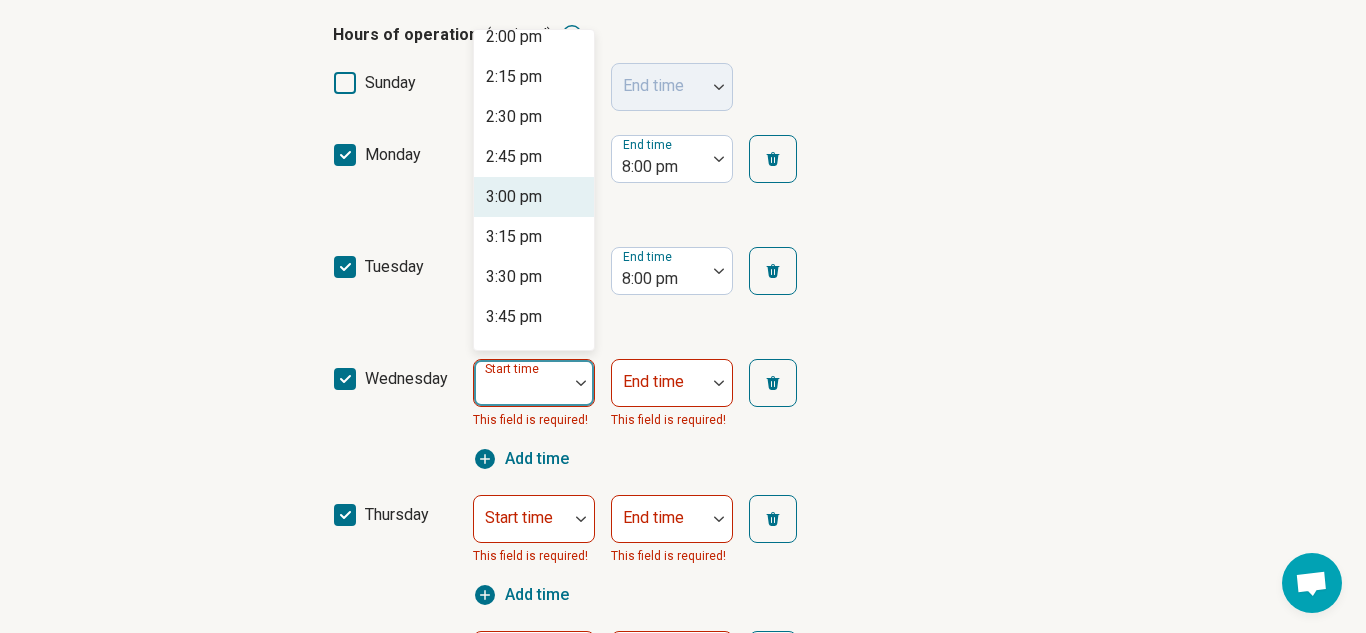 click on "3:00 pm" at bounding box center (534, 197) 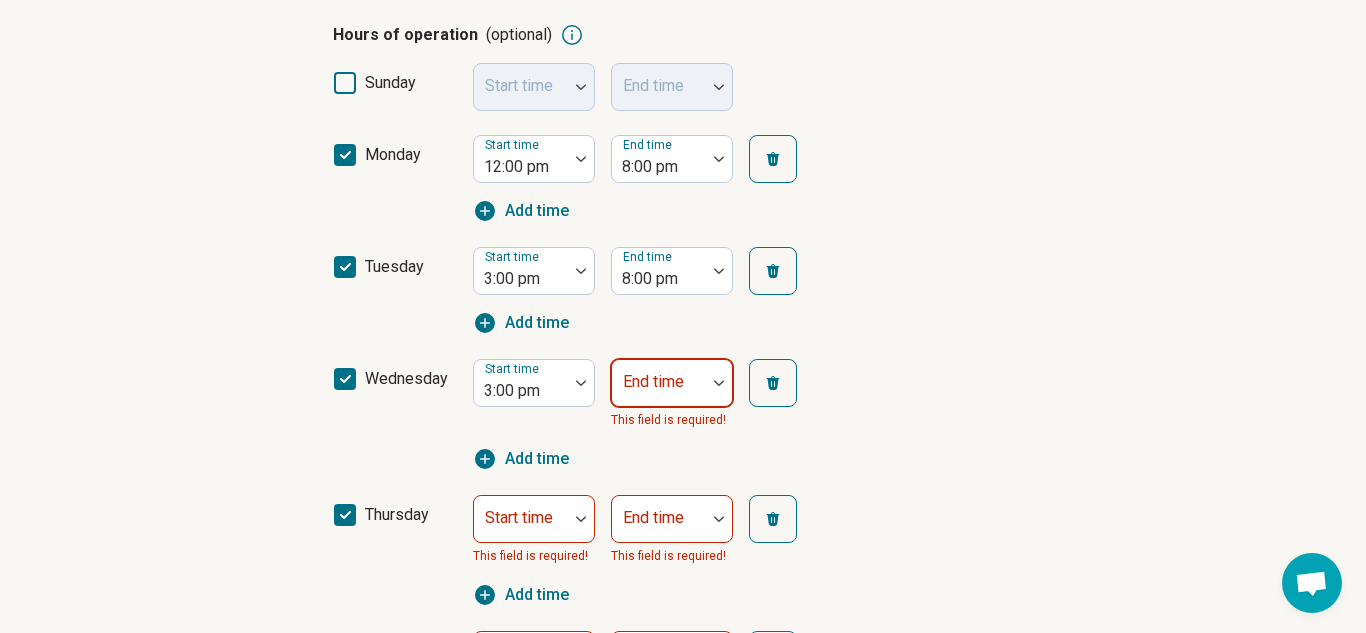 click on "End time" at bounding box center (672, 383) 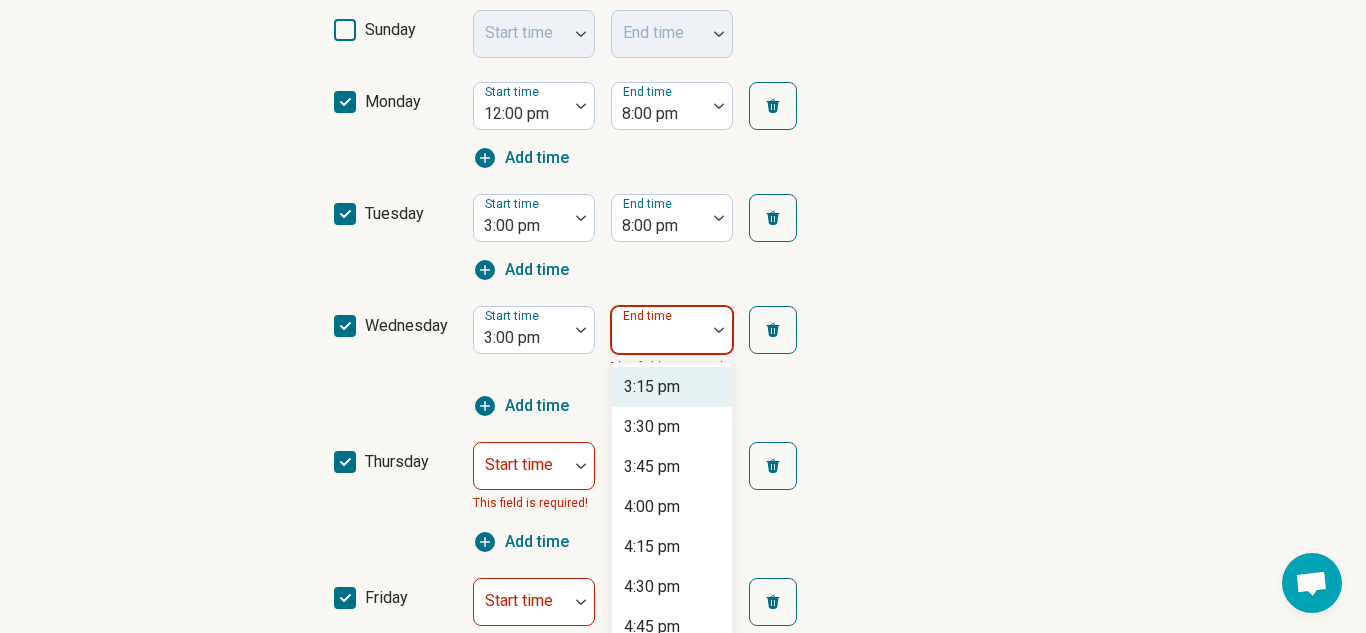 scroll, scrollTop: 611, scrollLeft: 0, axis: vertical 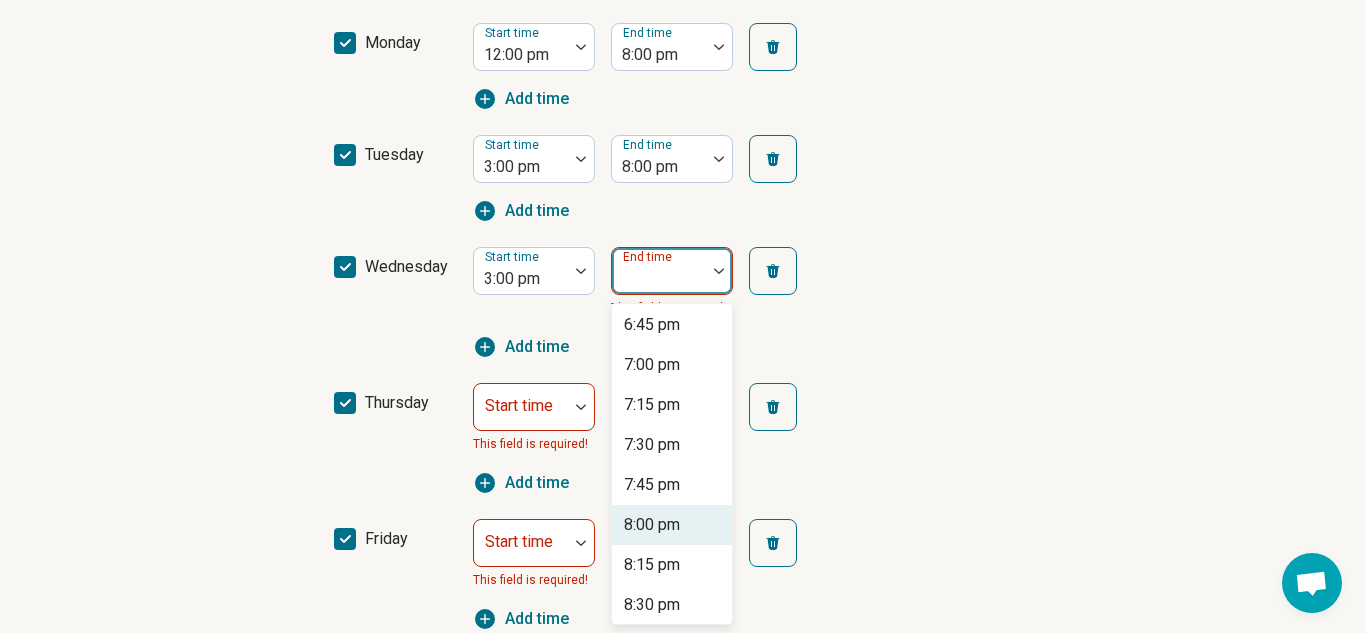 click on "8:00 pm" at bounding box center (652, 525) 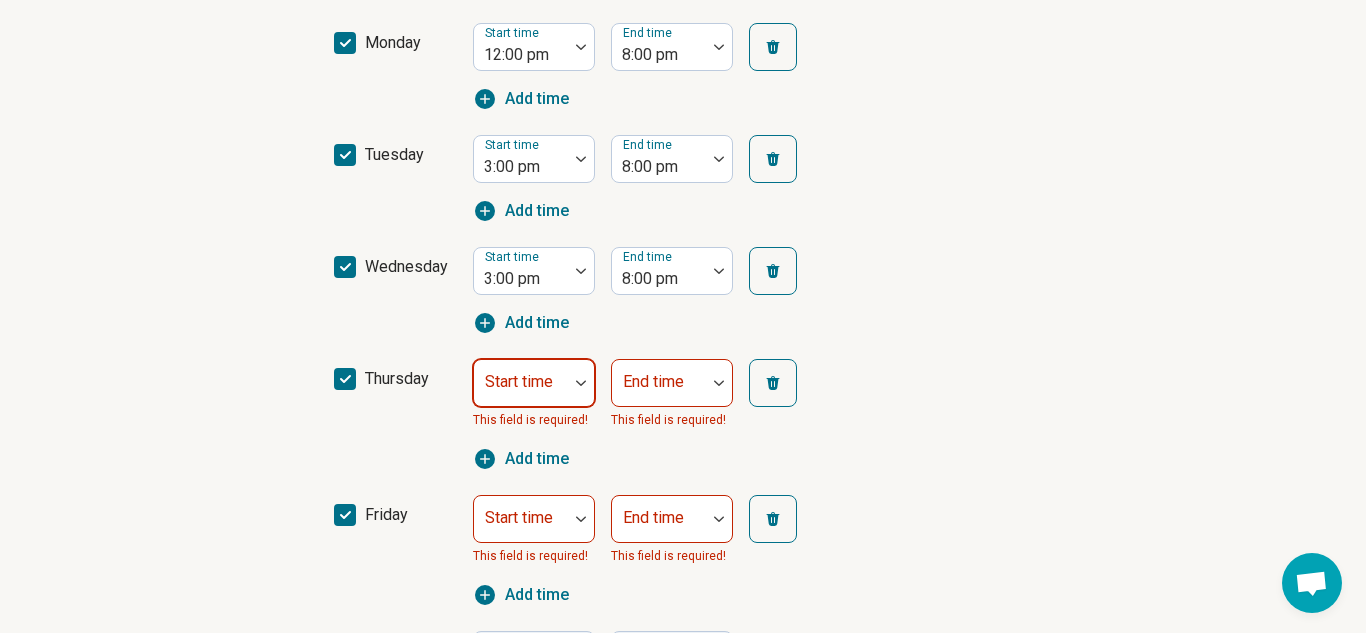 click at bounding box center (521, 383) 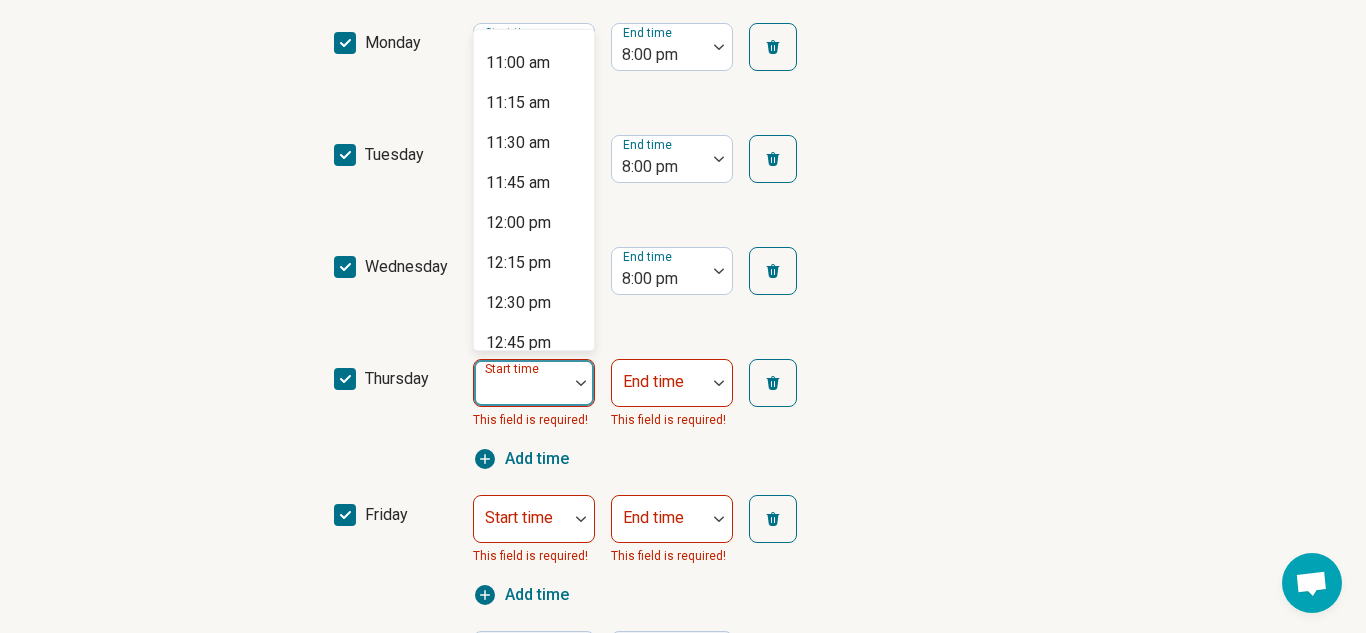 scroll, scrollTop: 1753, scrollLeft: 0, axis: vertical 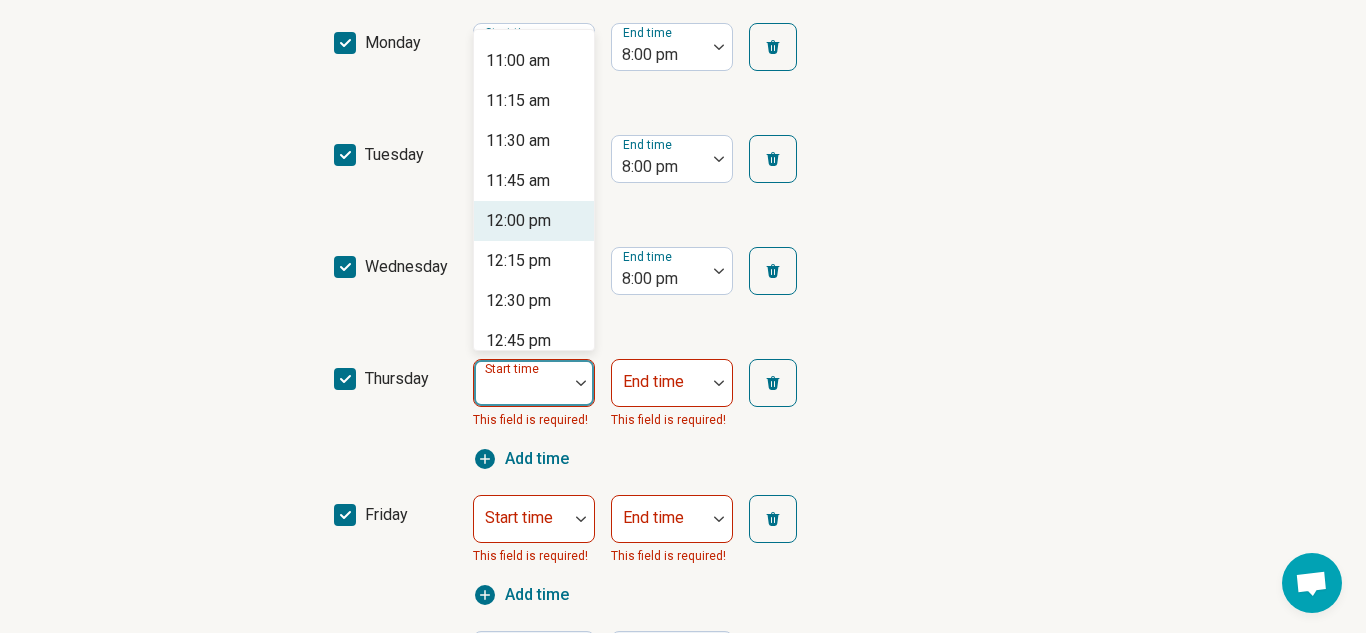 click on "12:00 pm" at bounding box center [518, 221] 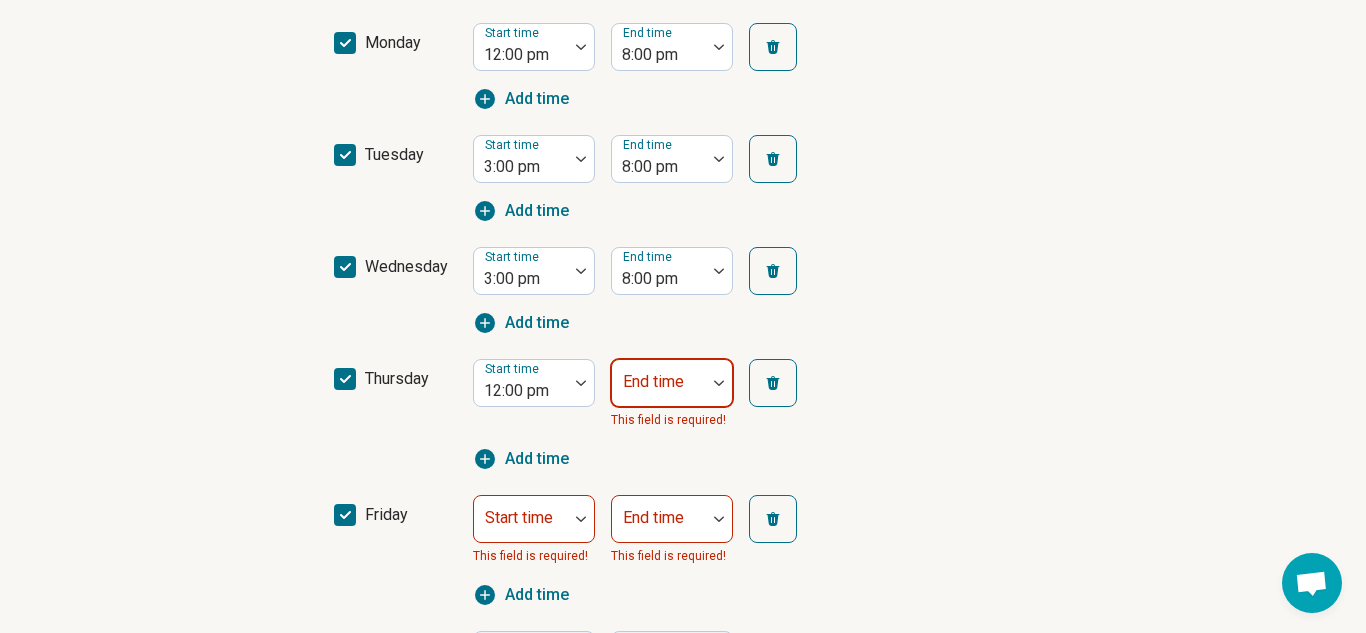 click on "End time" at bounding box center (672, 383) 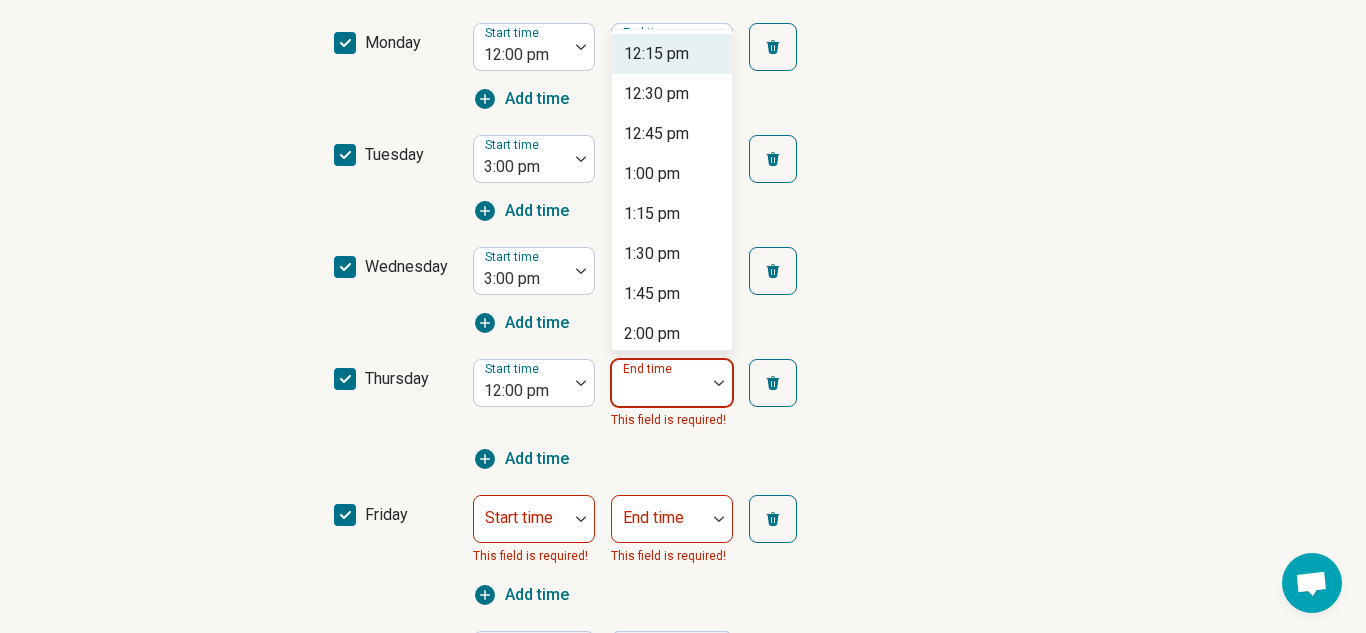 scroll, scrollTop: 723, scrollLeft: 0, axis: vertical 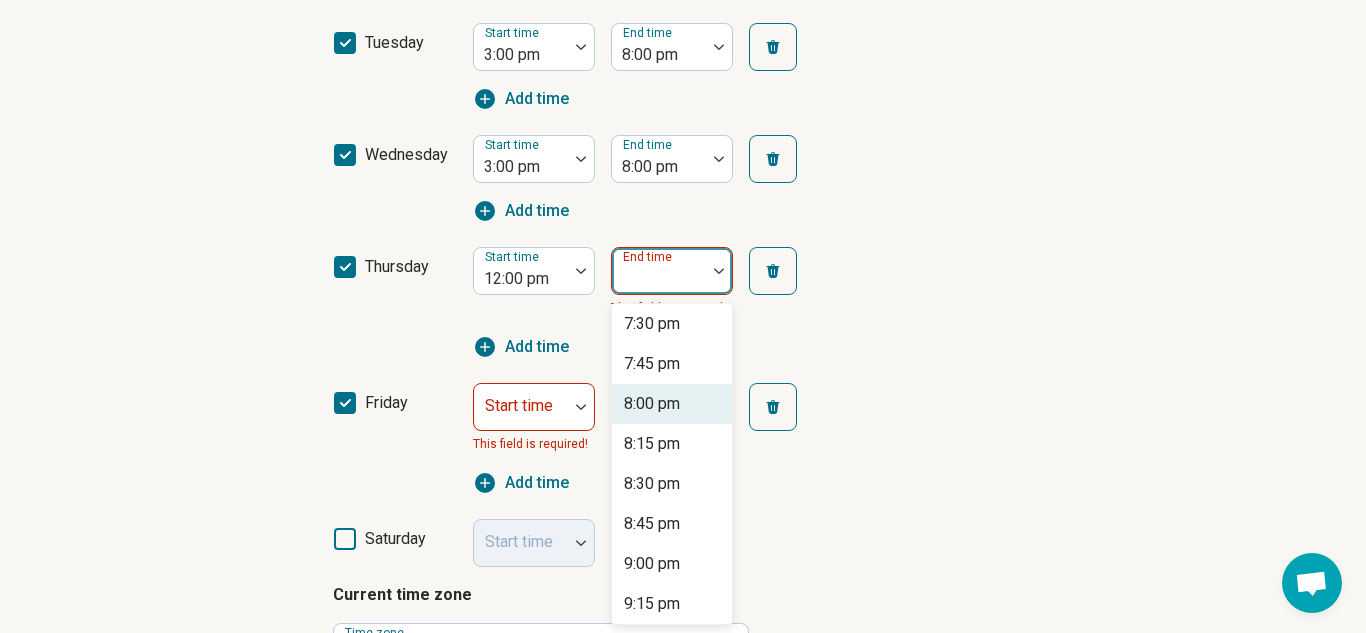 click on "8:00 pm" at bounding box center (652, 404) 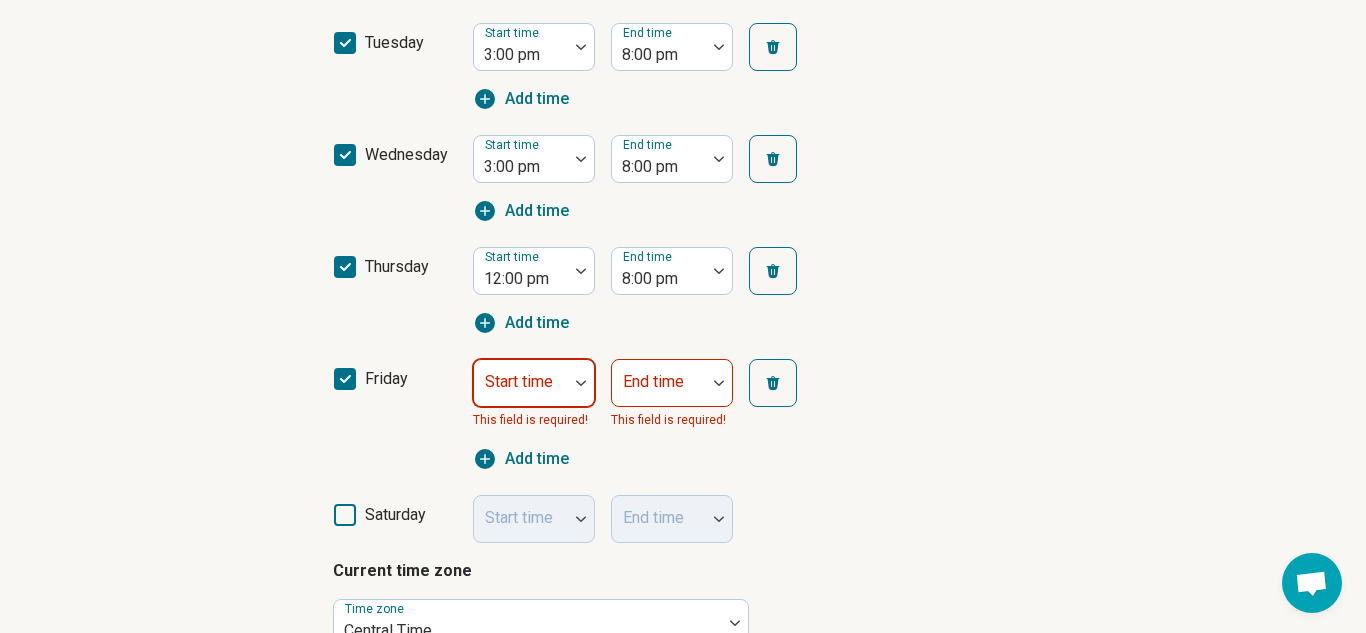 click at bounding box center [521, 383] 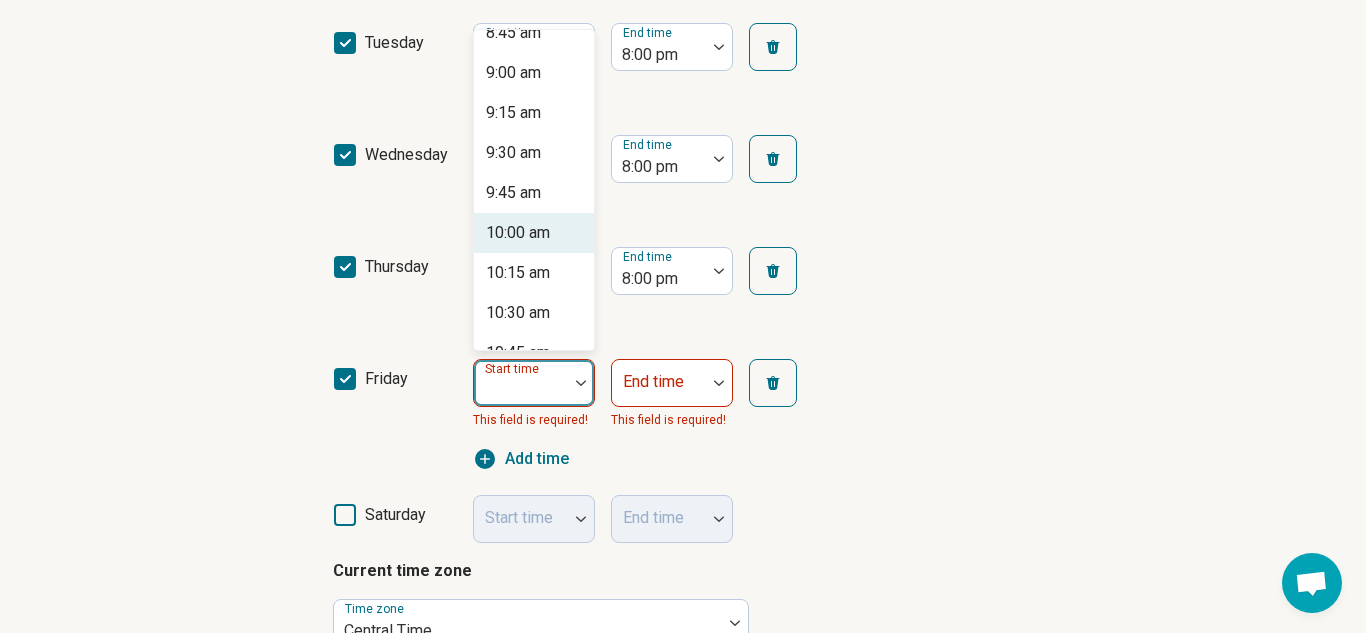 scroll, scrollTop: 1425, scrollLeft: 0, axis: vertical 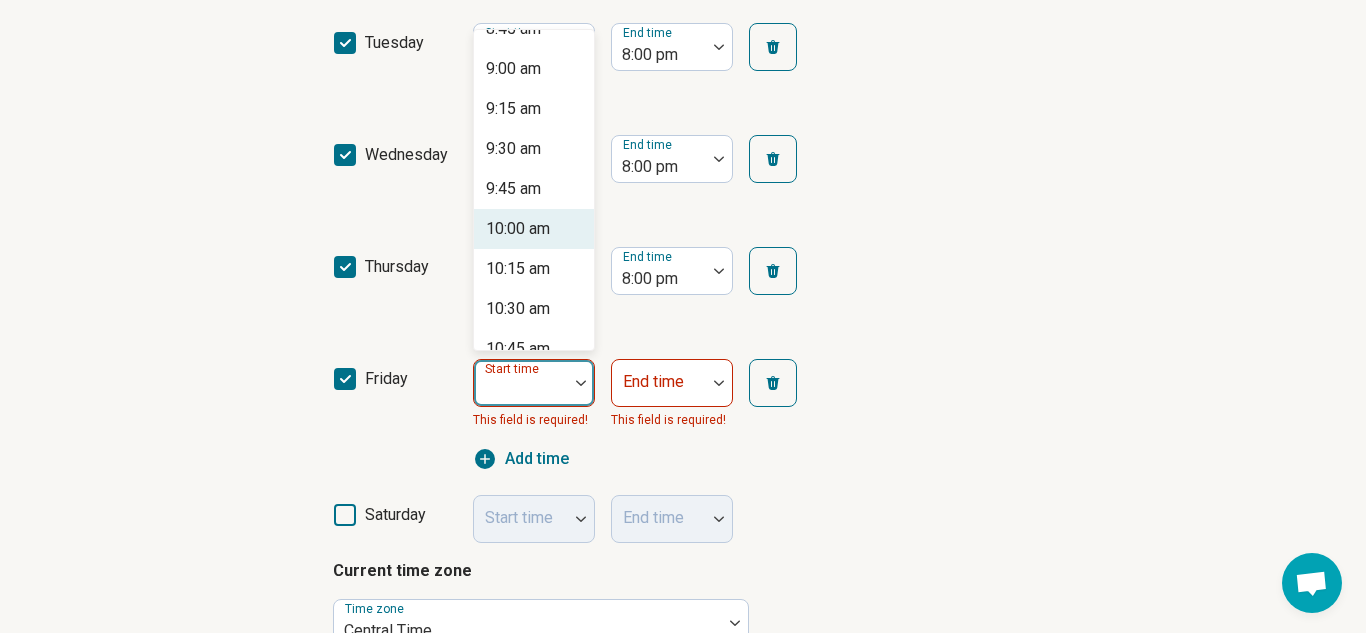 click on "10:00 am" at bounding box center [534, 229] 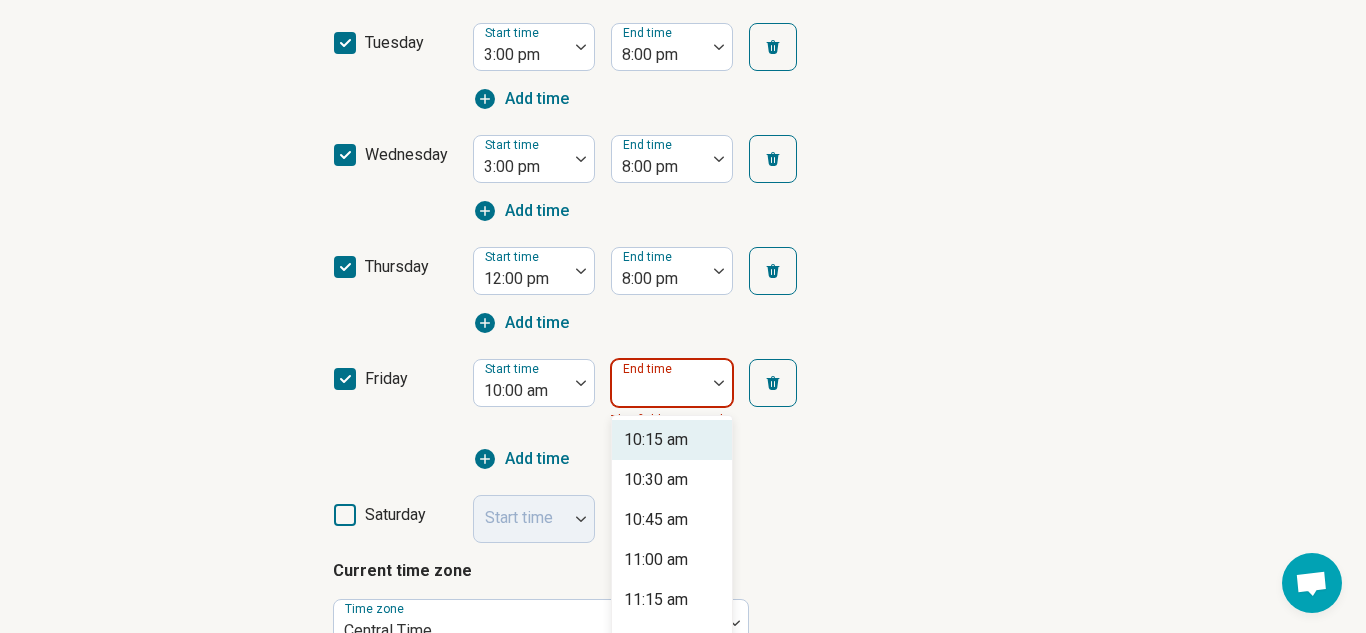 click at bounding box center [659, 391] 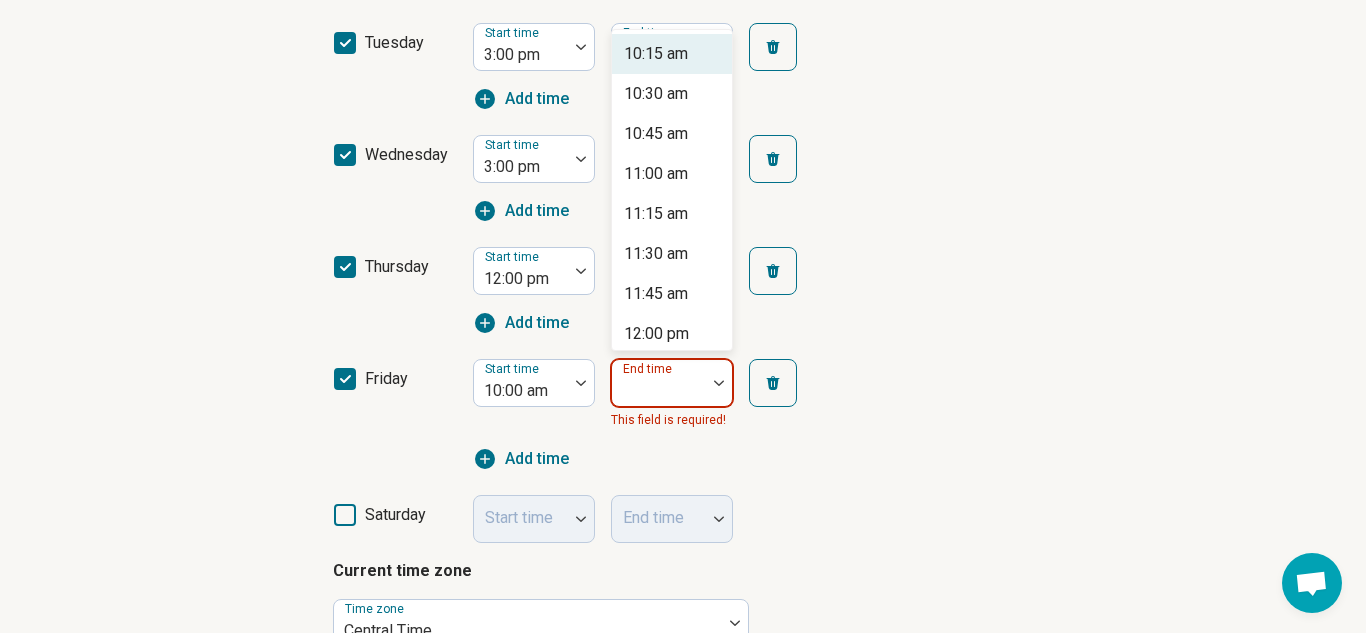 scroll, scrollTop: 835, scrollLeft: 0, axis: vertical 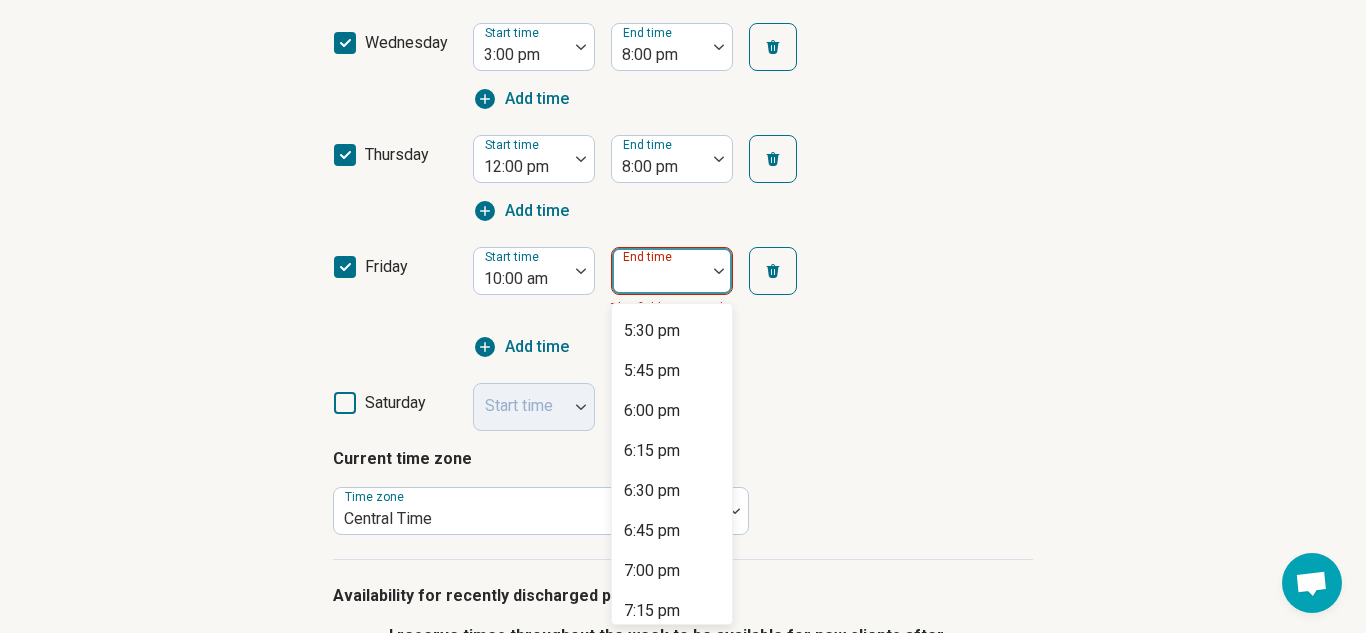 click on "6:00 pm" at bounding box center (652, 411) 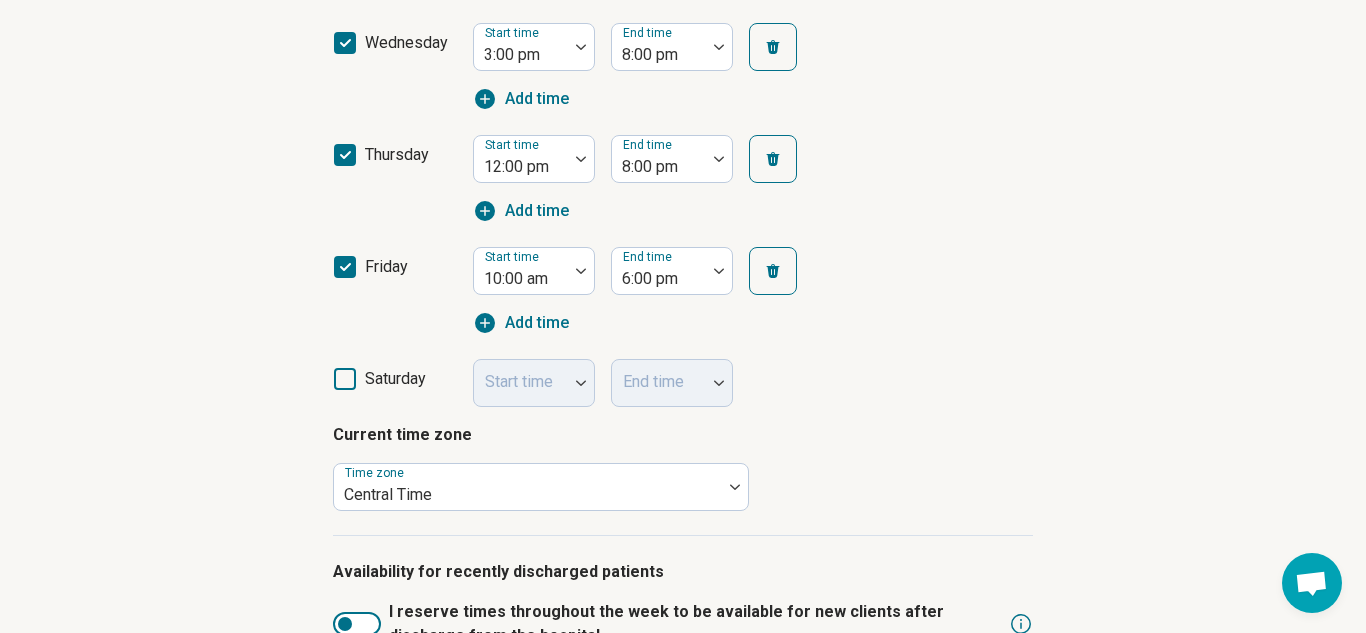 click on "friday Start time 10:00 am End time 6:00 pm Add time" at bounding box center [683, 291] 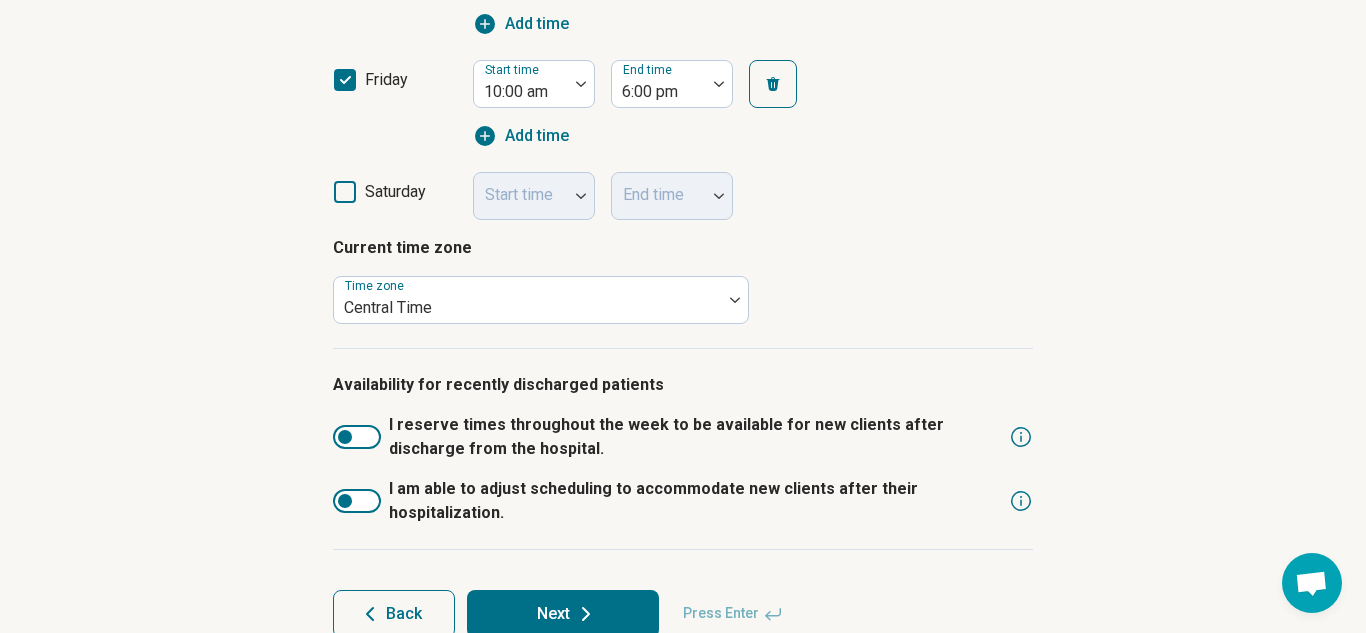 scroll, scrollTop: 1067, scrollLeft: 0, axis: vertical 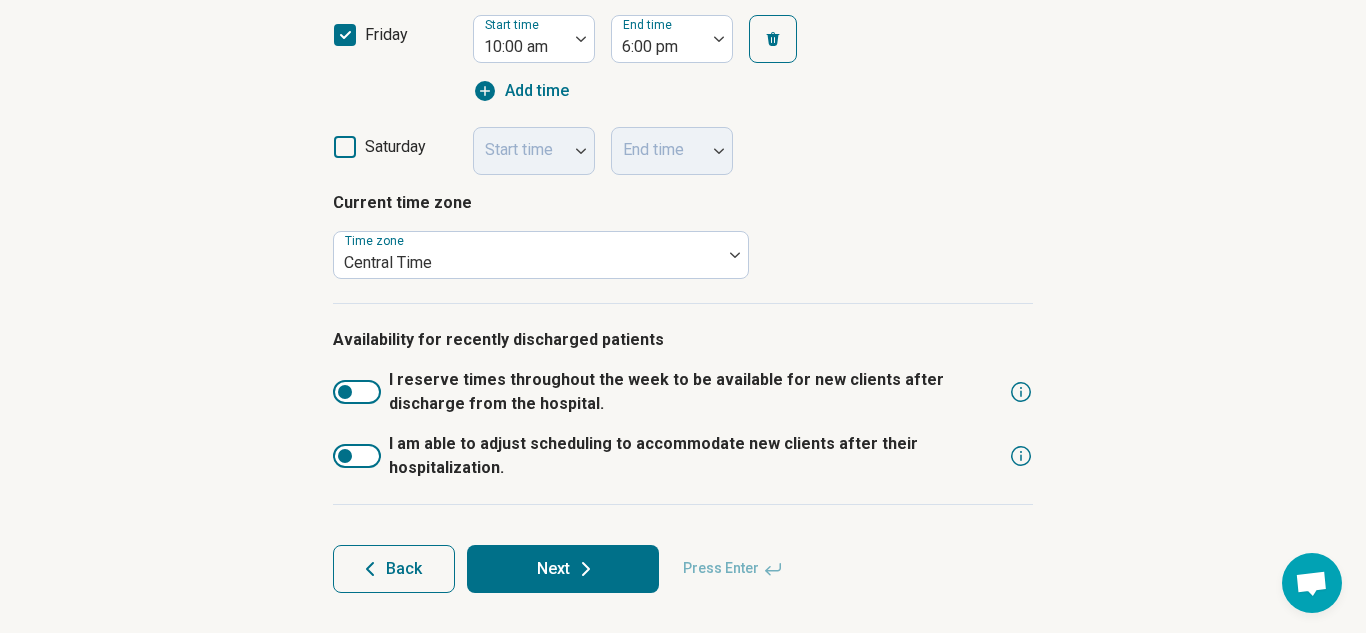 click 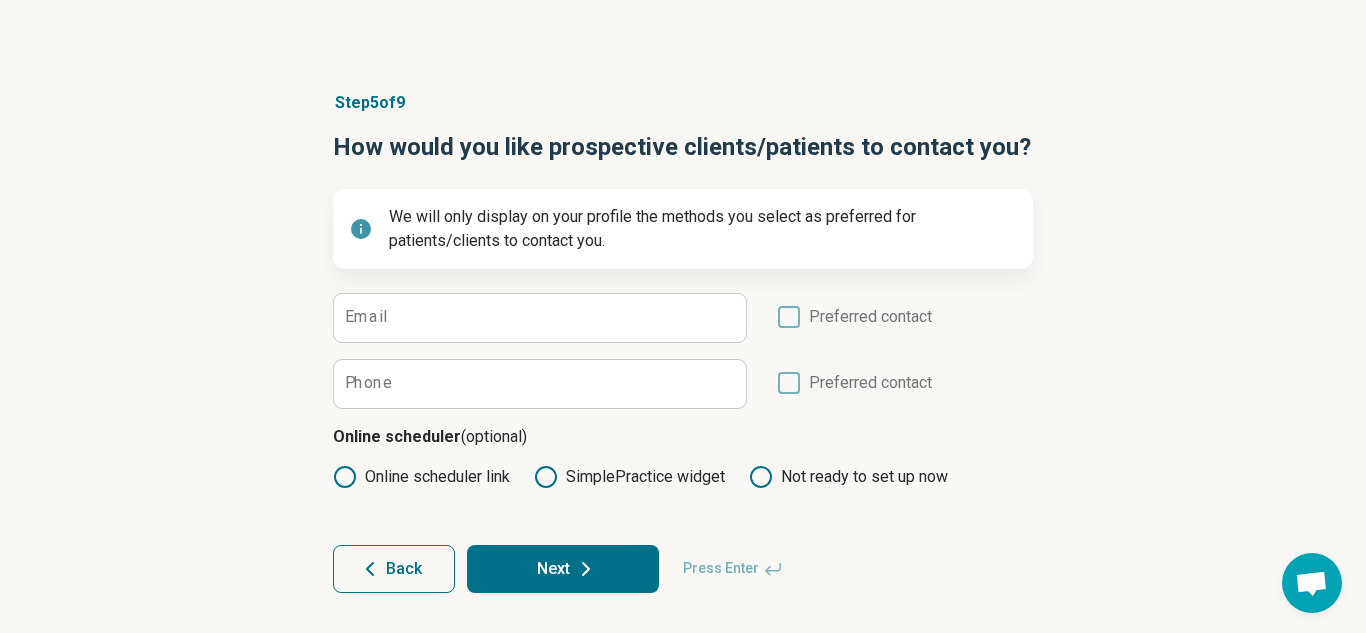 scroll, scrollTop: 81, scrollLeft: 0, axis: vertical 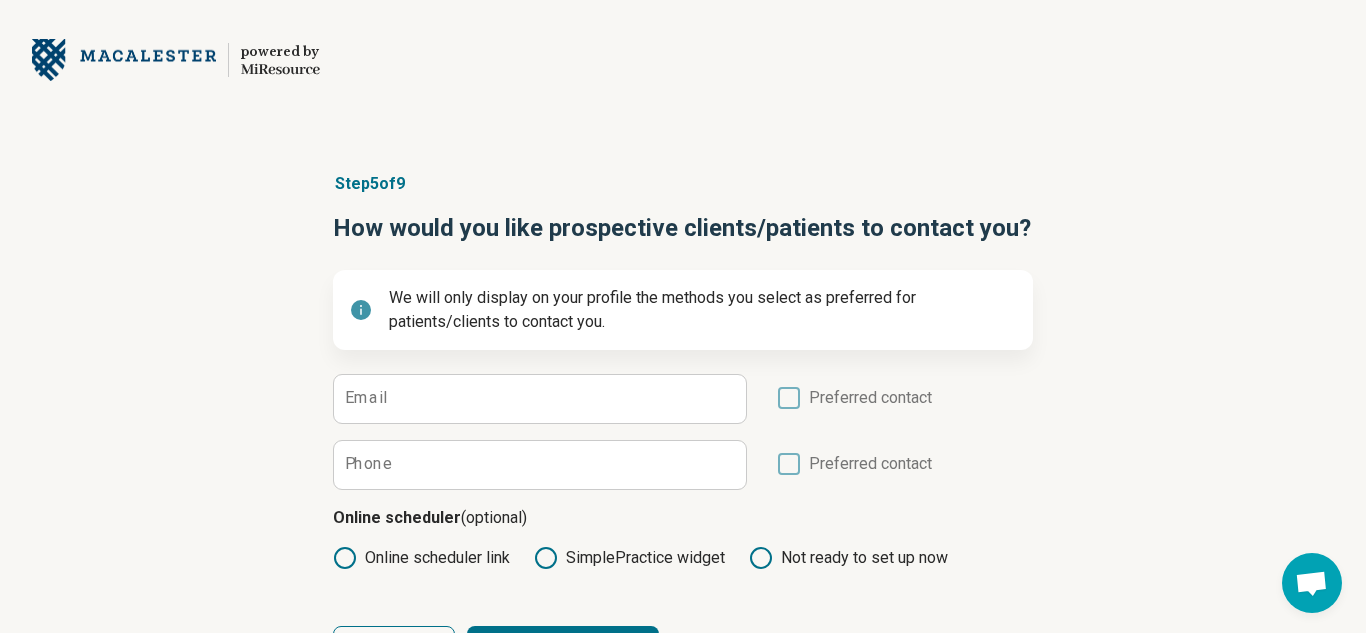 click 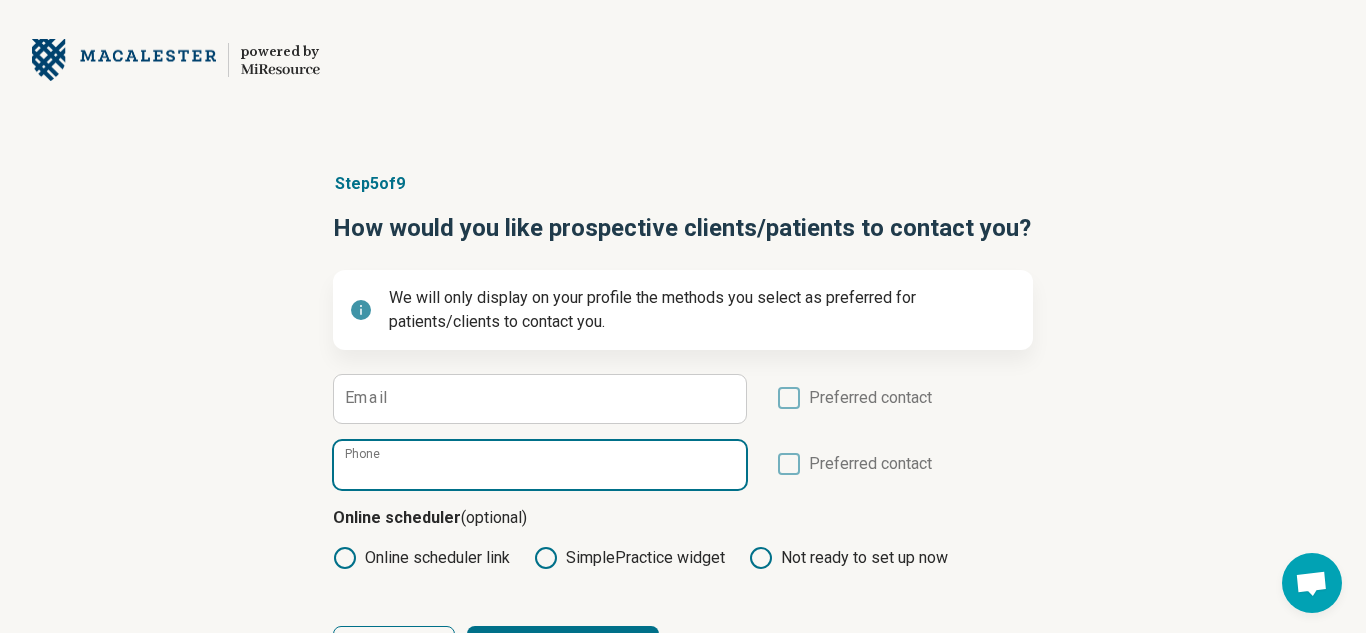 click on "Phone" at bounding box center (540, 465) 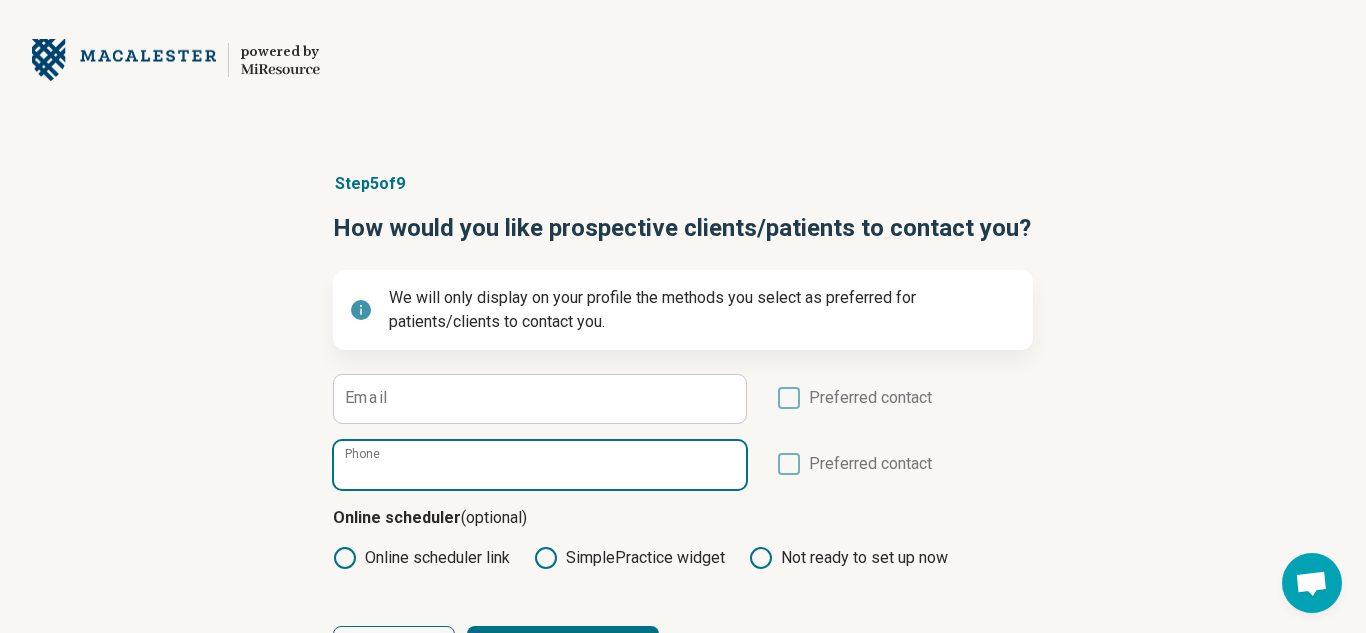 scroll, scrollTop: 81, scrollLeft: 0, axis: vertical 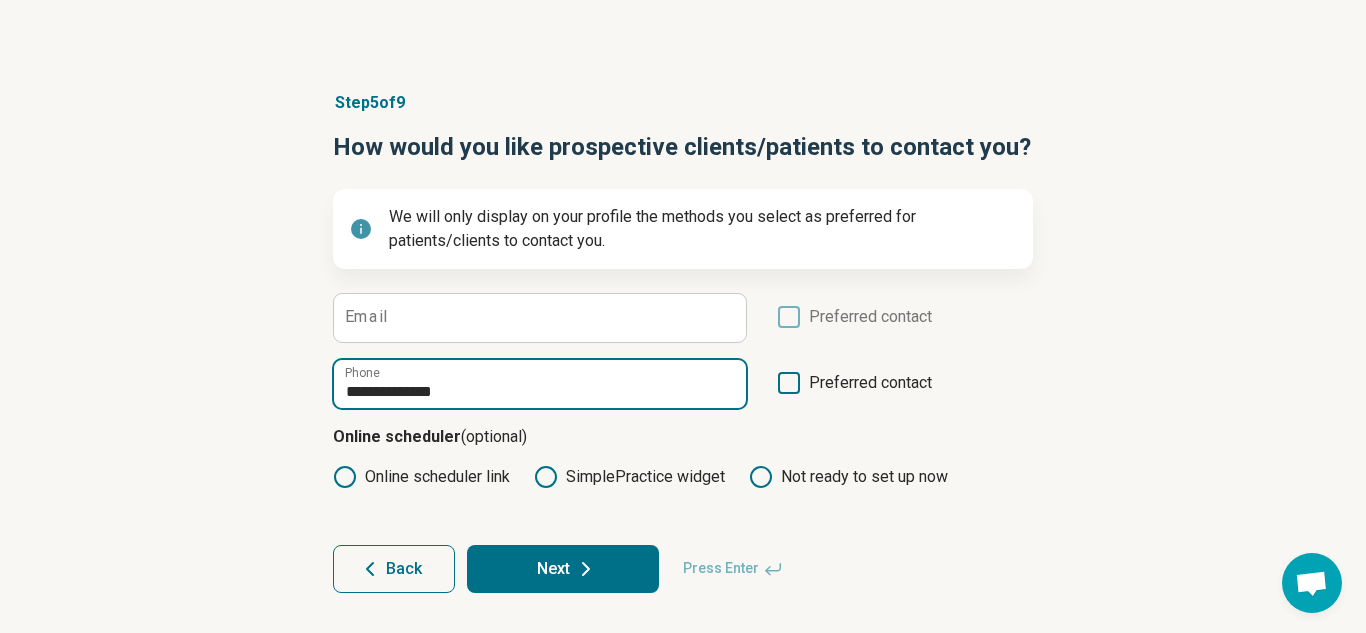 type on "**********" 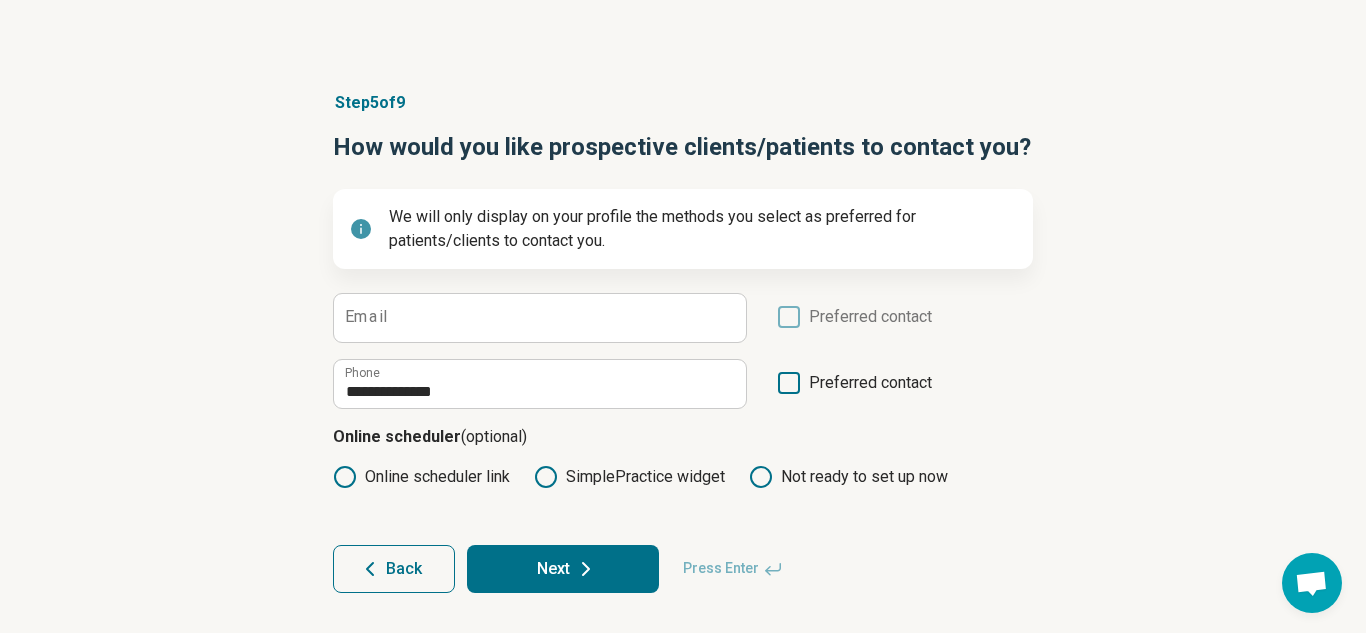 click on "Preferred contact" at bounding box center [854, 390] 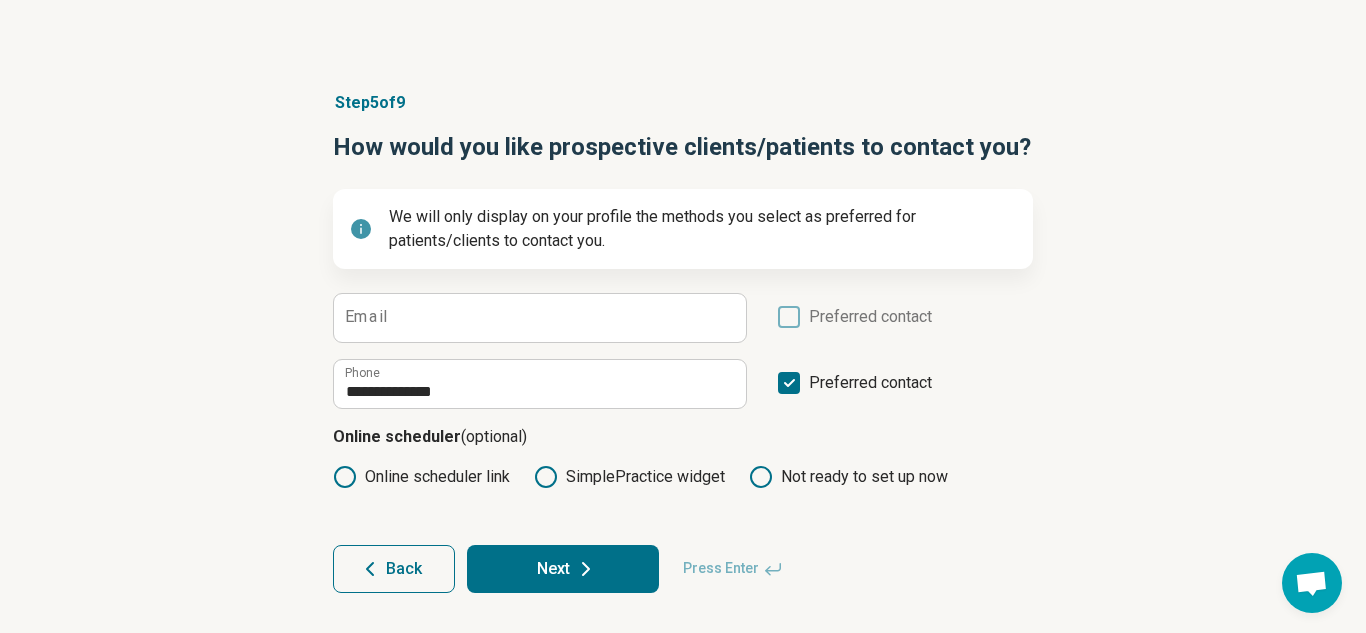 click on "Next" at bounding box center (563, 569) 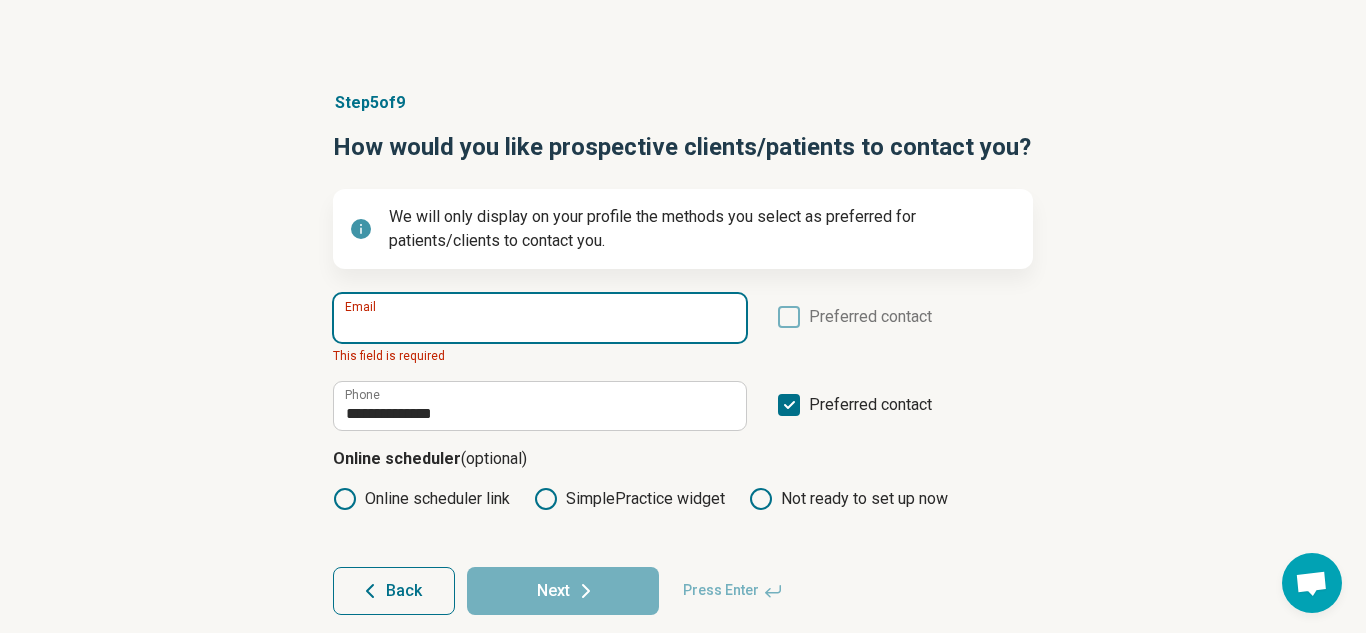 click on "Email" at bounding box center (540, 318) 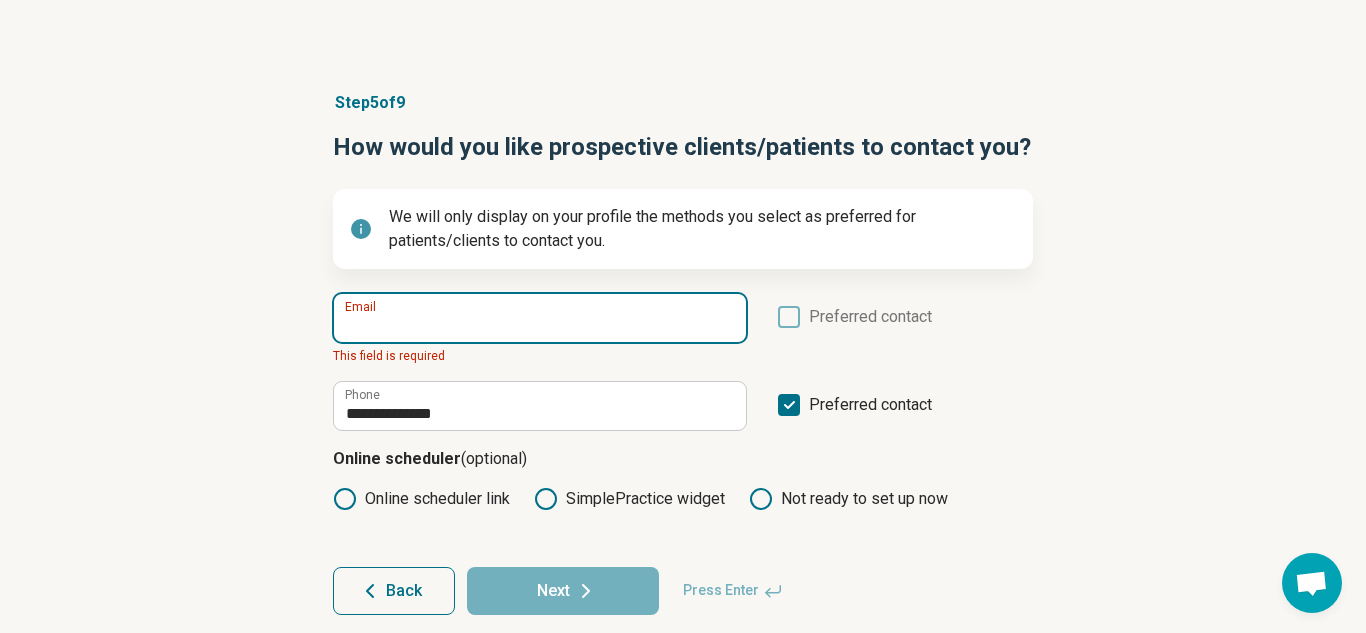 type on "**********" 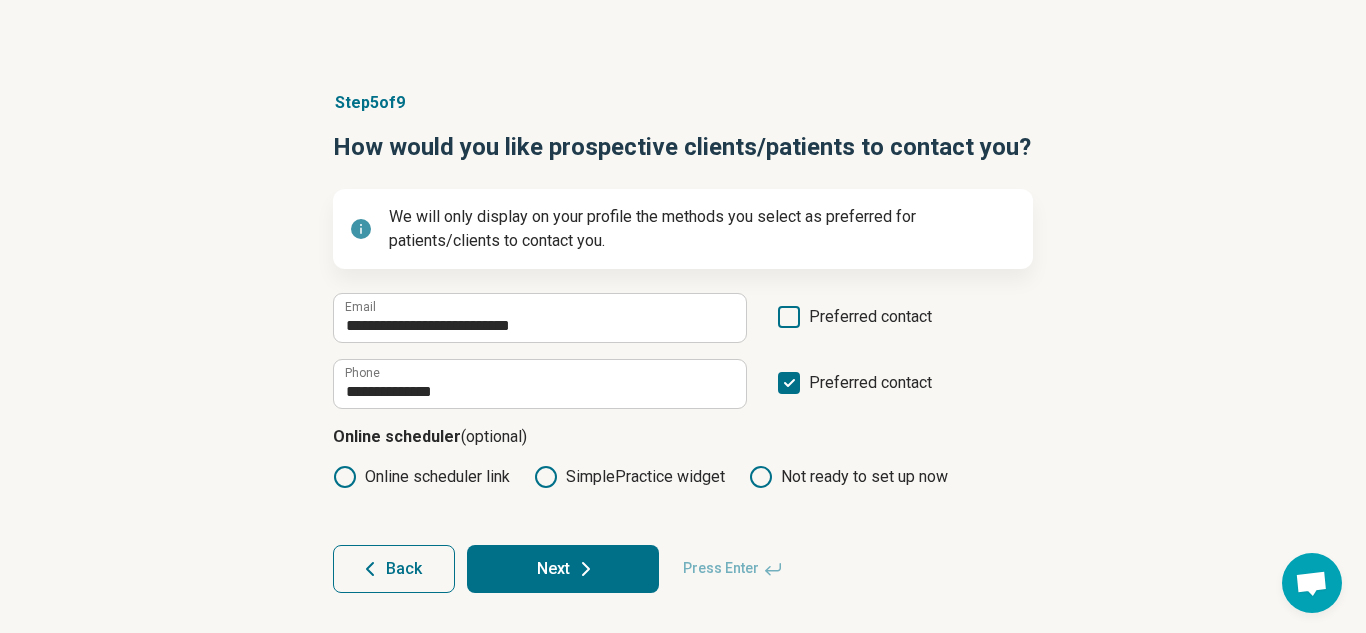 click on "**********" at bounding box center (683, 342) 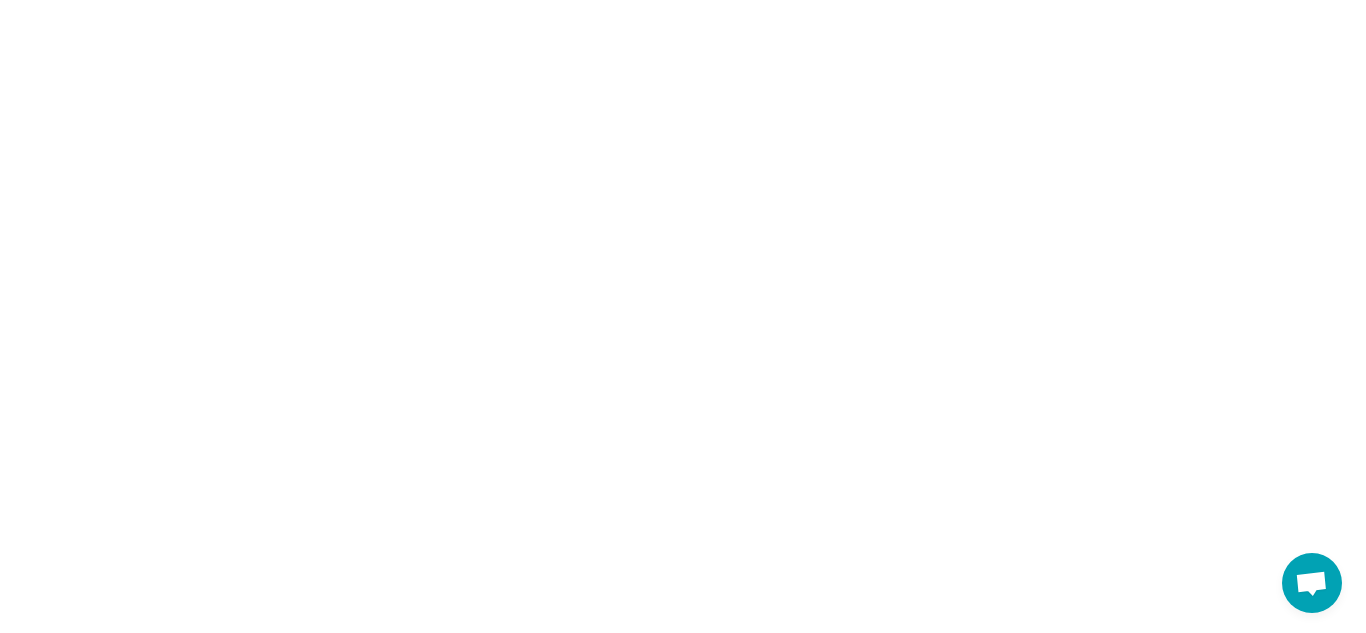 scroll, scrollTop: 0, scrollLeft: 0, axis: both 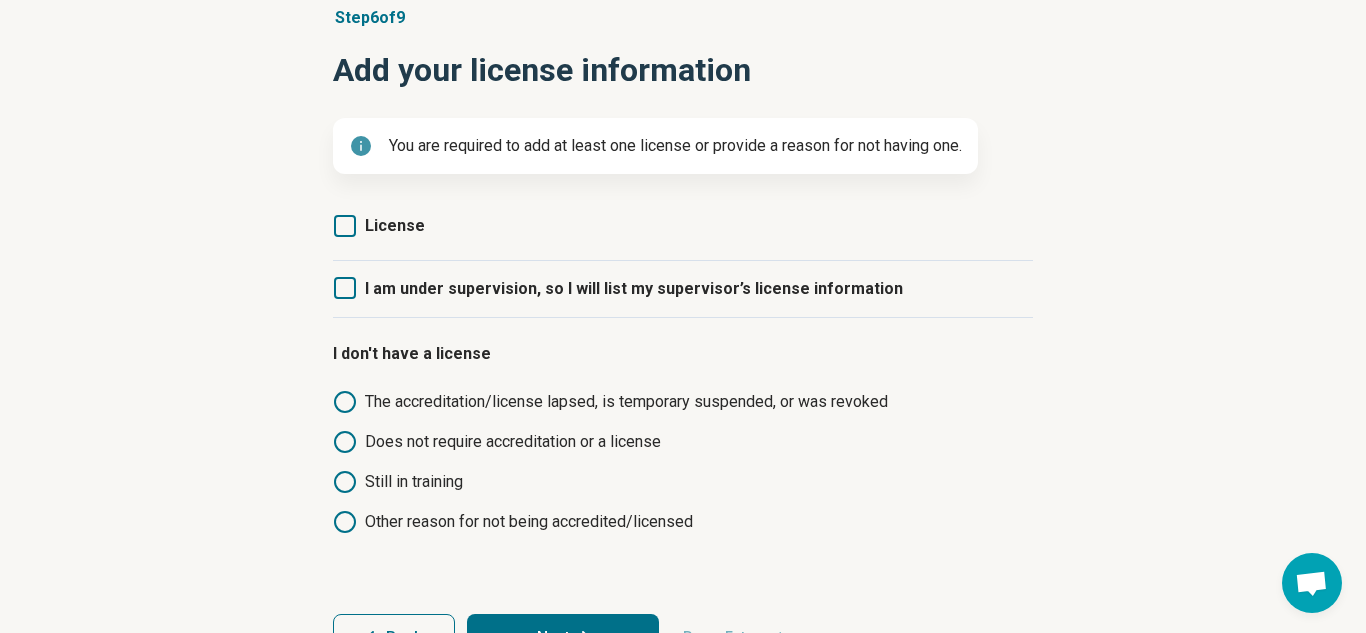 click 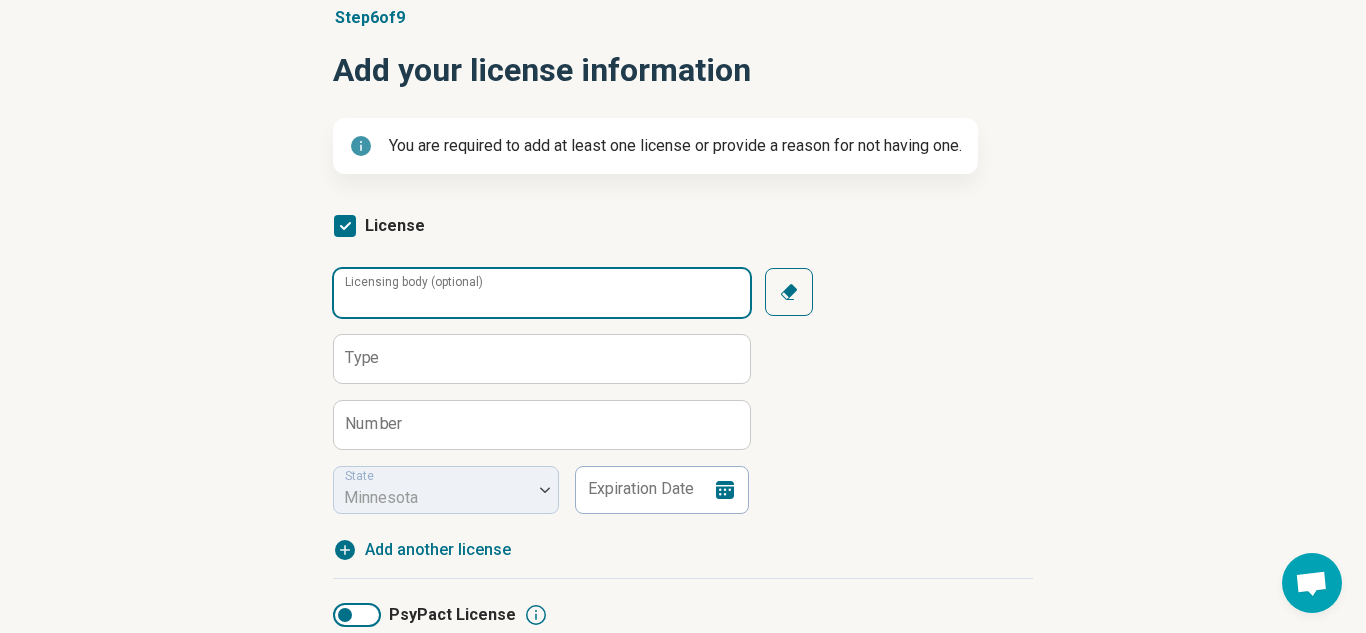 click on "Licensing body (optional)" at bounding box center [542, 293] 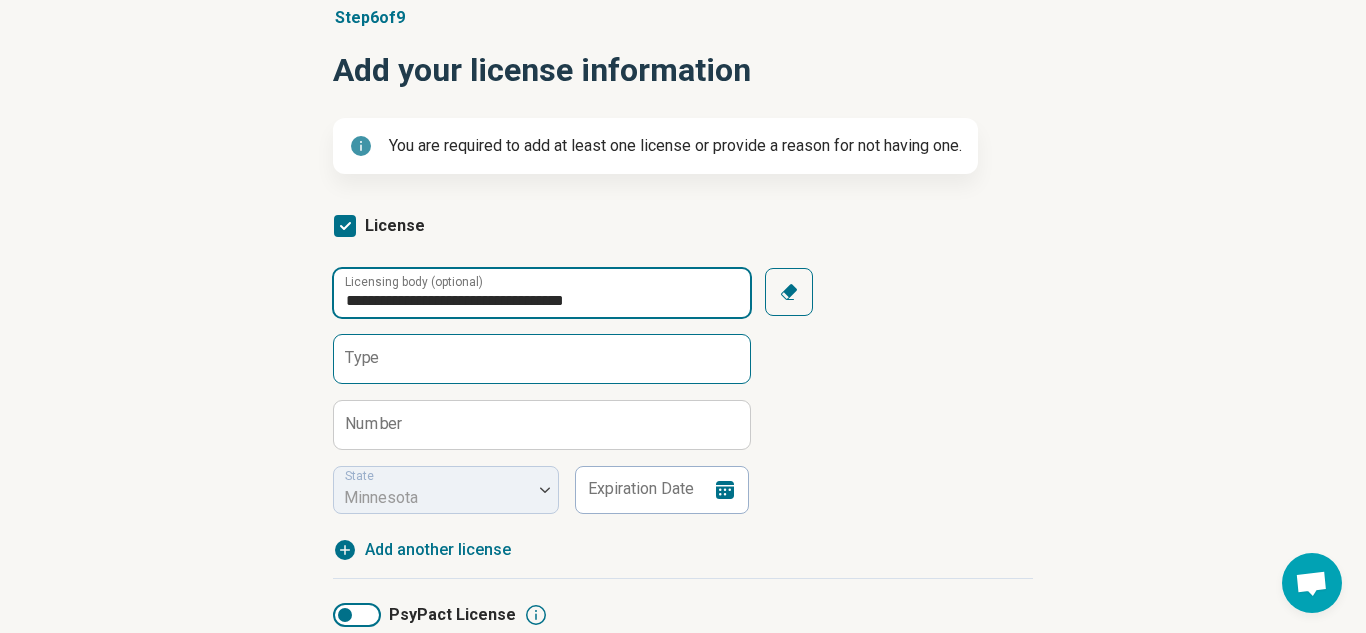 type on "**********" 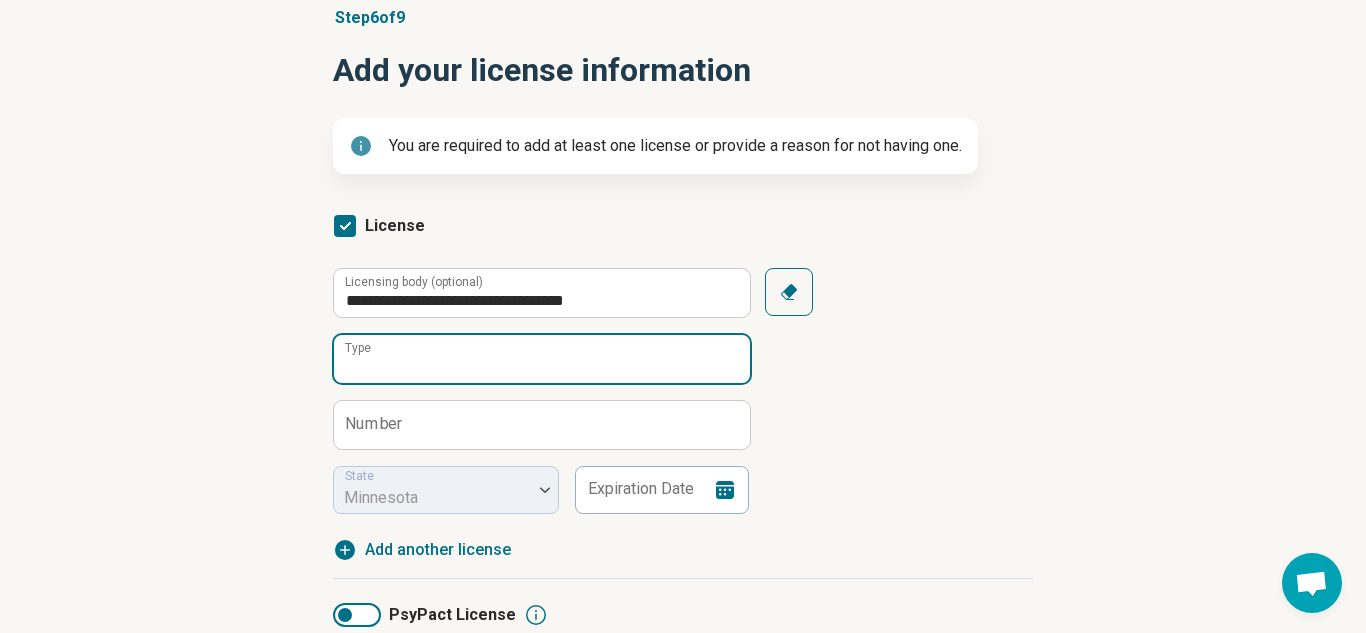 click on "Type" at bounding box center [542, 359] 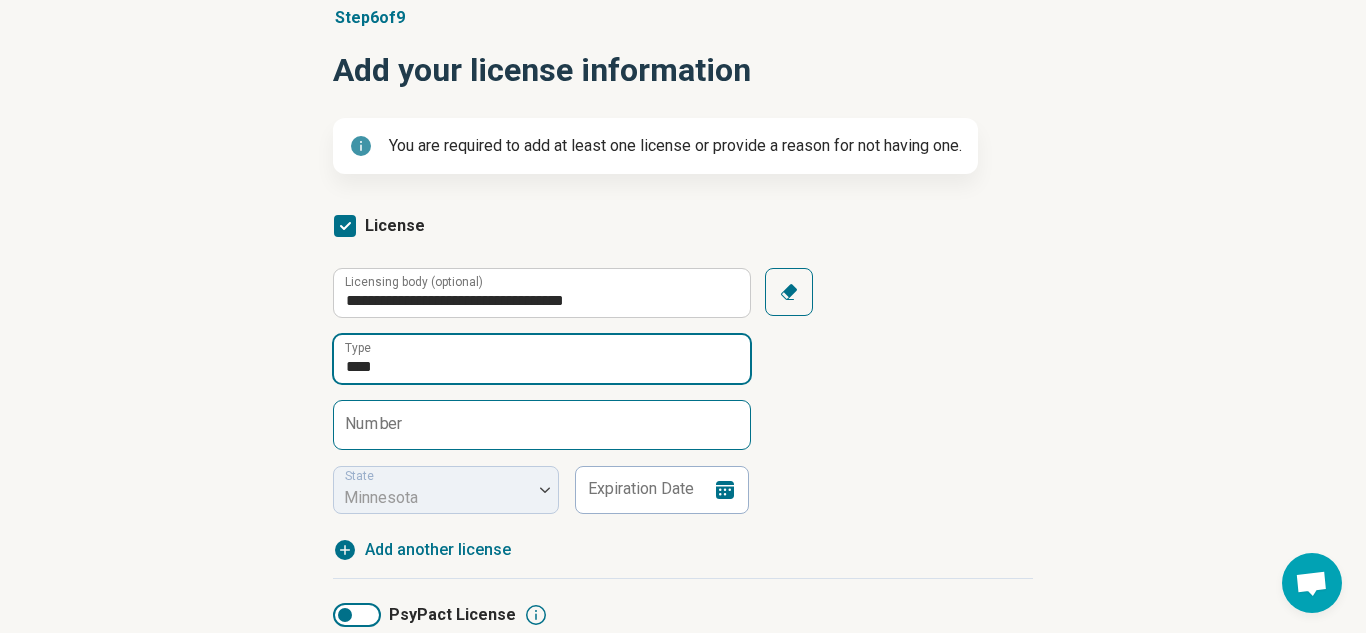 type on "****" 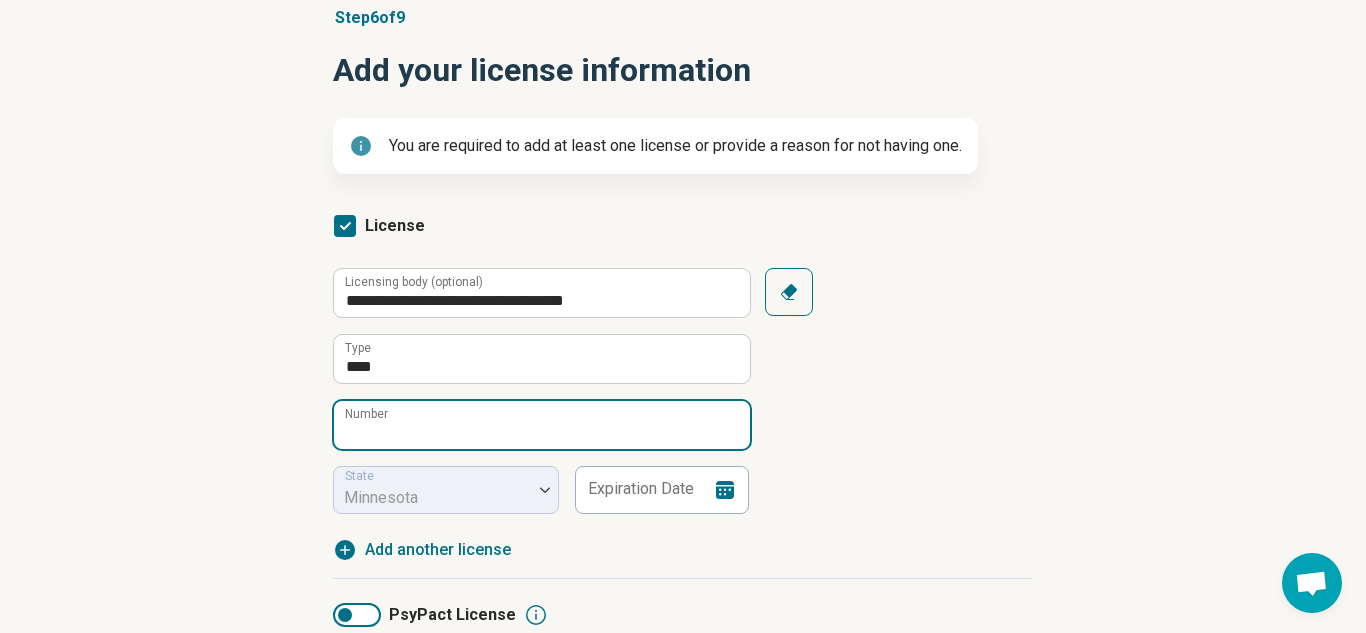 click on "Number" at bounding box center [542, 425] 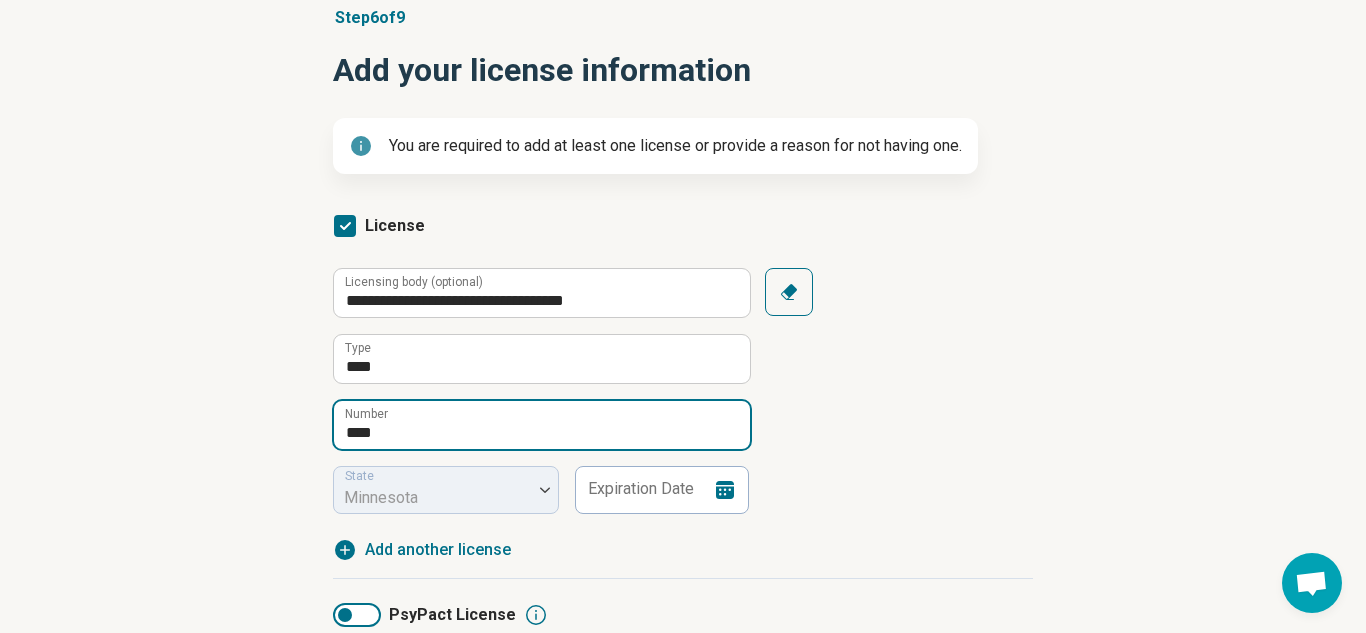 type on "****" 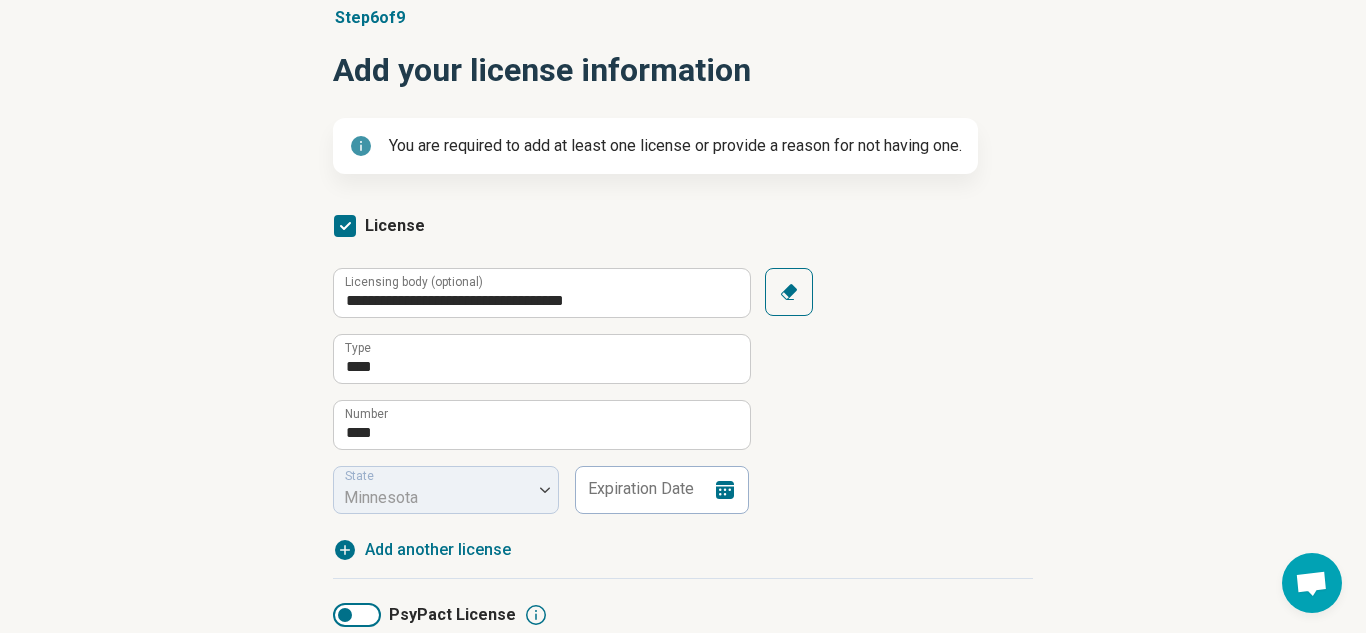 click on "**********" at bounding box center [683, 391] 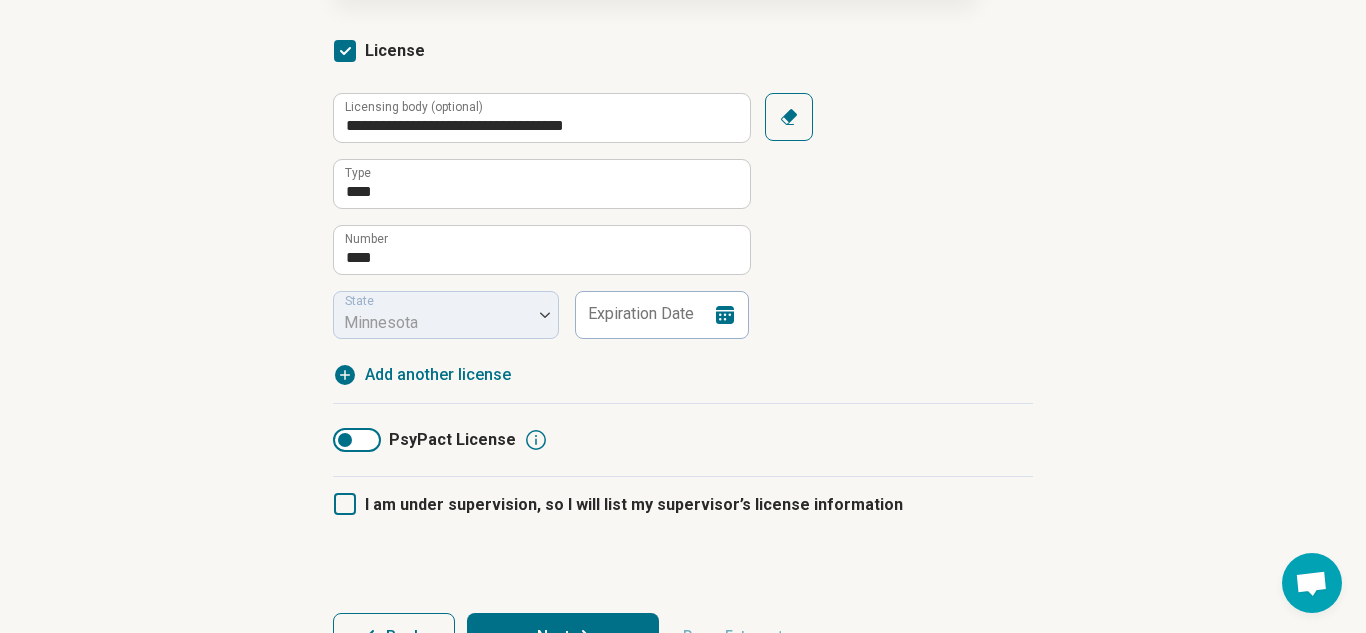 scroll, scrollTop: 352, scrollLeft: 0, axis: vertical 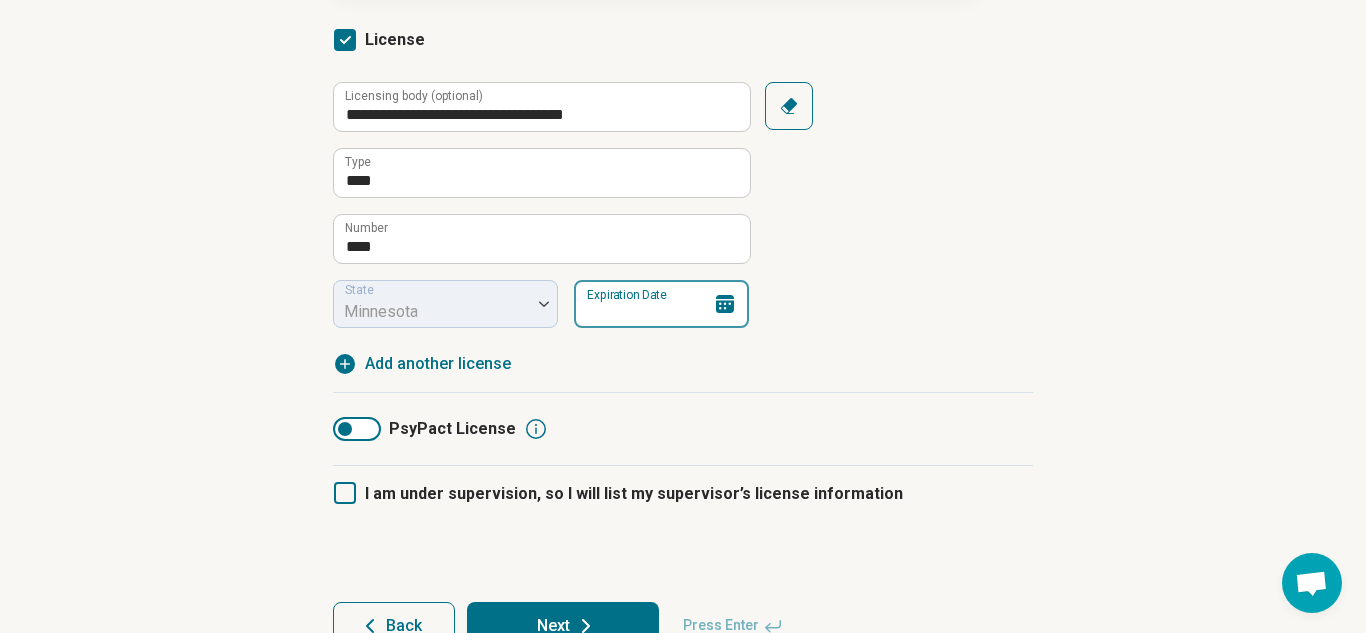 click on "Expiration Date" at bounding box center (661, 304) 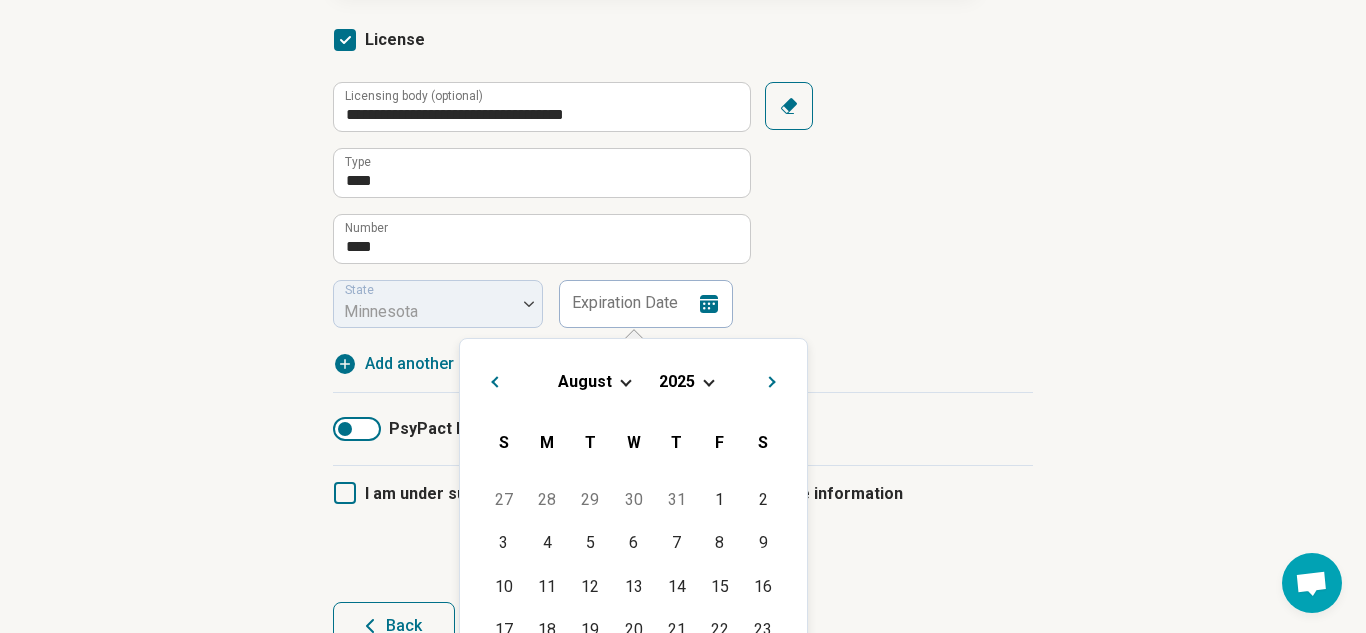 click on "Next Month" at bounding box center [775, 379] 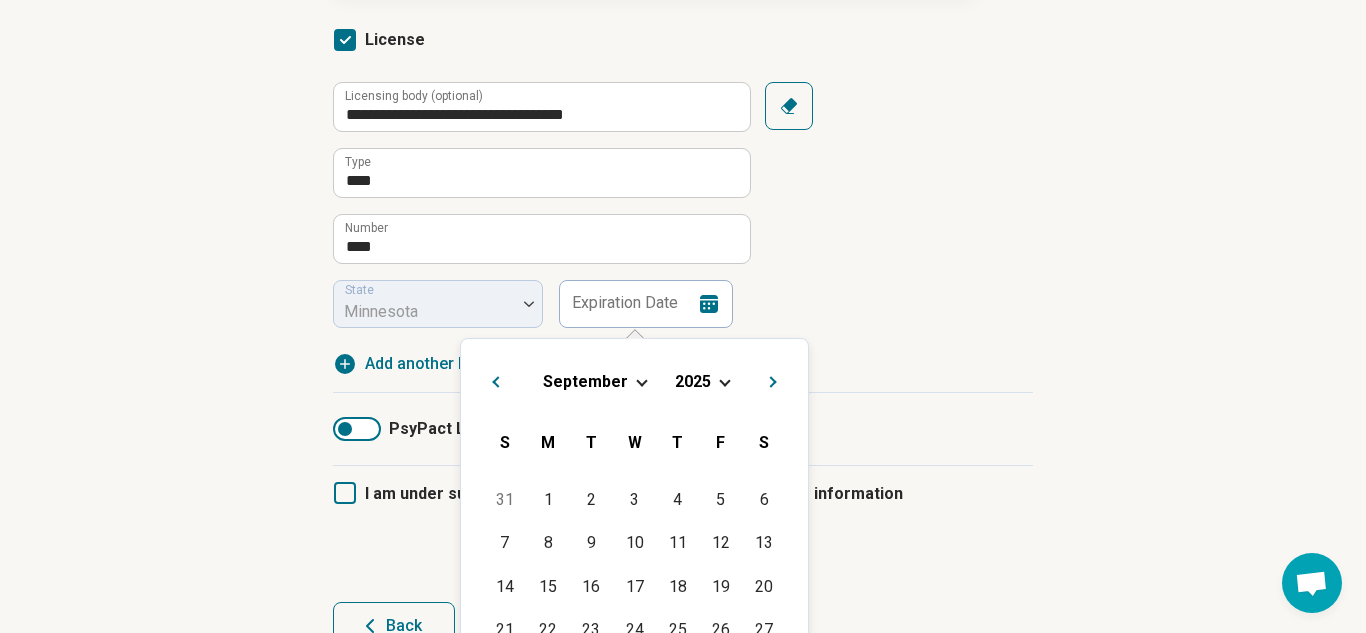 click on "Next Month" at bounding box center [776, 379] 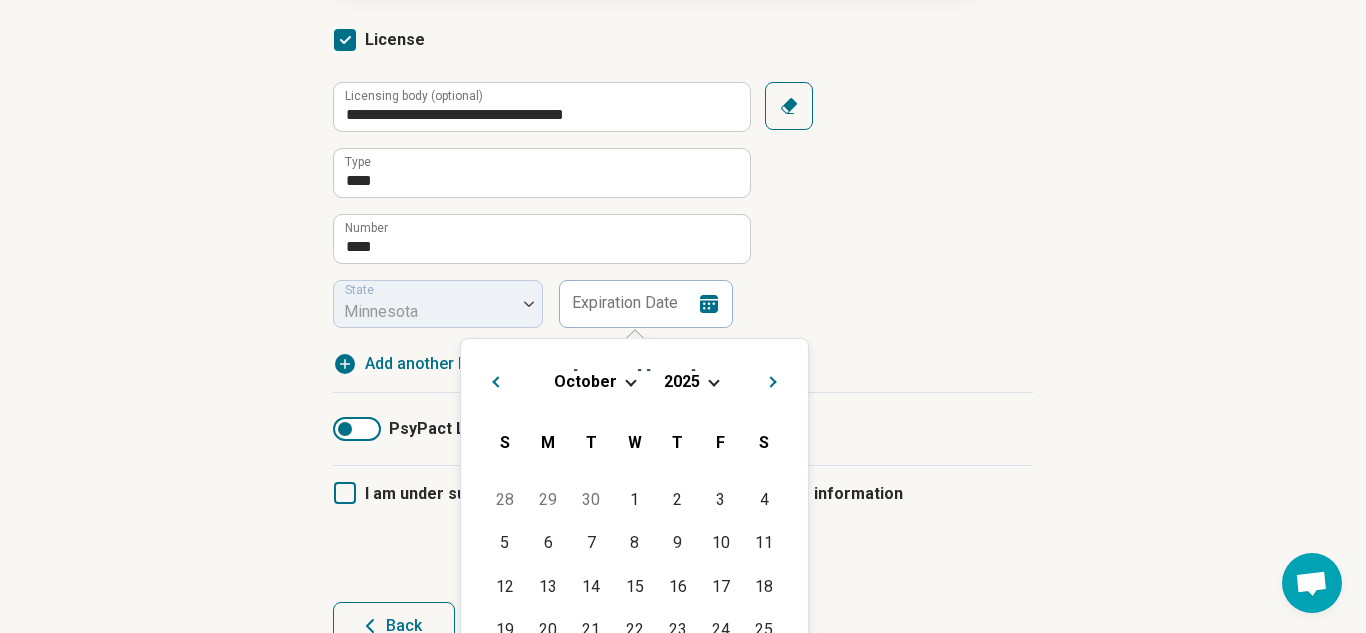 click on "Next Month" at bounding box center (776, 379) 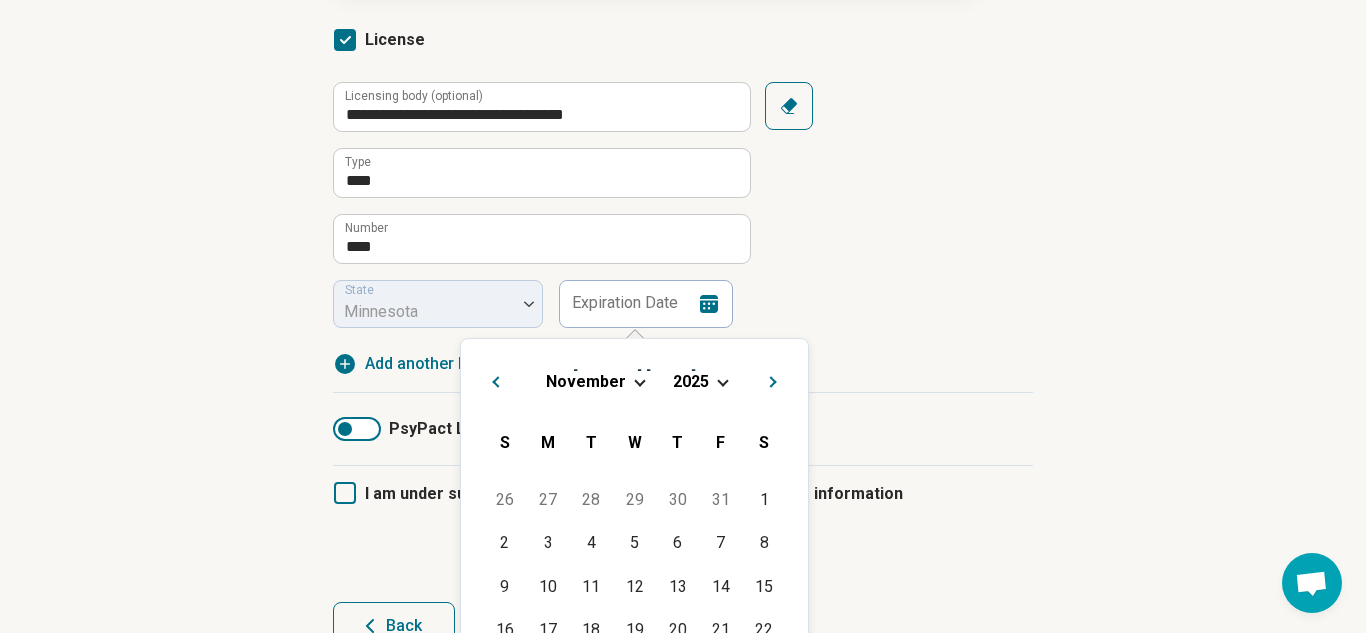 click on "Next Month" at bounding box center (776, 379) 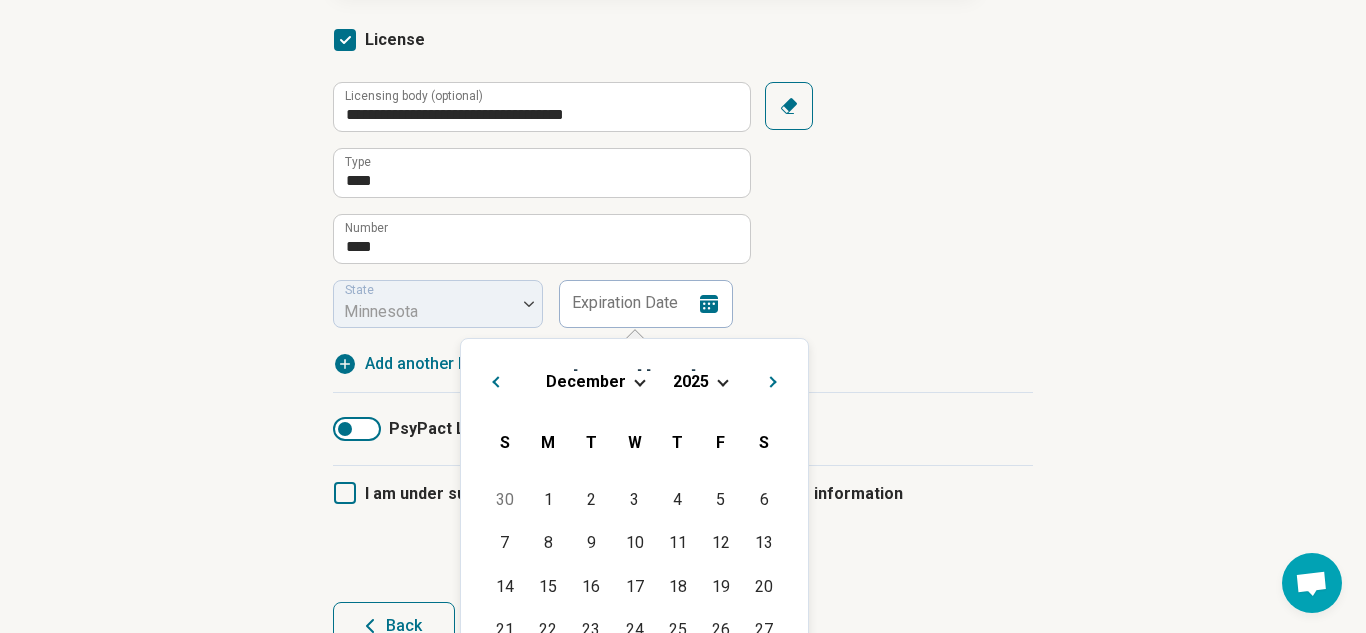 click on "Next Month" at bounding box center [776, 379] 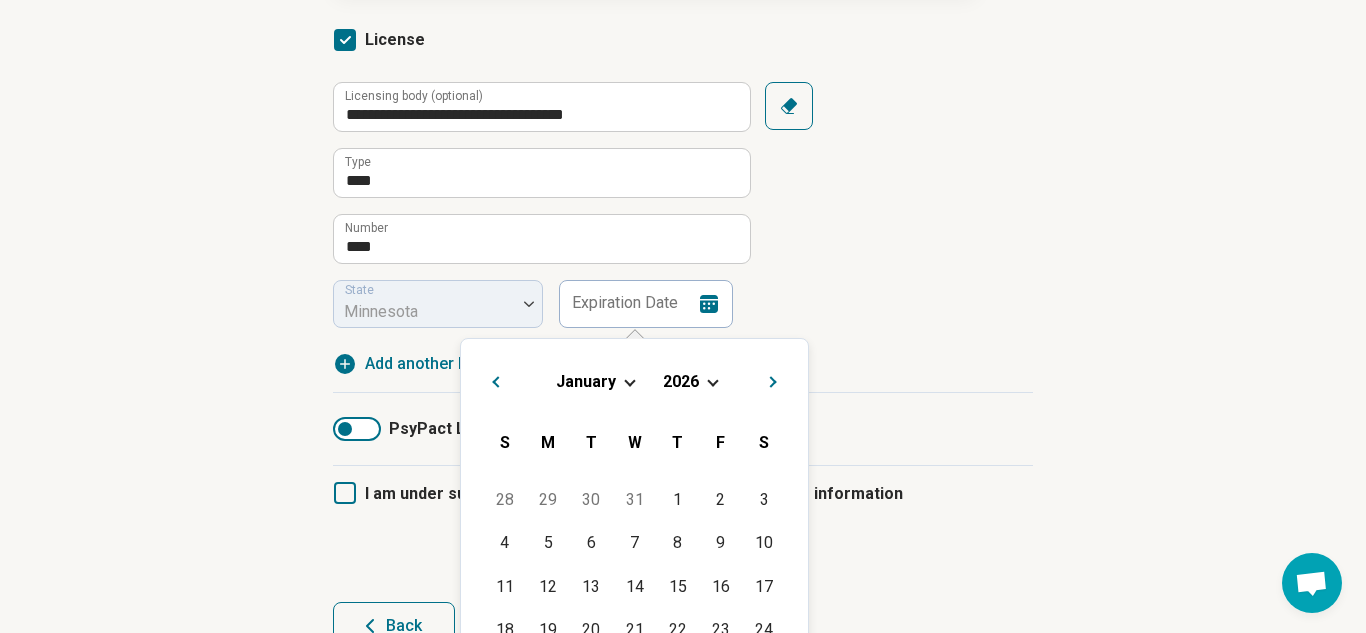 click on "Next Month" at bounding box center [776, 379] 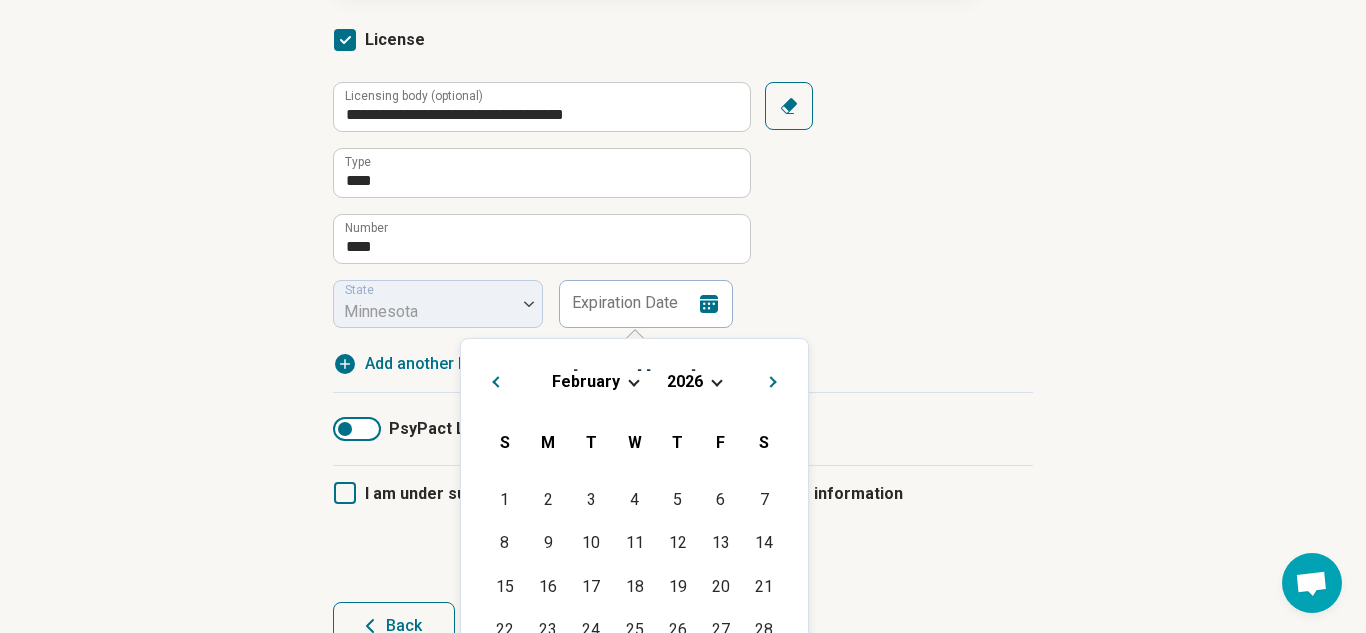 click on "Next Month" at bounding box center (776, 379) 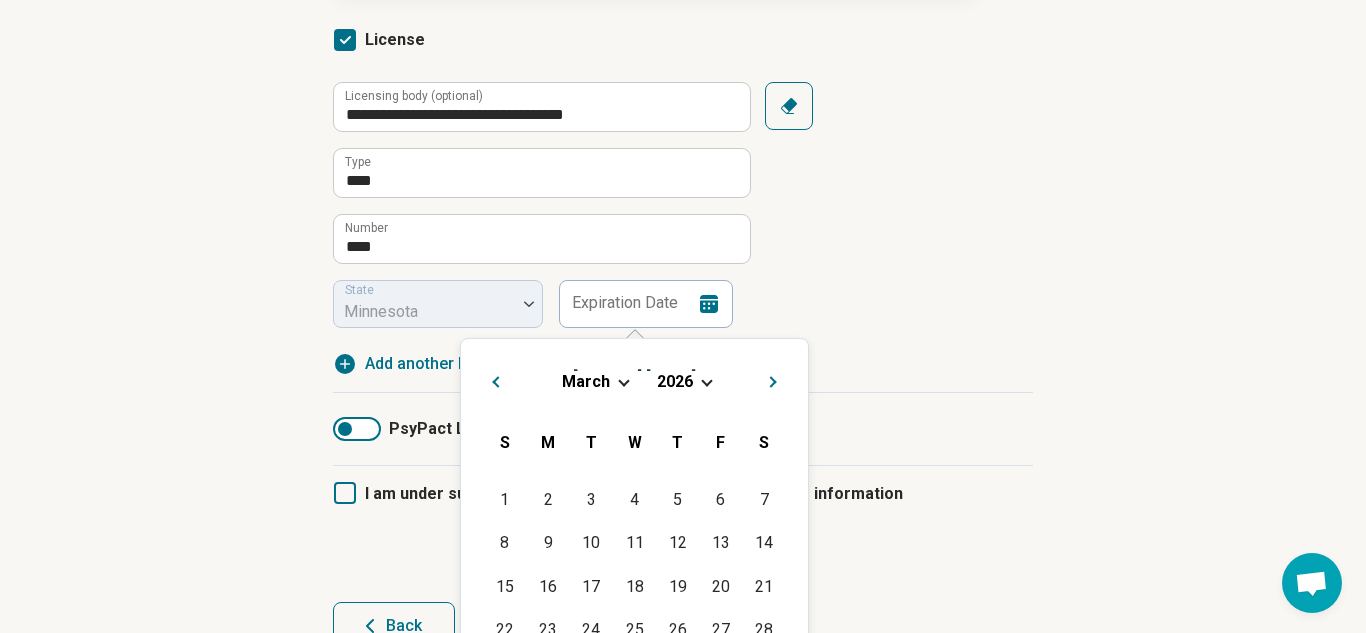click on "Next Month" at bounding box center [776, 379] 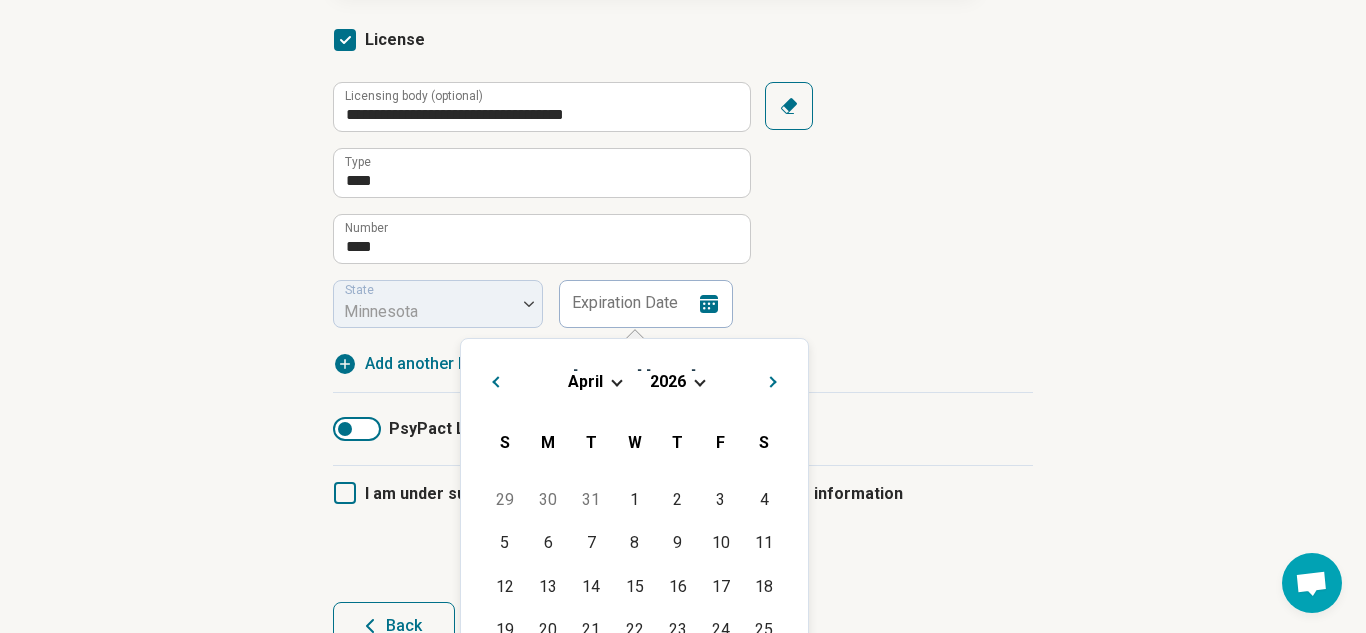 click on "Next Month" at bounding box center (776, 379) 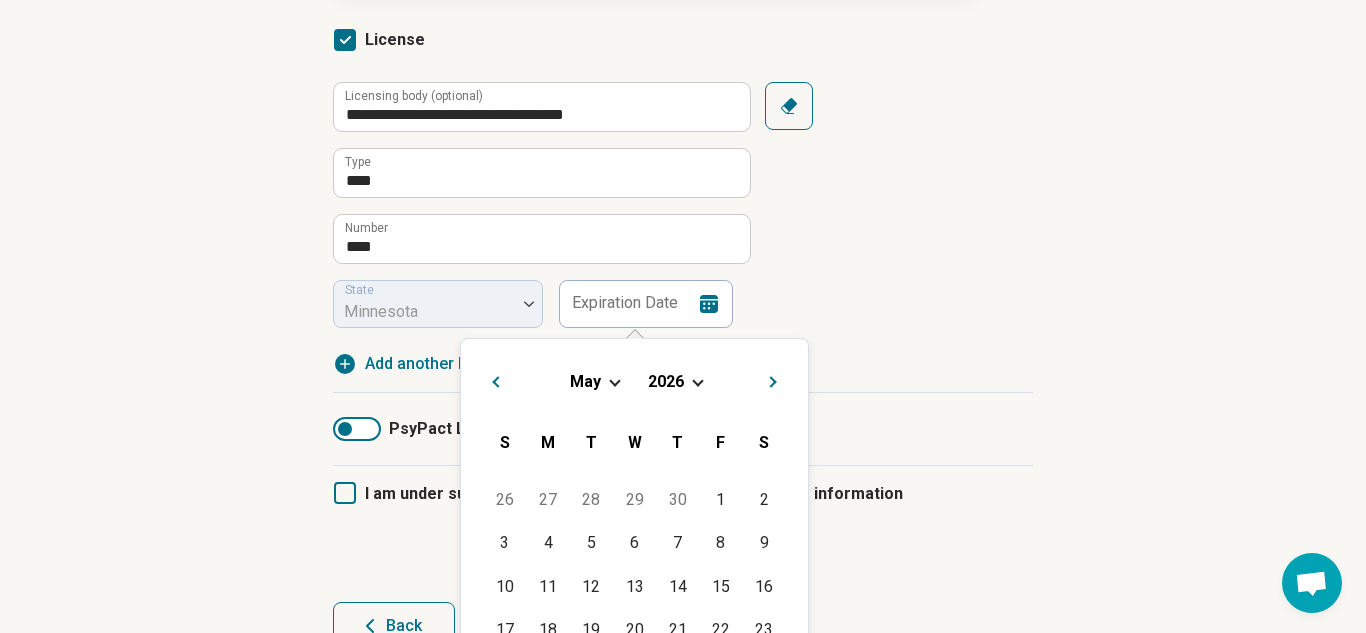 click on "Next Month" at bounding box center (776, 379) 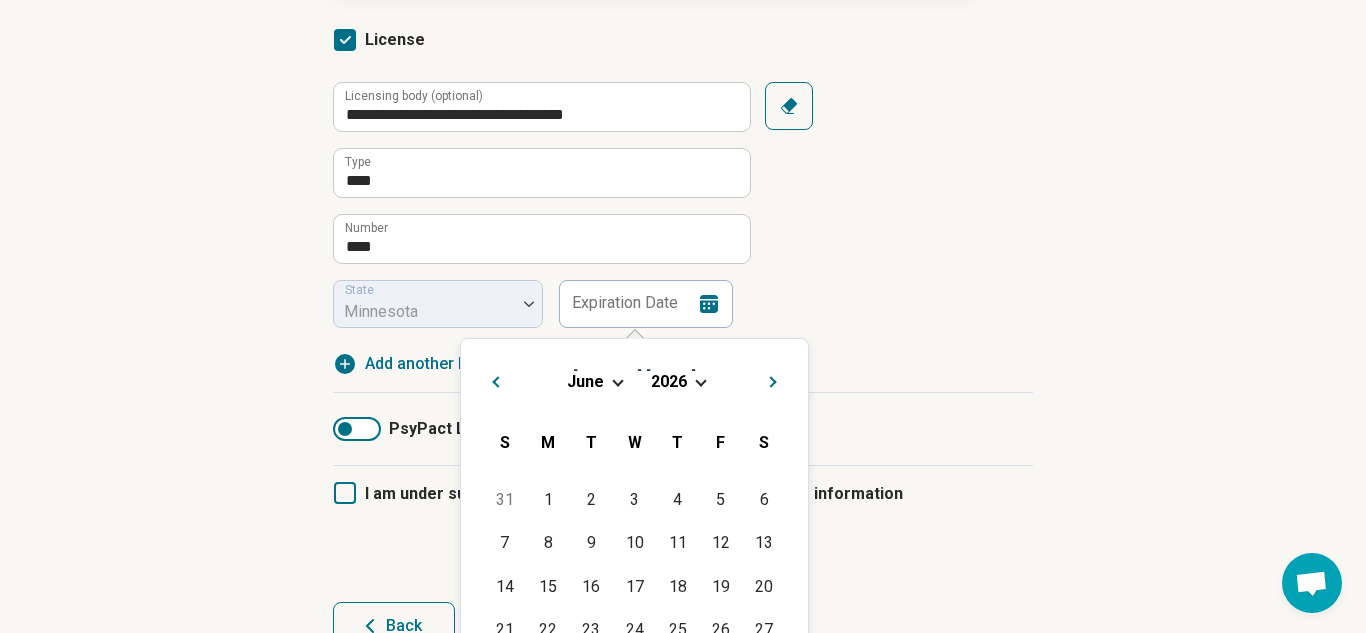 click on "Previous Month" at bounding box center (495, 384) 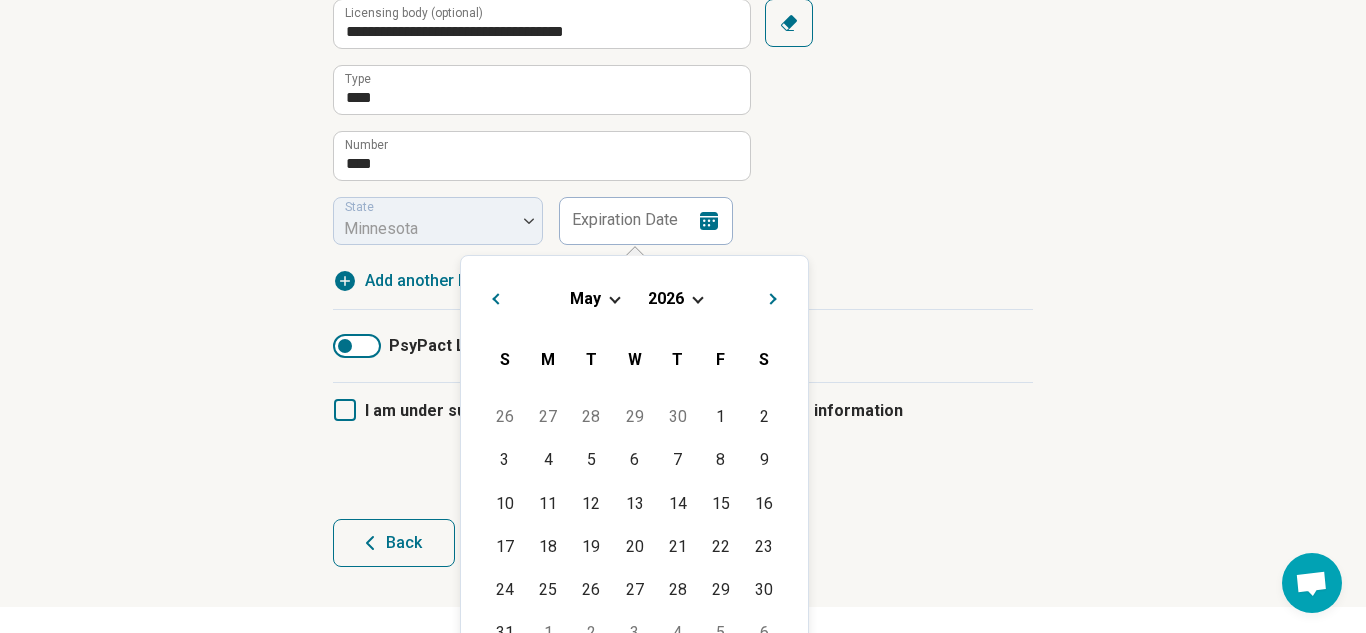 scroll, scrollTop: 480, scrollLeft: 0, axis: vertical 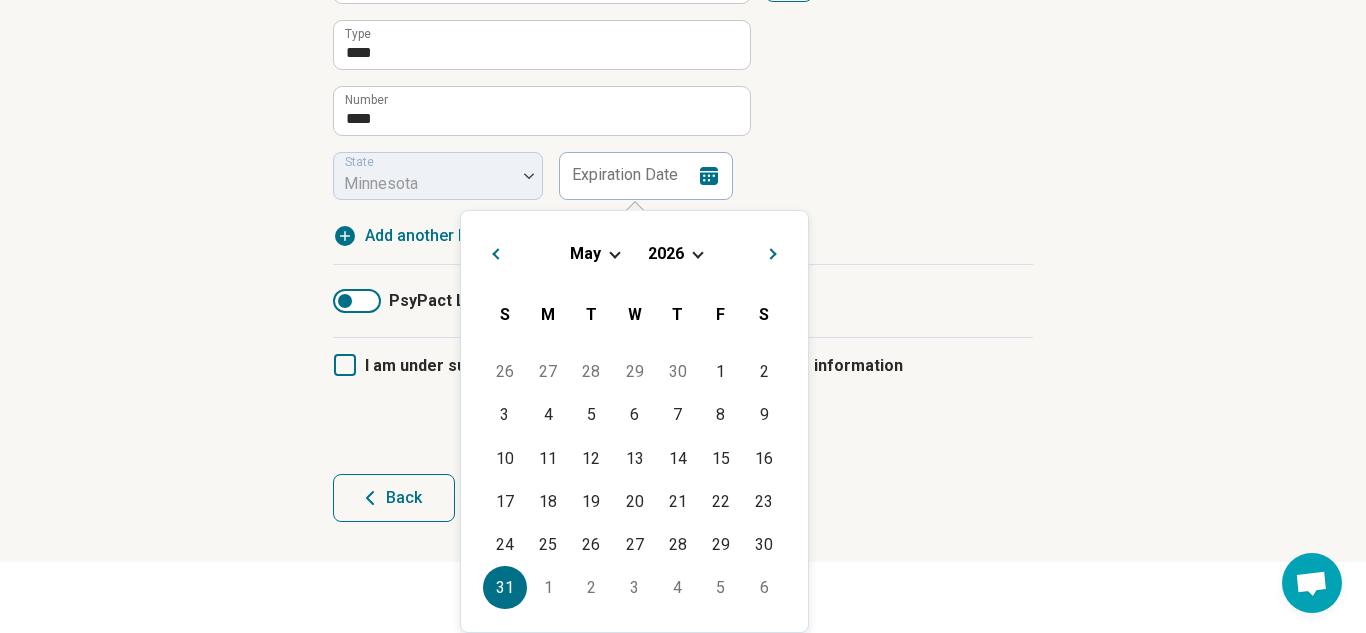 click on "31" at bounding box center (504, 587) 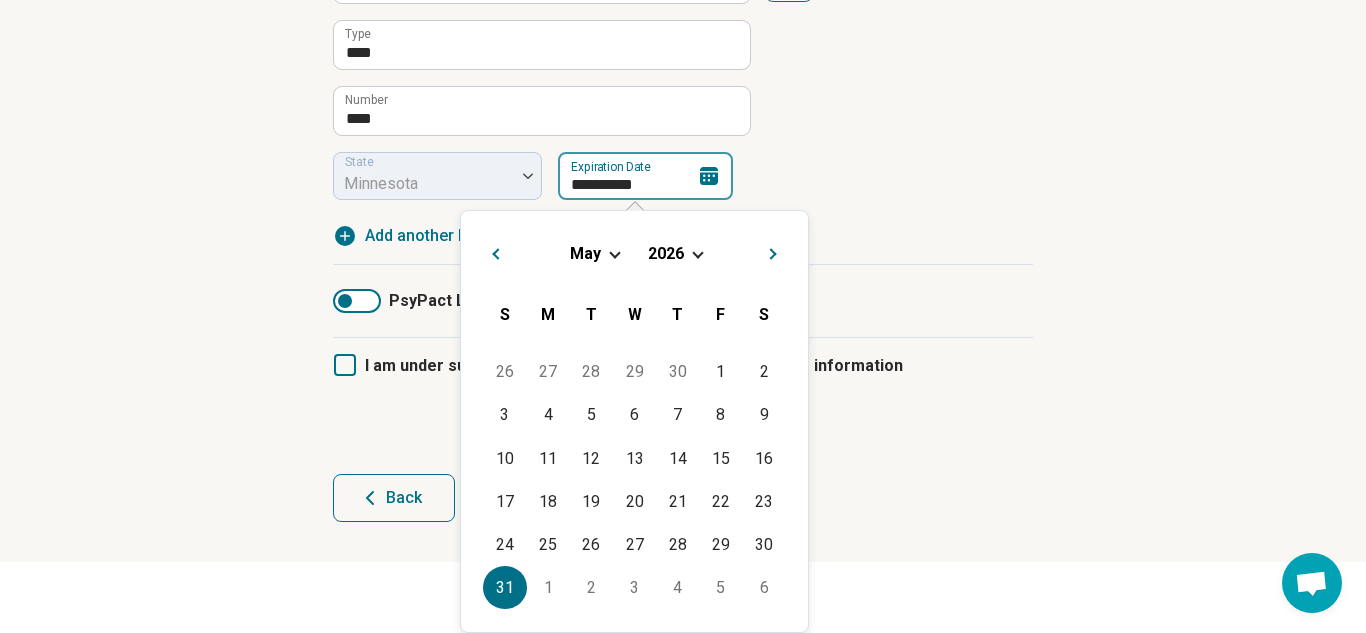 scroll, scrollTop: 409, scrollLeft: 0, axis: vertical 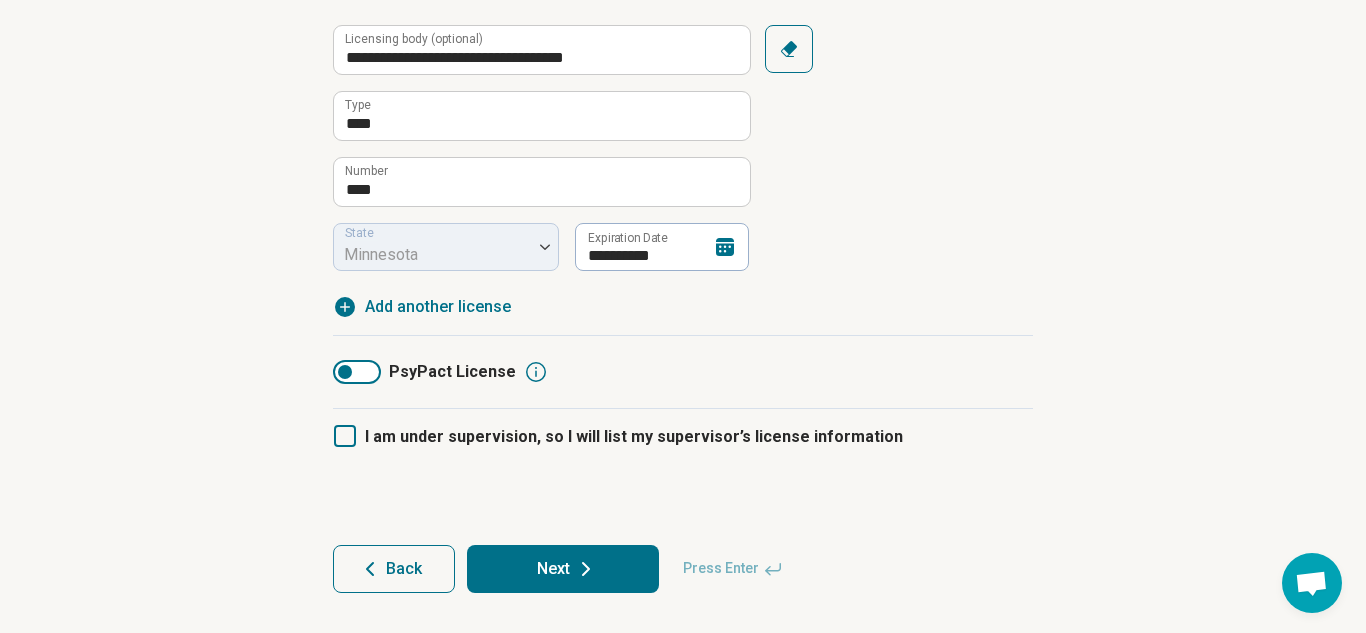 click on "**********" at bounding box center [683, 172] 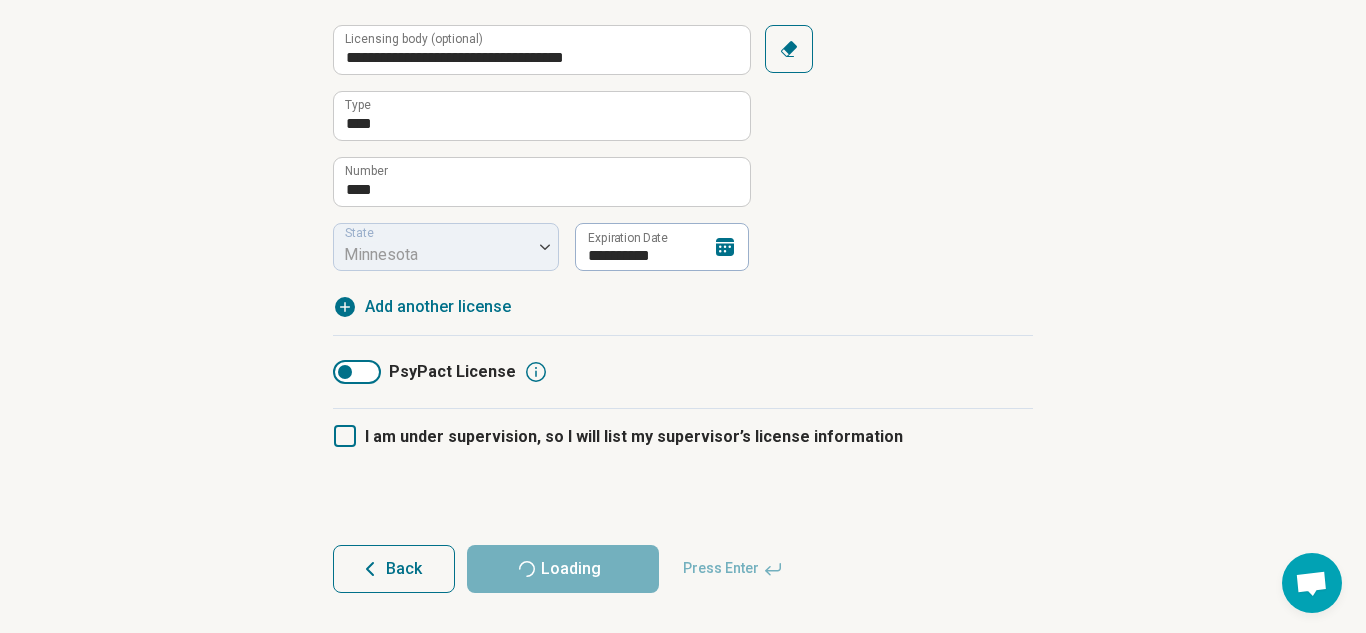 scroll, scrollTop: 0, scrollLeft: 0, axis: both 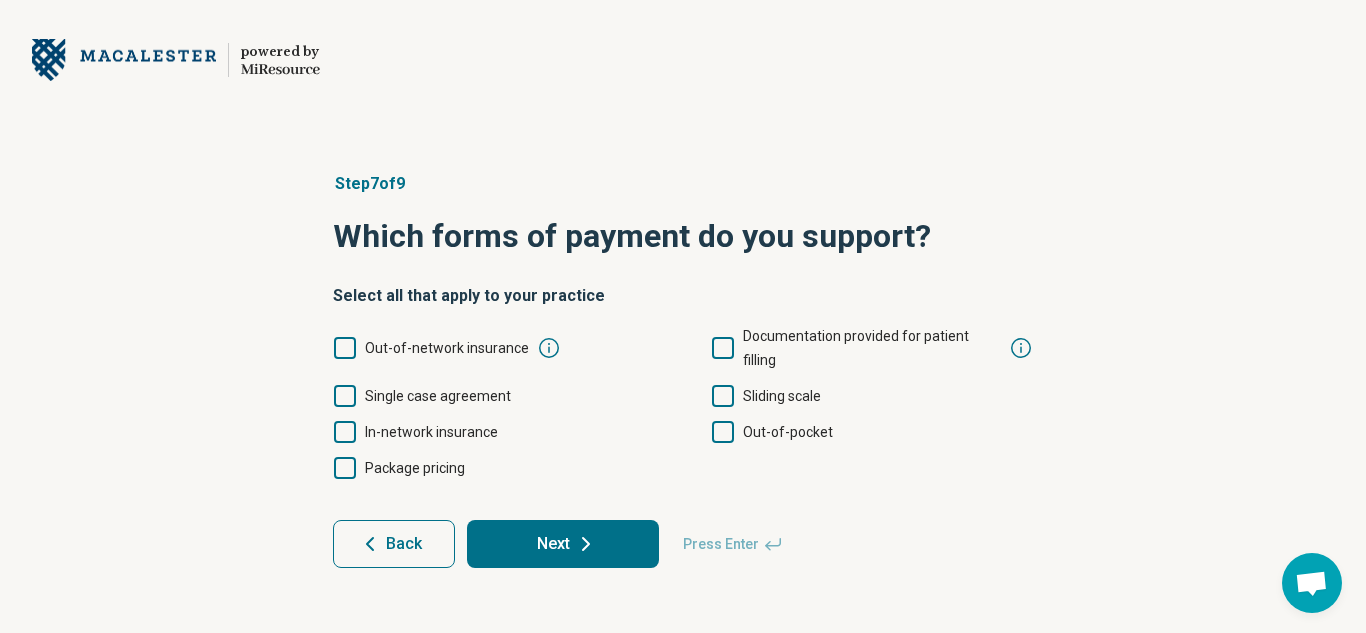 click 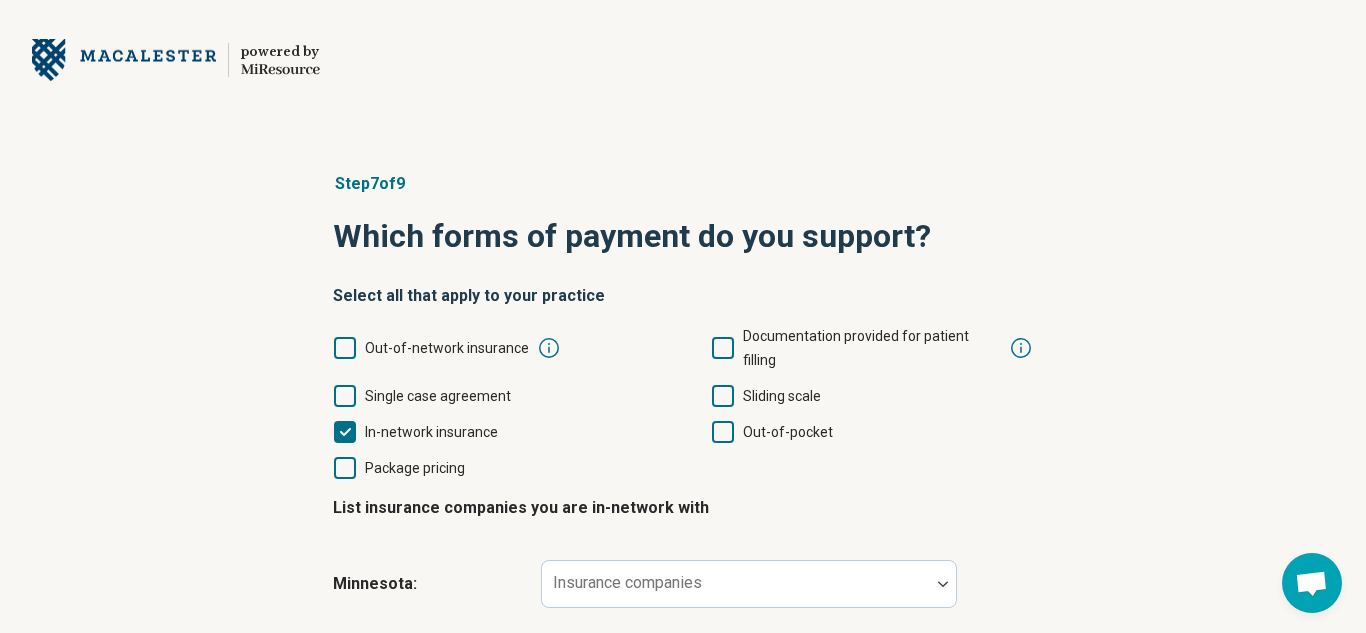 click 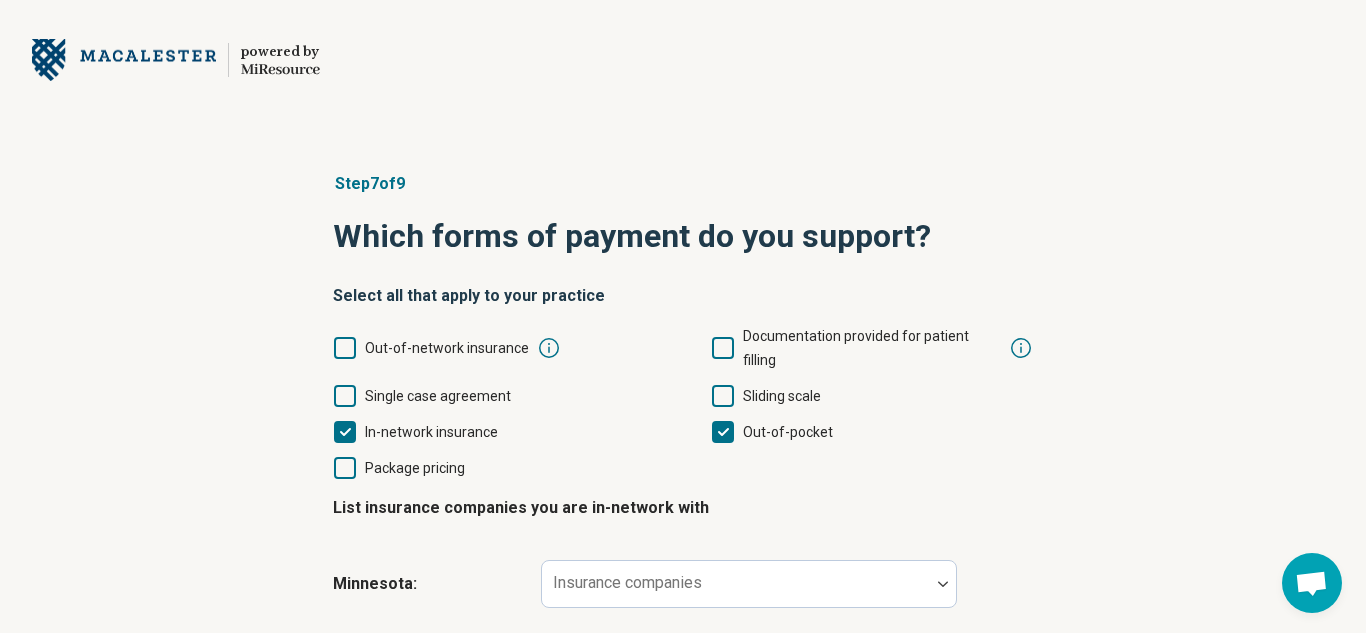 click 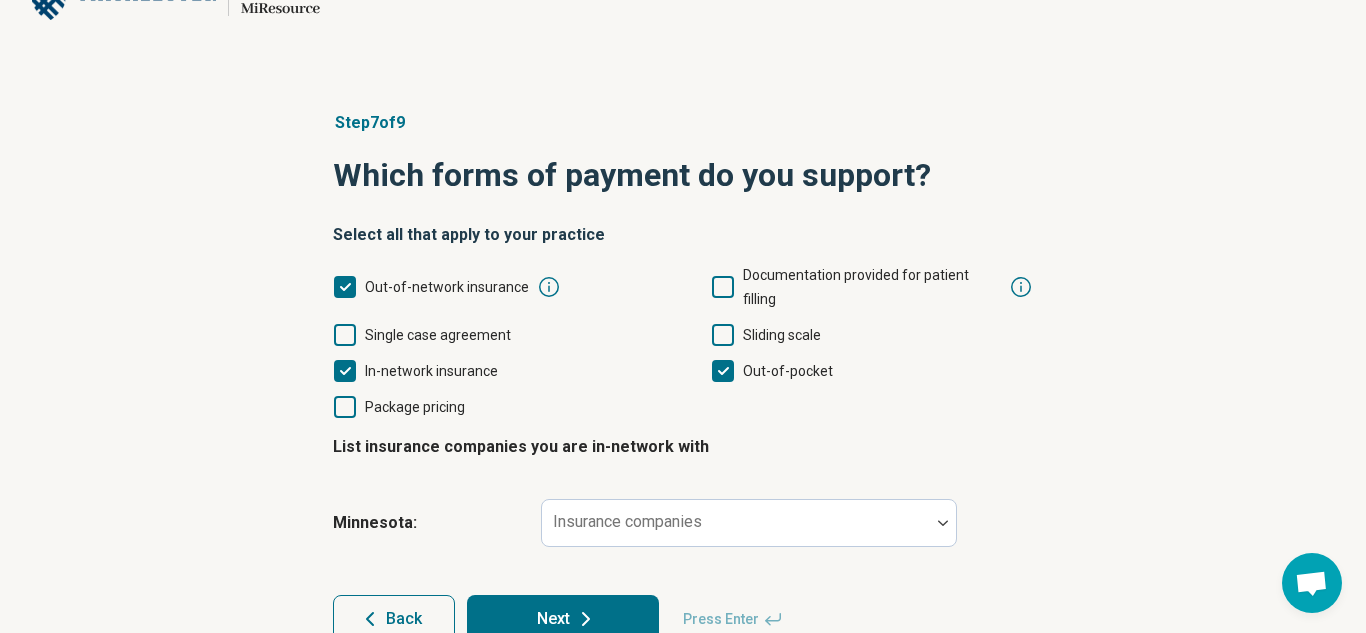 scroll, scrollTop: 87, scrollLeft: 0, axis: vertical 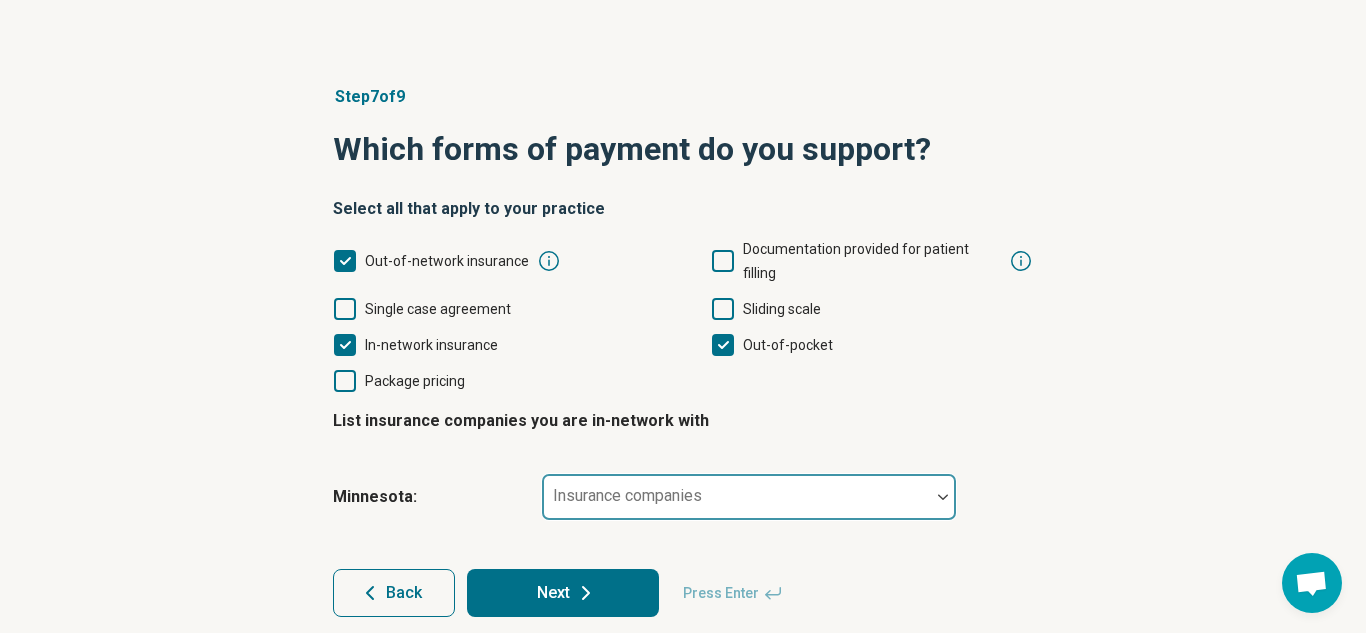click at bounding box center [736, 497] 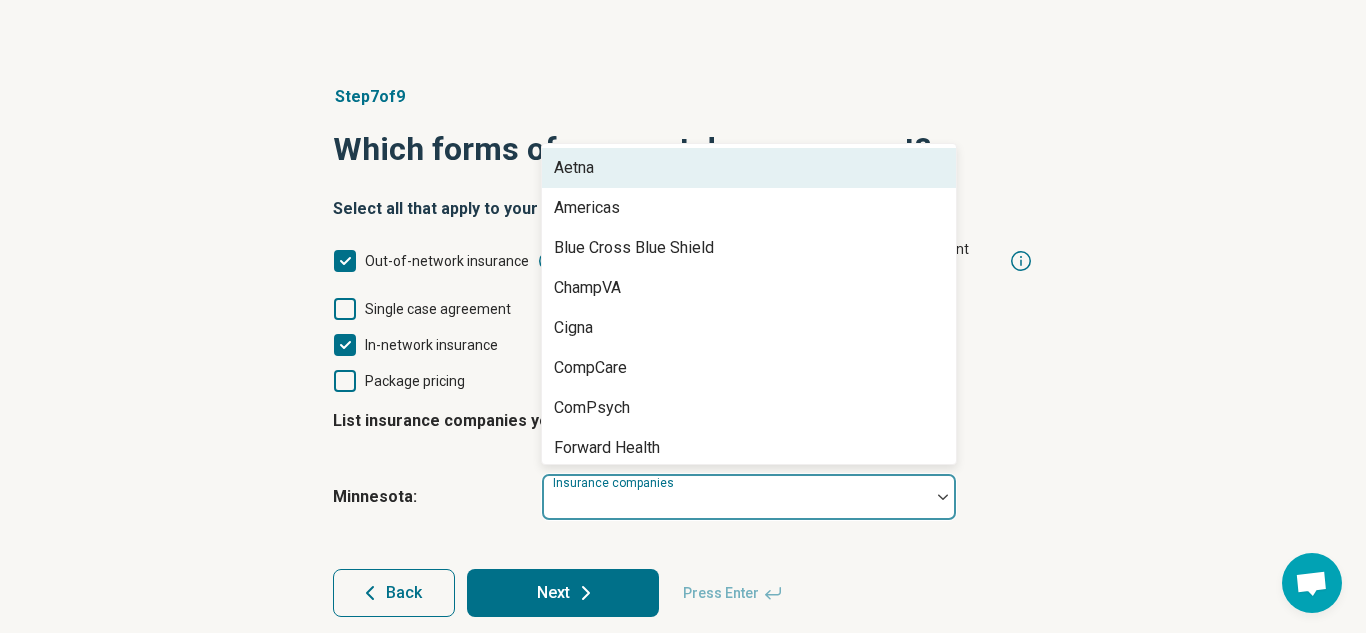 click on "Aetna" at bounding box center [749, 168] 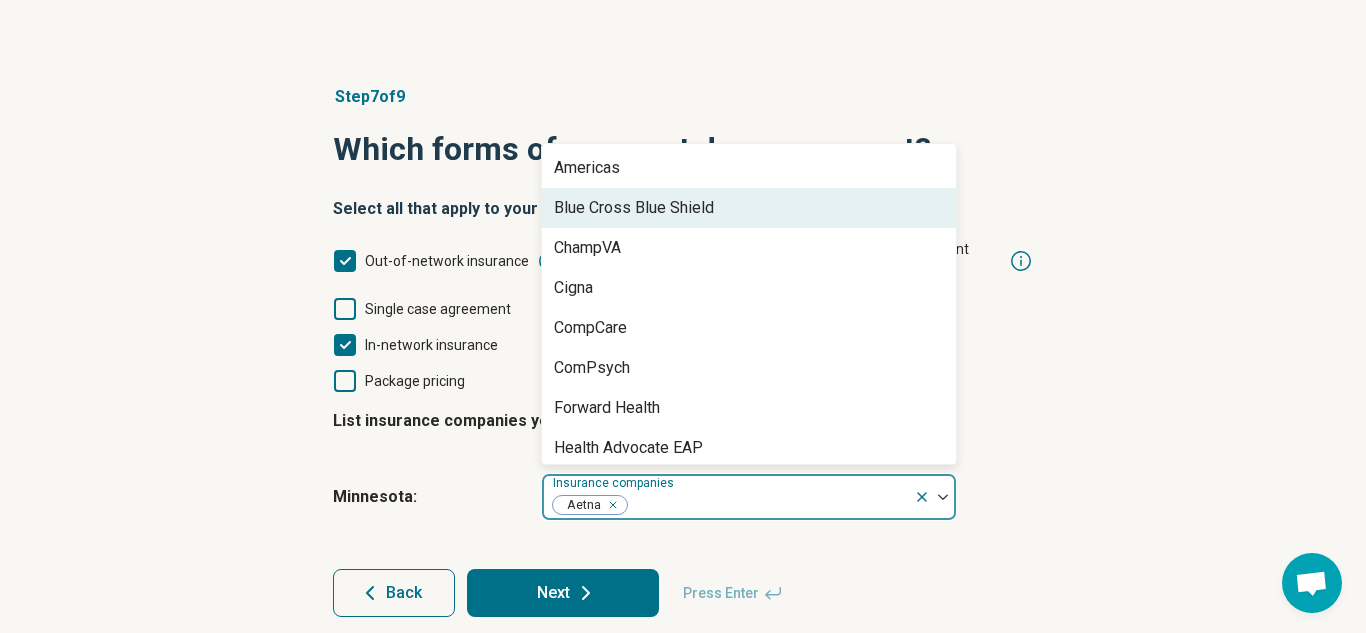 click on "Blue Cross Blue Shield" at bounding box center [634, 208] 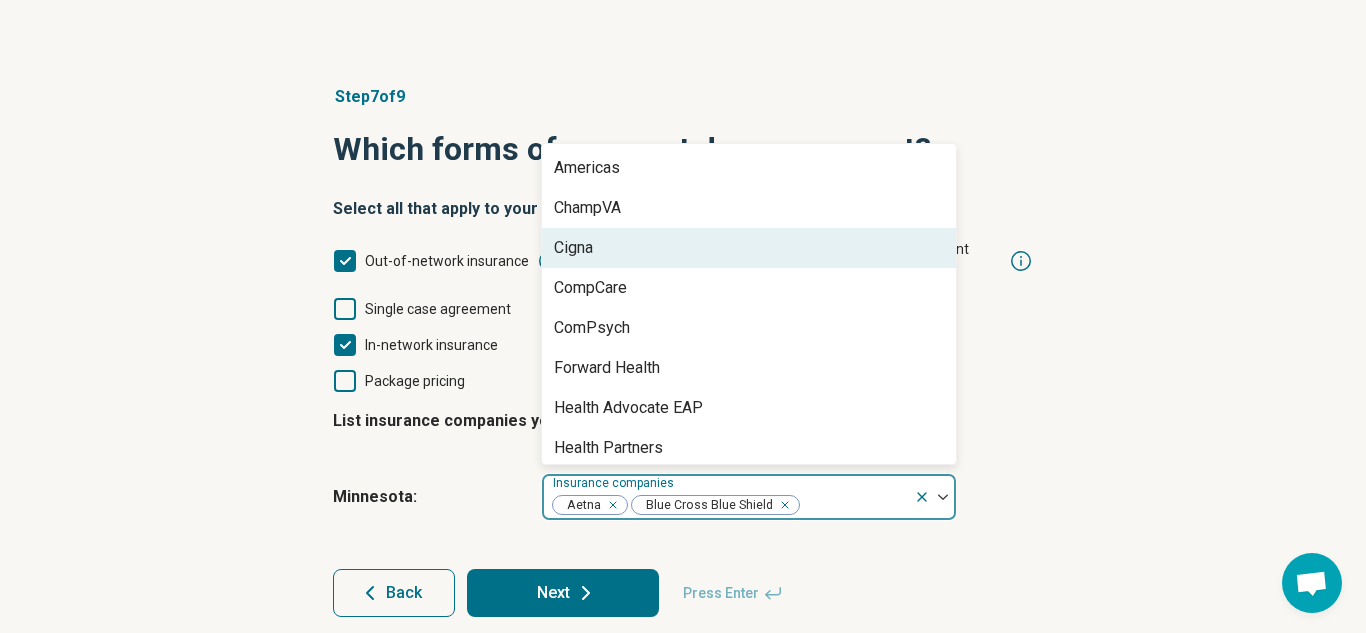 click on "Cigna" at bounding box center [749, 248] 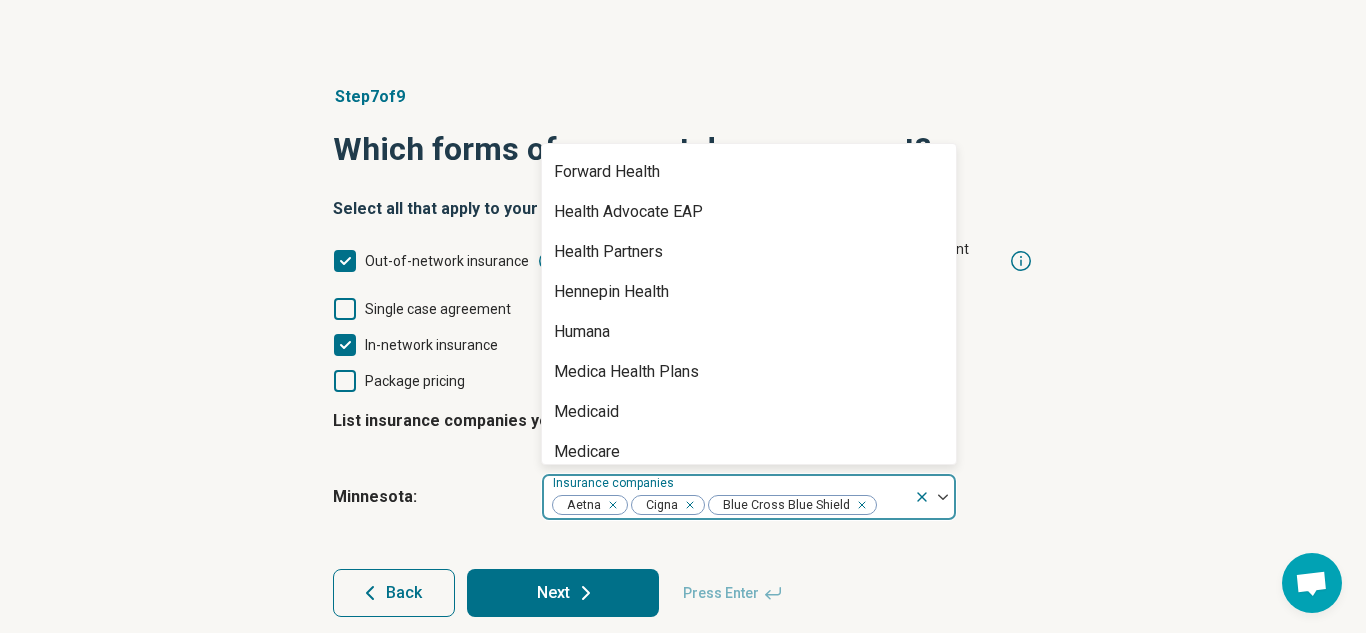 scroll, scrollTop: 158, scrollLeft: 0, axis: vertical 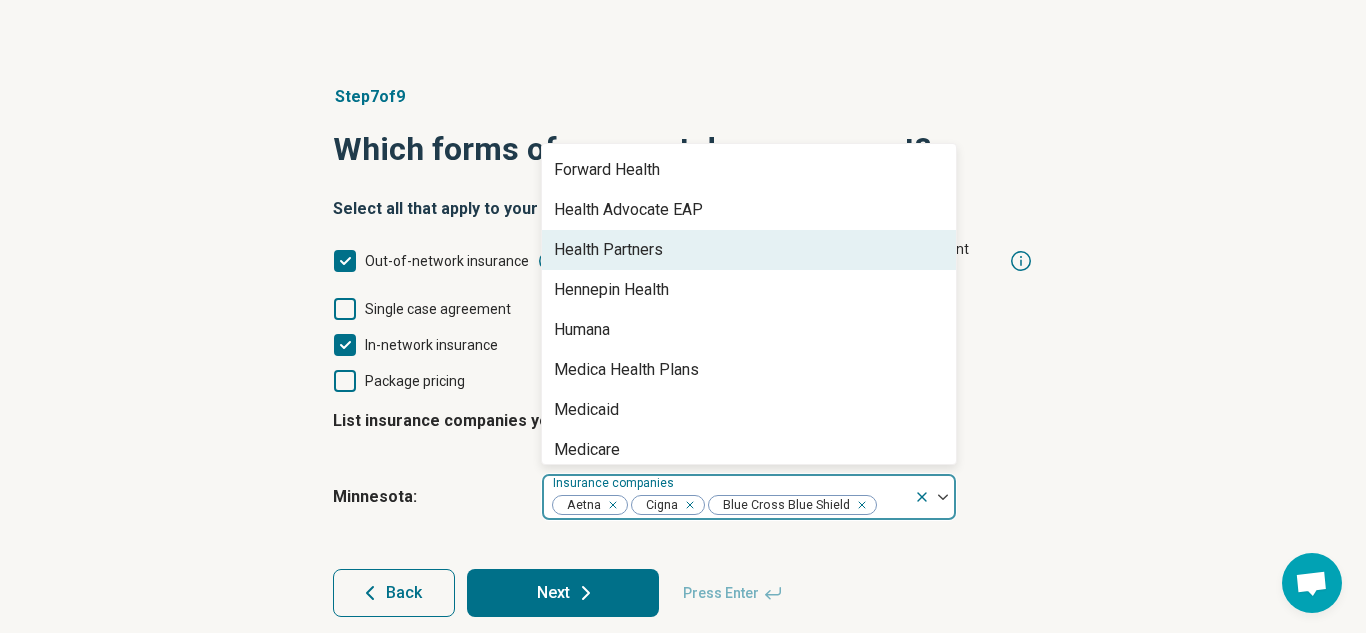 click on "Health Partners" at bounding box center [608, 250] 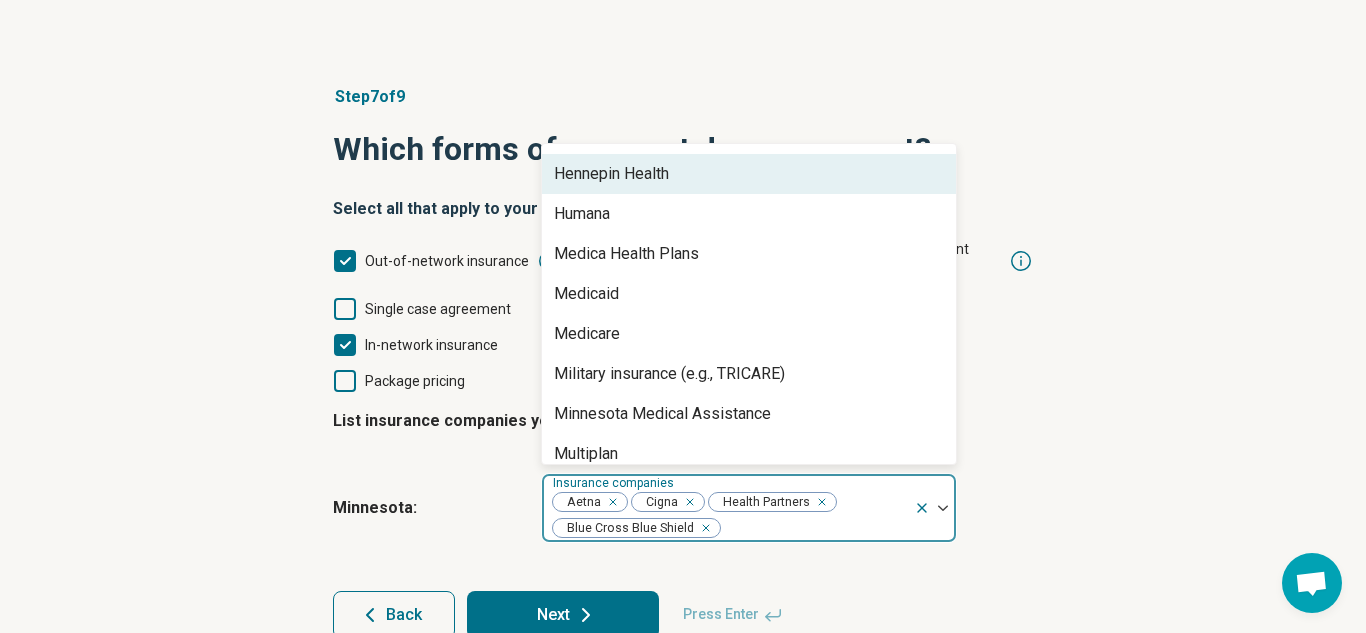 scroll, scrollTop: 258, scrollLeft: 0, axis: vertical 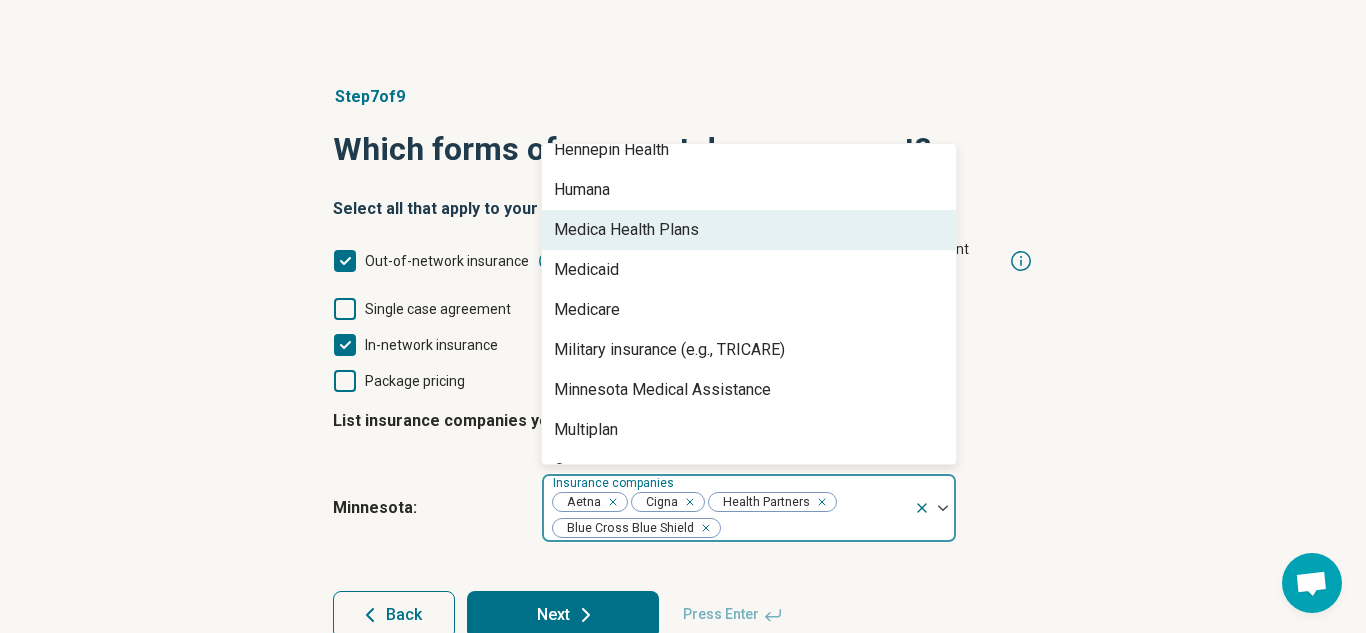 click on "Medica Health Plans" at bounding box center (626, 230) 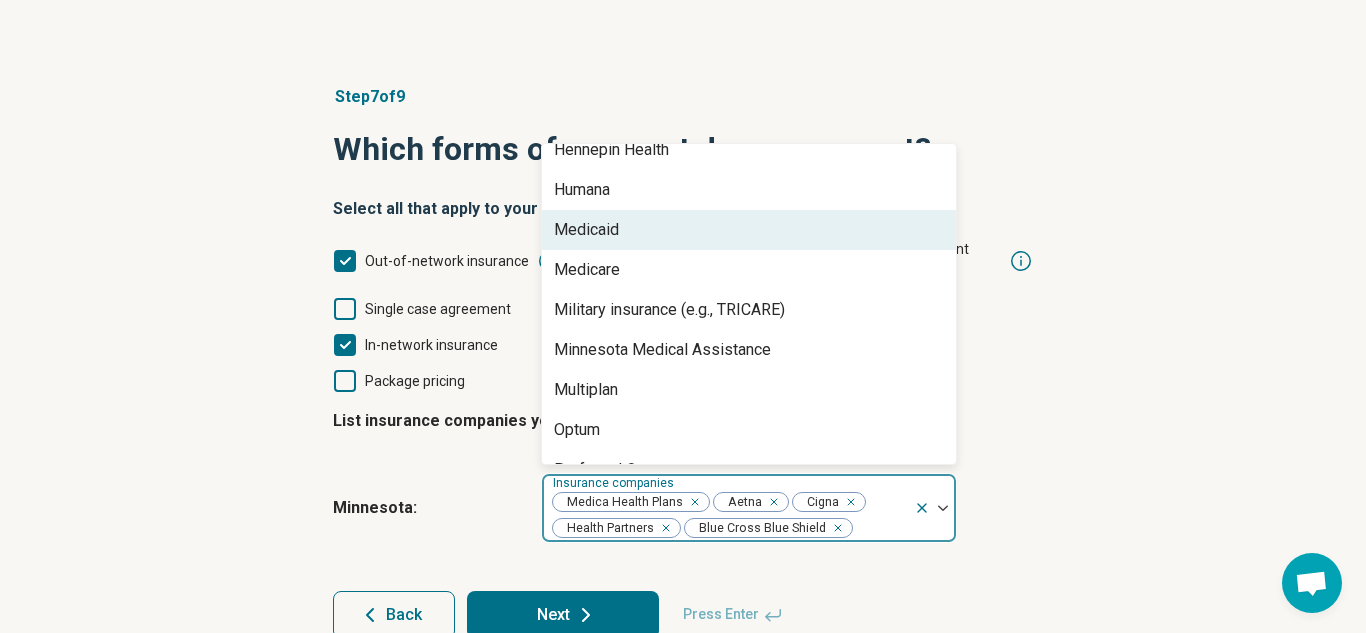 click on "Medicaid" at bounding box center (749, 230) 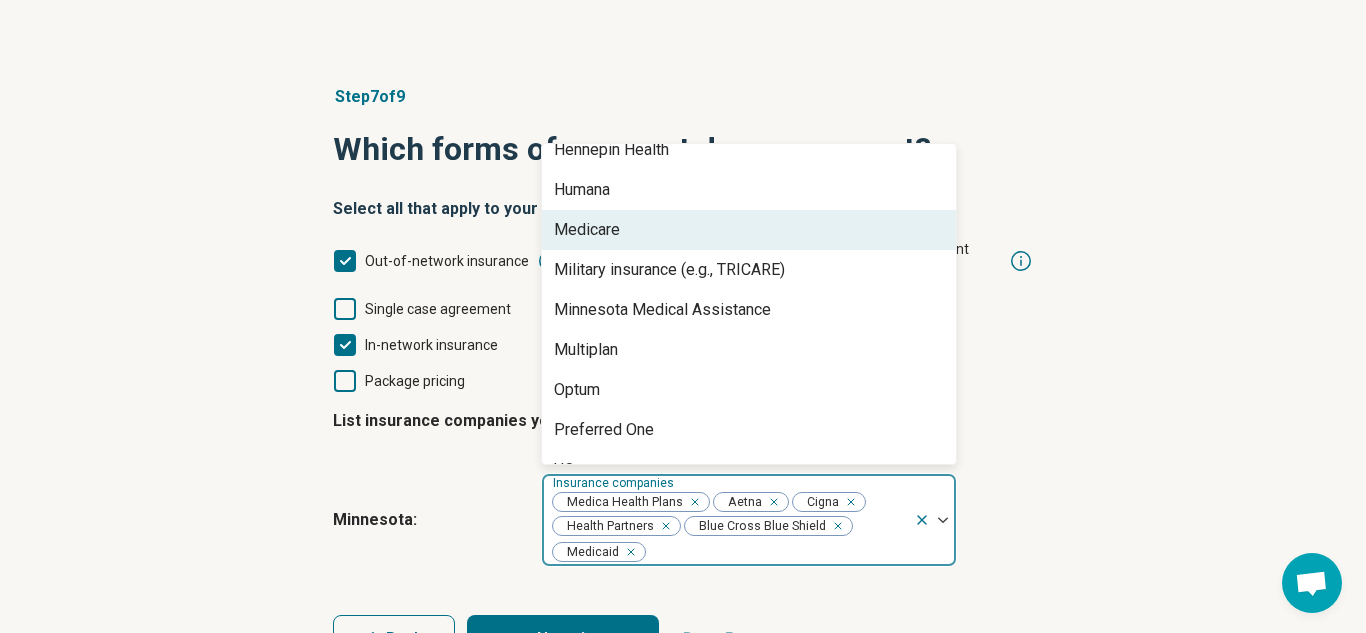 click on "Medicare" at bounding box center (749, 230) 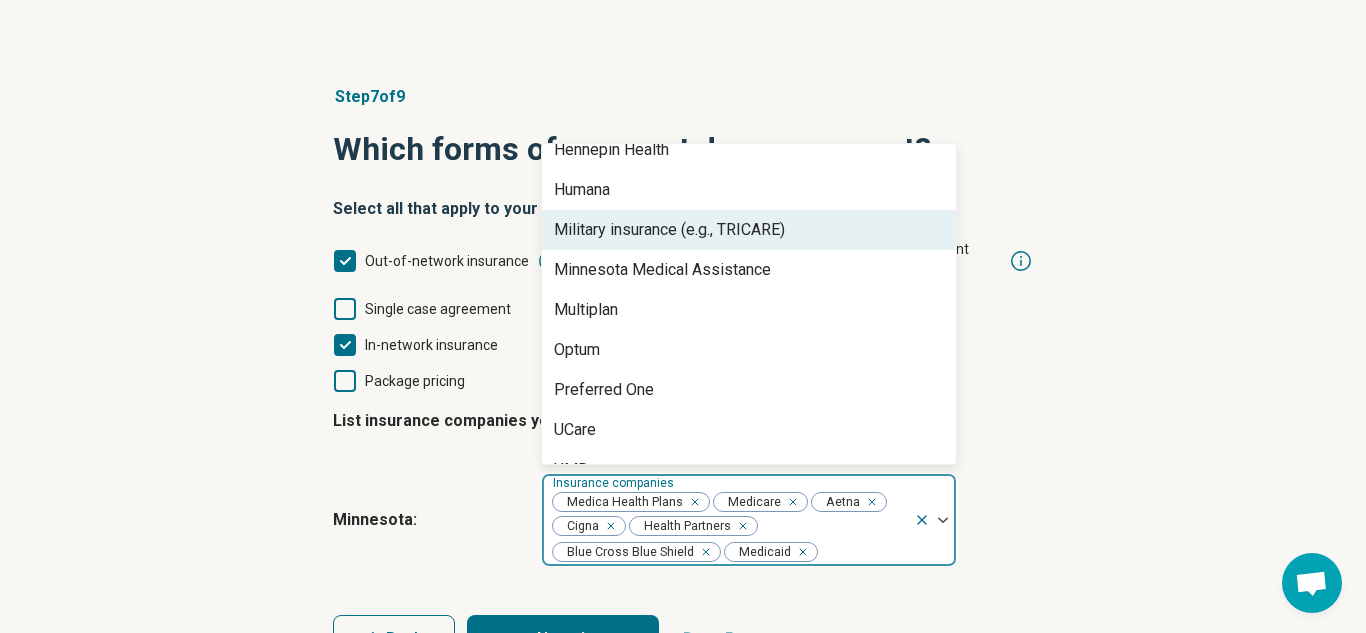 click on "Military insurance (e.g., TRICARE)" at bounding box center [749, 230] 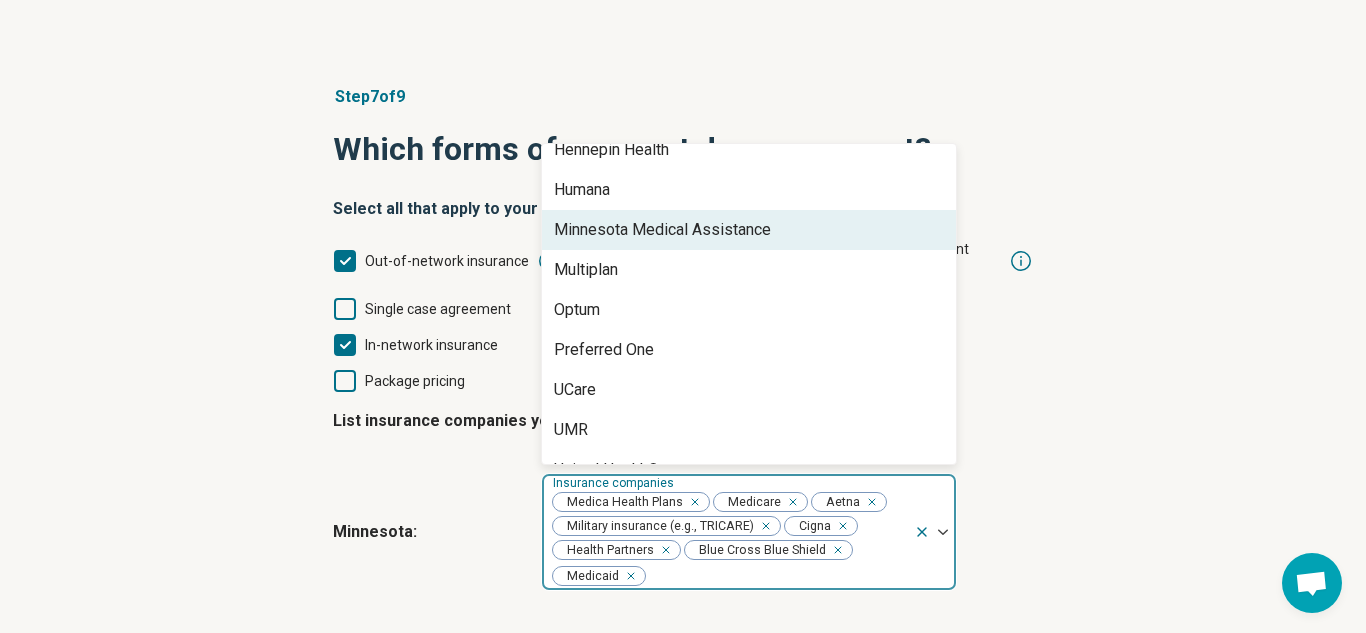 click on "Minnesota Medical Assistance" at bounding box center (749, 230) 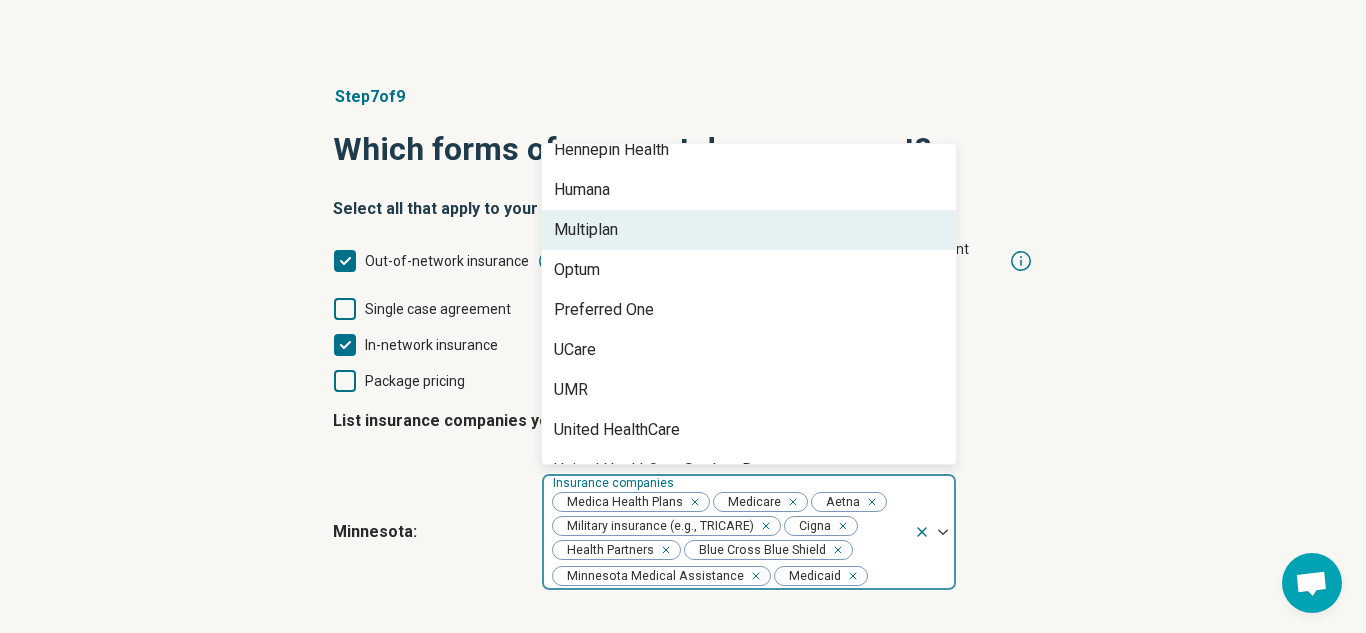 click on "Multiplan" at bounding box center [749, 230] 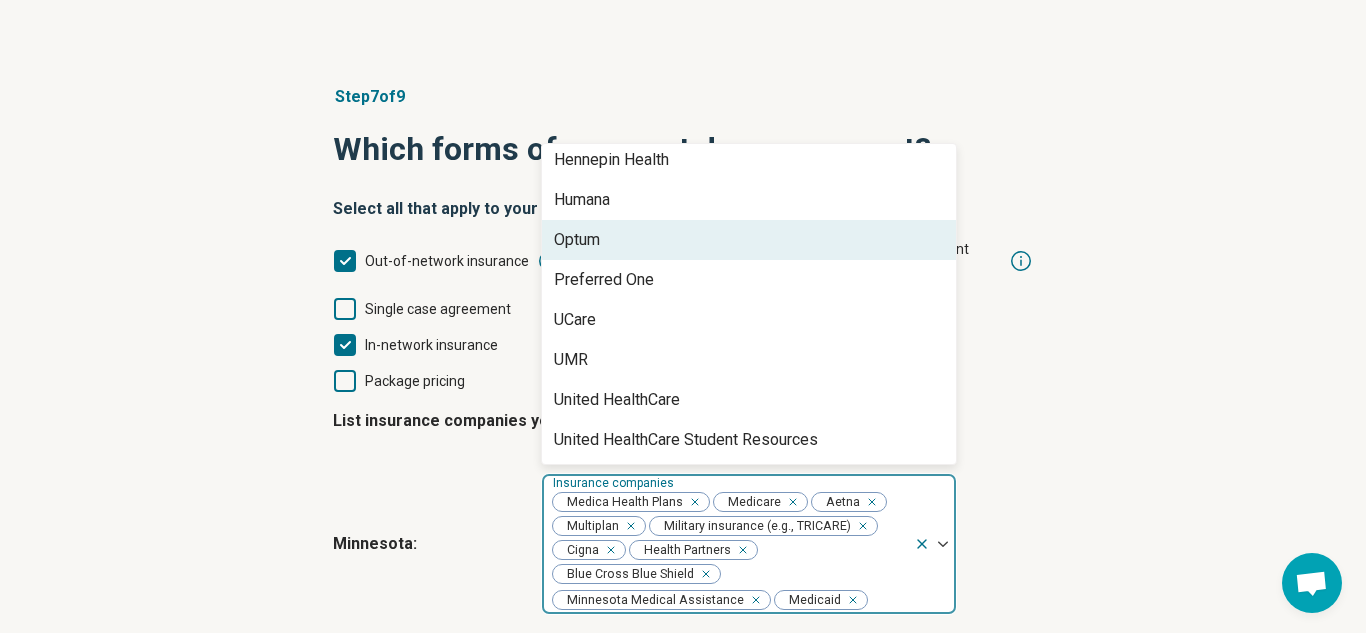 click on "Optum" at bounding box center (749, 240) 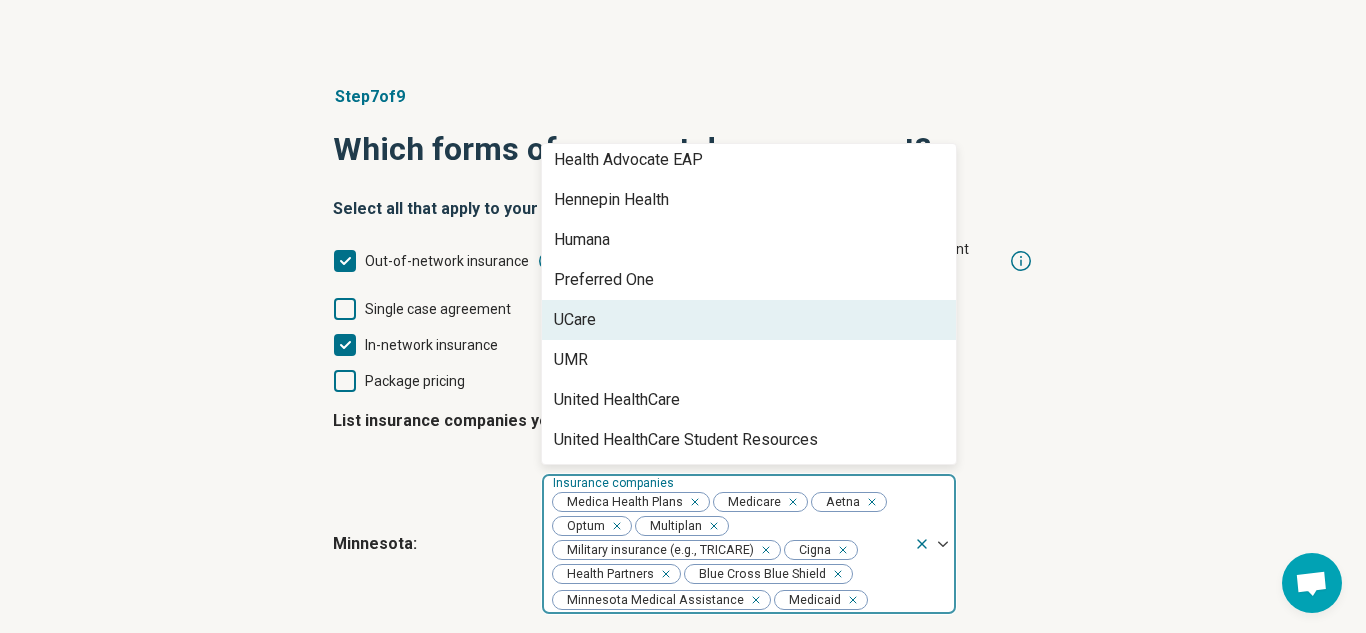 click on "UCare" at bounding box center [749, 320] 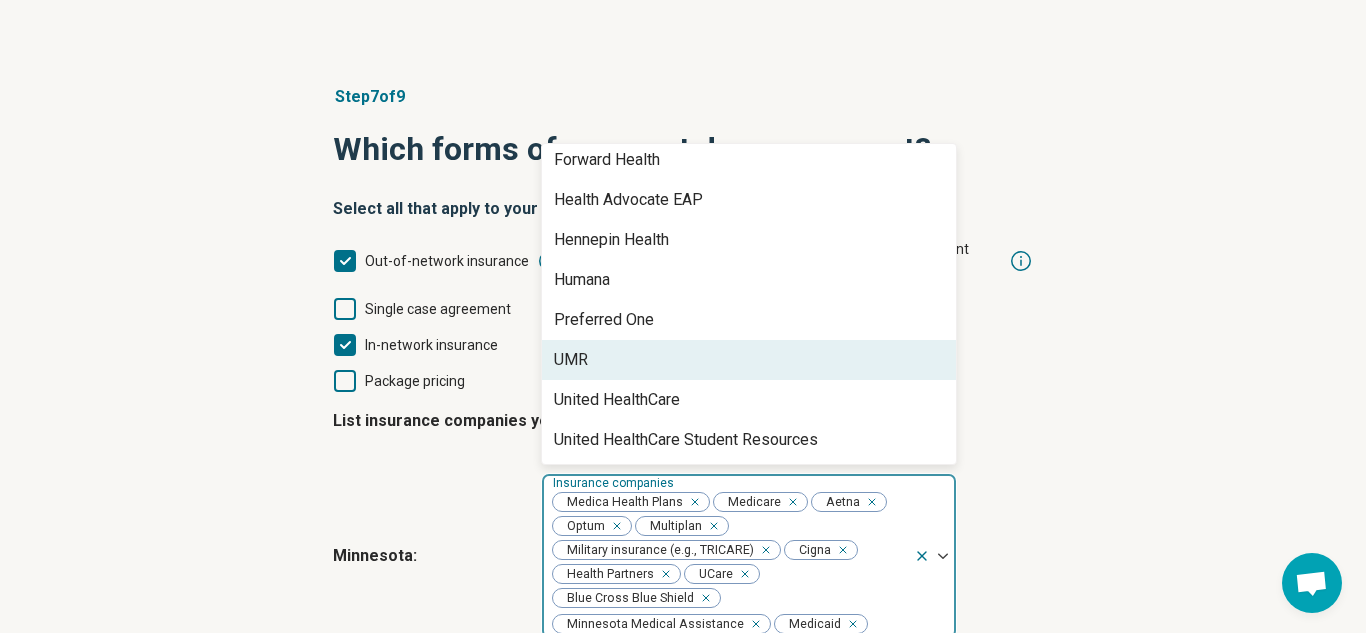 click on "UMR" at bounding box center [749, 360] 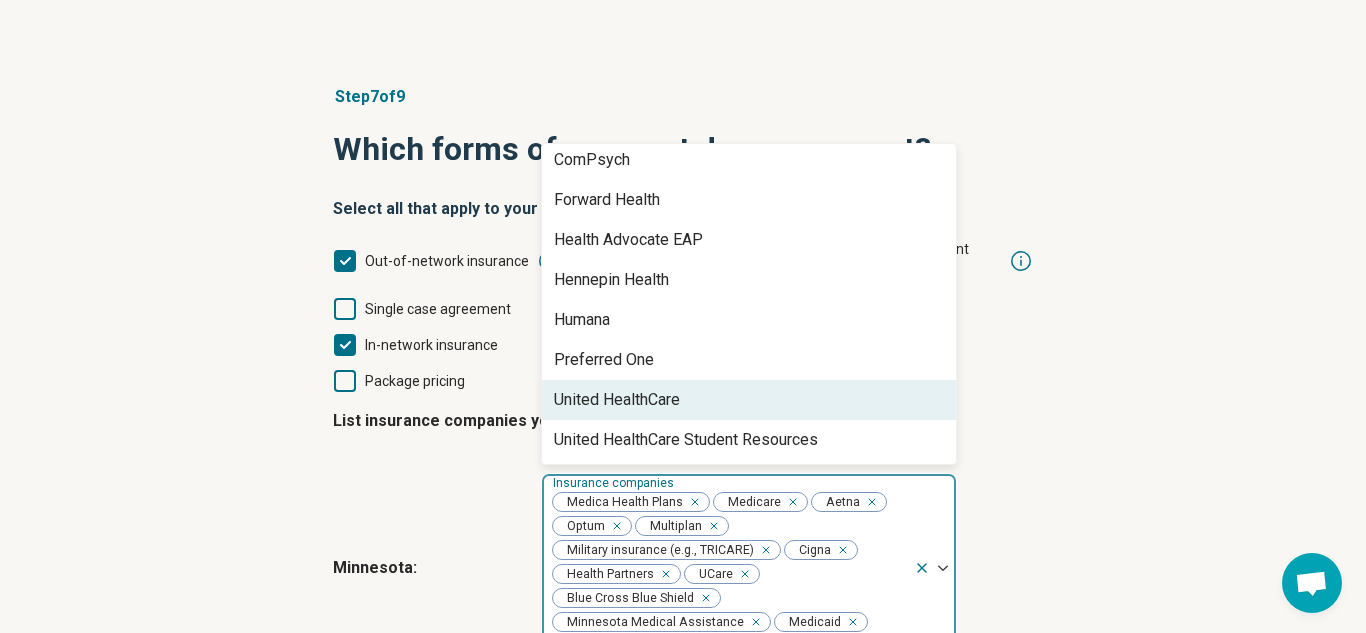 click on "United HealthCare" at bounding box center (617, 400) 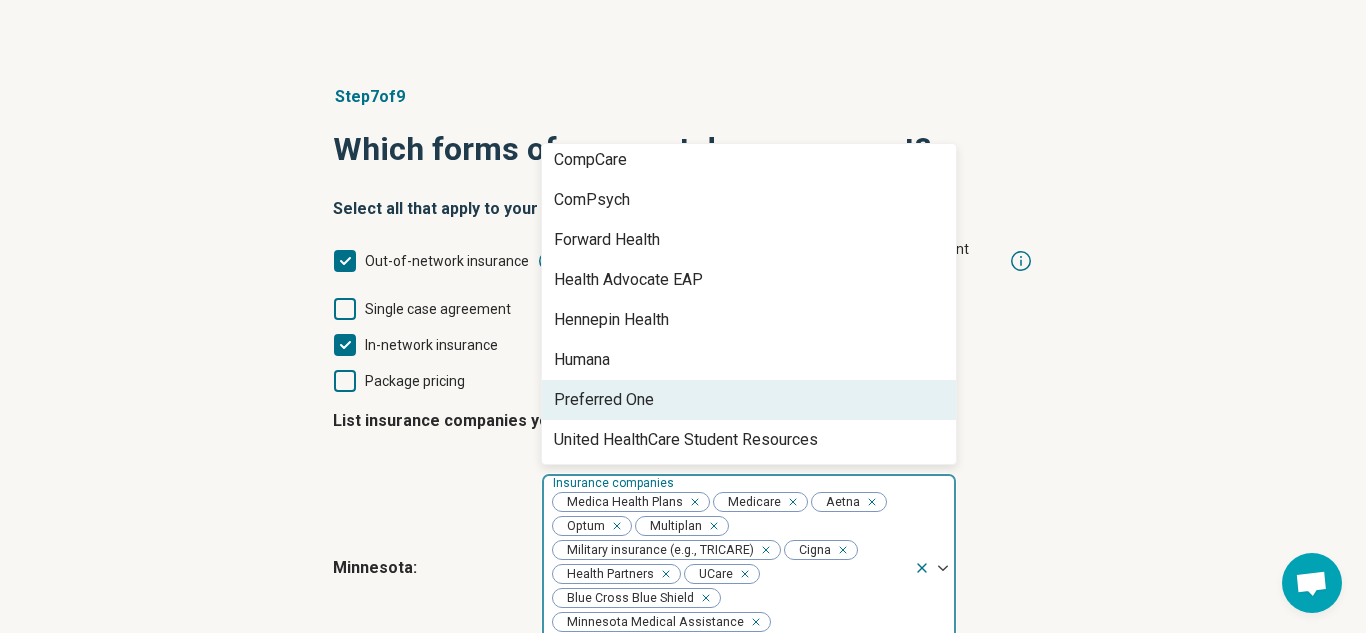 scroll, scrollTop: 0, scrollLeft: 0, axis: both 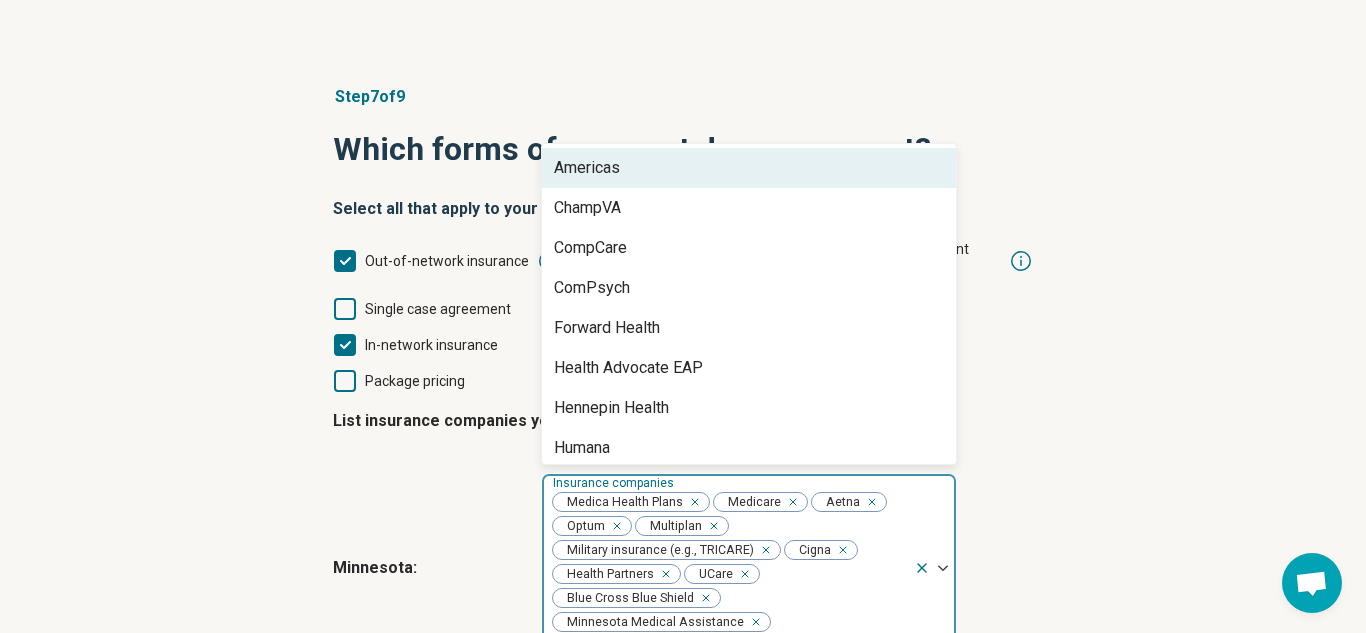 click on "Americas" at bounding box center (749, 168) 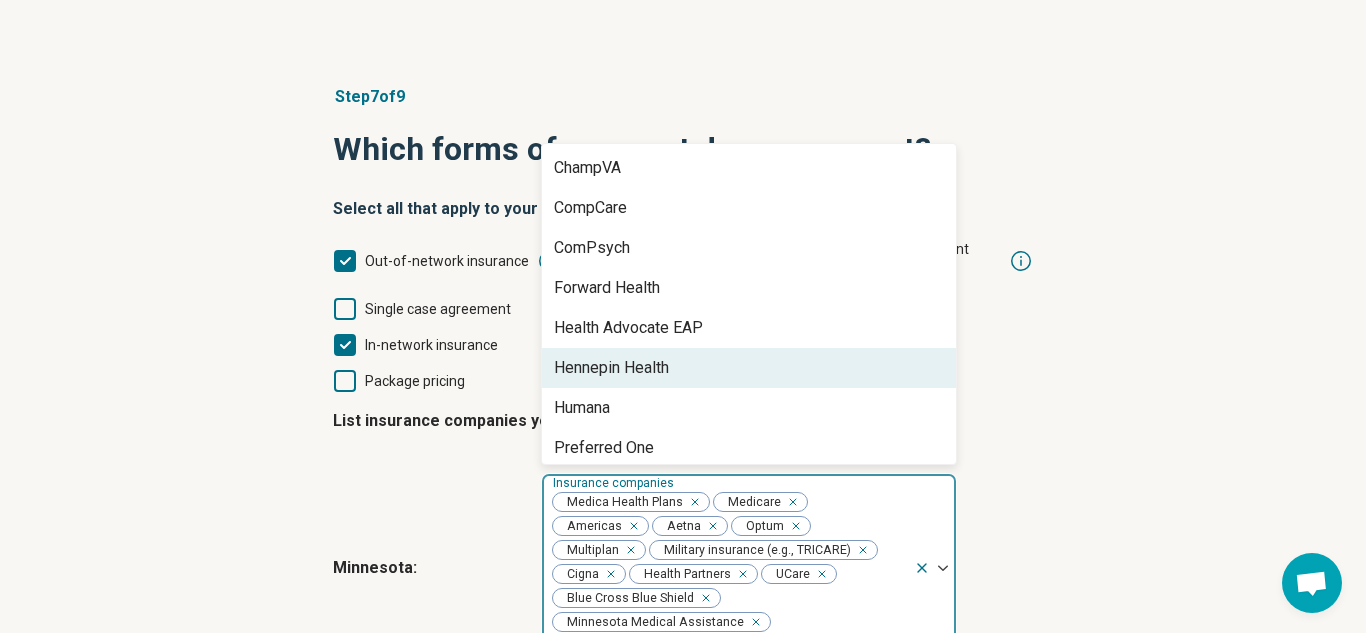 click on "Step  7  of  9 Which forms of payment do you support? Select all that apply to your practice Out-of-network insurance Documentation provided for patient filling Single case agreement Sliding scale In-network insurance Out-of-pocket Package pricing List insurance companies you are in-network with Minnesota : option Americas, selected. 9 results available. Use Up and Down to choose options, press Enter to select the currently focused option, press Escape to exit the menu, press Tab to select the option and exit the menu. Insurance companies Medica Health Plans Medicare Americas Aetna Optum Multiplan Military insurance (e.g., TRICARE) Cigna Health Partners UCare Blue Cross Blue Shield Minnesota Medical Assistance United HealthCare Medicaid UMR ChampVA CompCare ComPsych Forward Health Health Advocate EAP Hennepin Health Humana Preferred One United HealthCare Student Resources Back Next Press Enter" at bounding box center (683, 422) 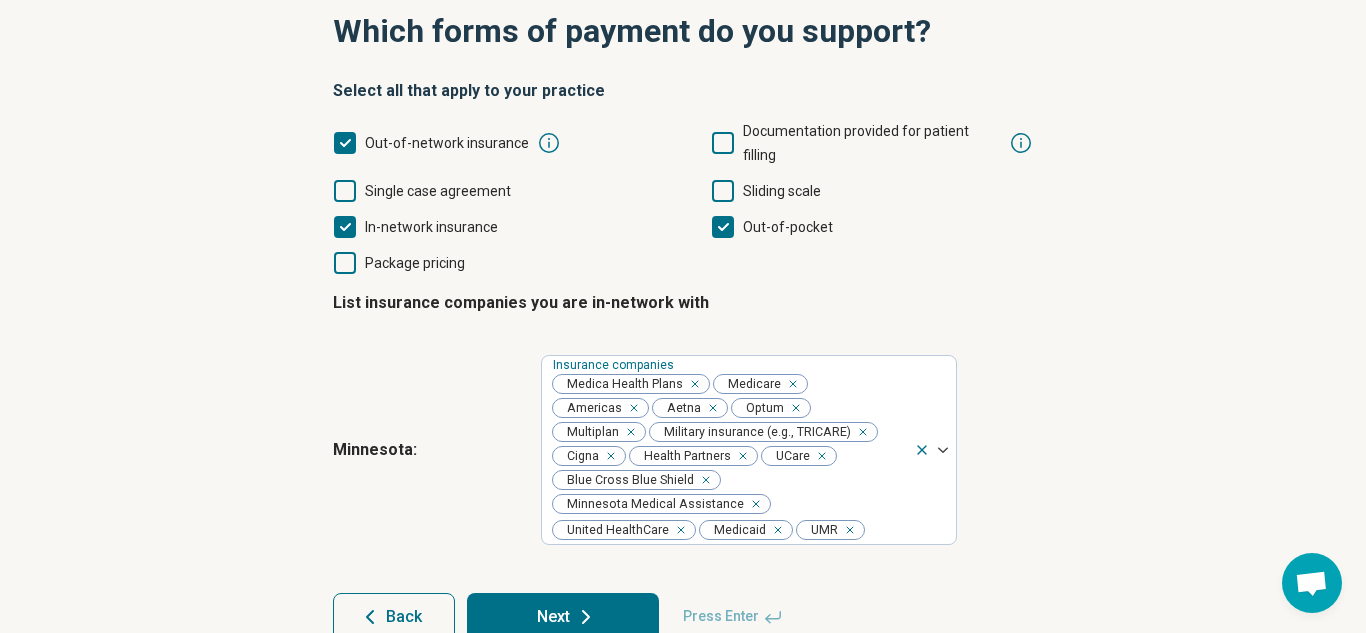 scroll, scrollTop: 229, scrollLeft: 0, axis: vertical 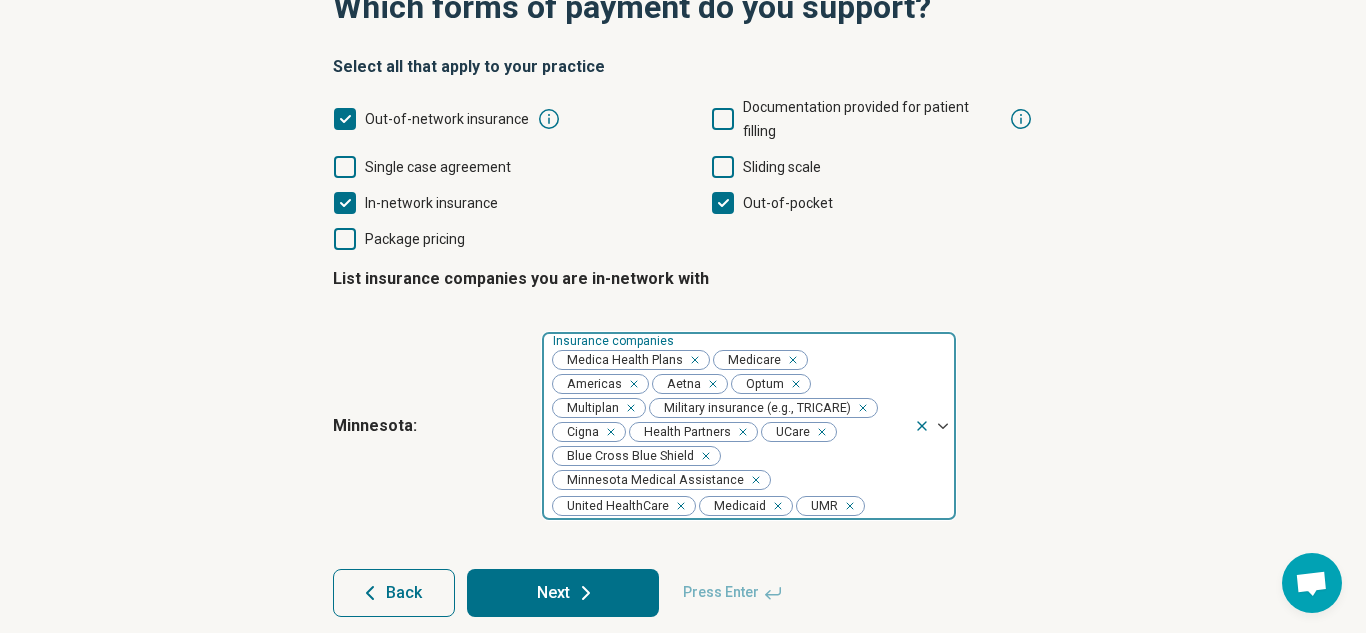 click 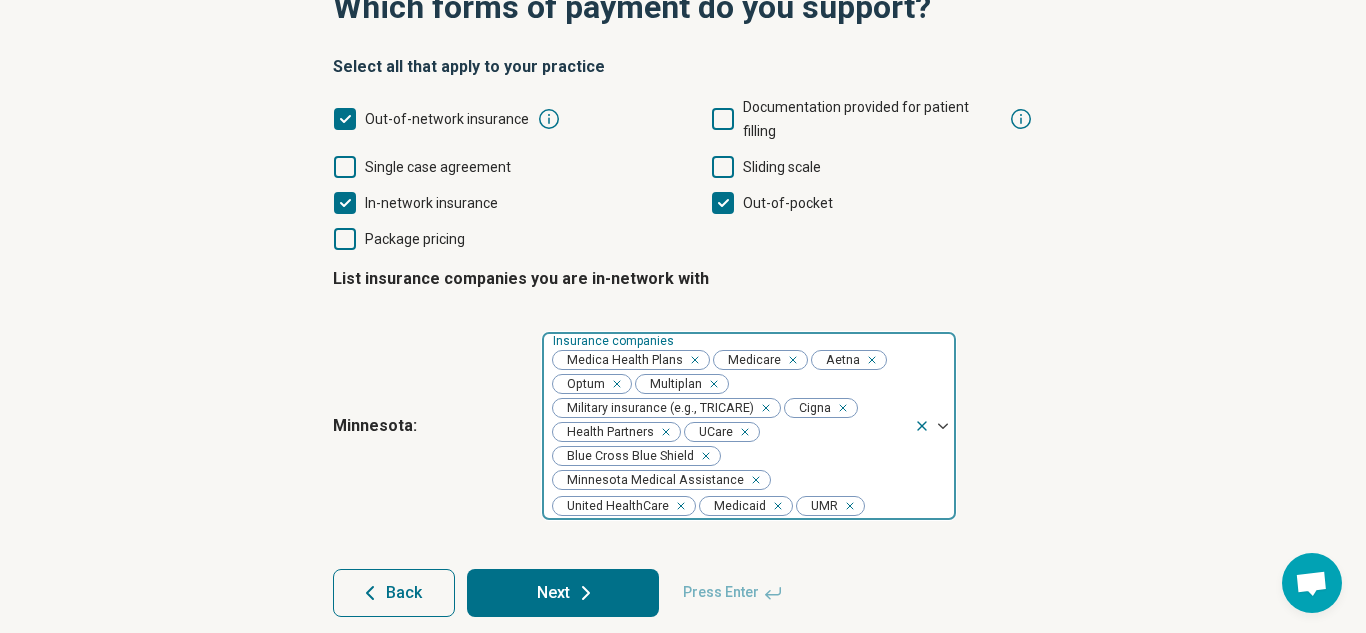click on "Next" at bounding box center [563, 593] 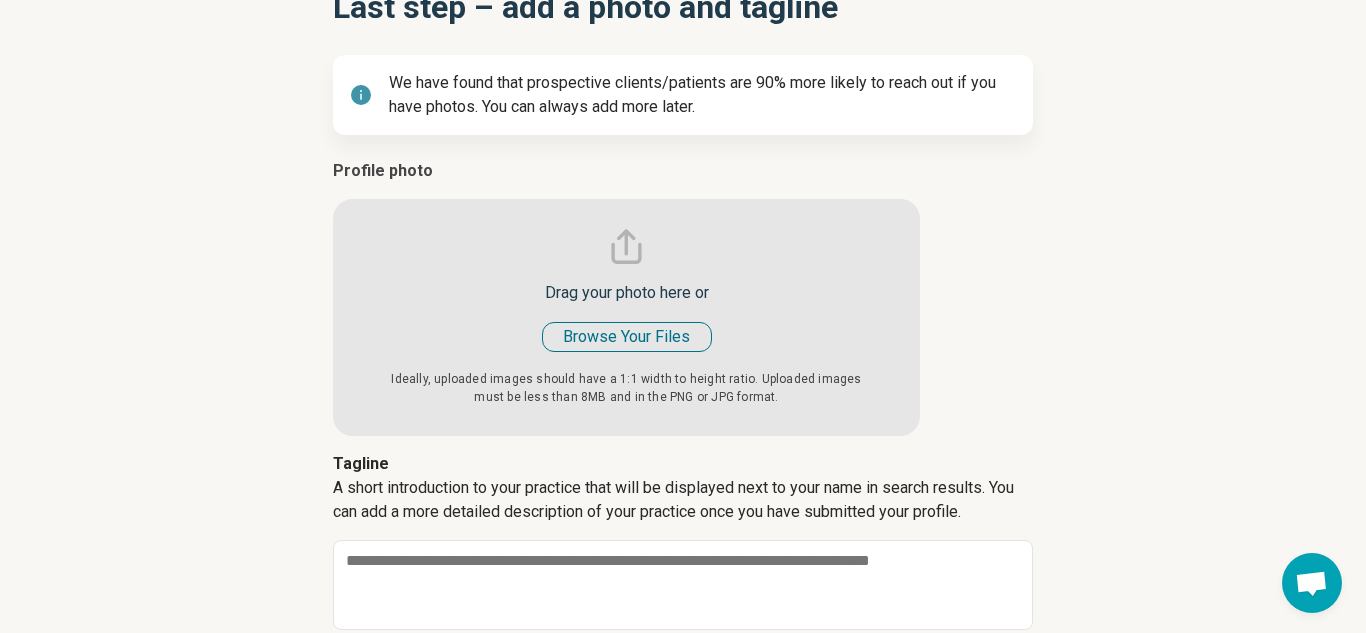 type on "*" 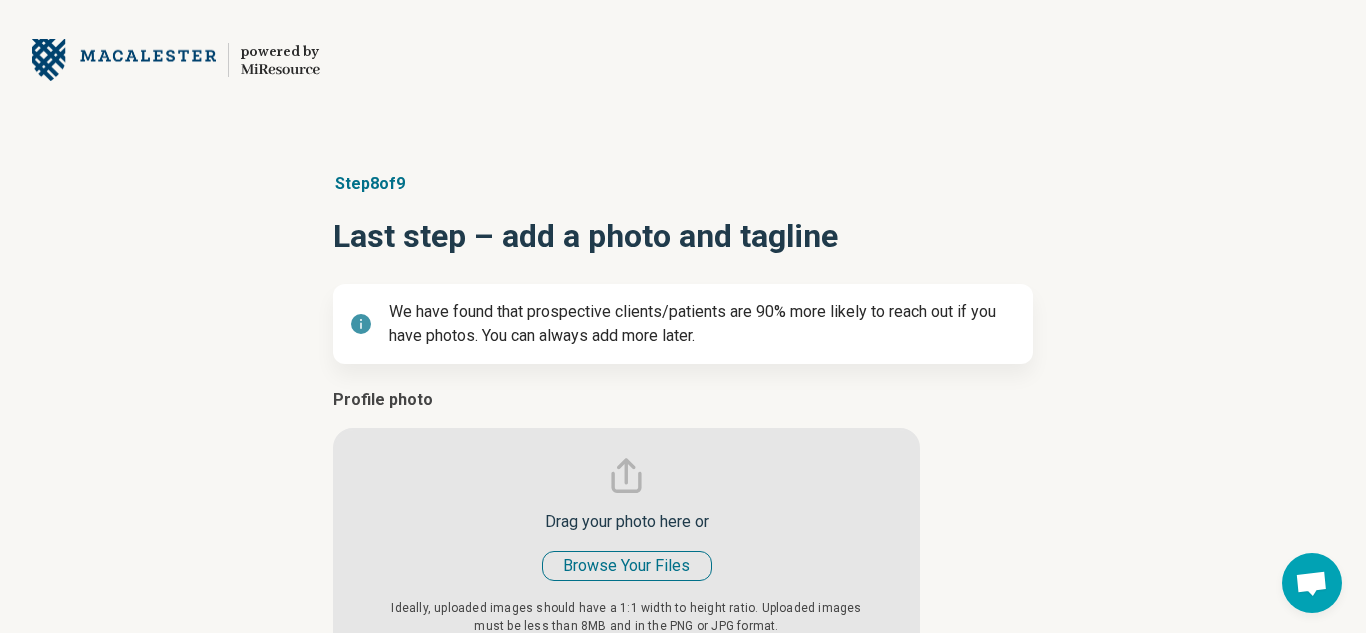 click at bounding box center (626, 526) 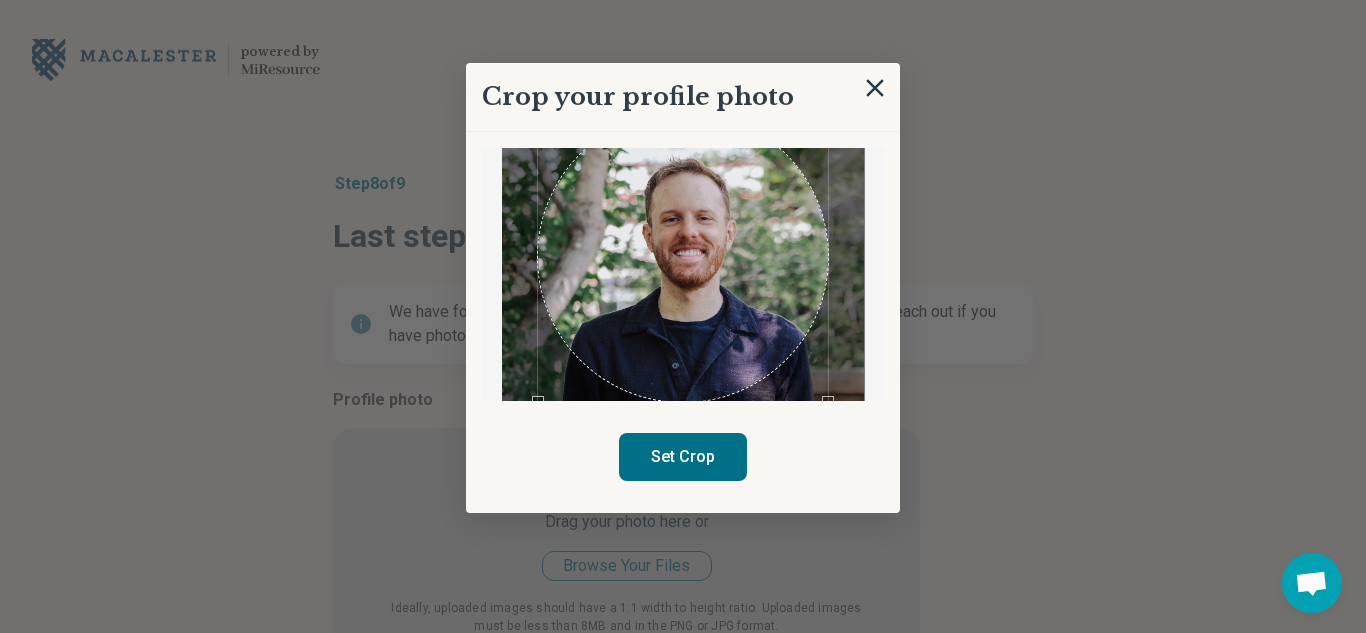 scroll, scrollTop: 60, scrollLeft: 0, axis: vertical 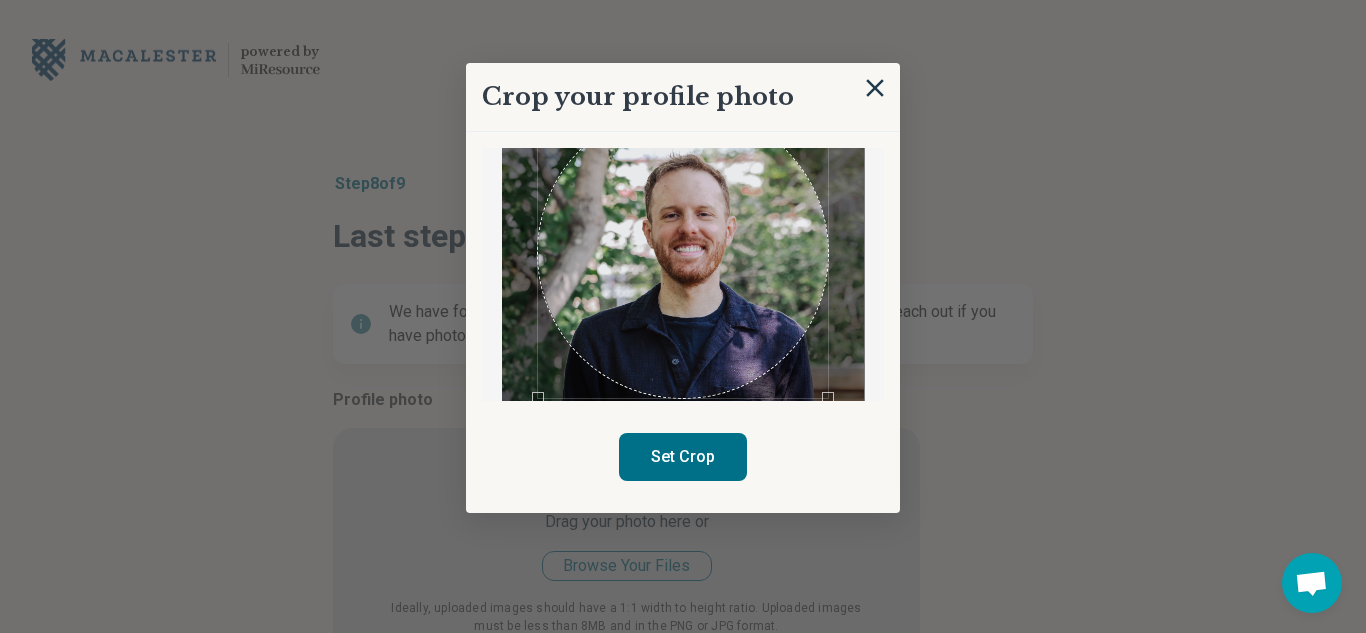 click on "Set Crop" at bounding box center [683, 457] 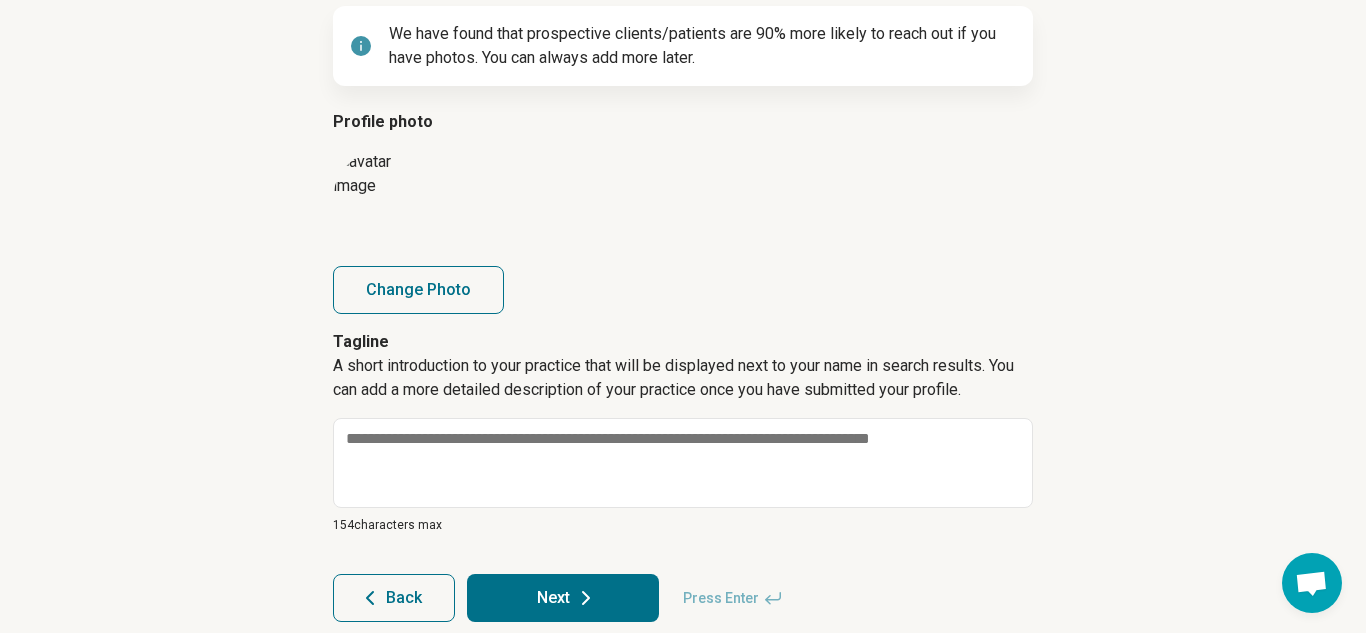 scroll, scrollTop: 307, scrollLeft: 0, axis: vertical 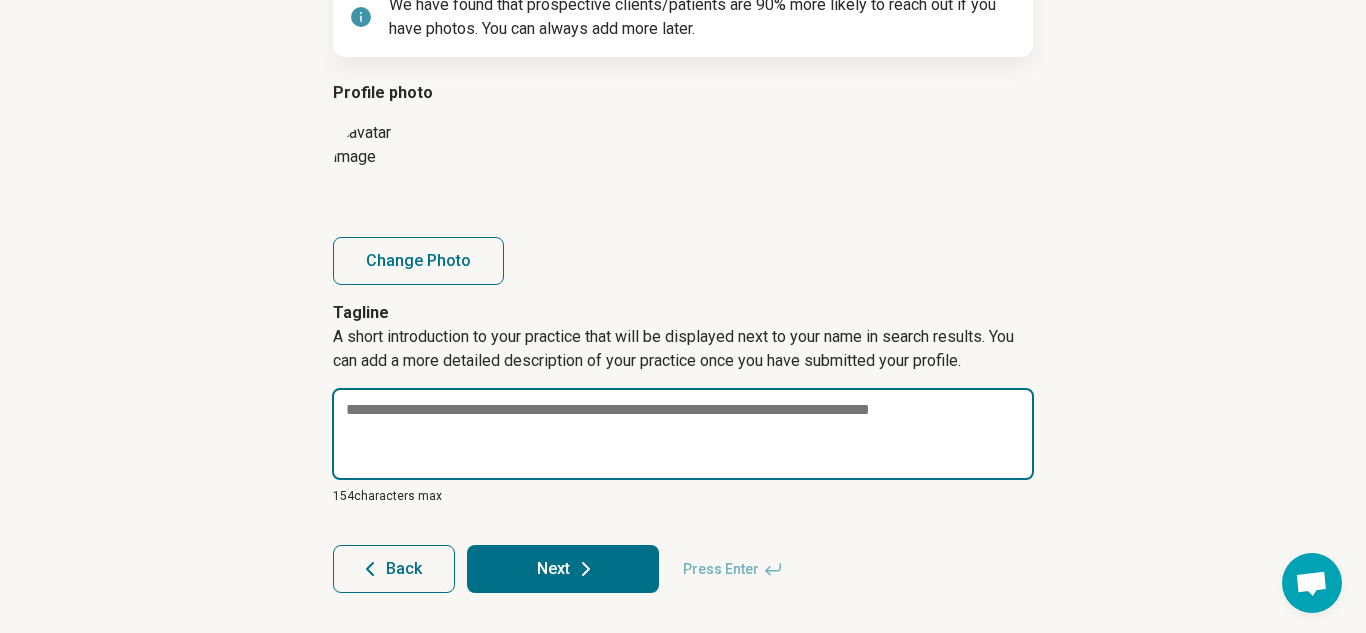click at bounding box center (683, 434) 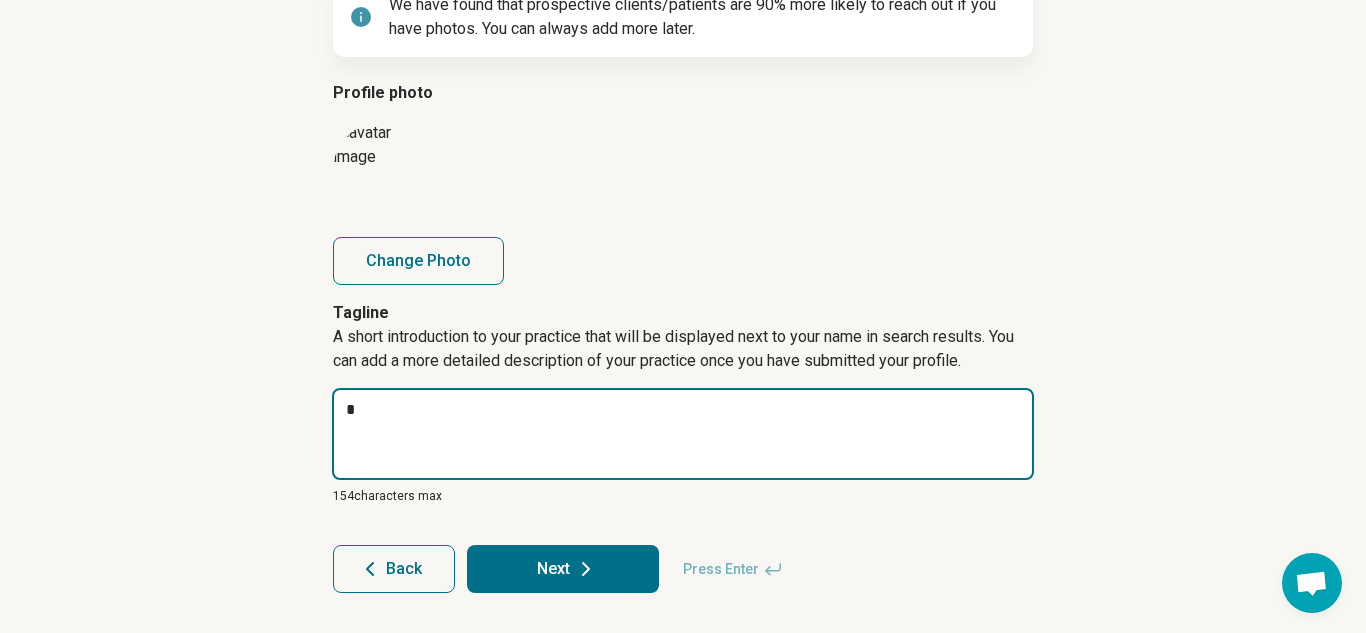 type on "*" 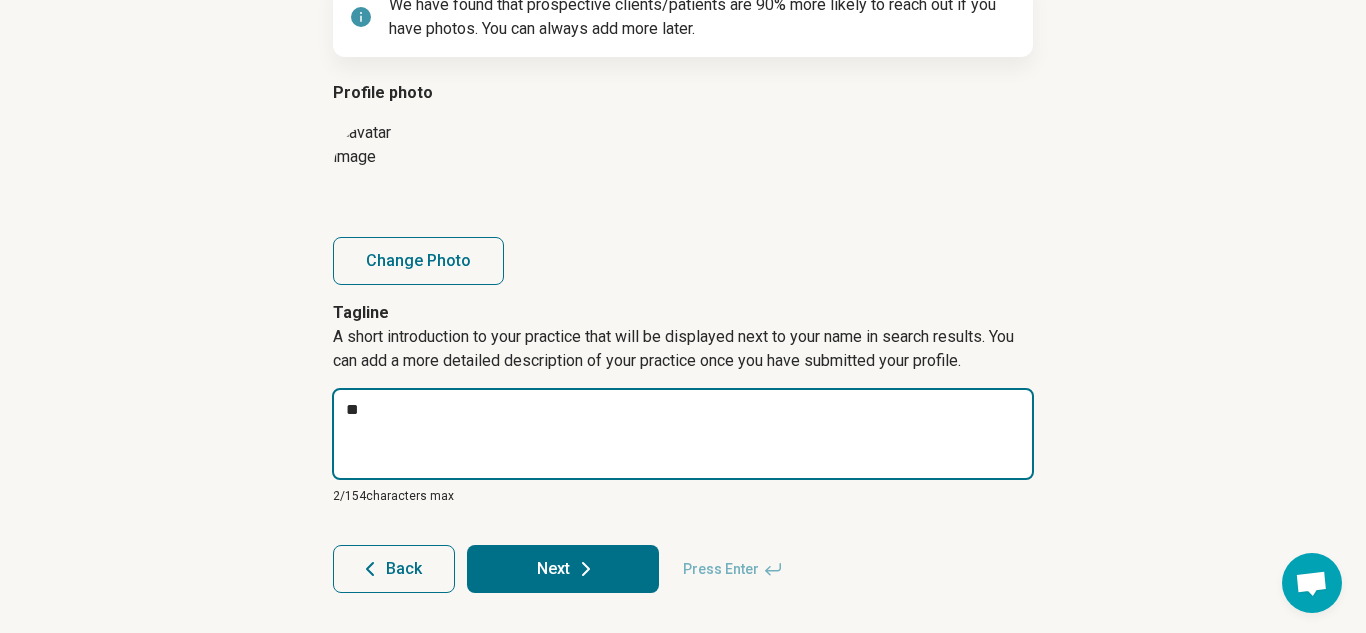 type on "*" 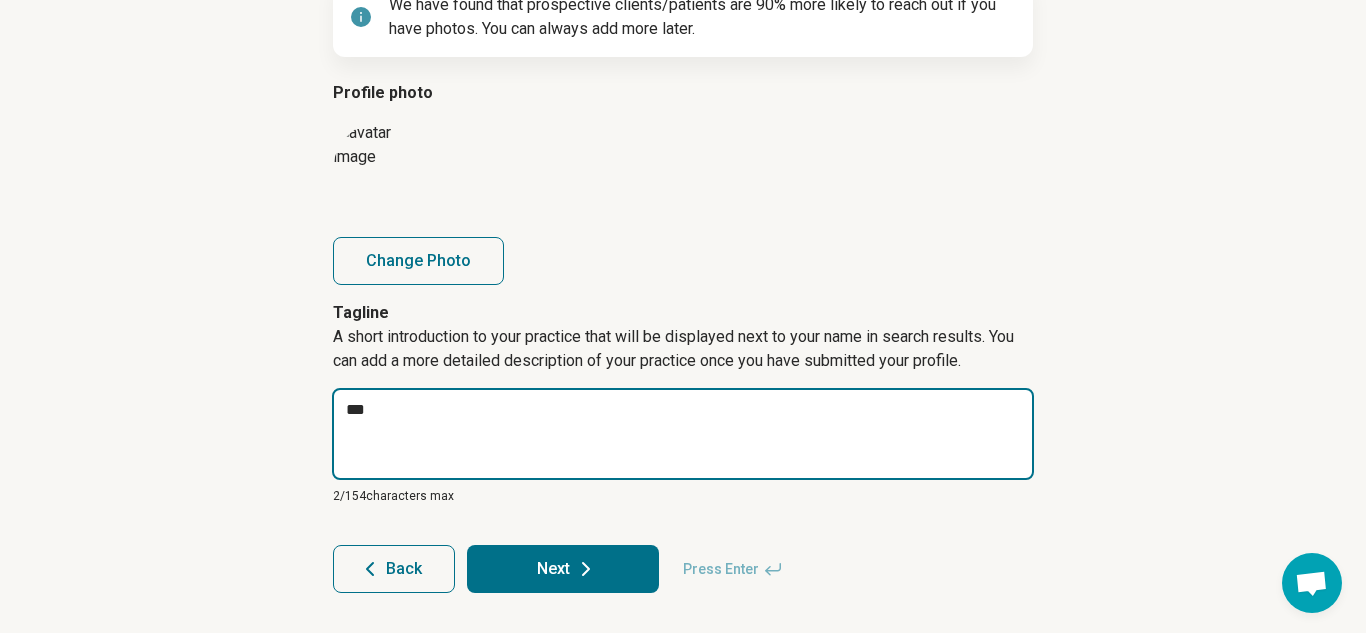 type on "*" 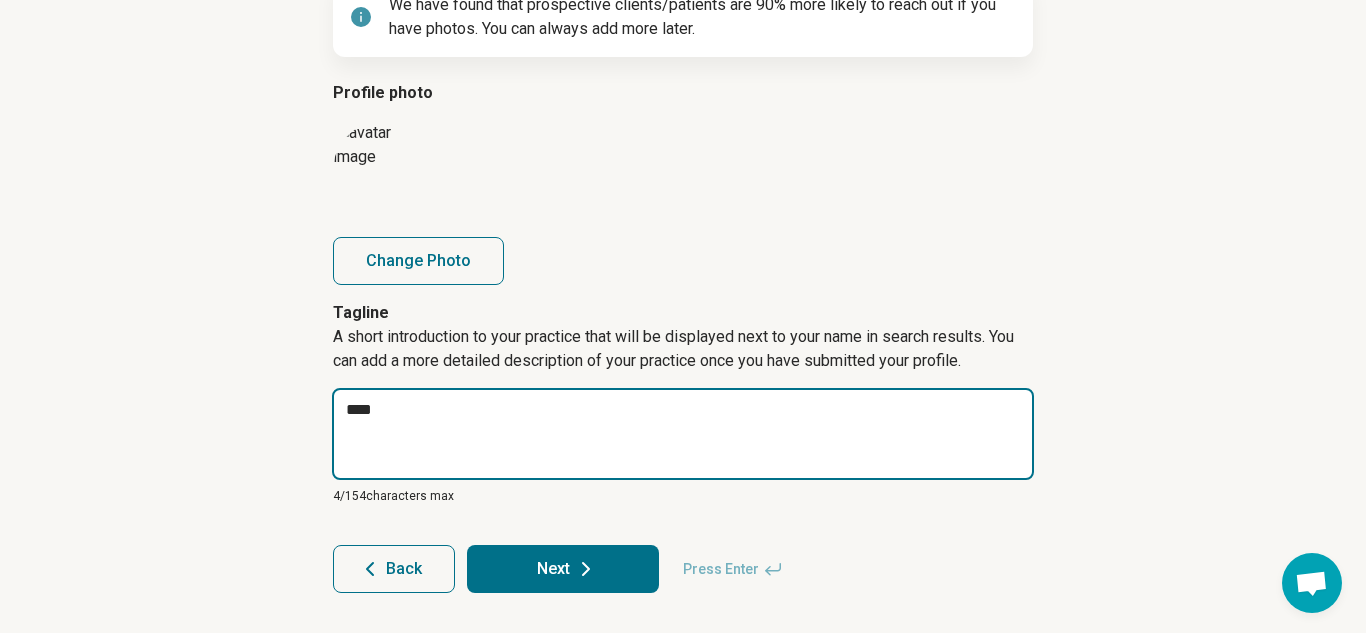 type on "*" 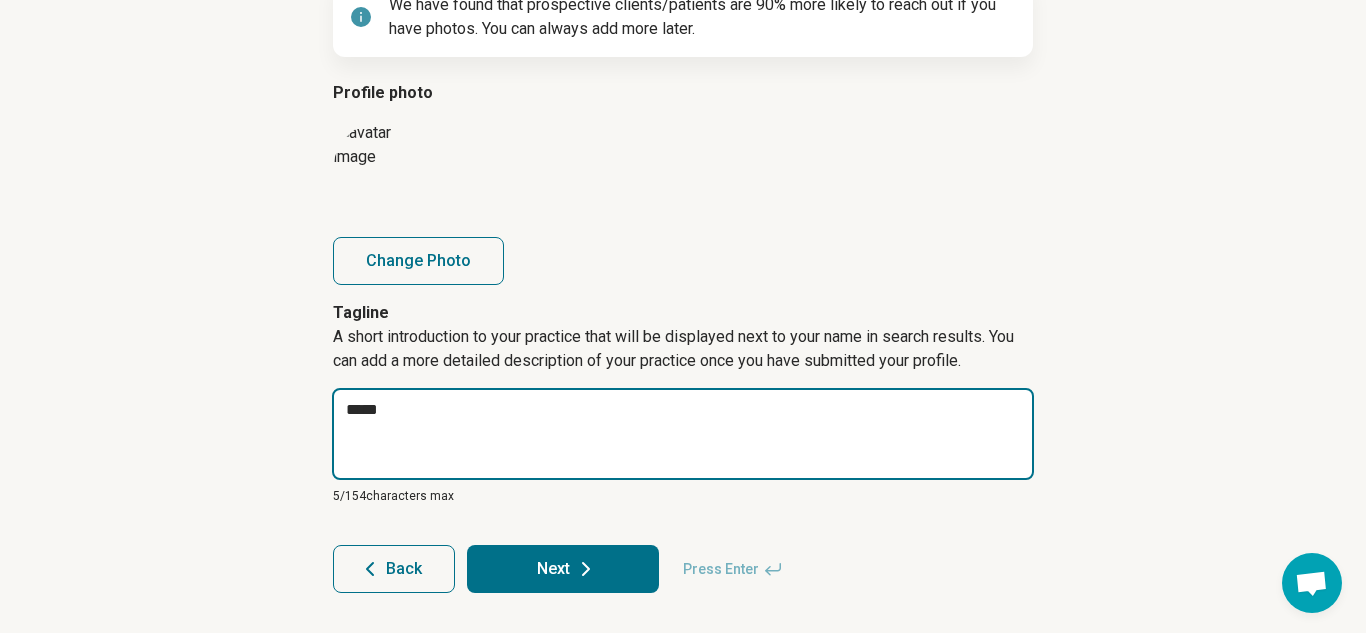 type on "*" 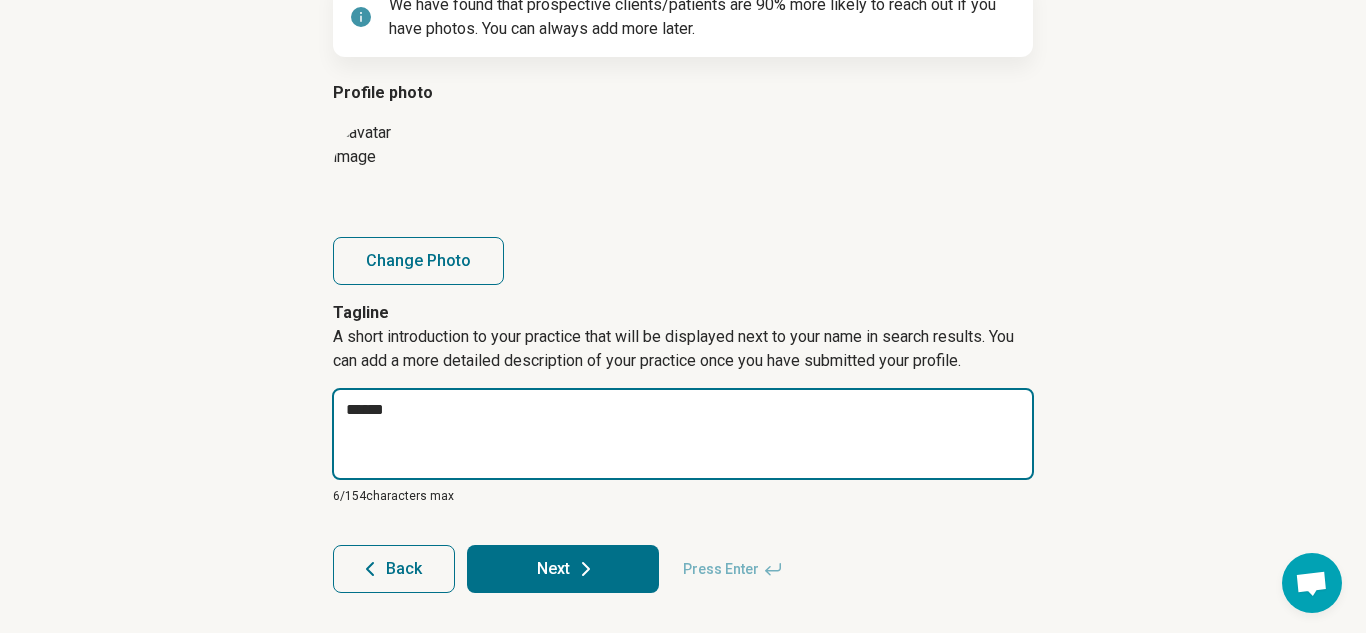 type on "*" 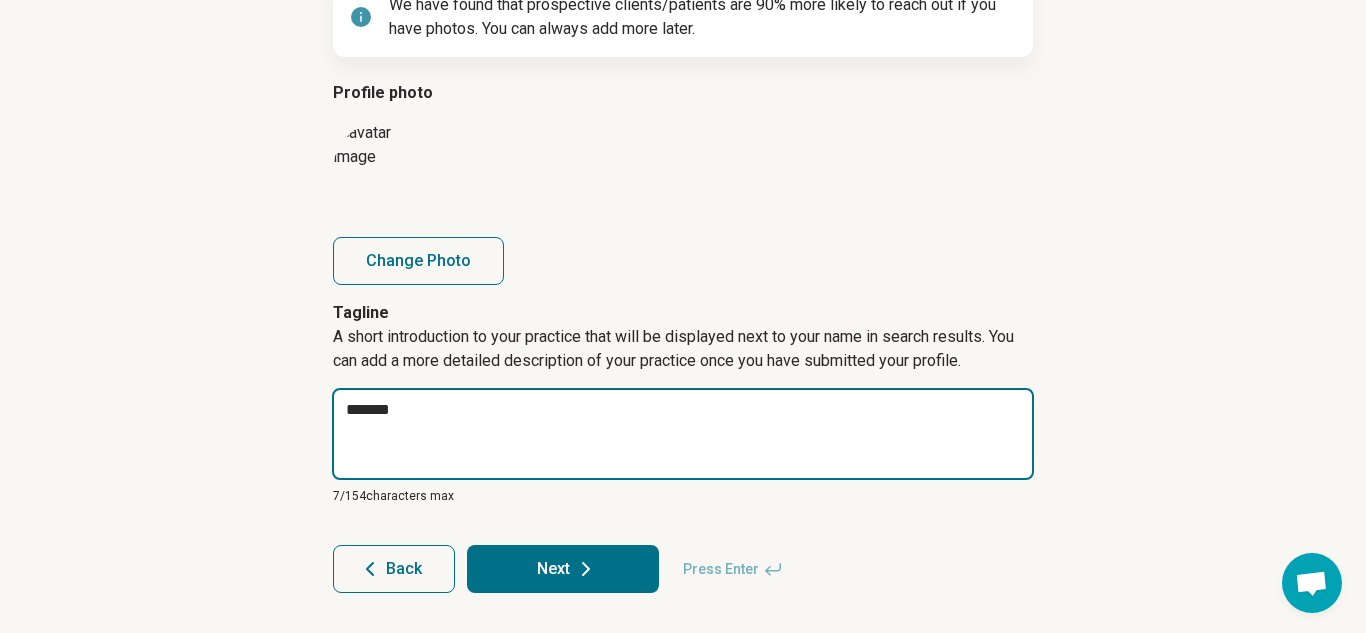 type on "*" 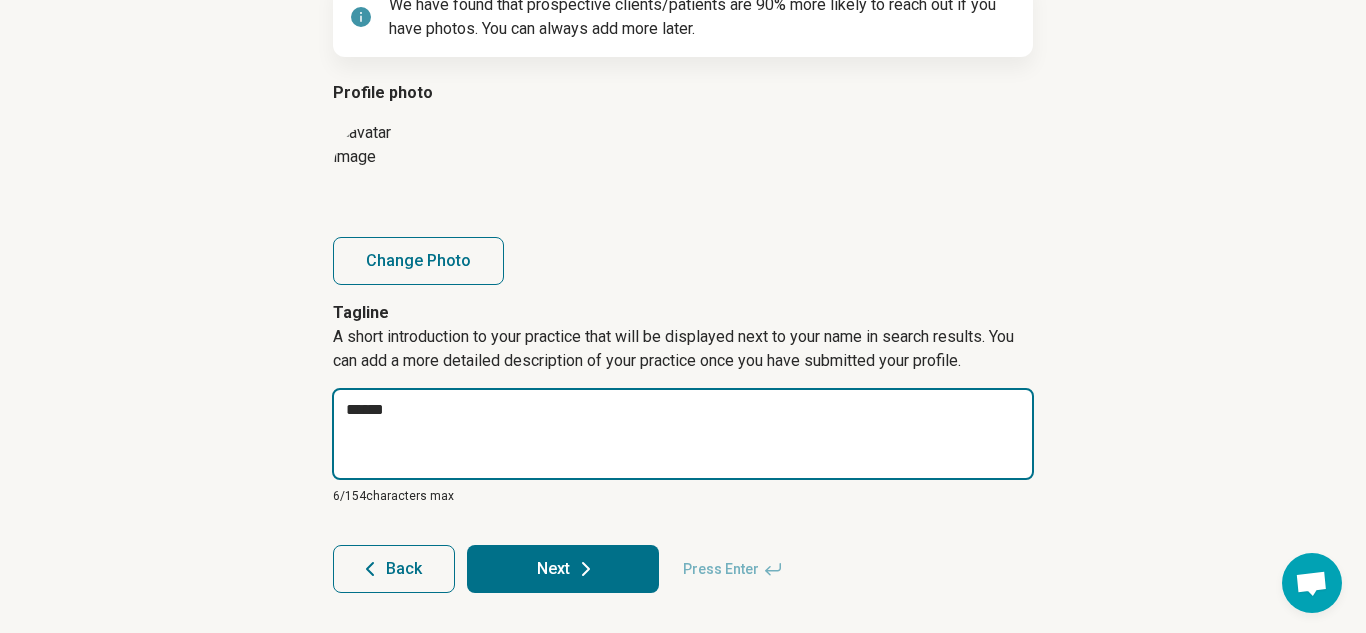 type on "*" 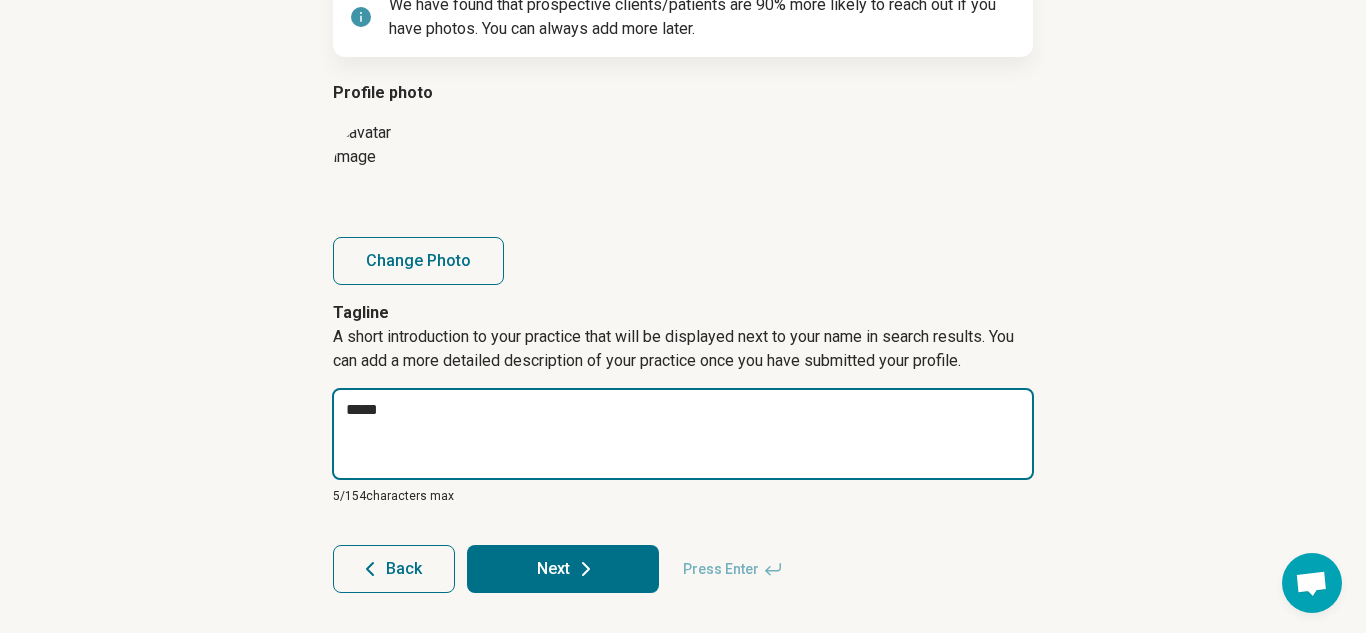 type on "*" 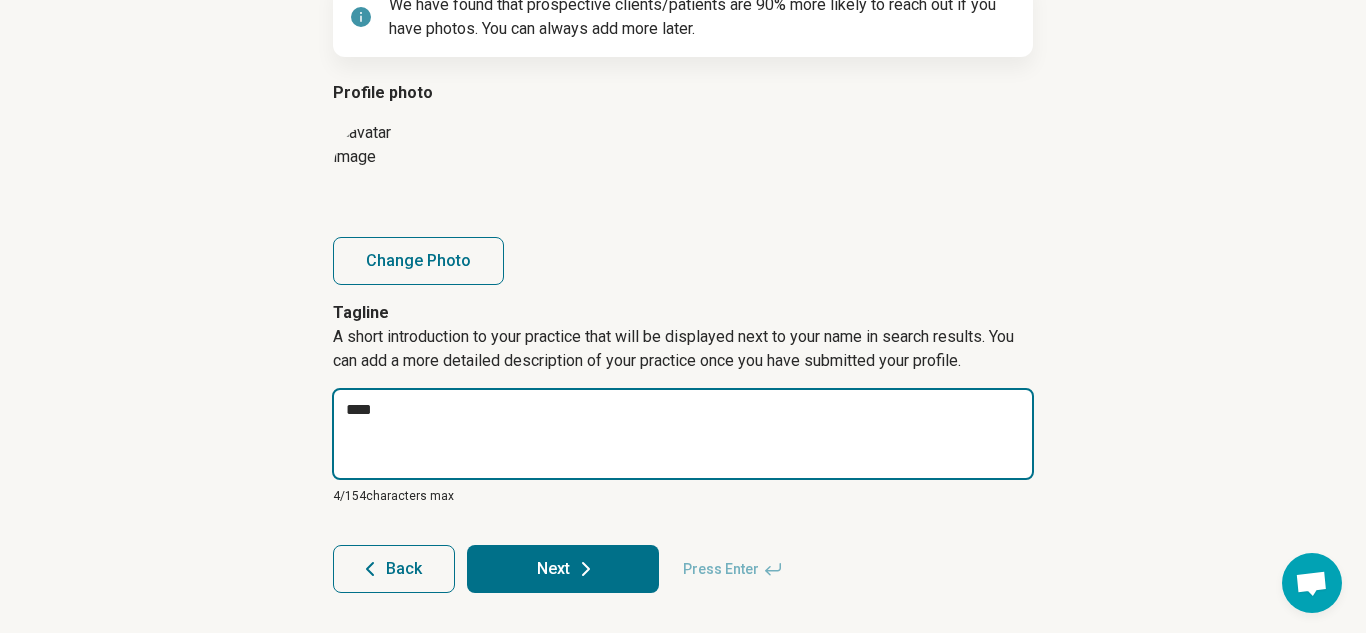 type on "*" 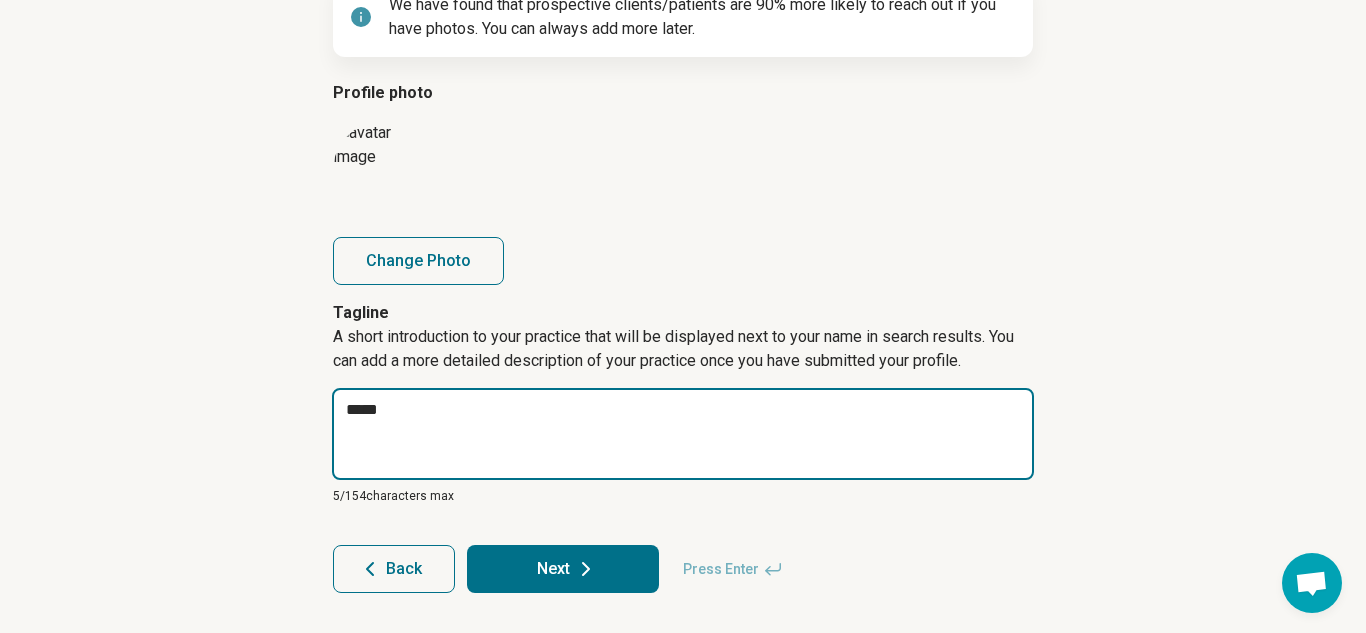 type on "*" 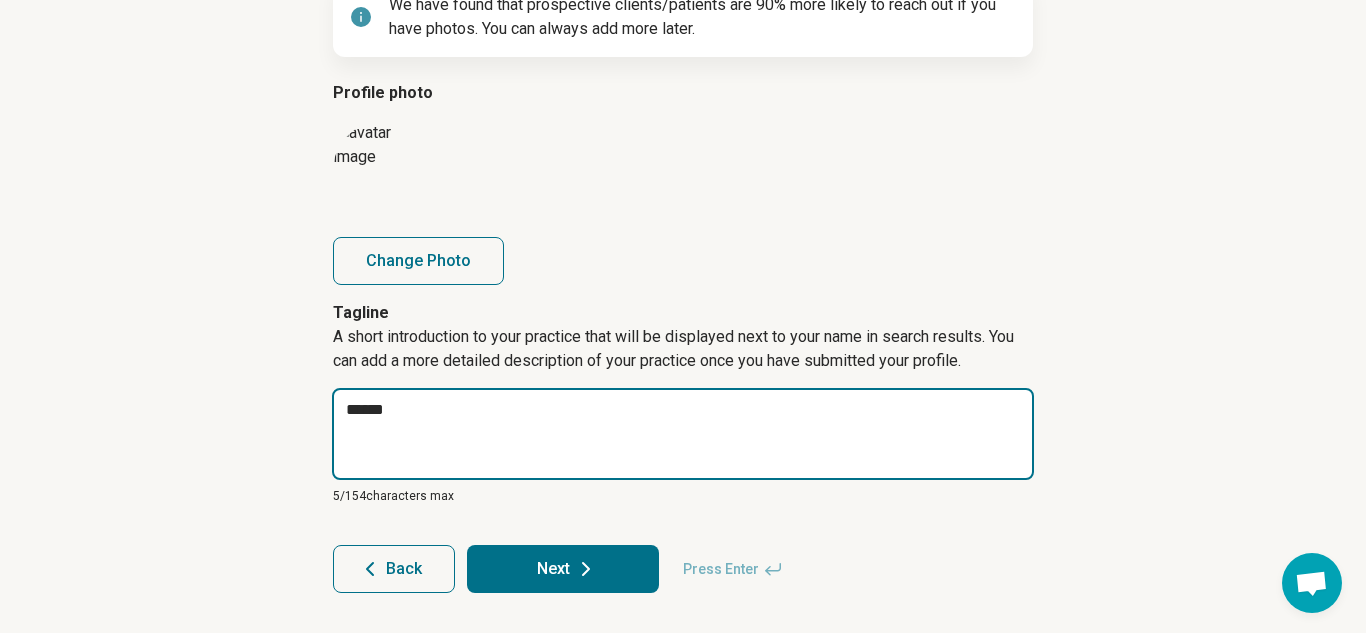 type on "*" 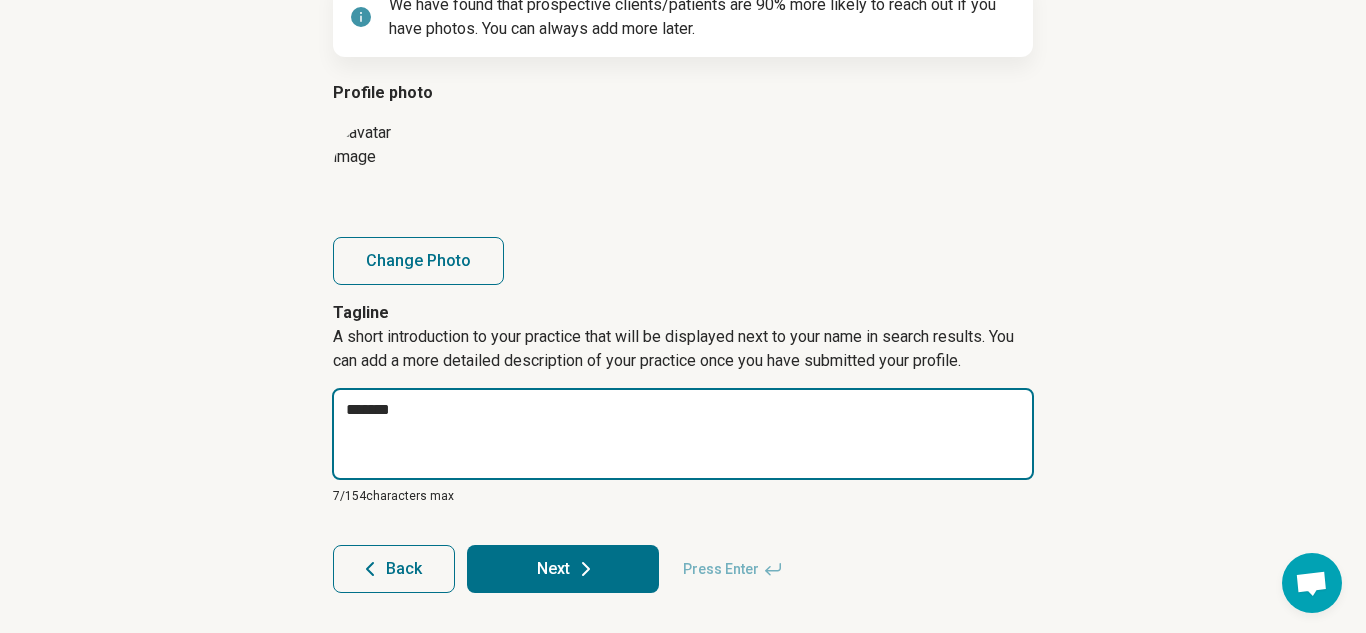 type on "*" 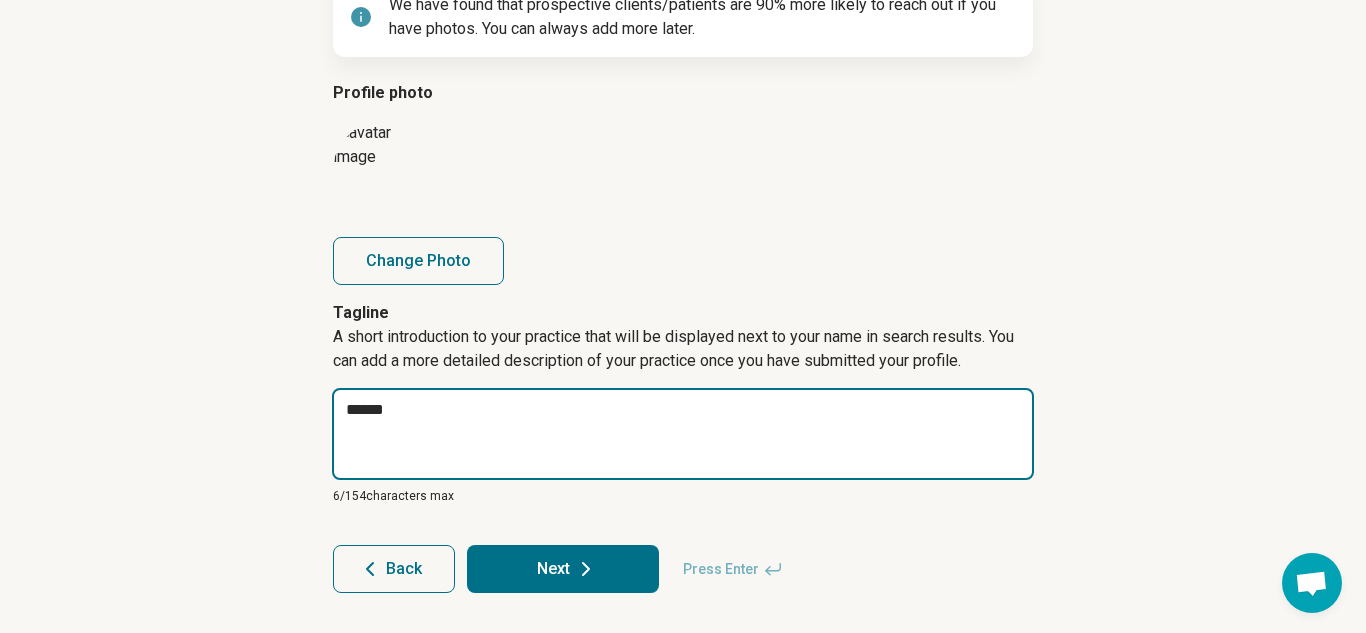 type on "*" 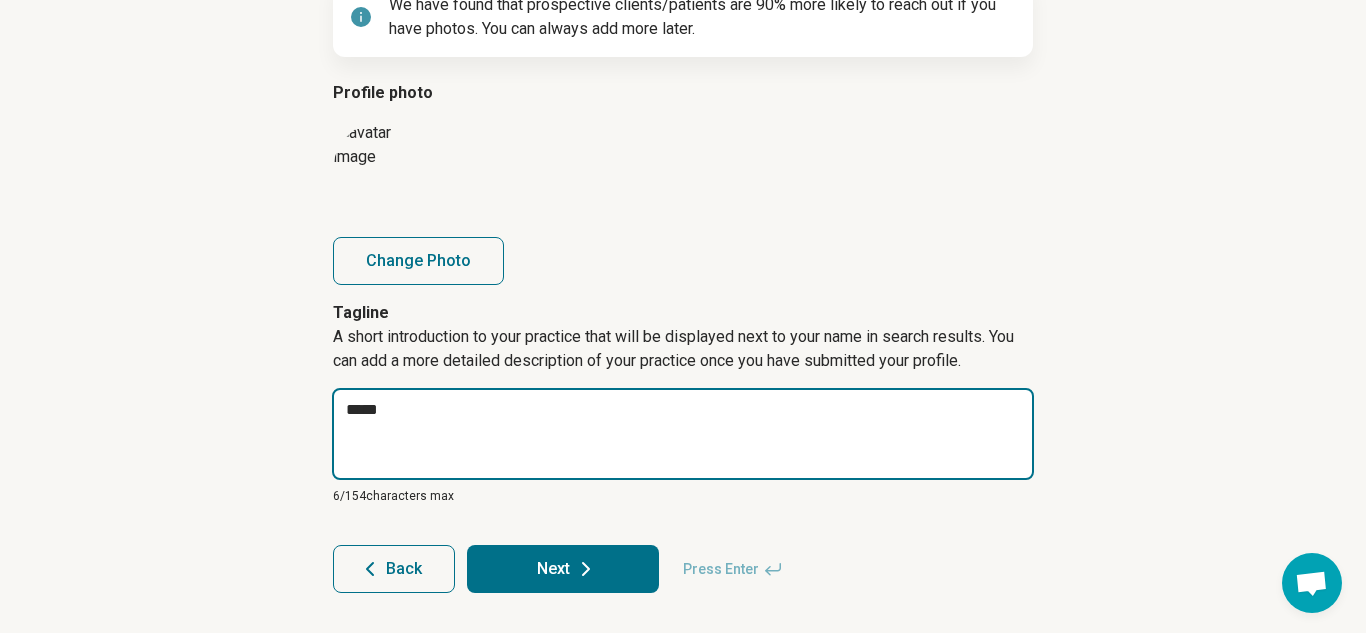 type on "*" 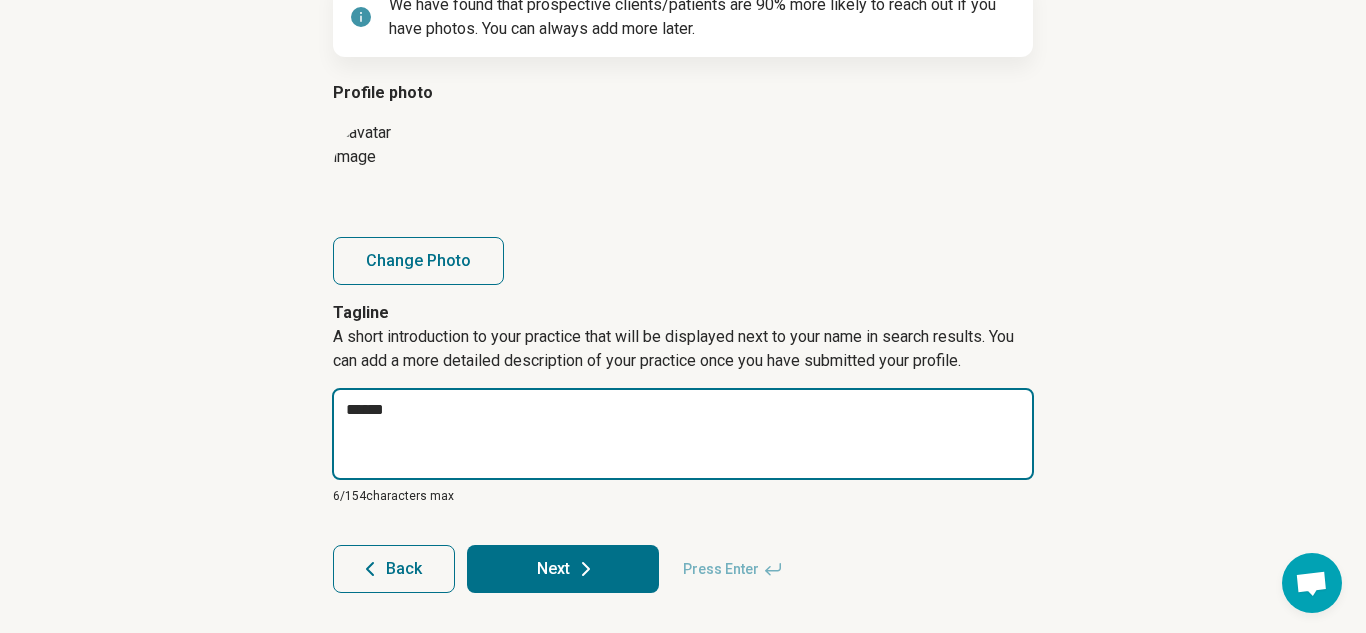 type on "*" 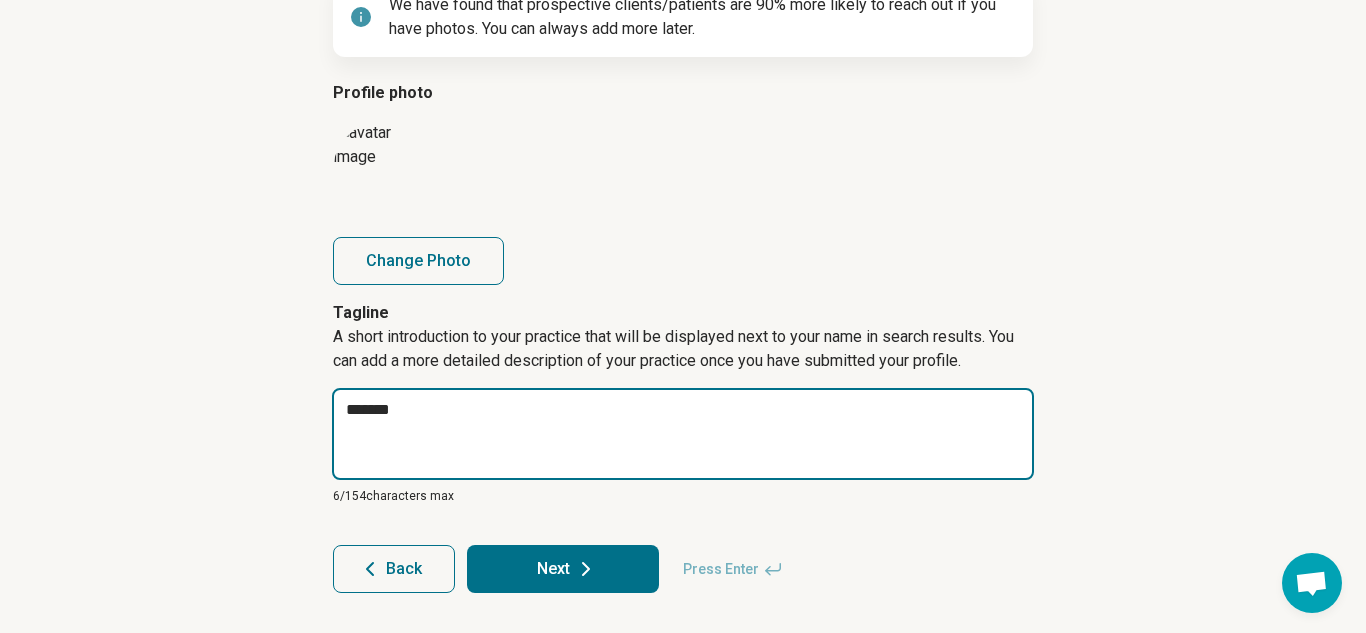 type on "*" 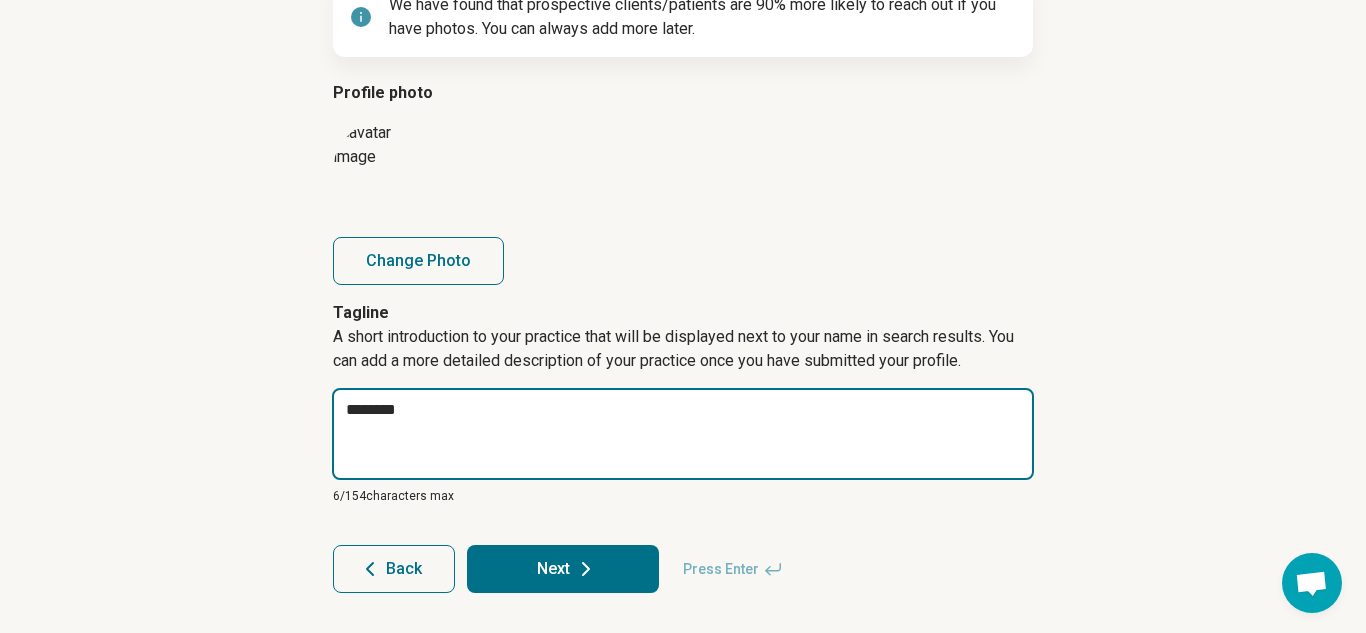 type on "*" 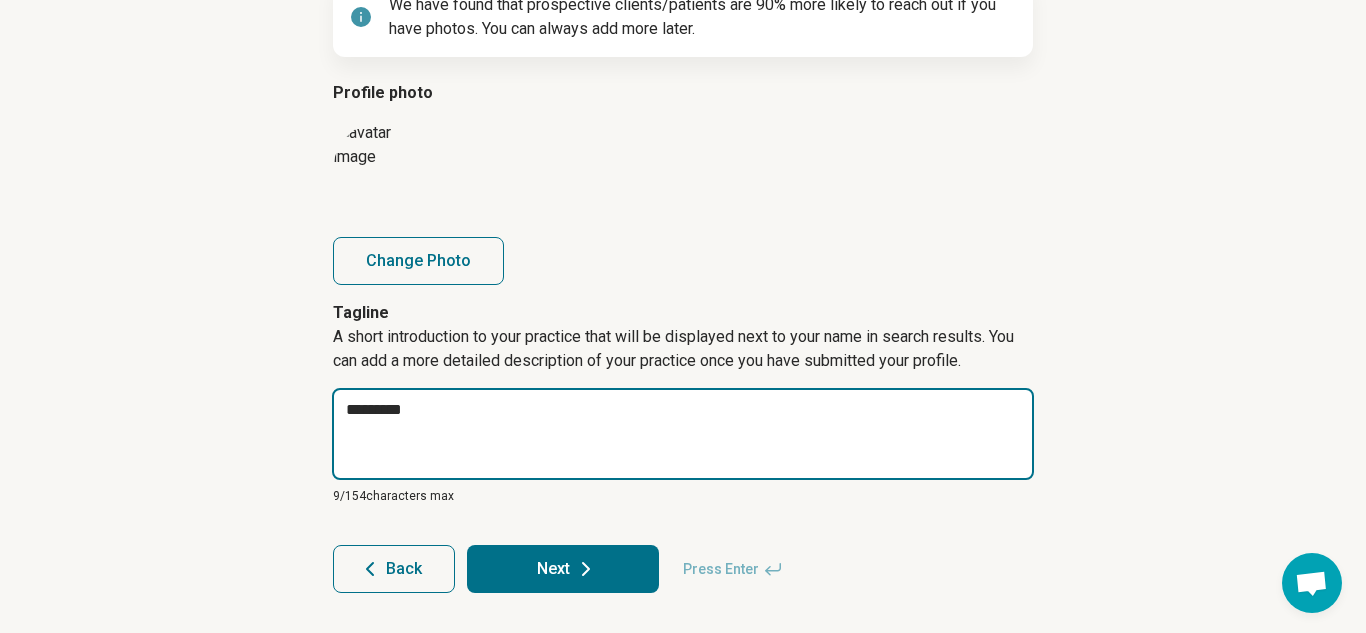 type on "*" 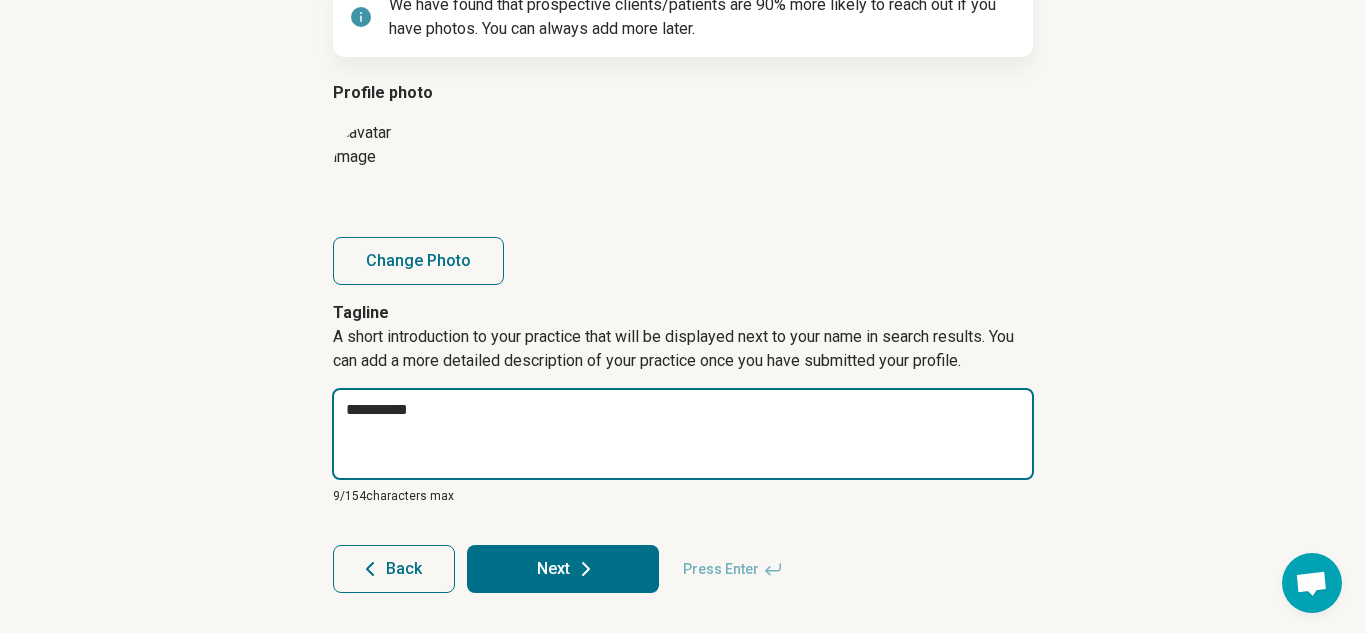 type on "**********" 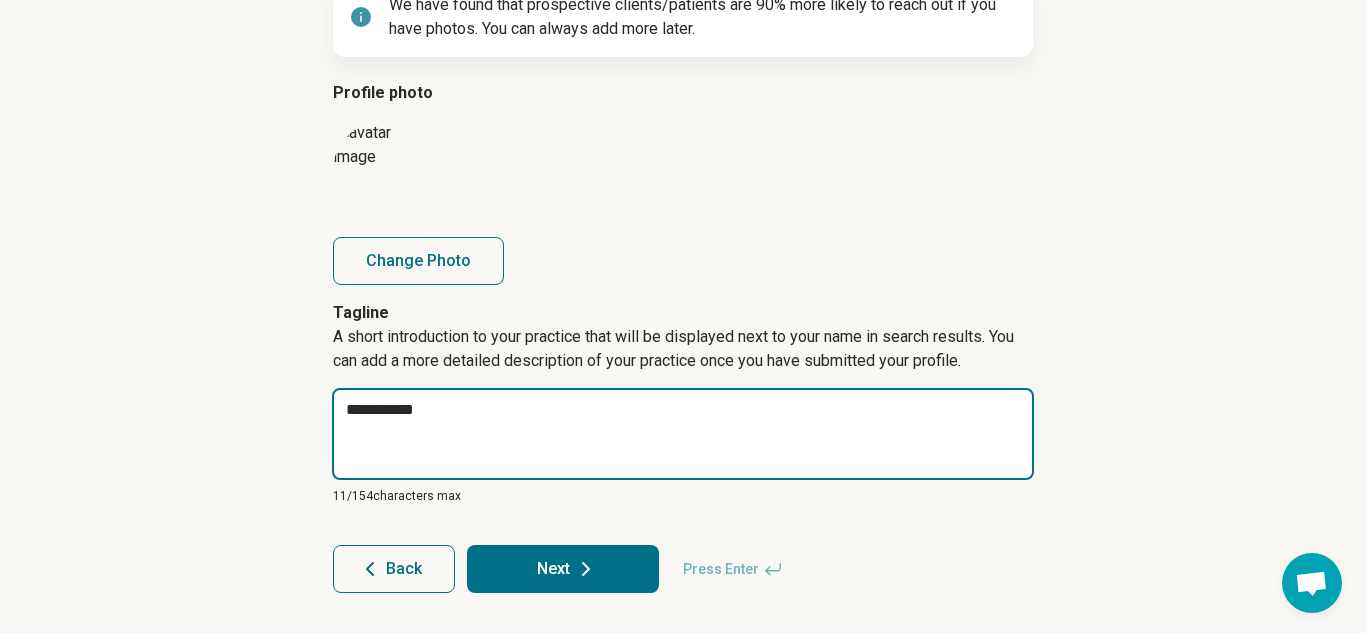 type on "*" 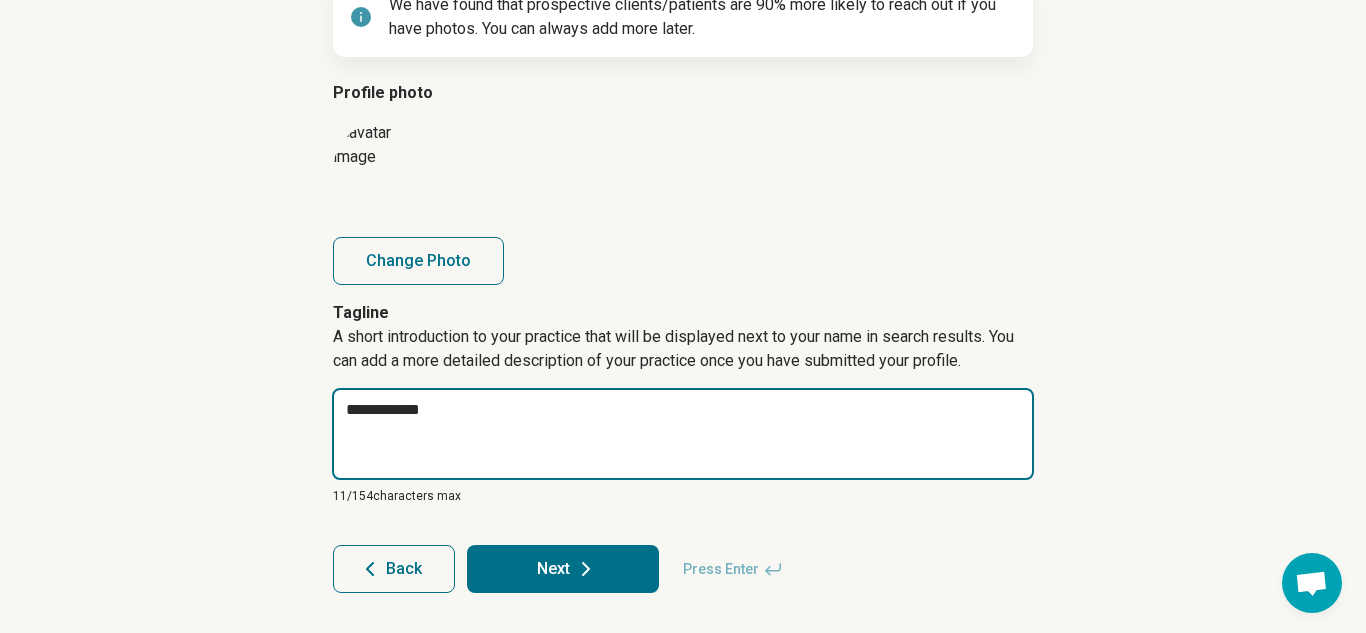 type on "*" 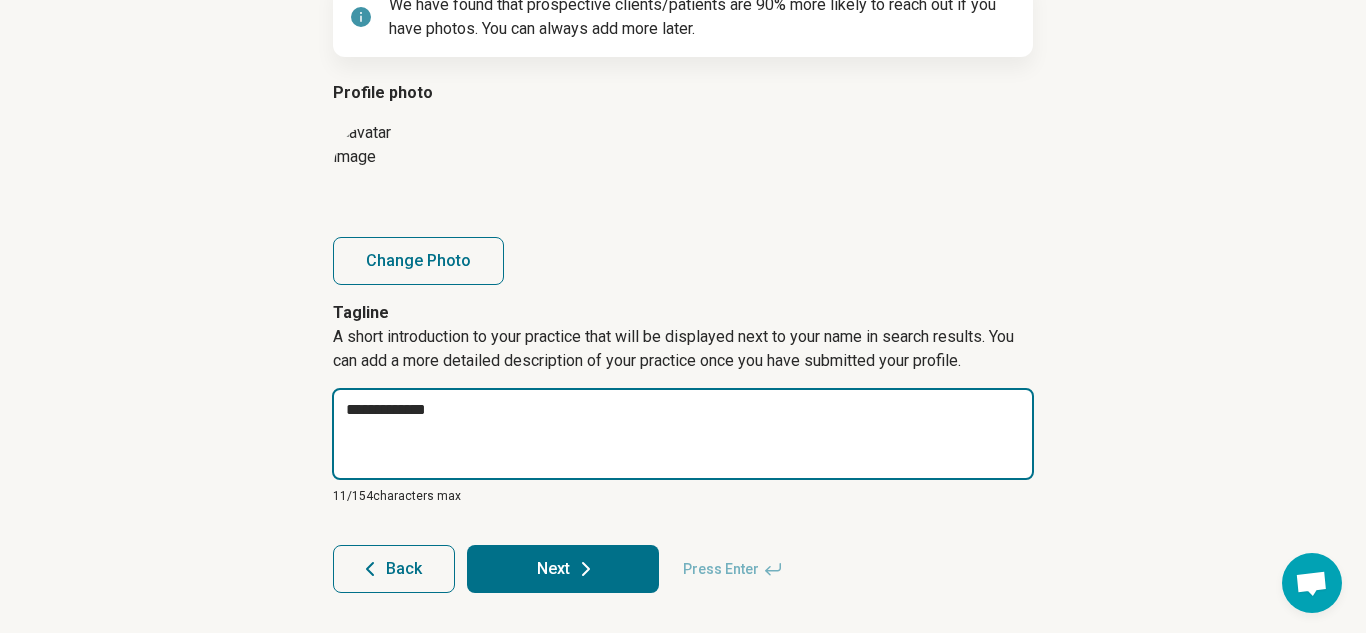 type on "*" 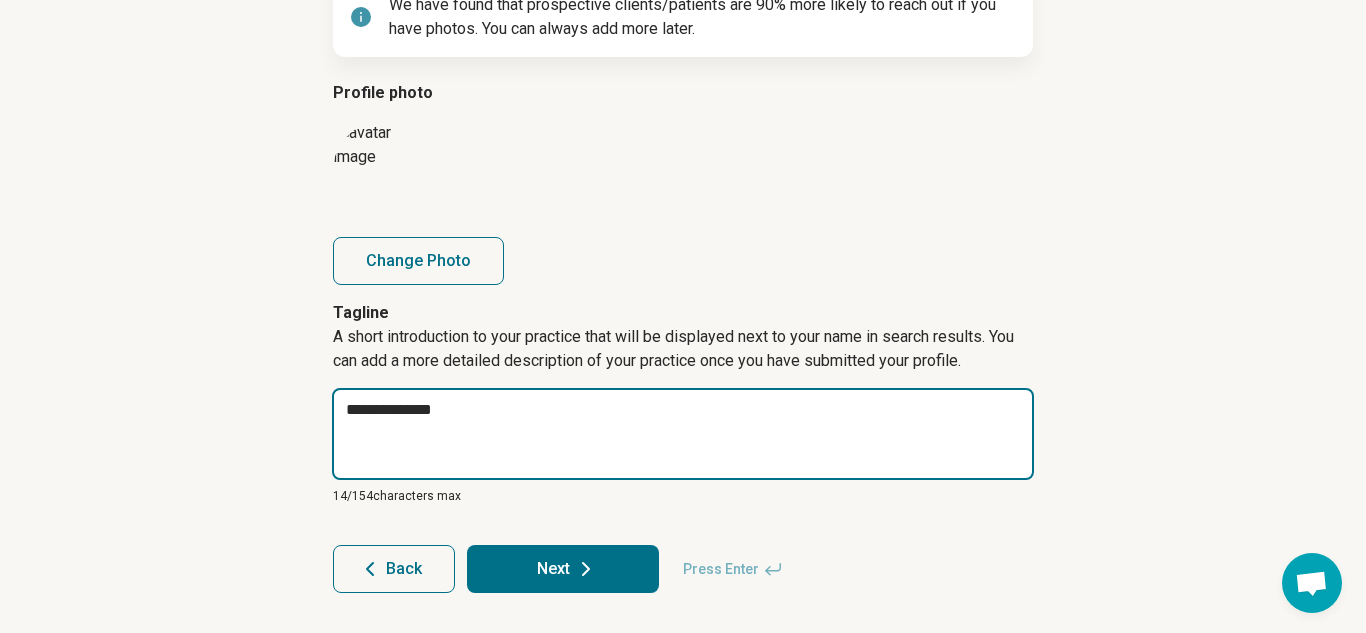 type on "*" 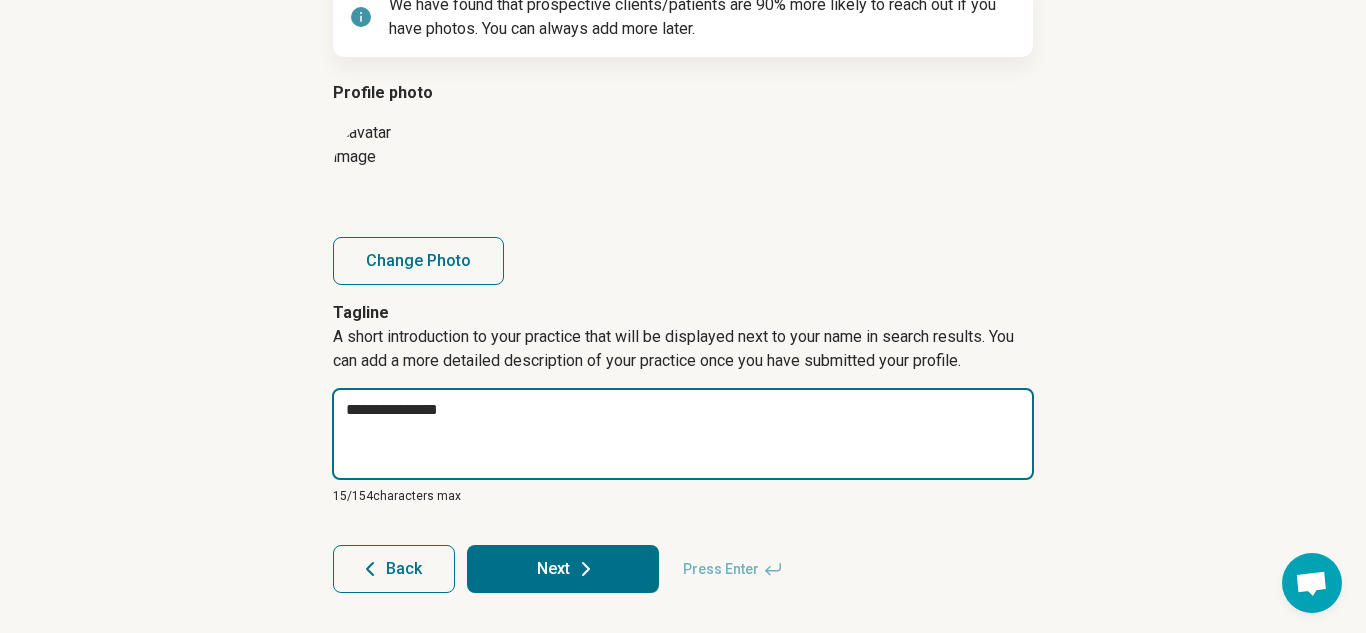 type on "*" 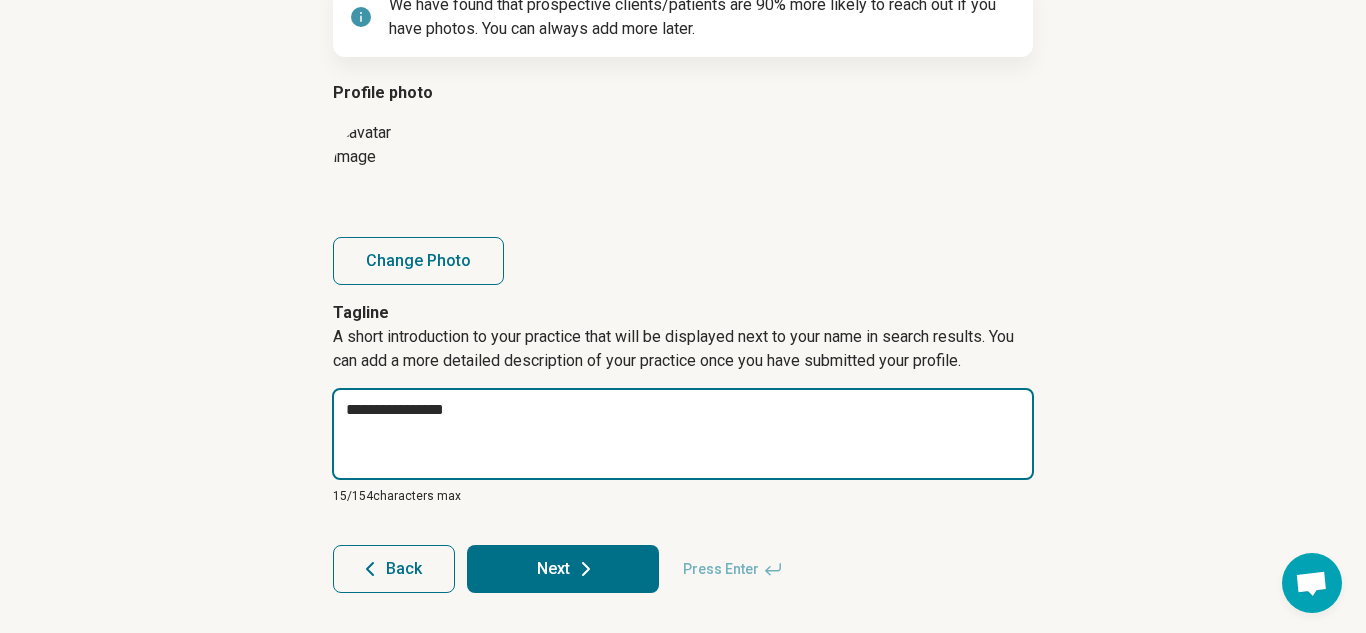 type on "*" 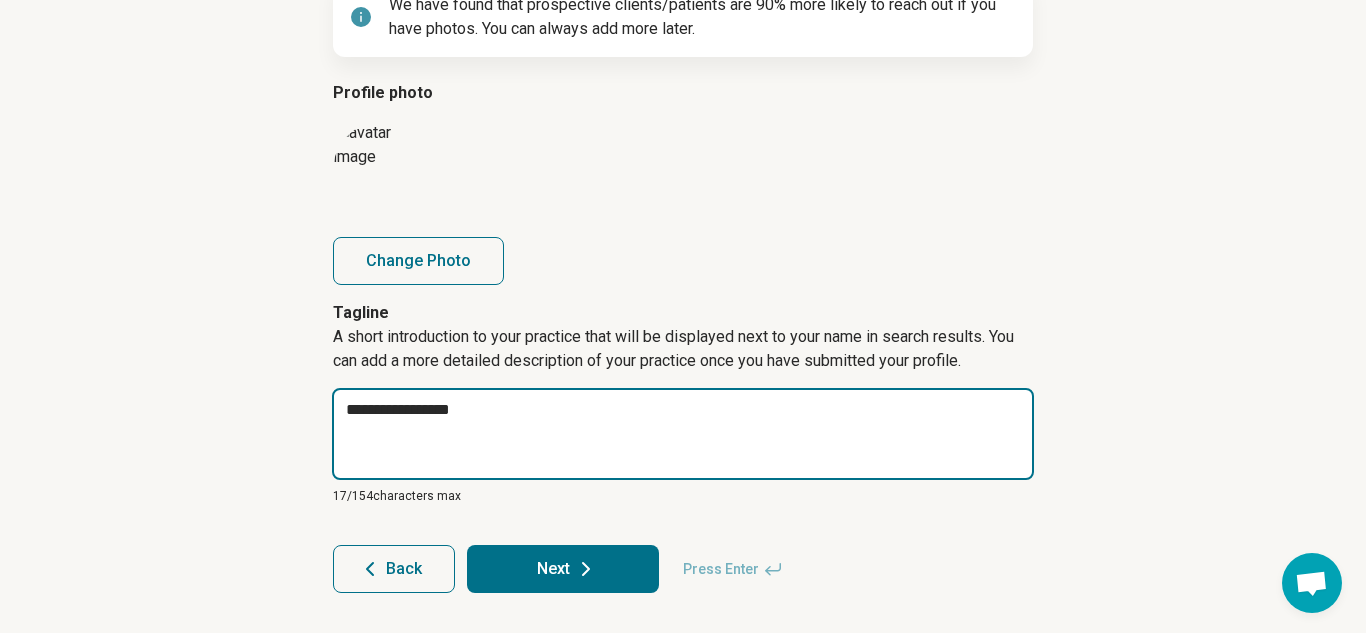 type on "*" 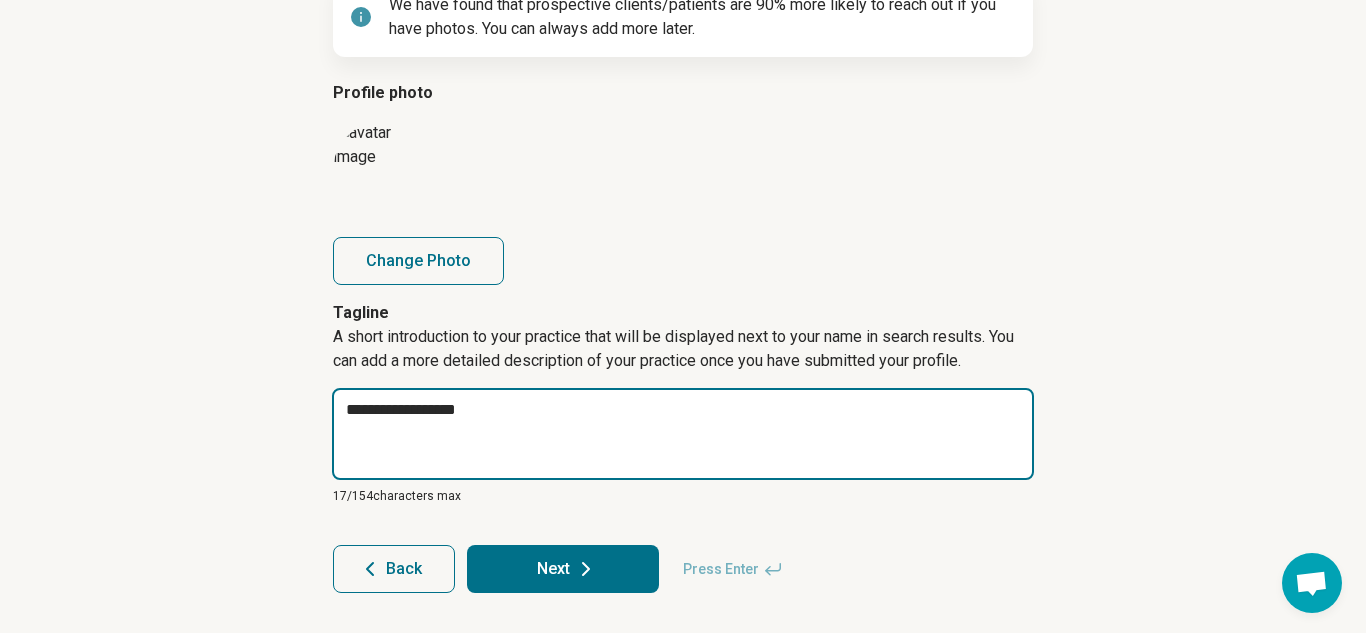 type on "**********" 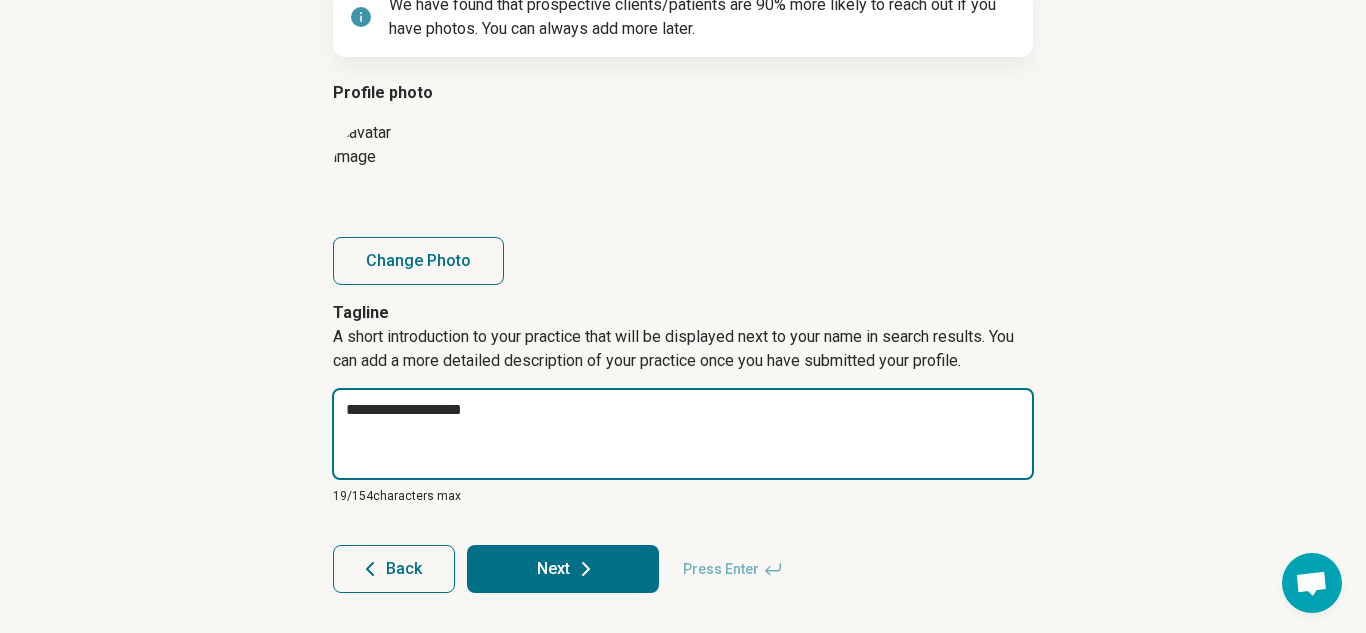 type on "*" 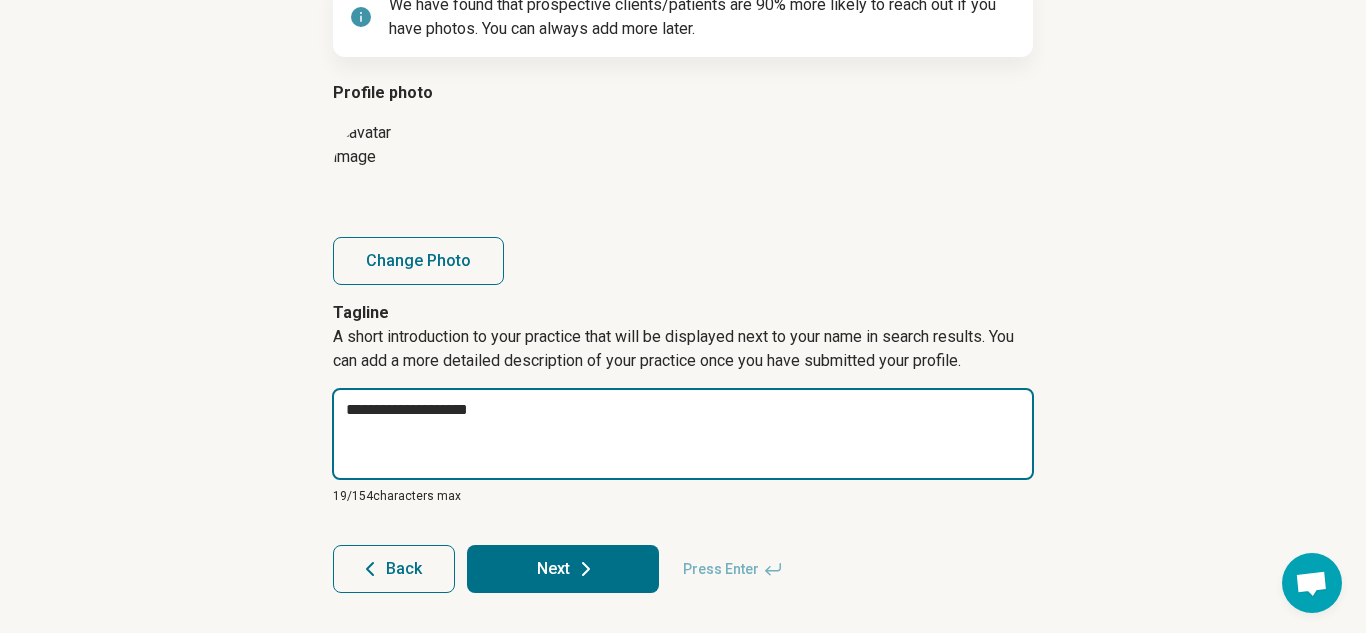 type on "*" 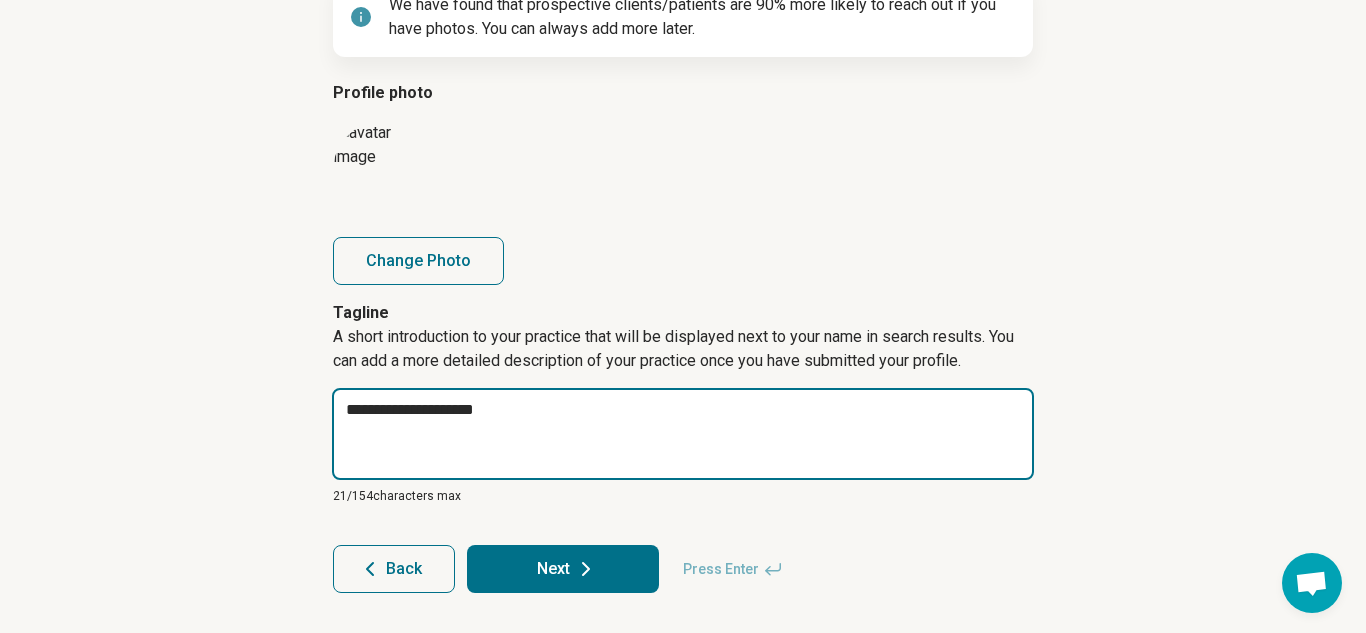 type on "*" 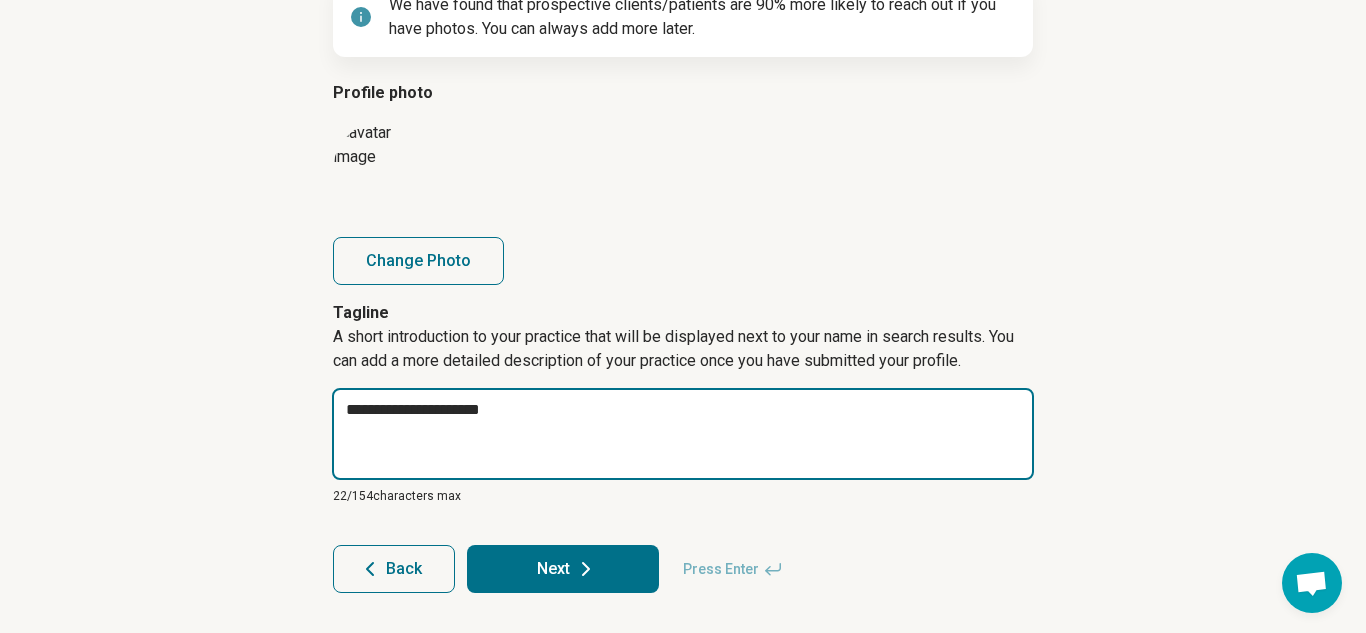 type on "*" 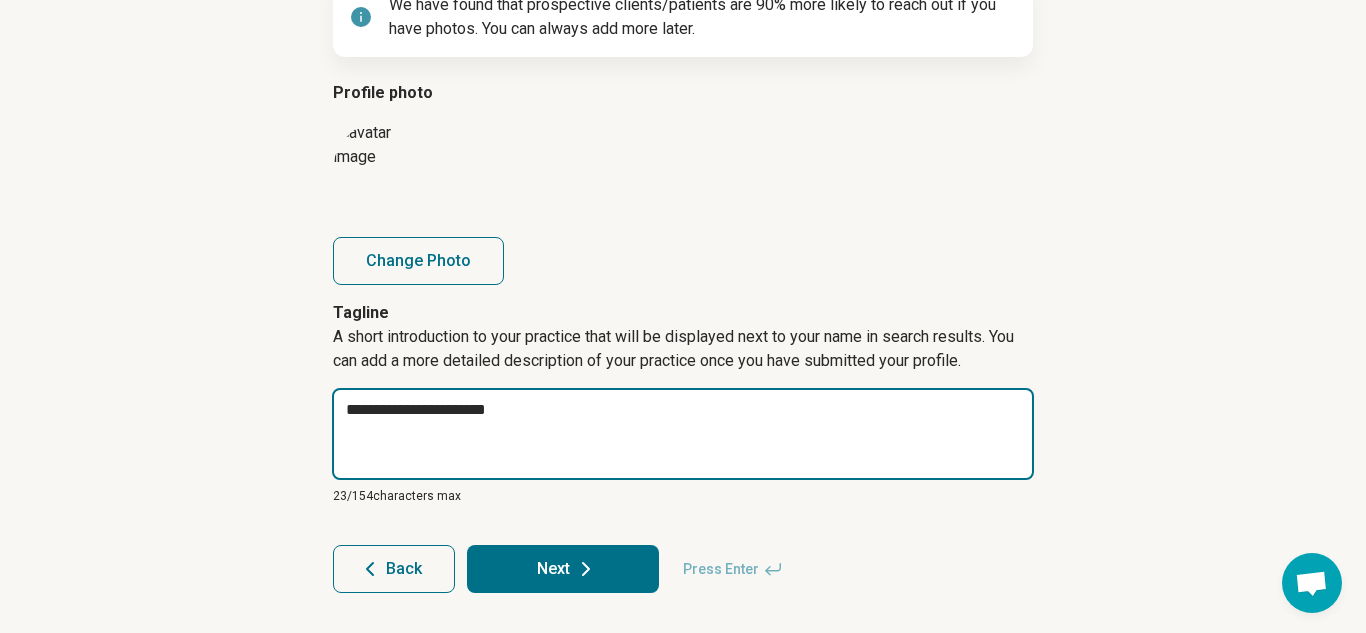 type on "*" 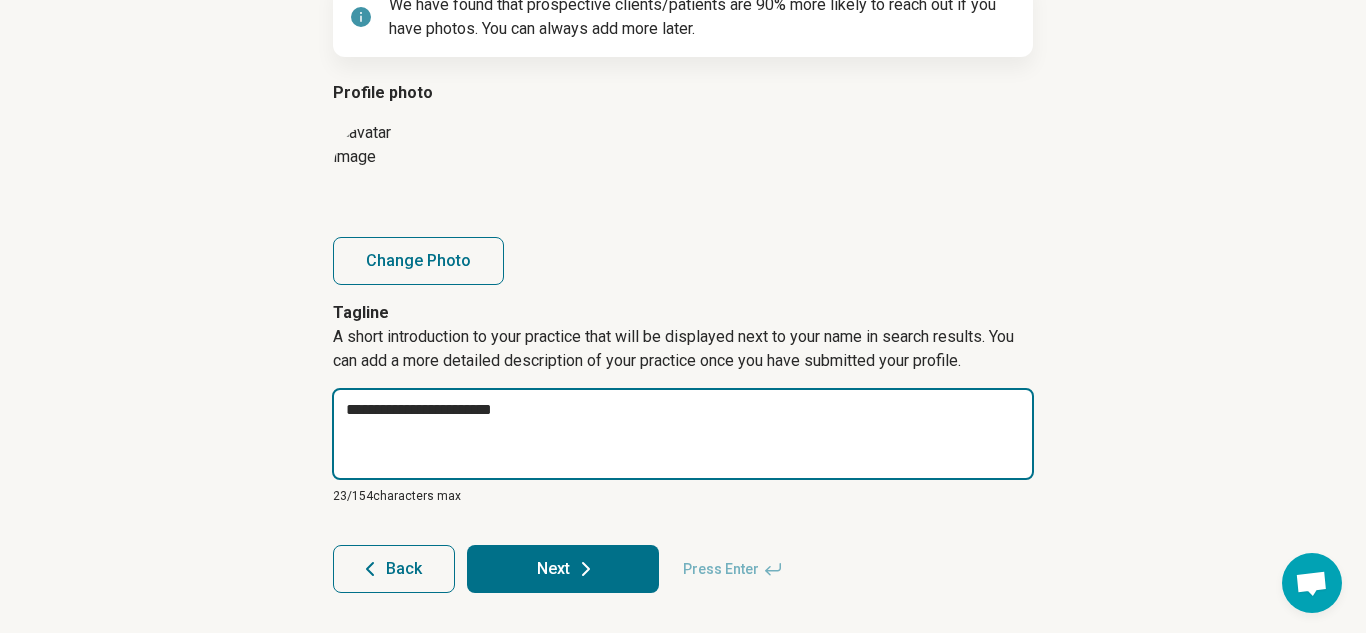 type on "*" 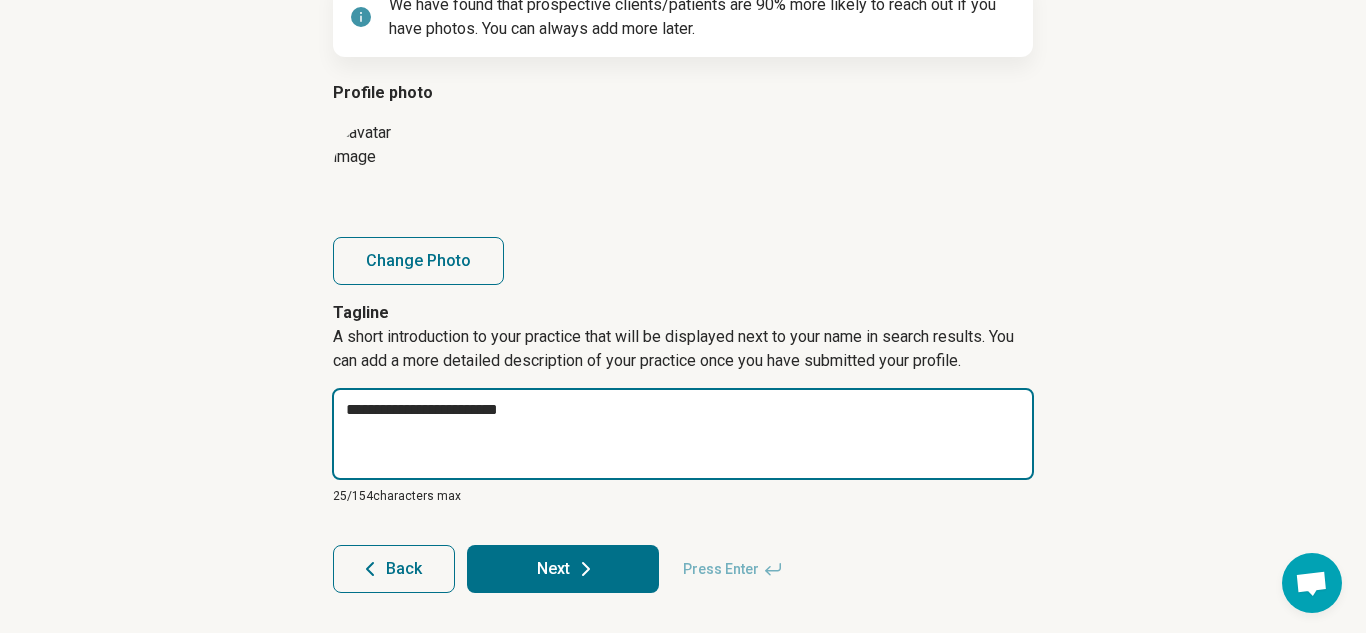 type on "*" 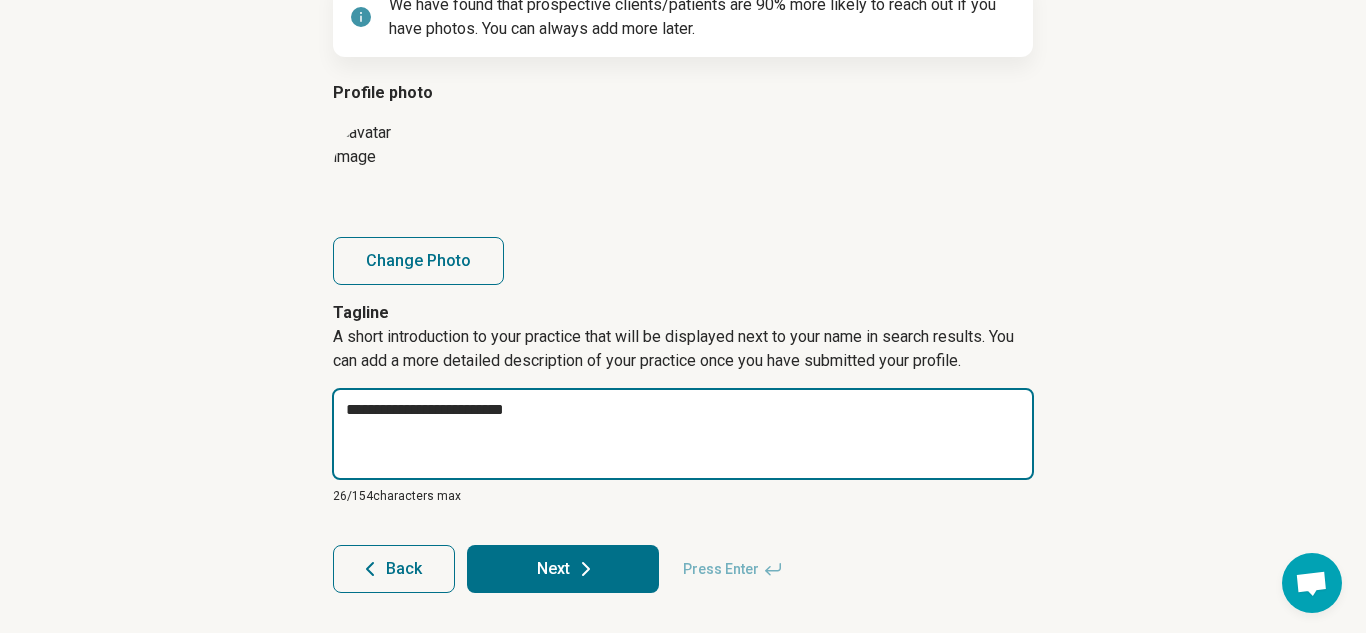 type on "*" 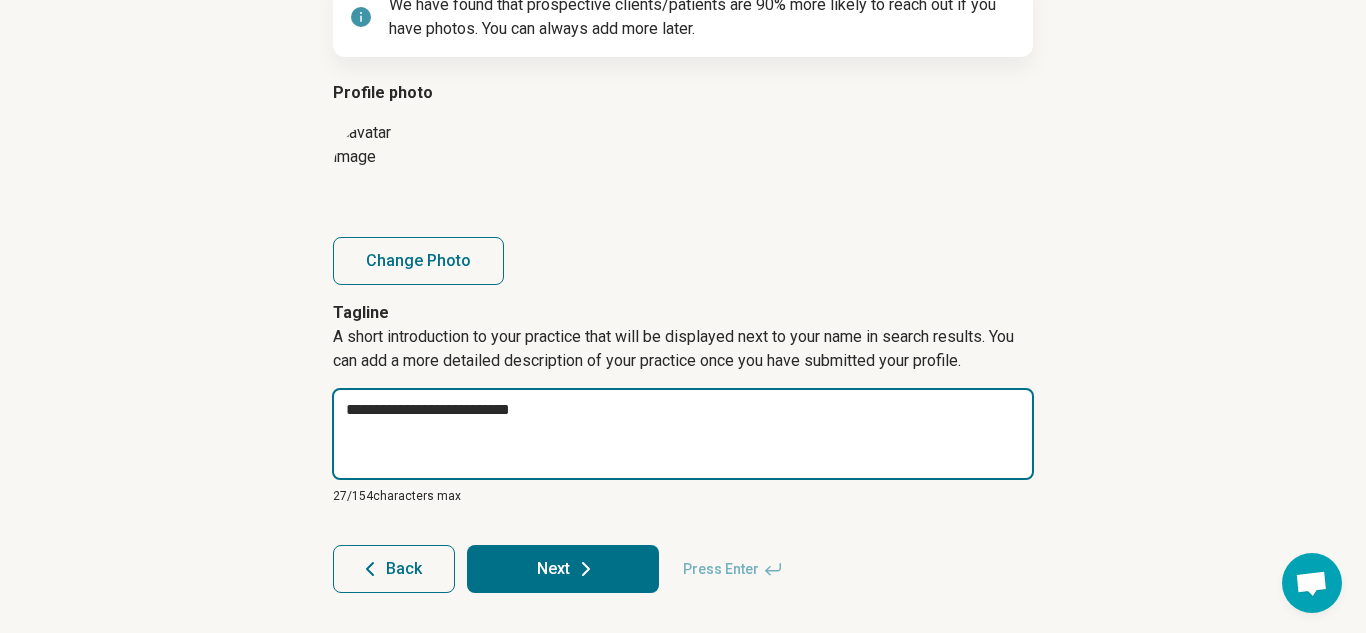 type on "*" 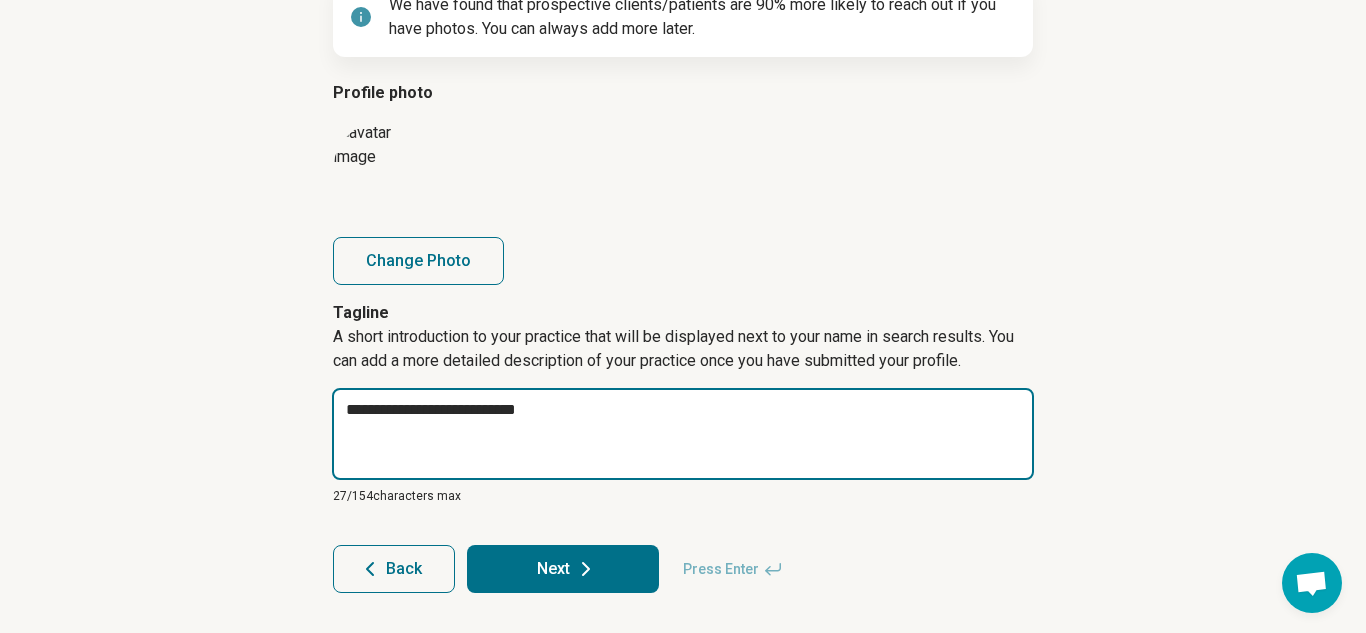 type on "*" 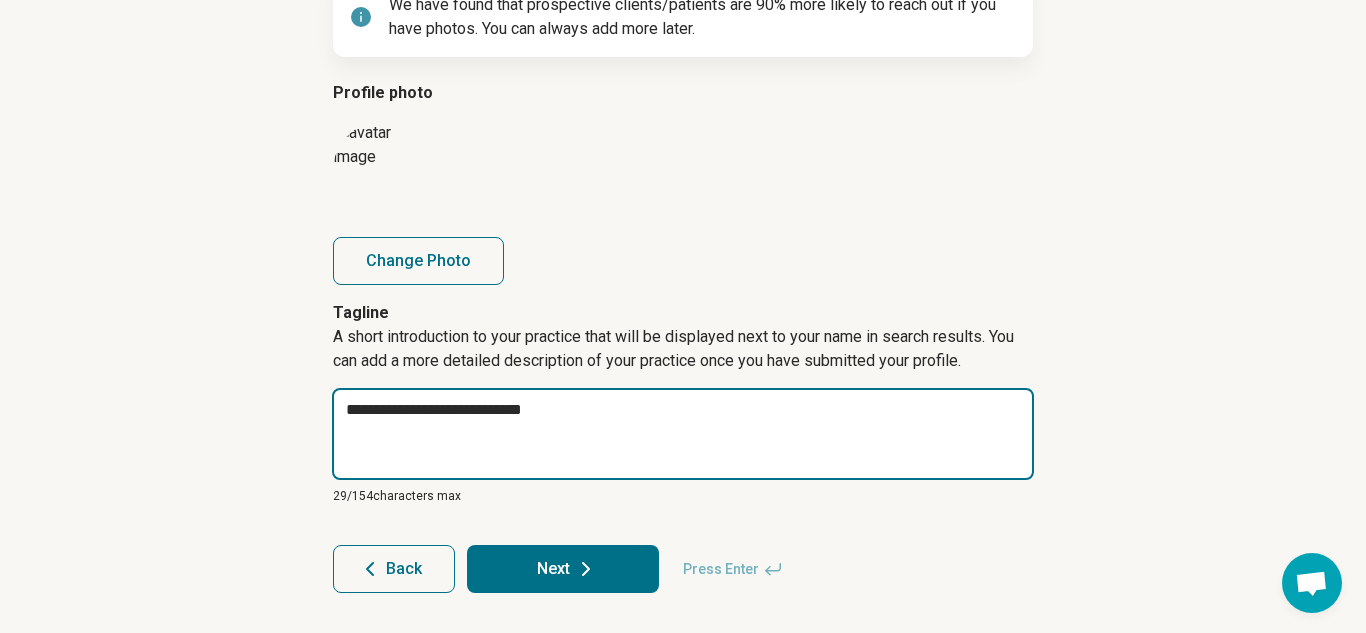 type on "*" 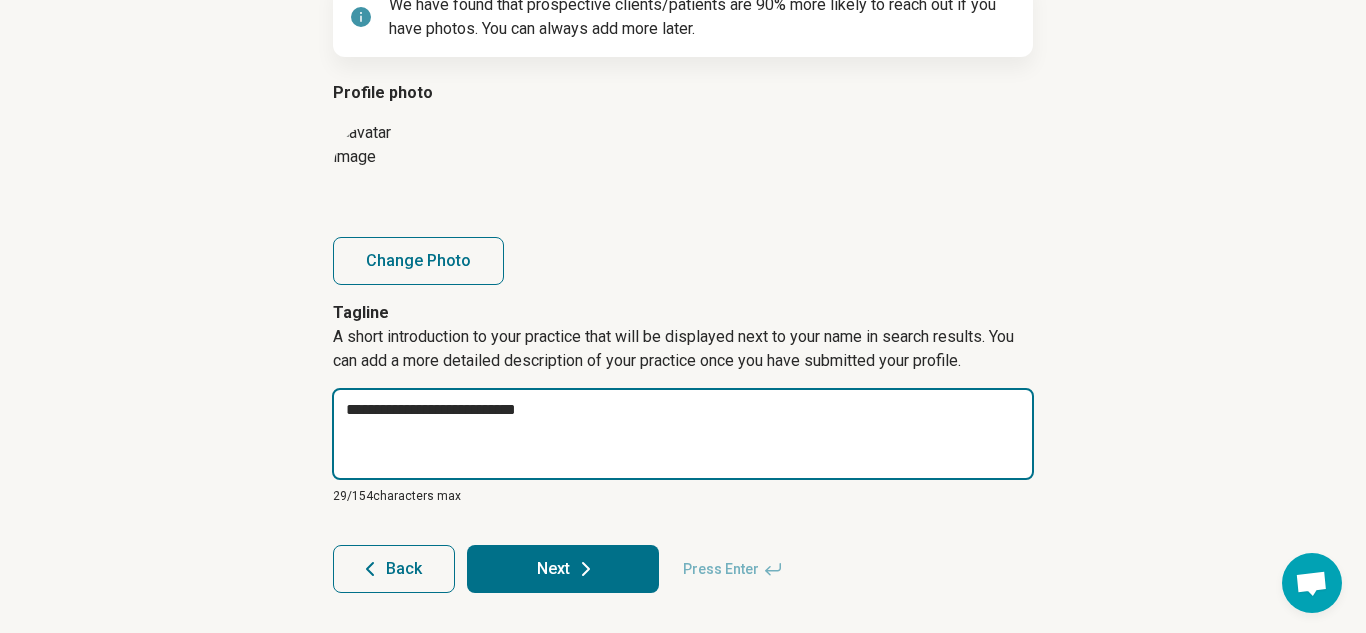type on "*" 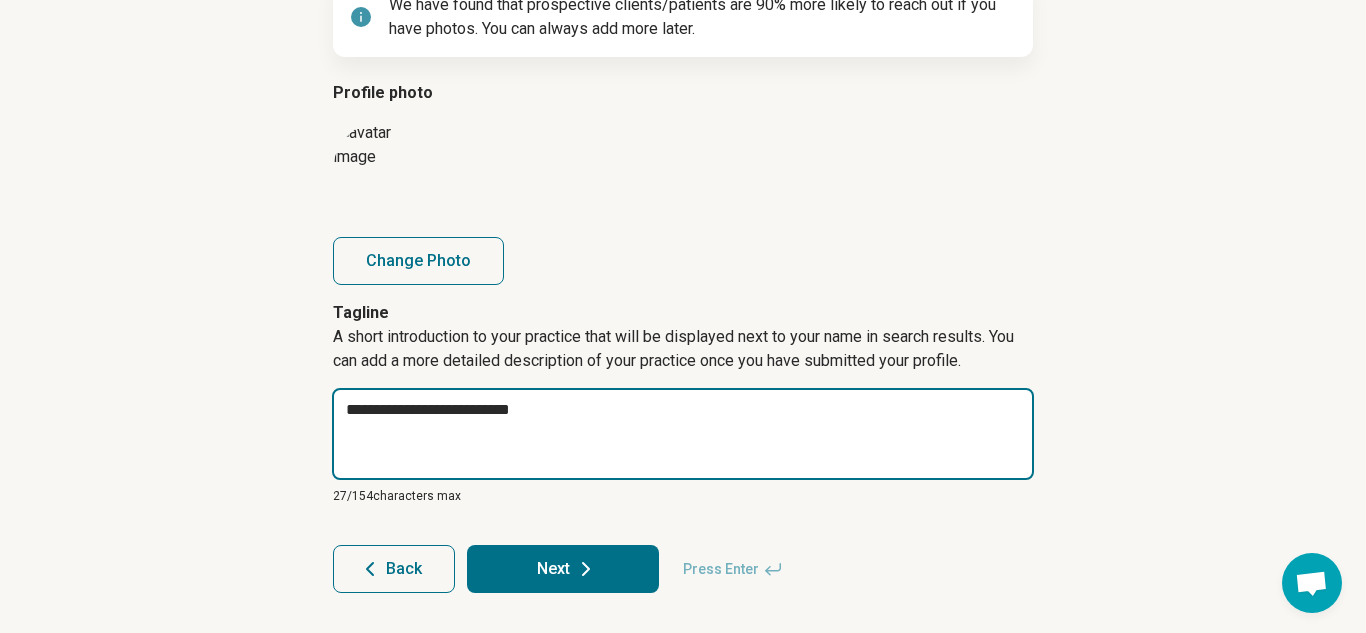 type on "*" 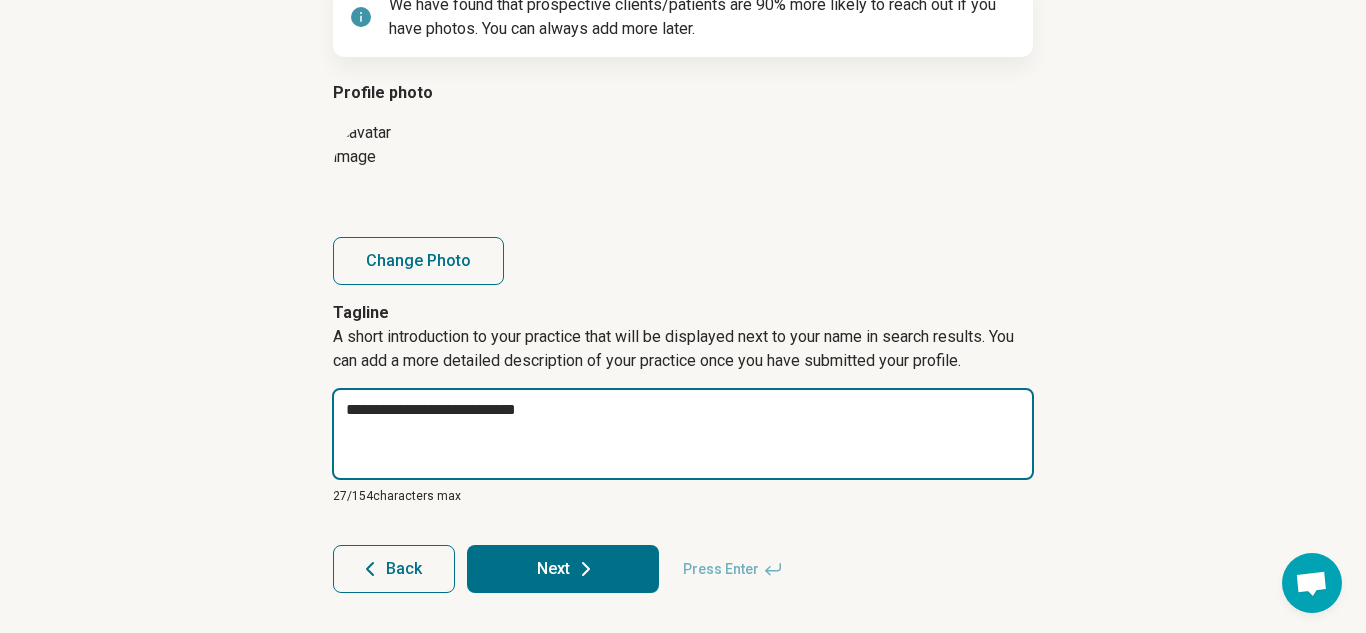 type on "**********" 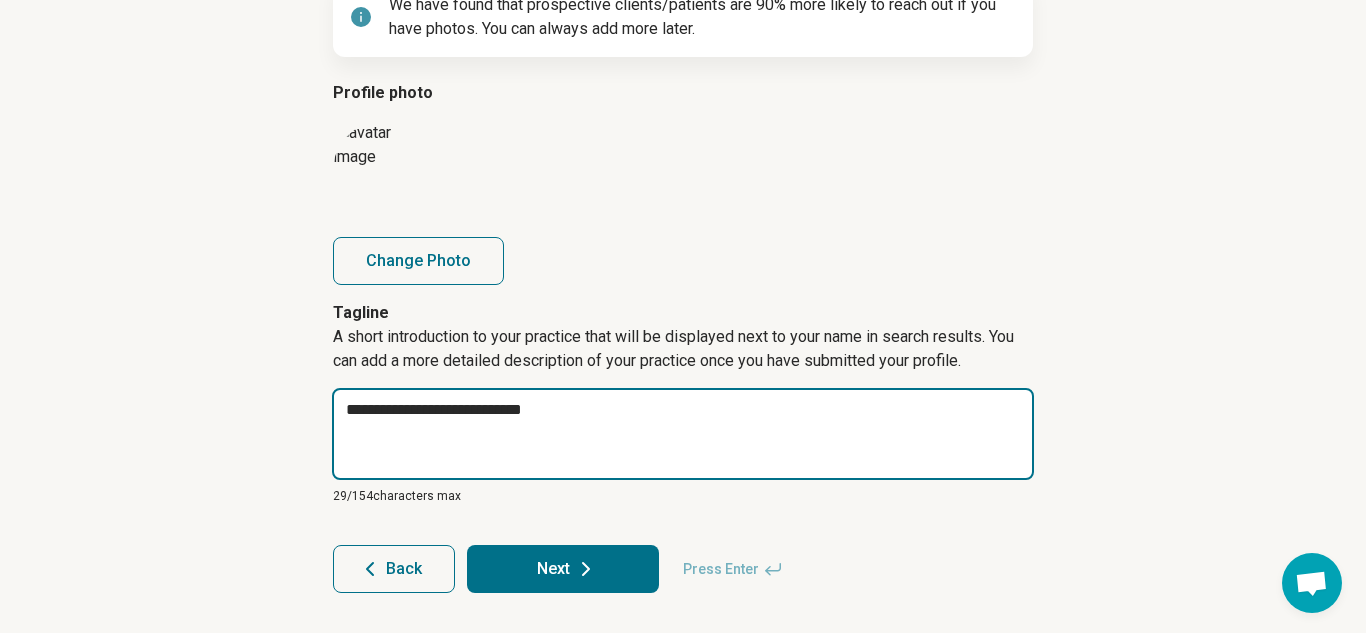 type on "*" 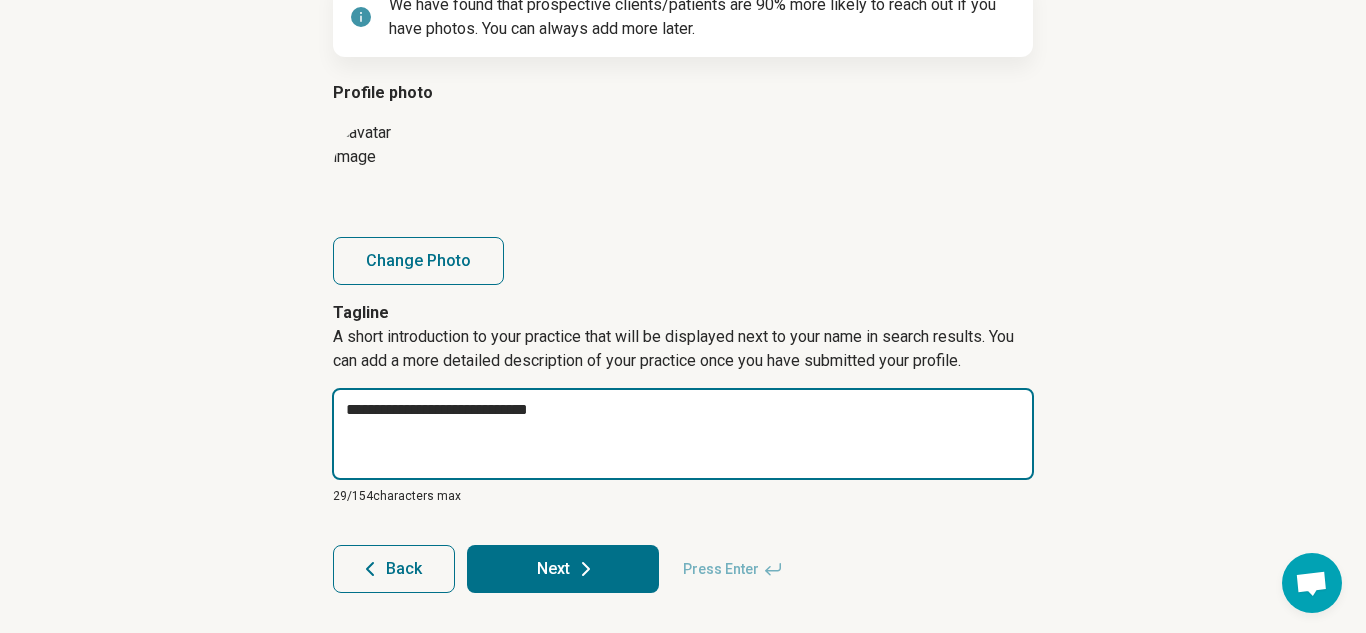 type on "*" 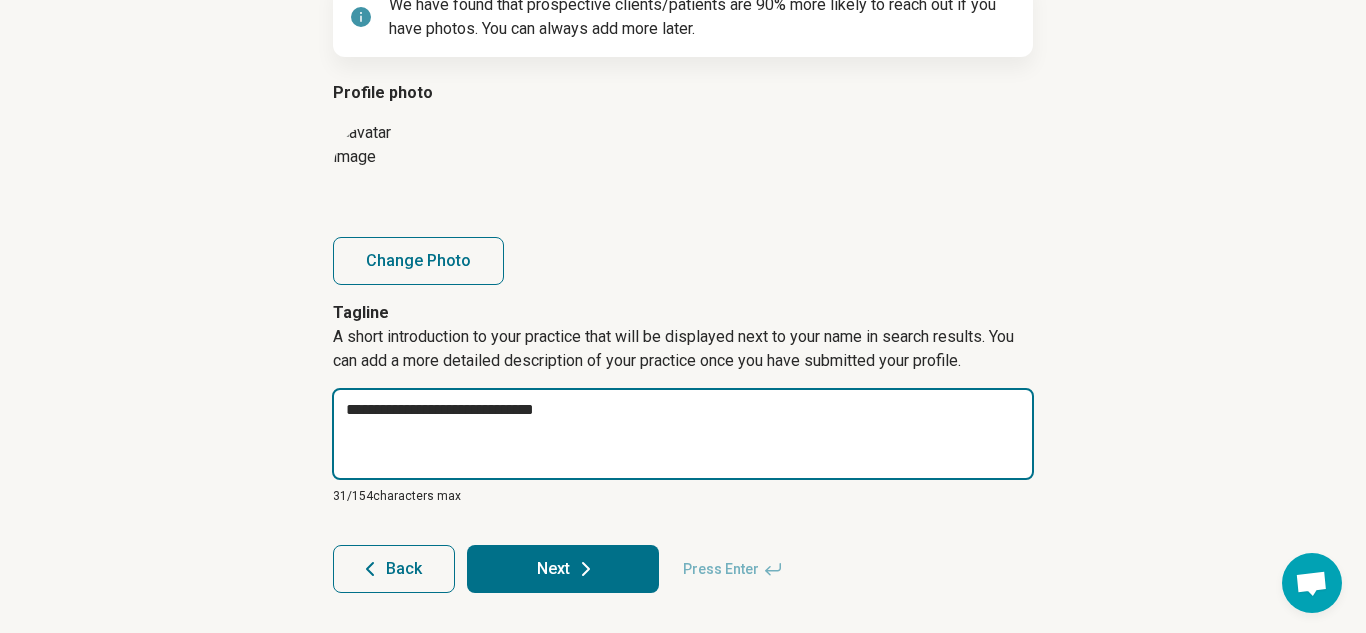type on "*" 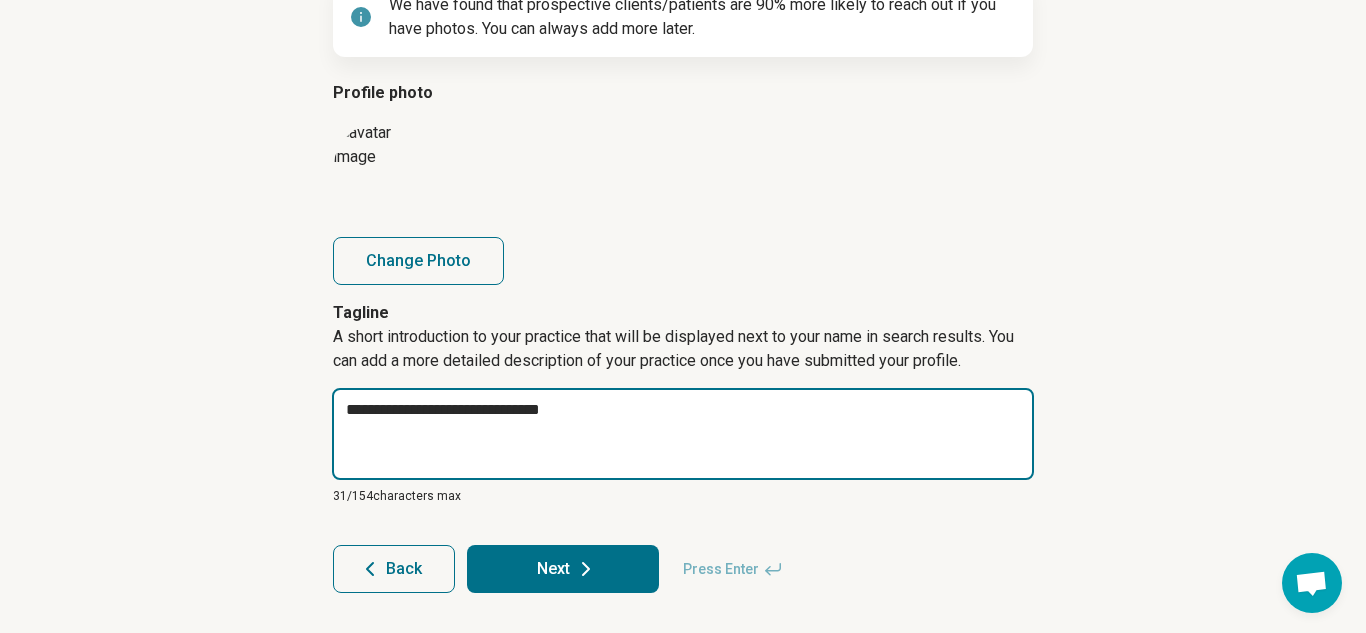 type on "*" 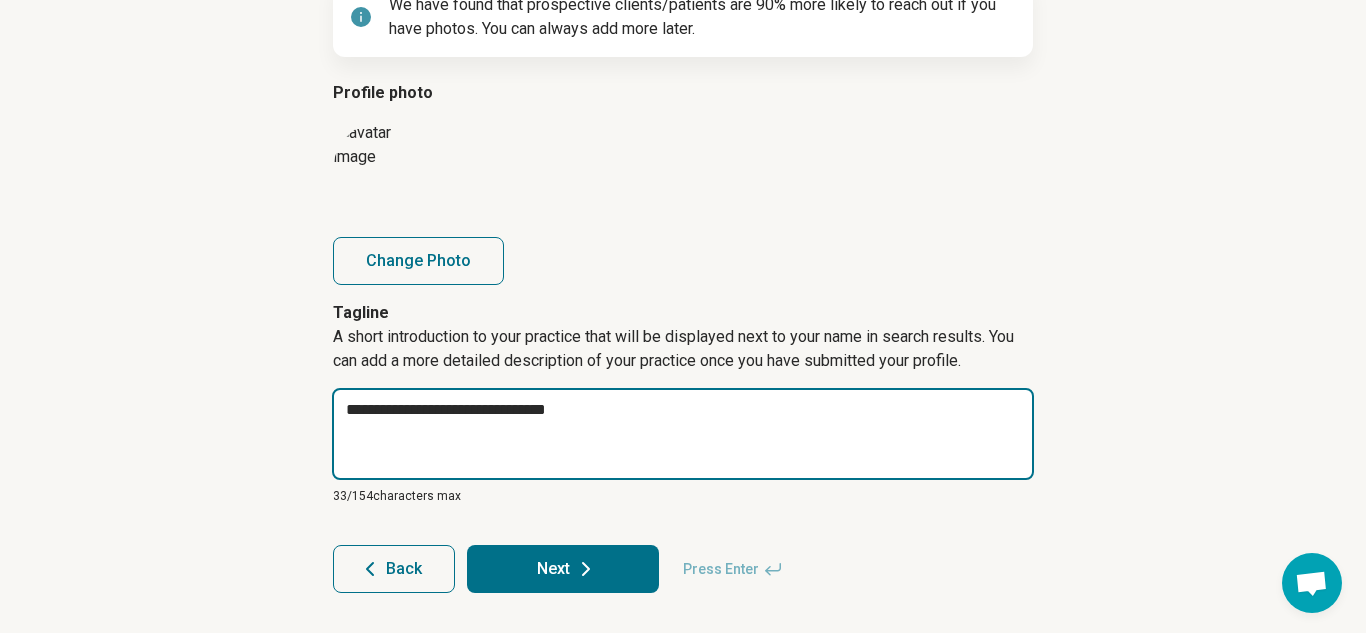 type on "*" 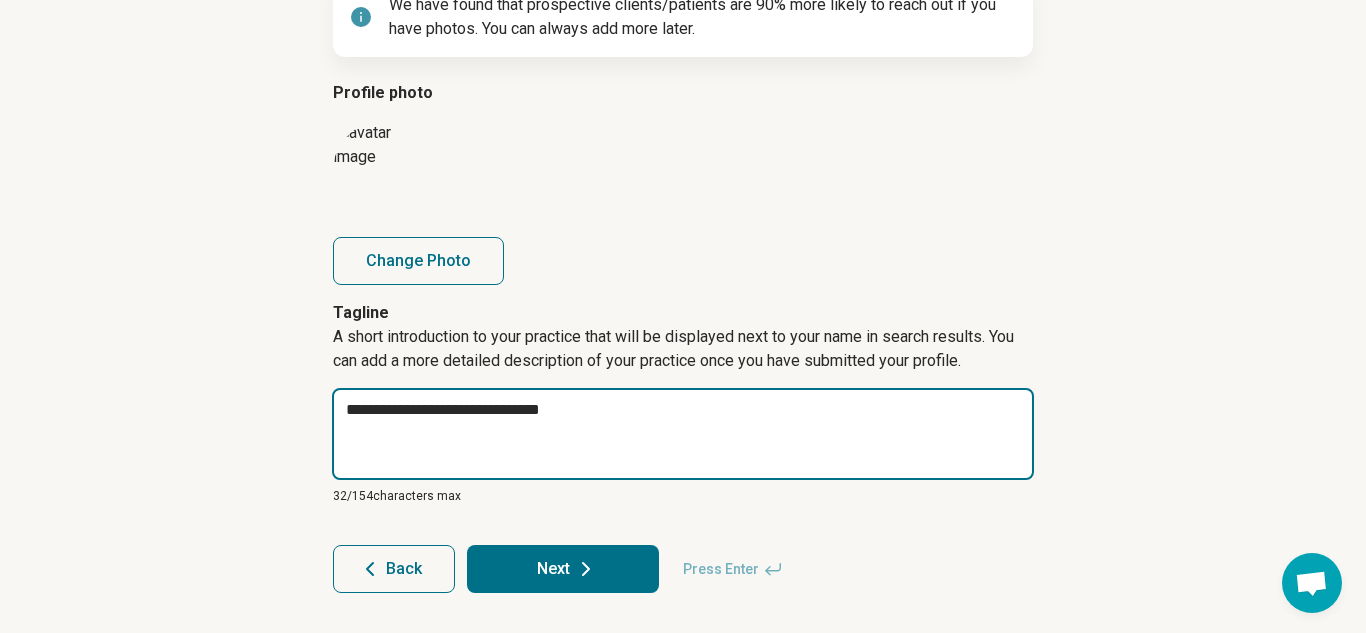 type on "*" 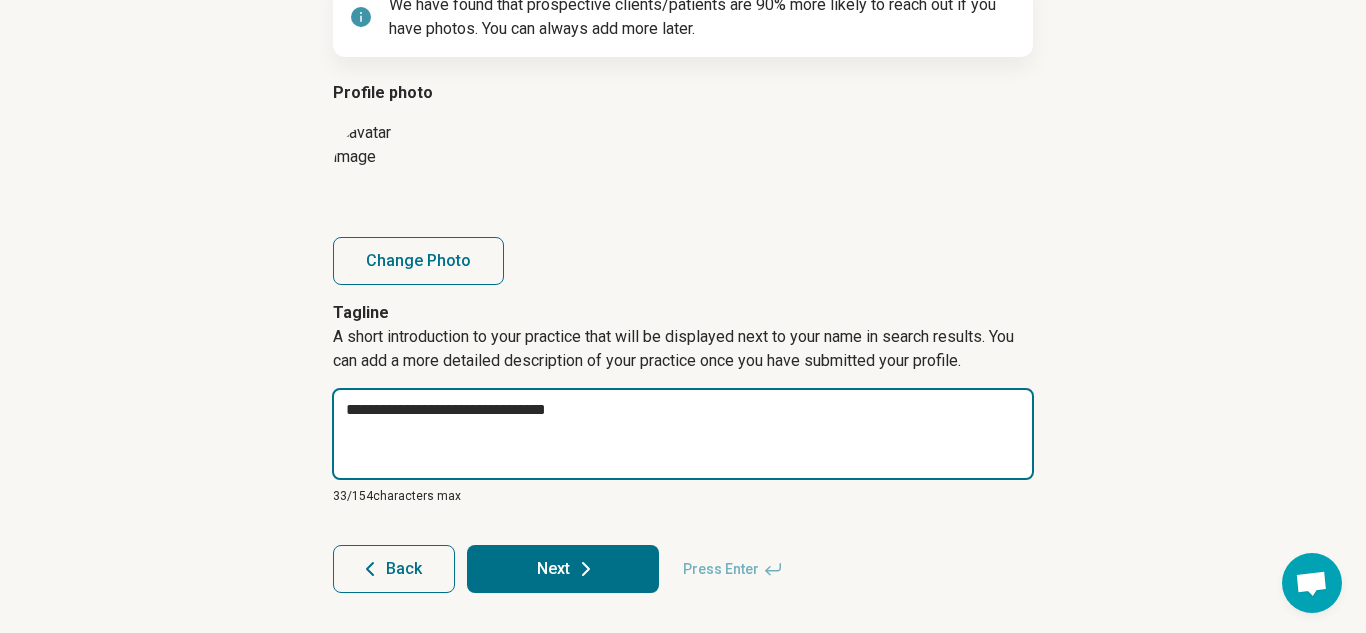 type on "**********" 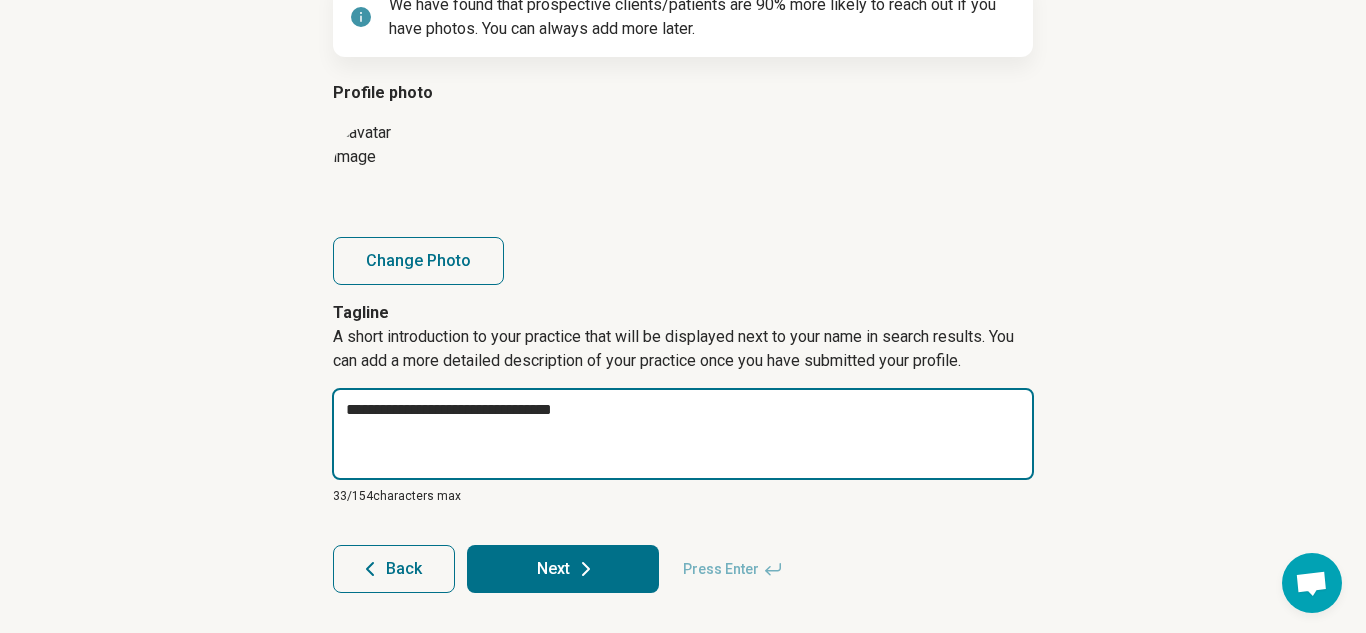 type on "*" 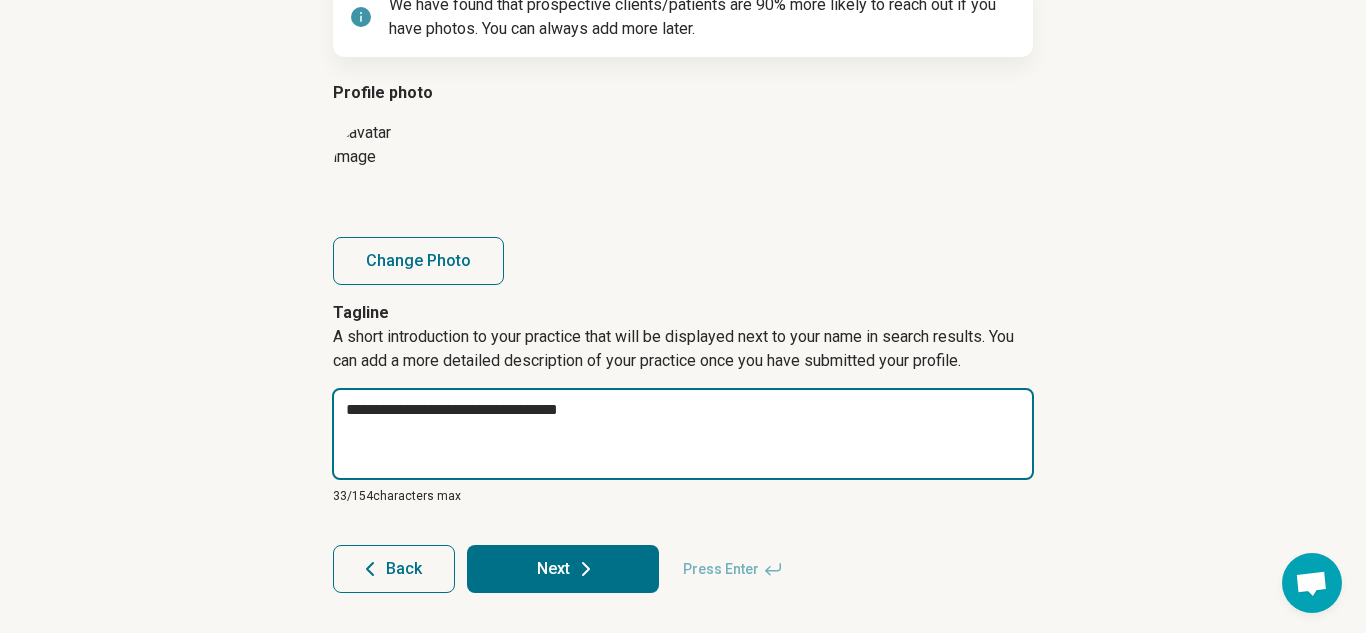 type on "*" 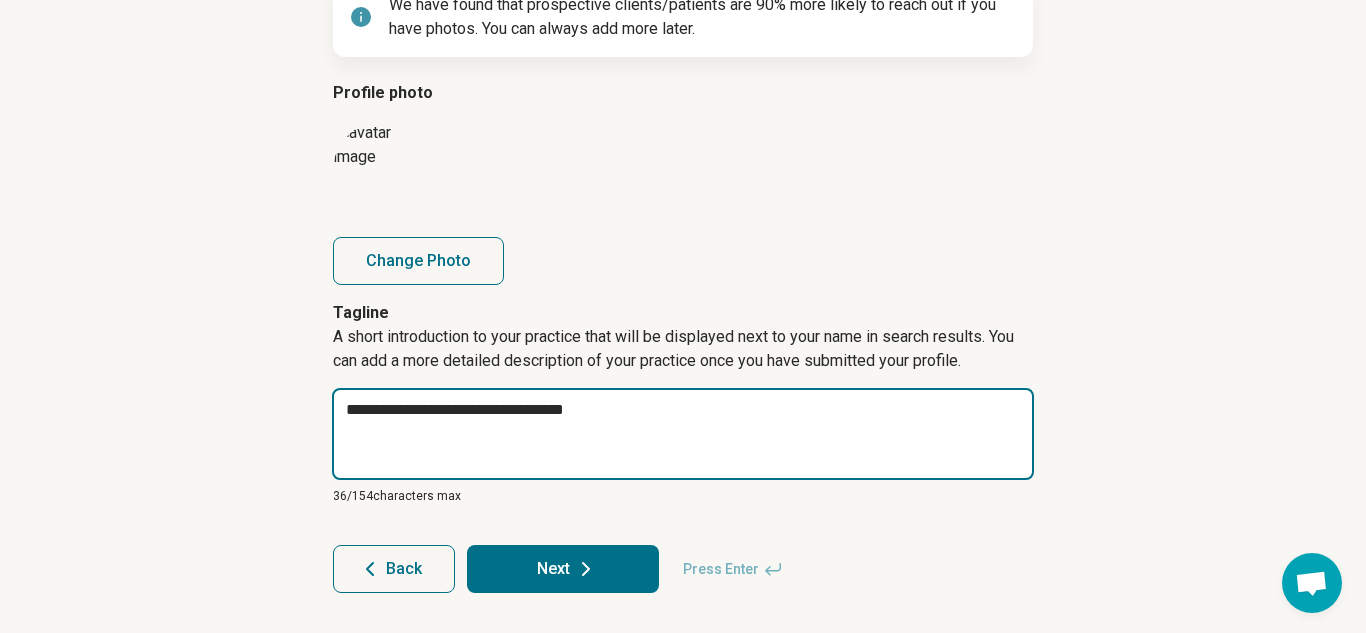 type on "*" 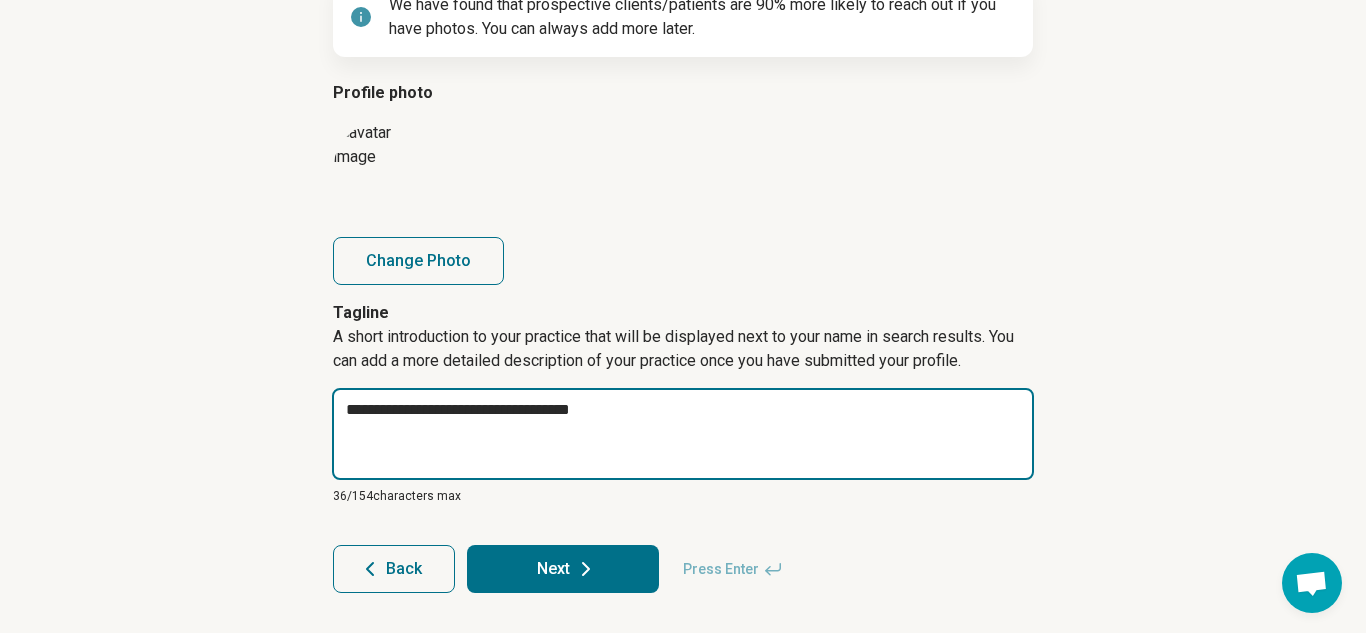 type on "*" 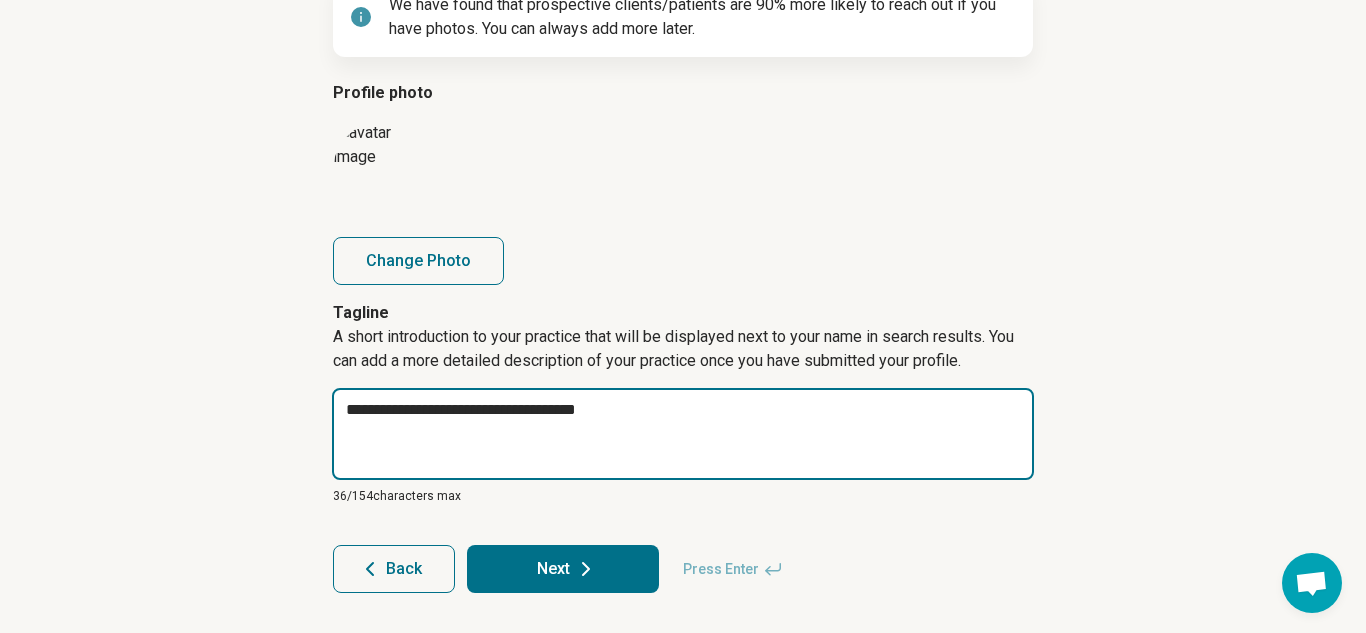 type on "*" 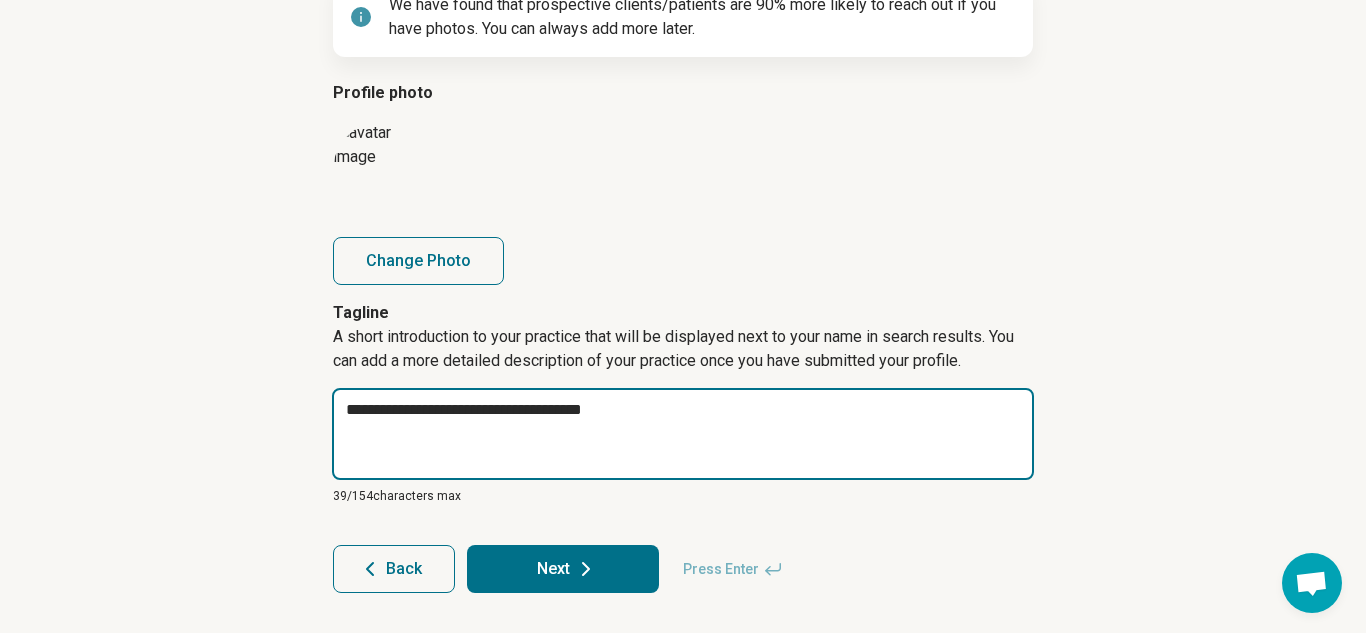 type on "*" 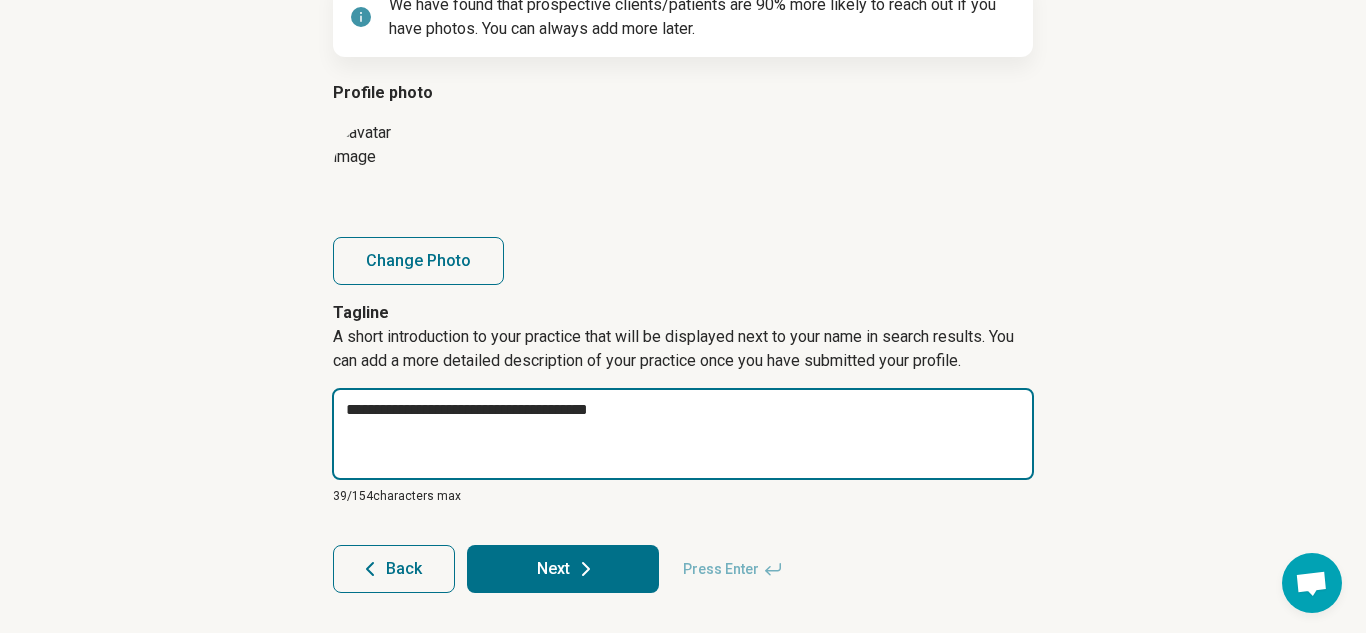 type on "*" 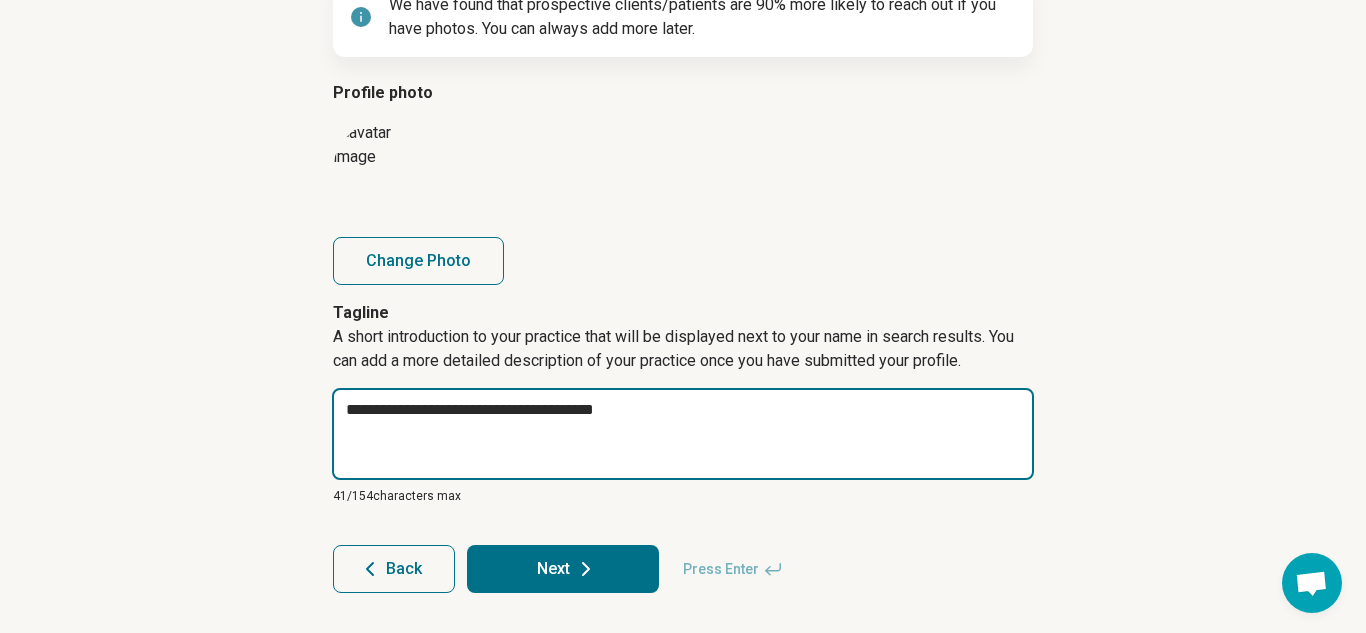 type on "*" 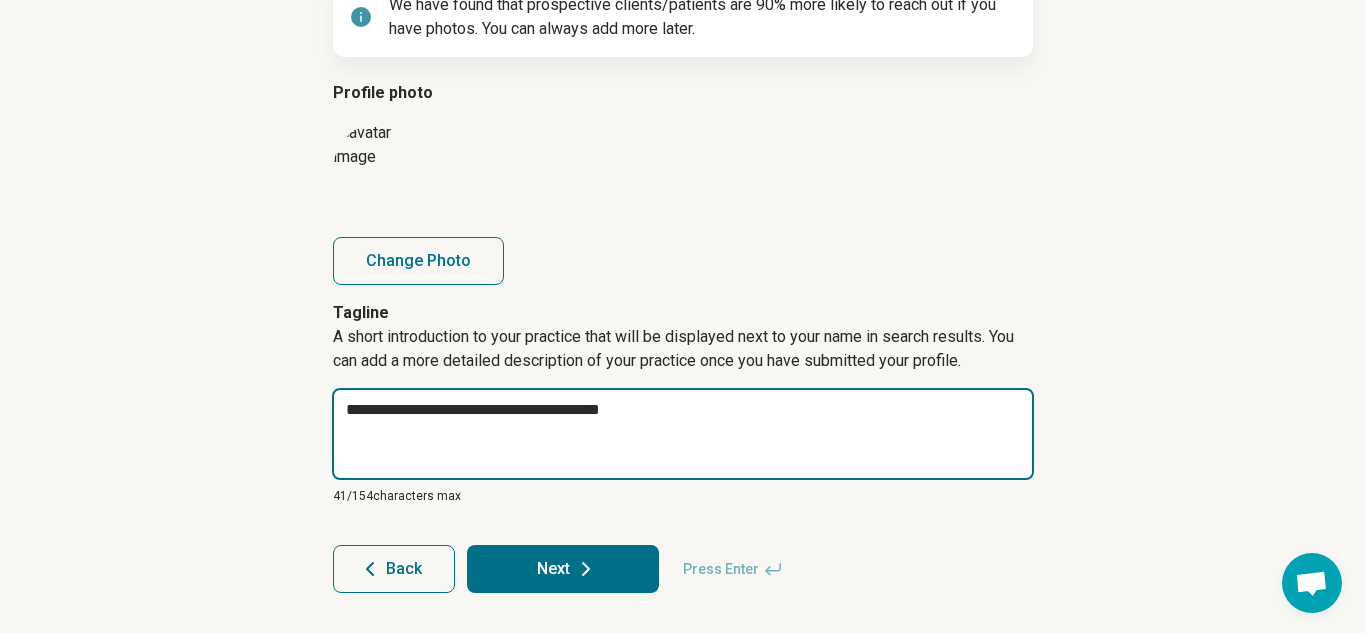 type on "*" 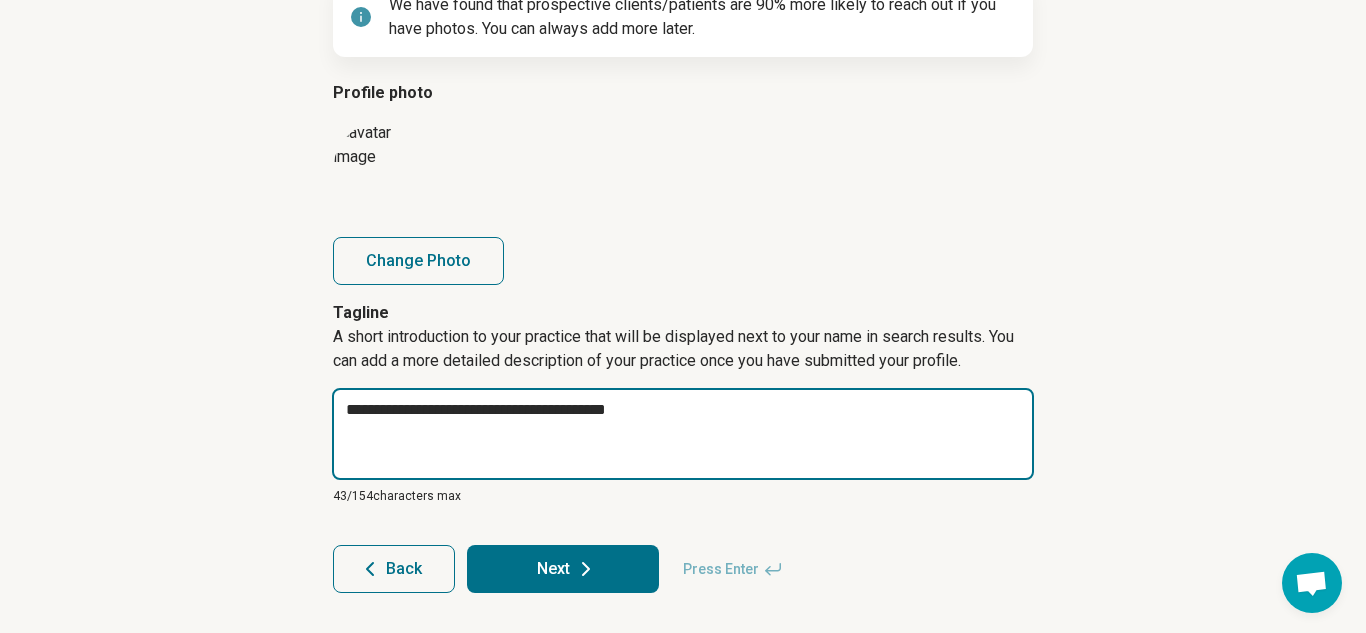 type on "*" 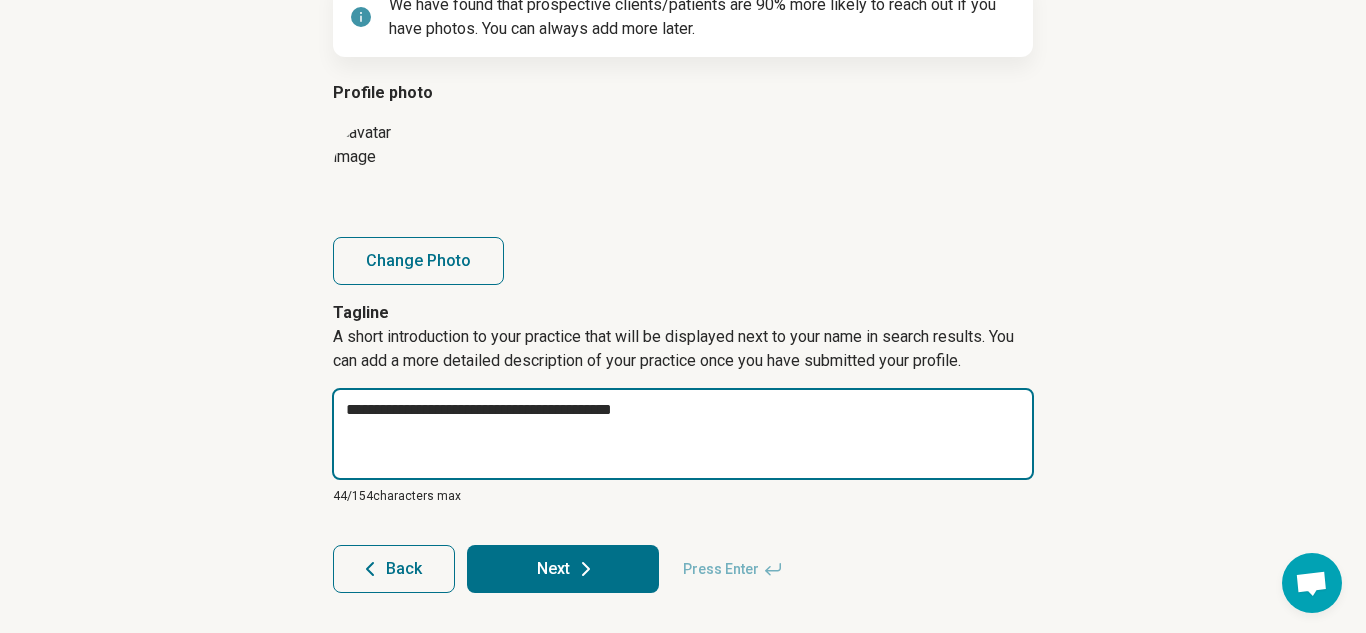 type on "*" 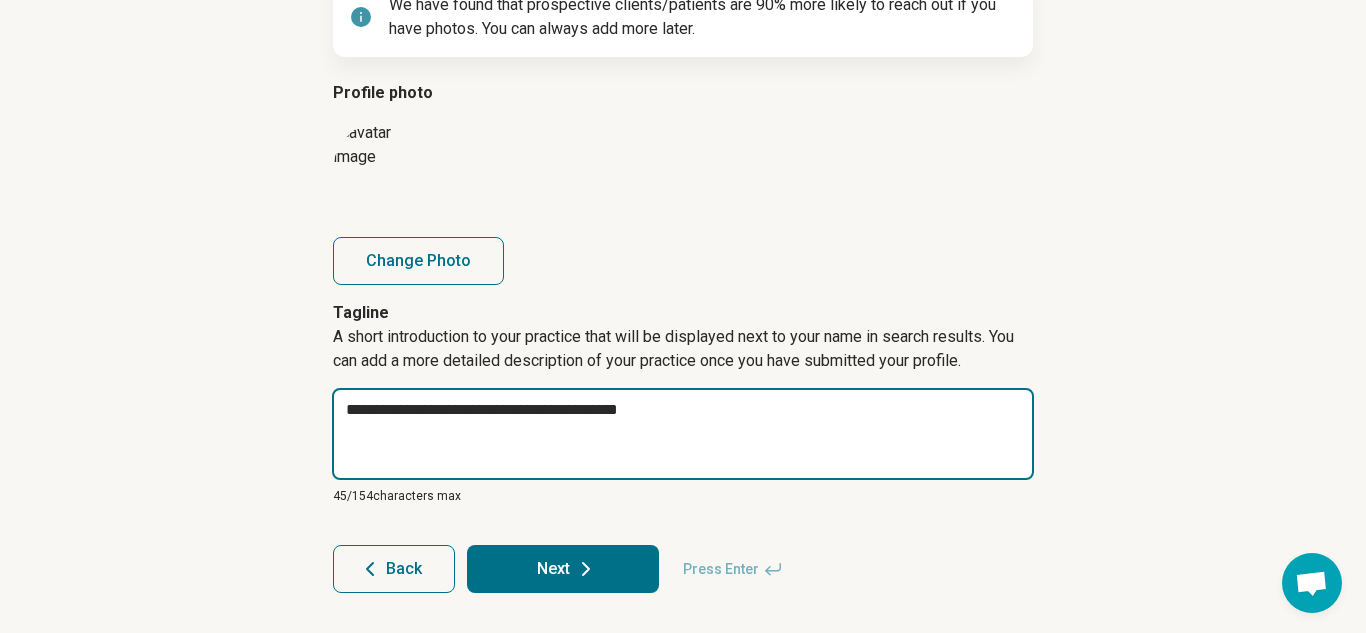 type on "*" 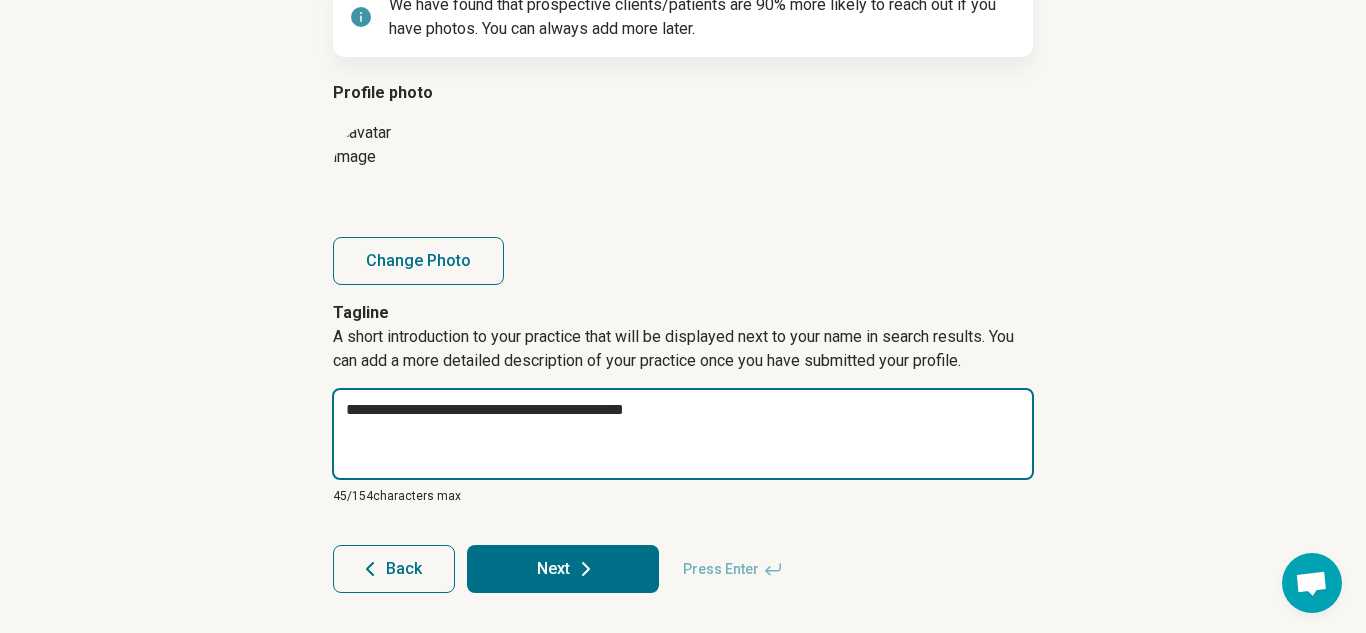 type on "*" 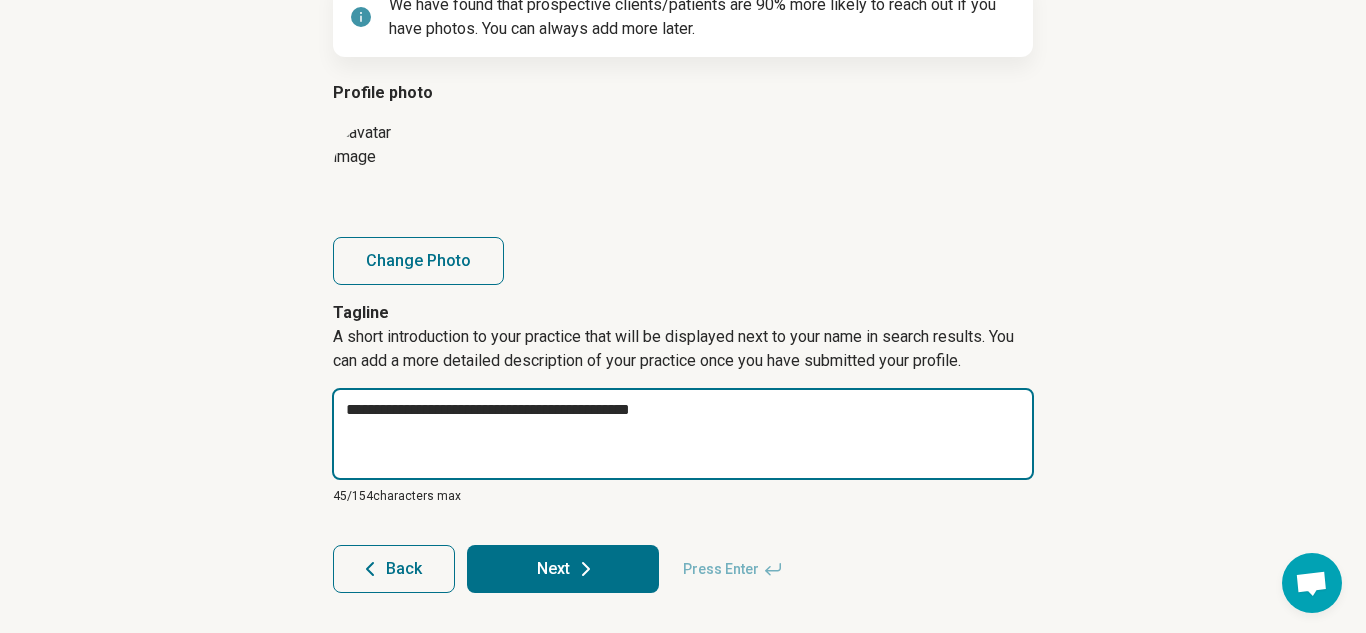 type on "*" 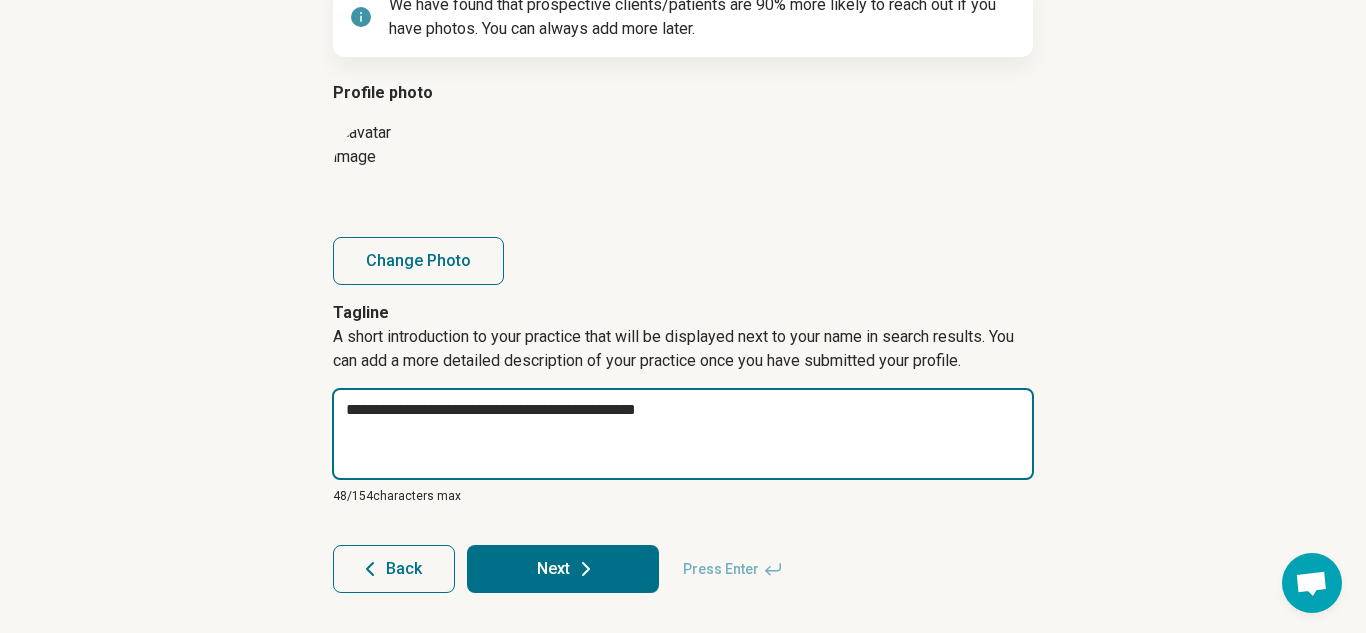 type on "*" 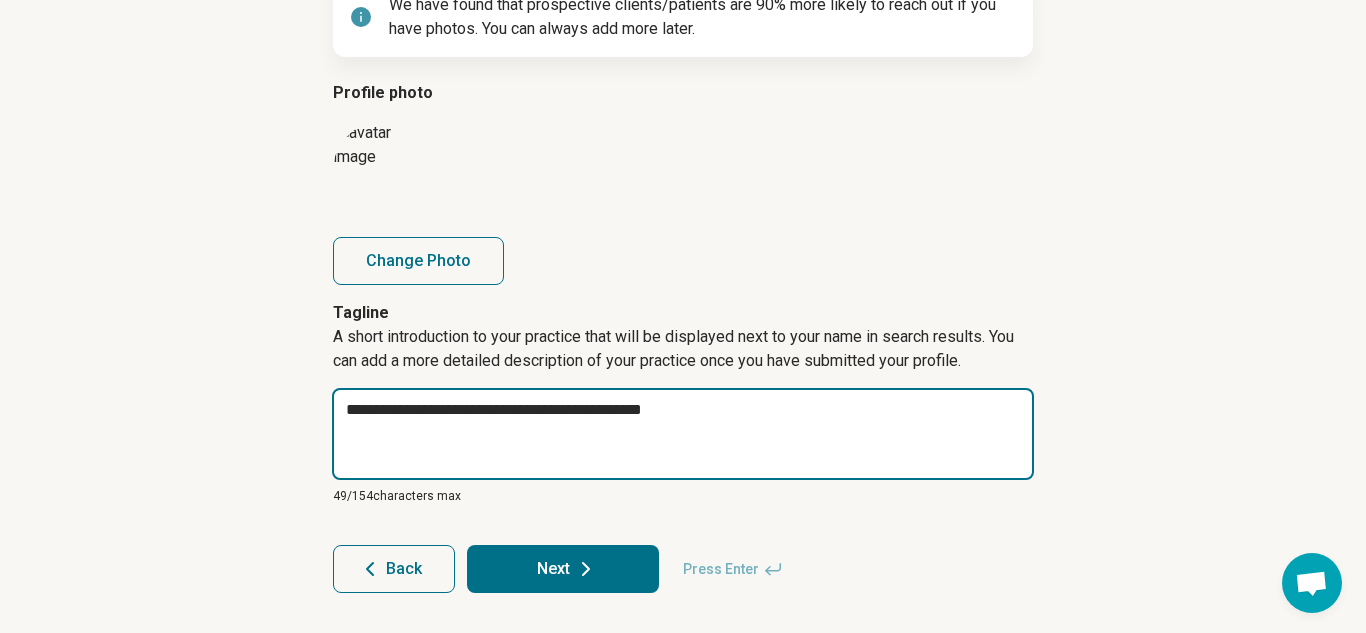 type on "*" 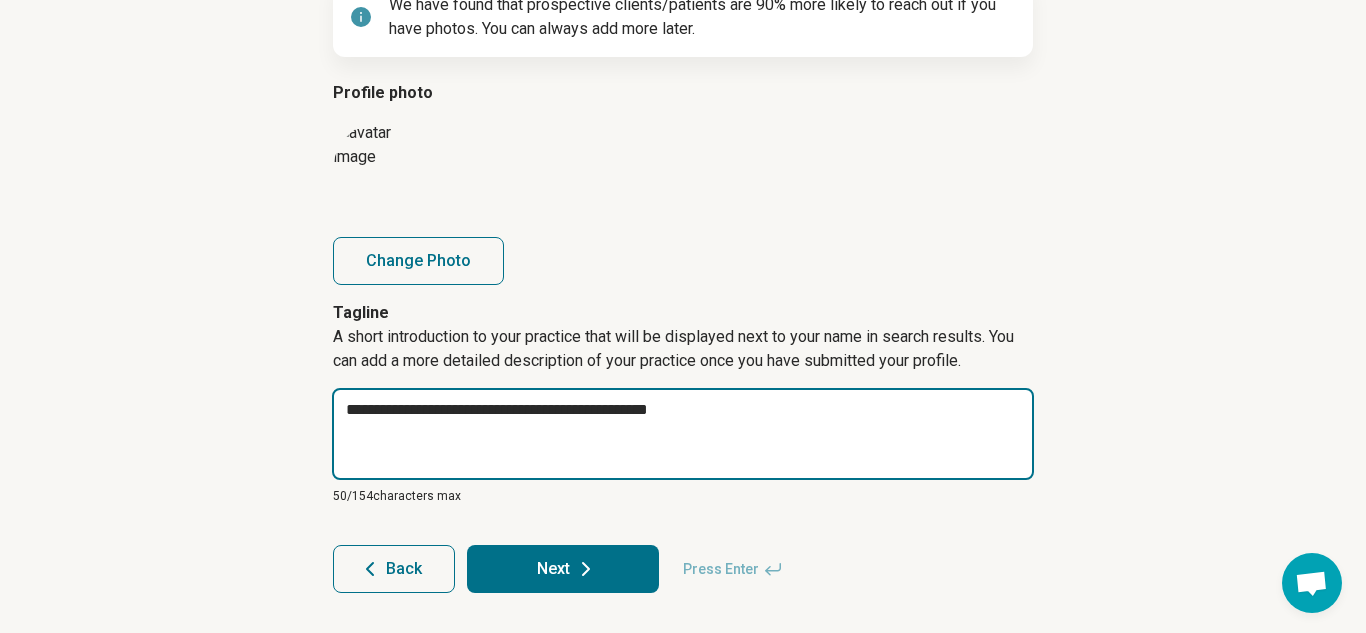type on "*" 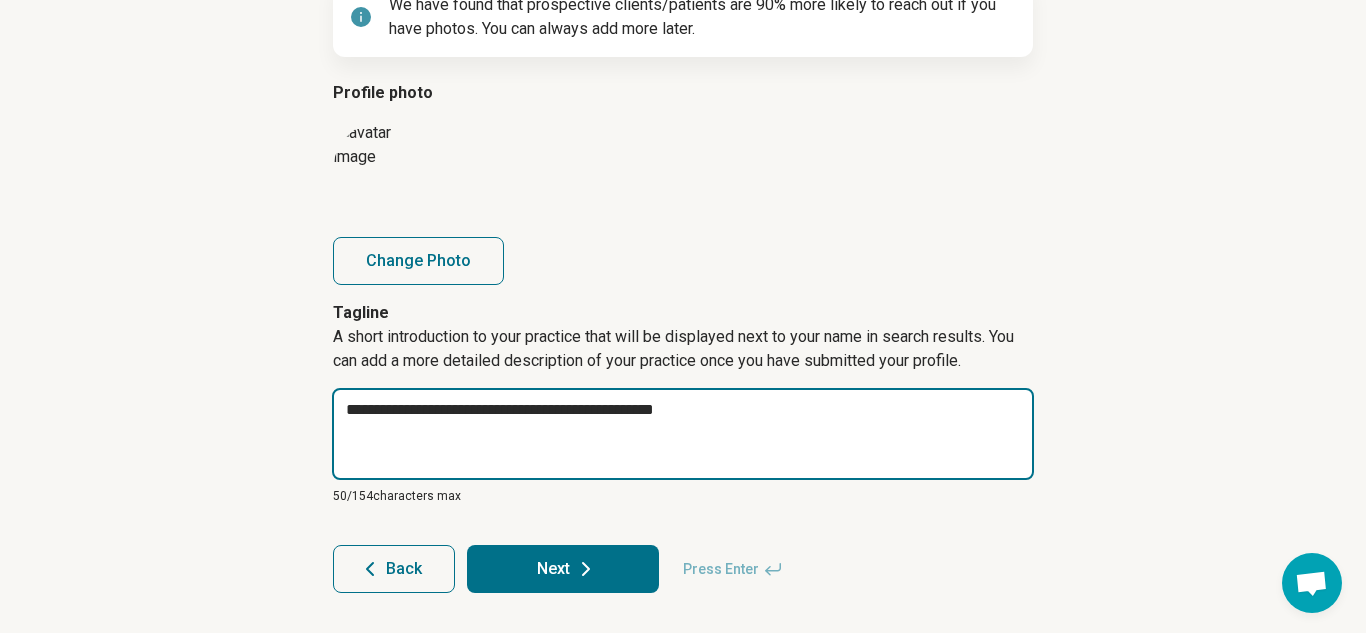 type on "**********" 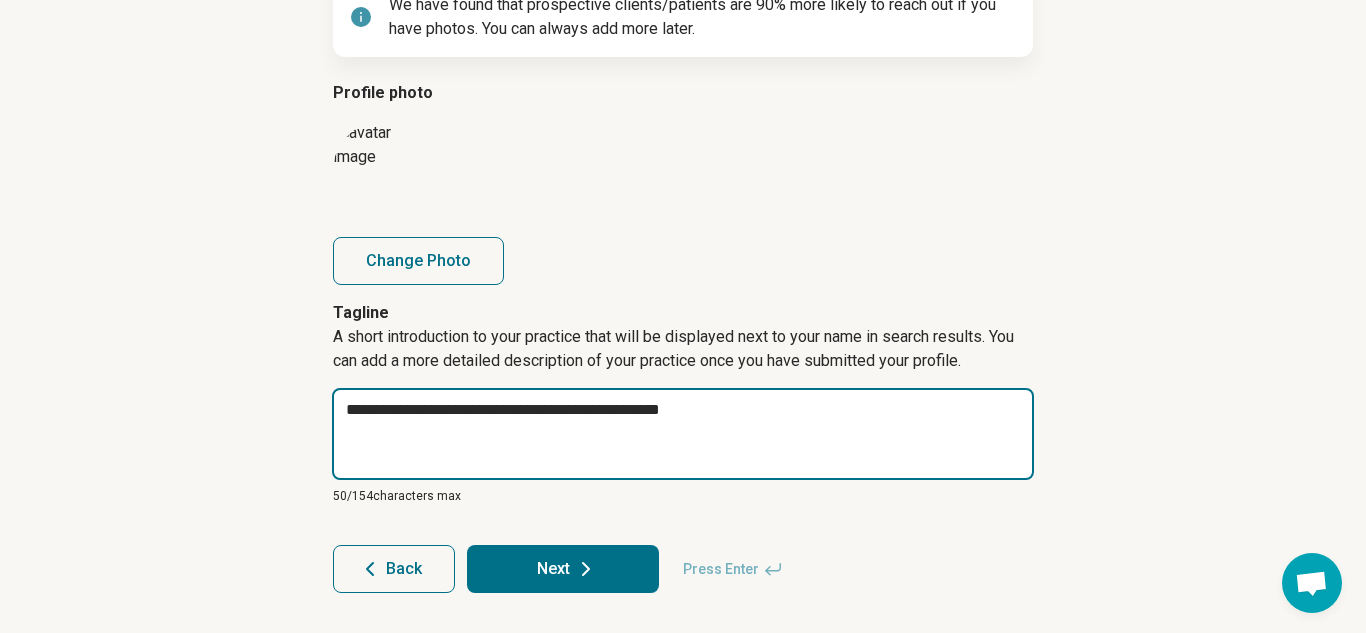 type on "*" 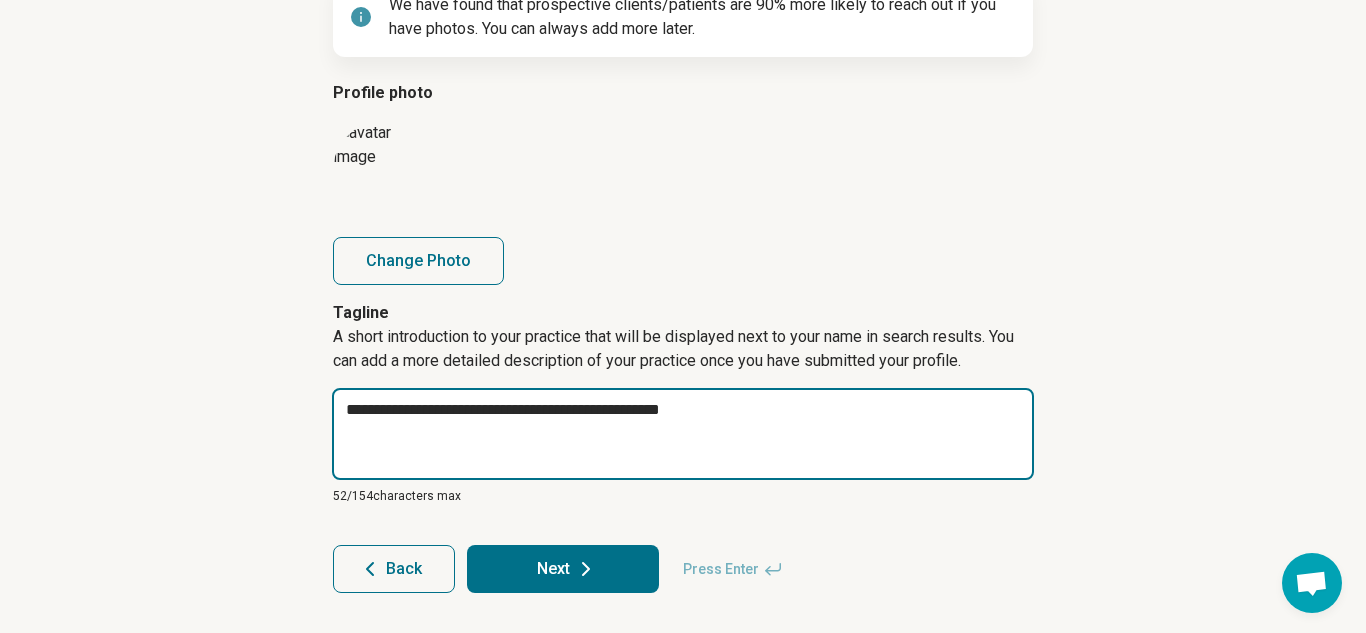 type on "**********" 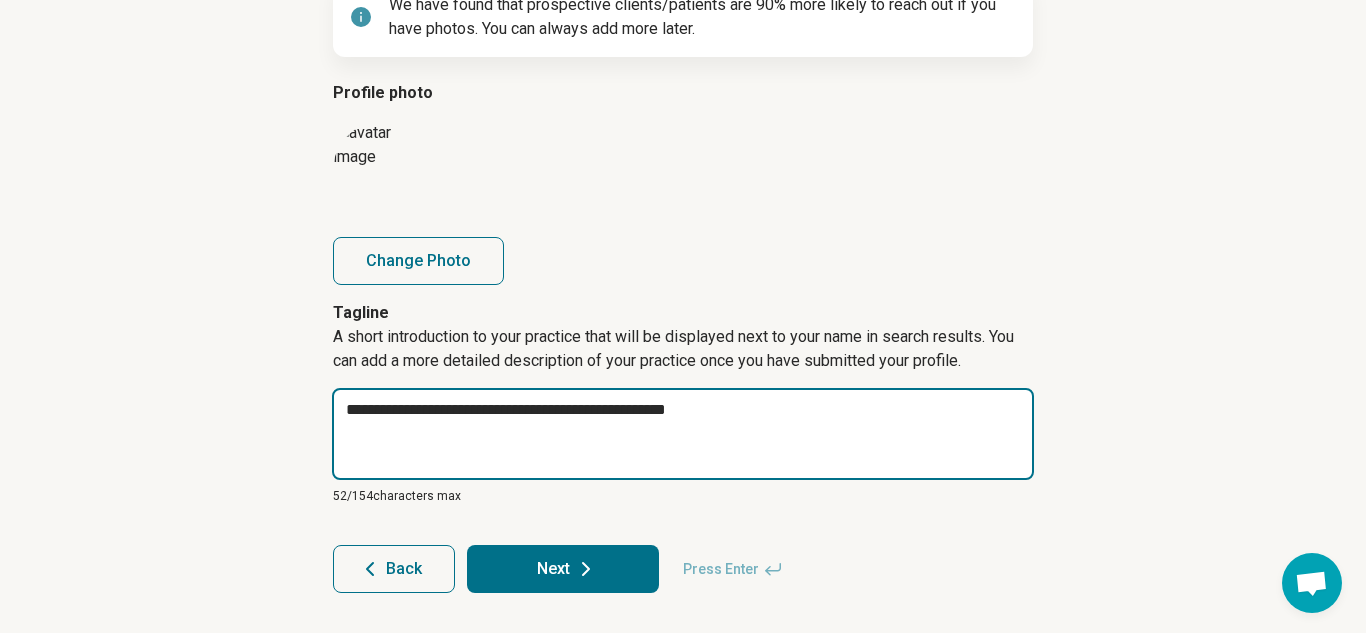 type on "*" 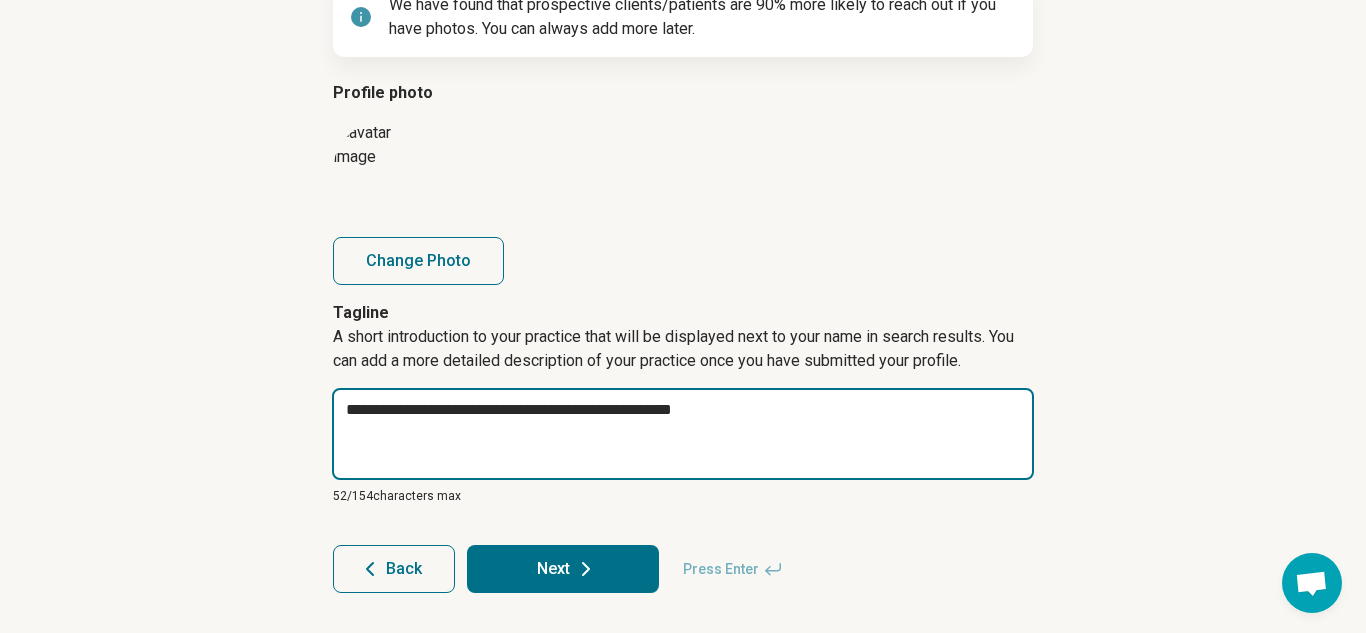 type on "*" 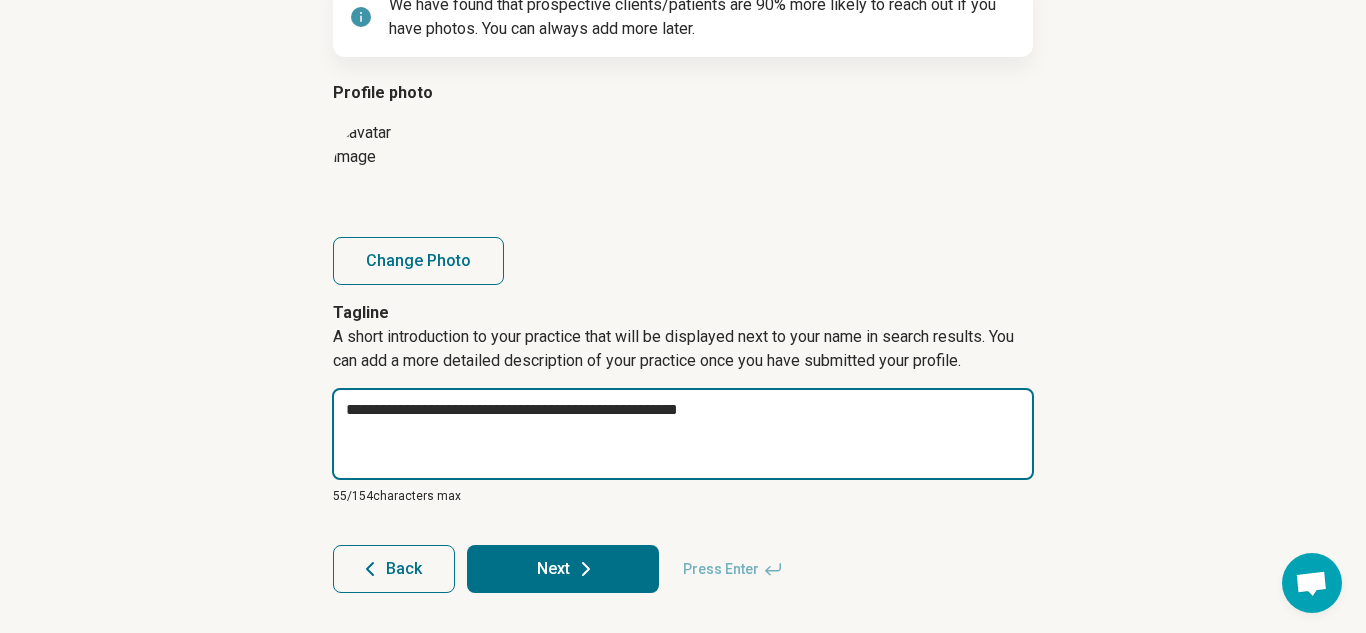 type on "*" 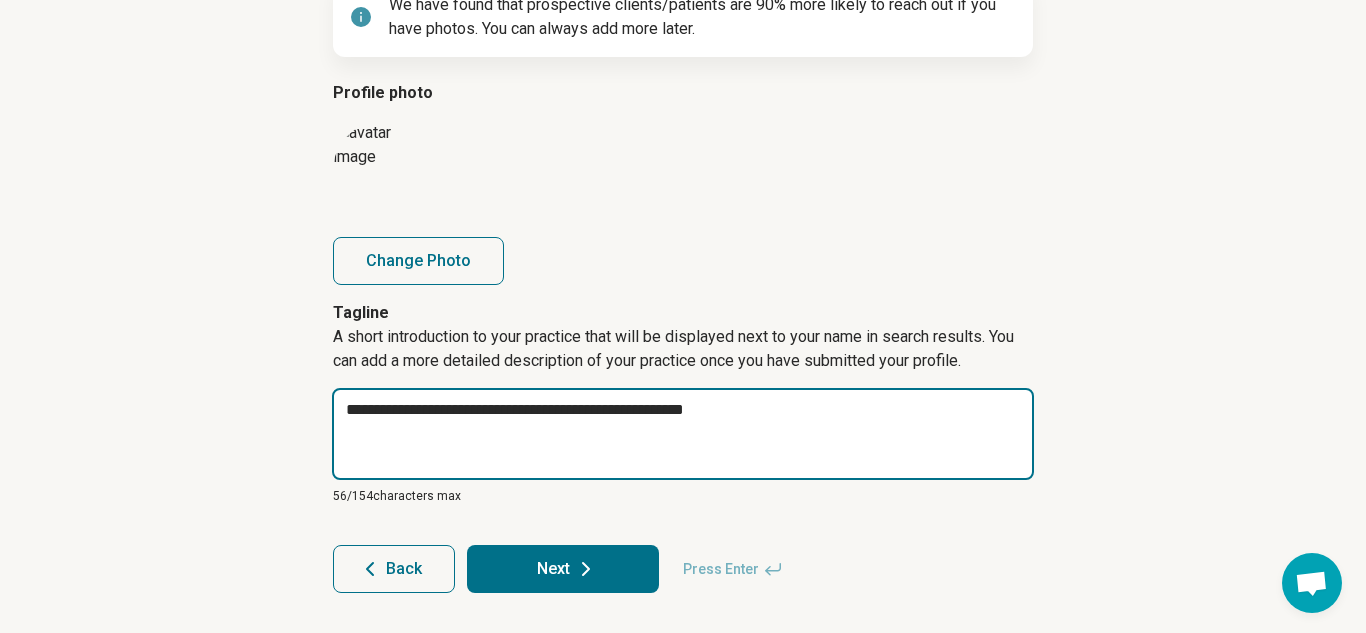 type on "*" 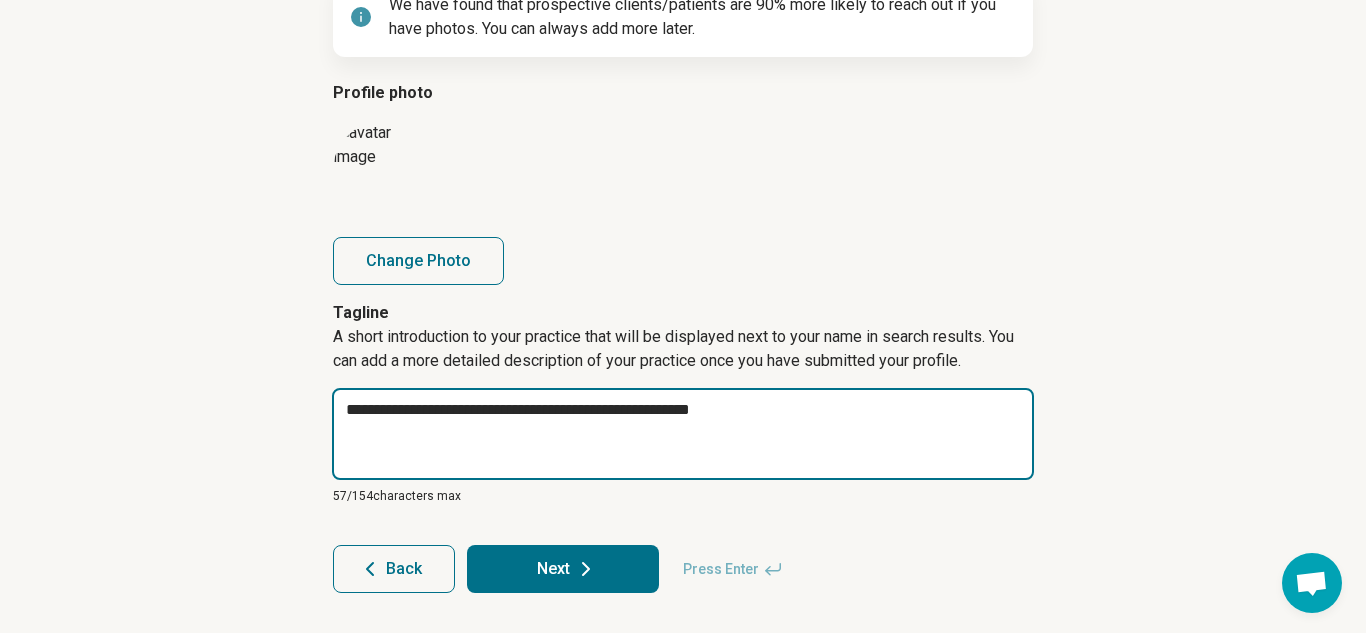 type on "*" 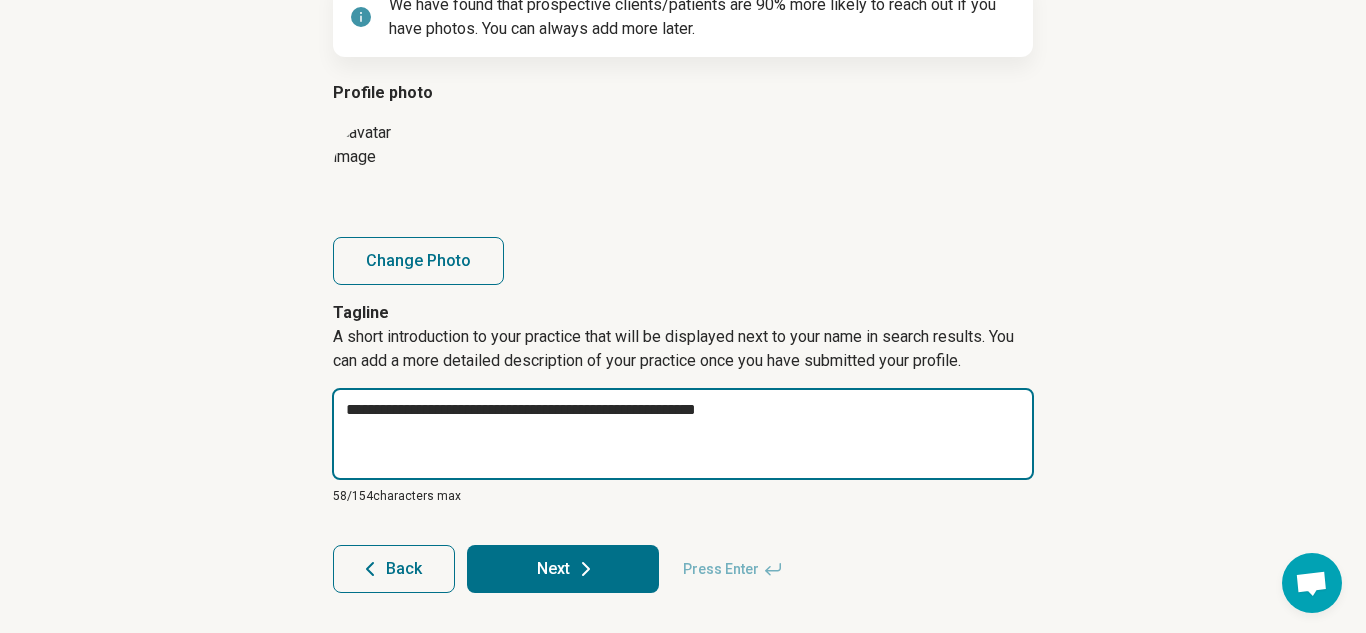 type on "*" 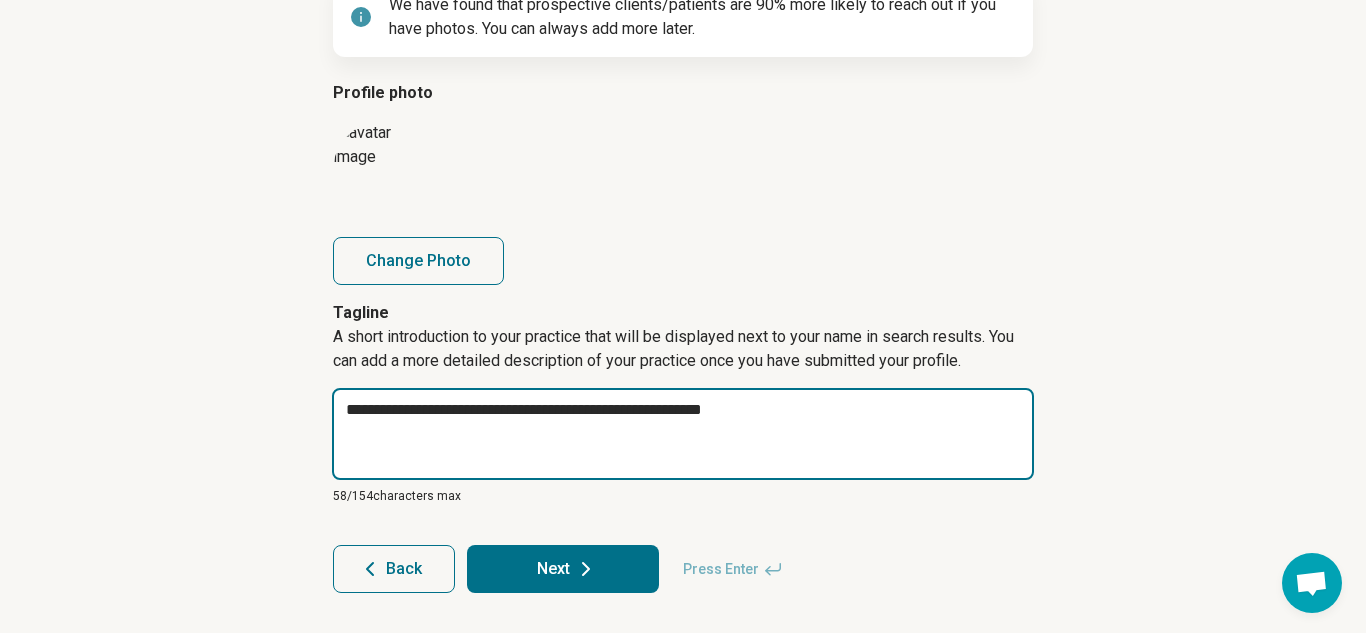 type on "*" 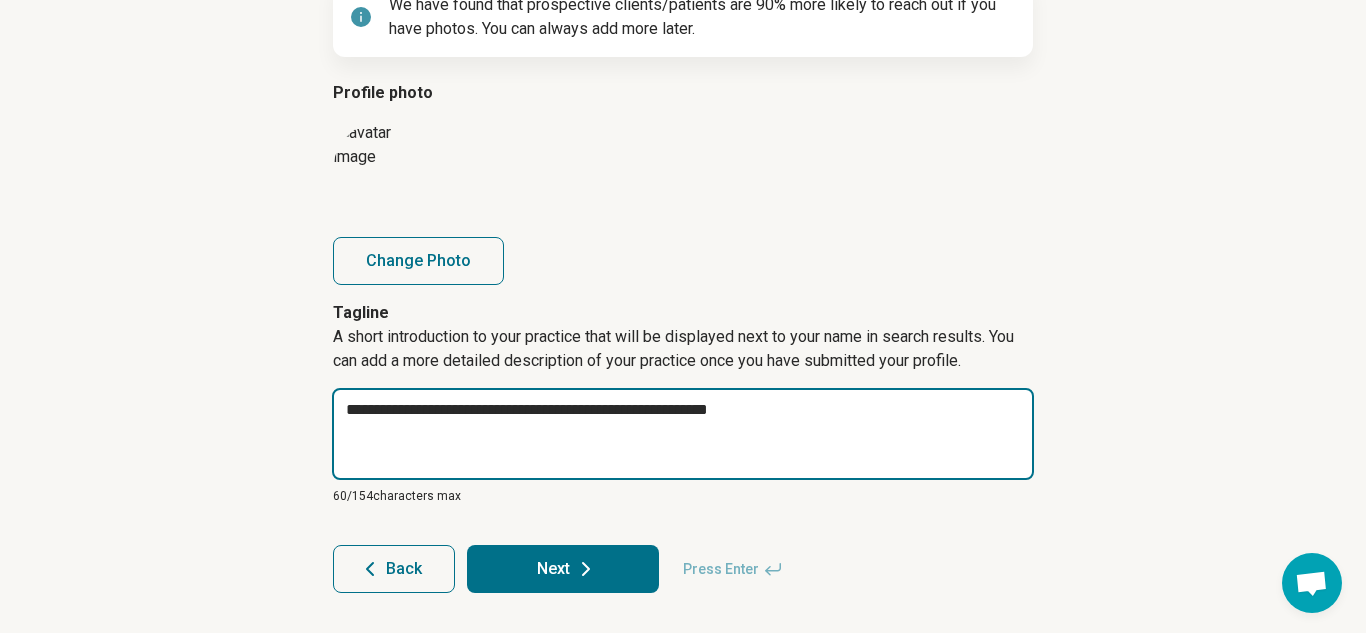 type on "*" 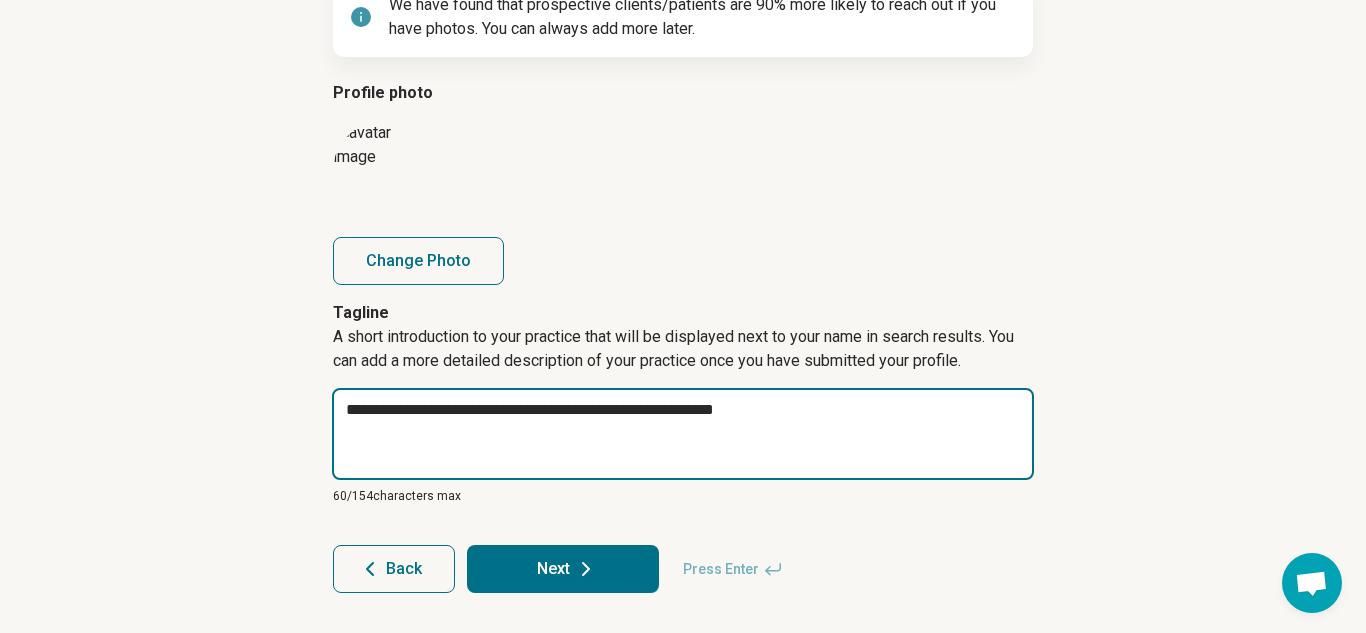 type on "*" 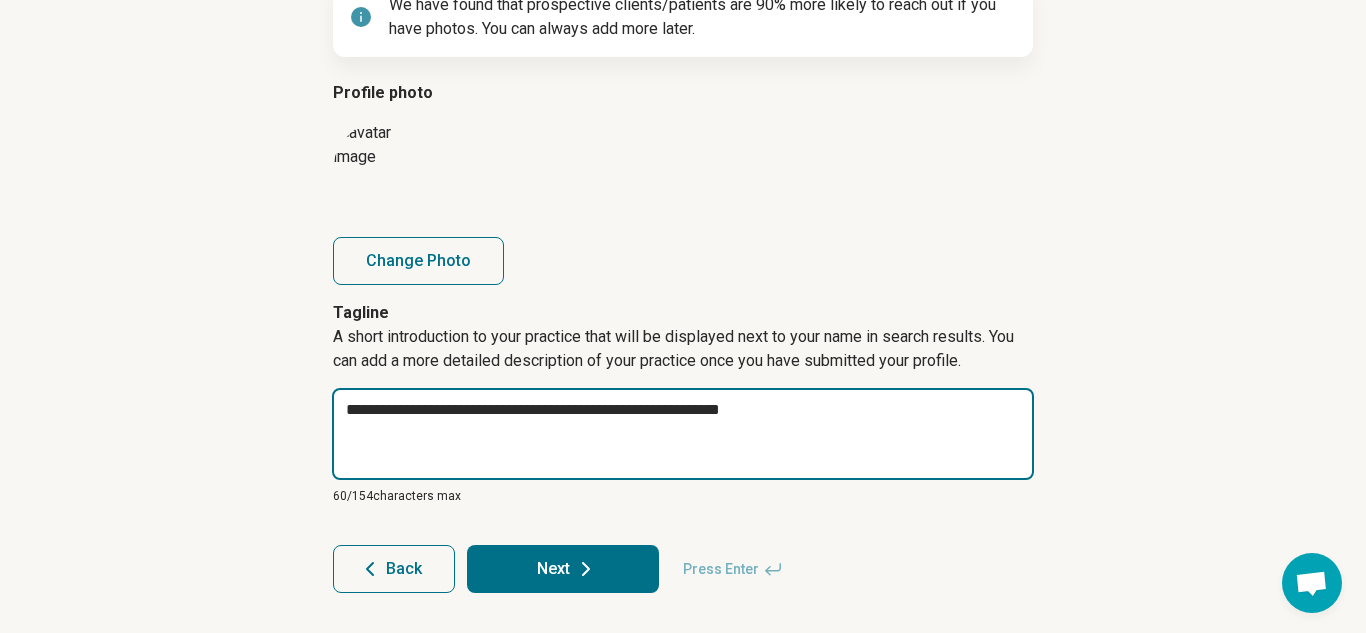 type on "*" 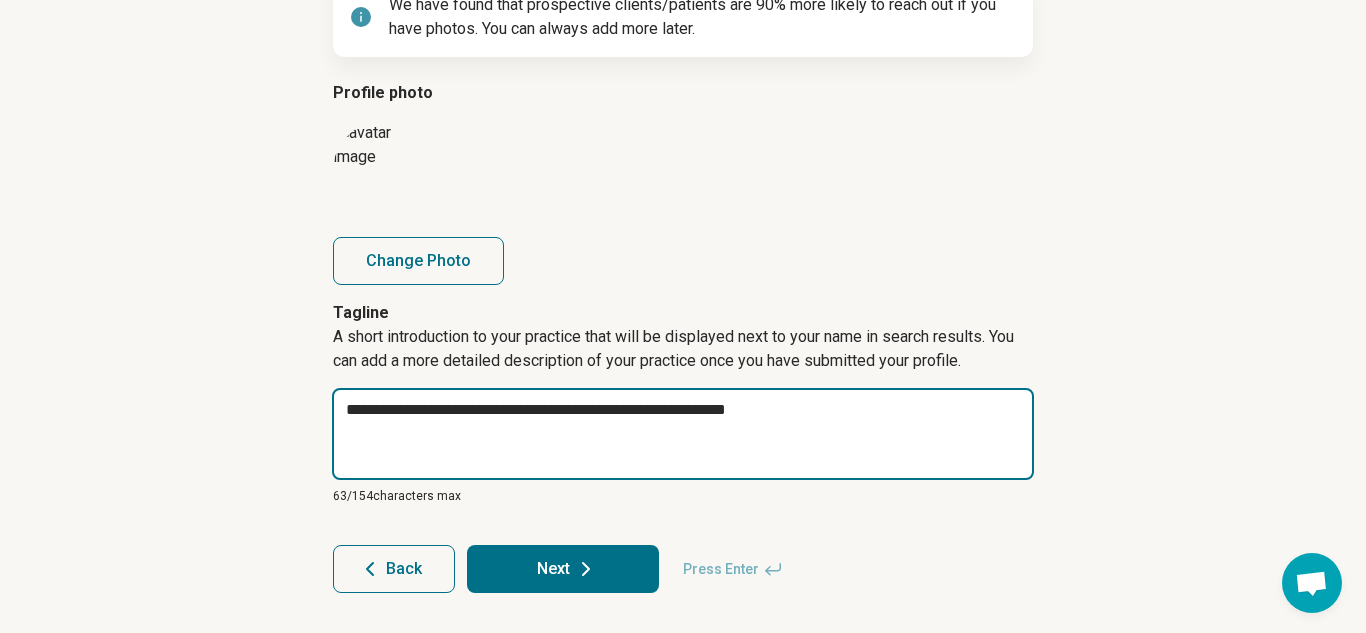 type on "*" 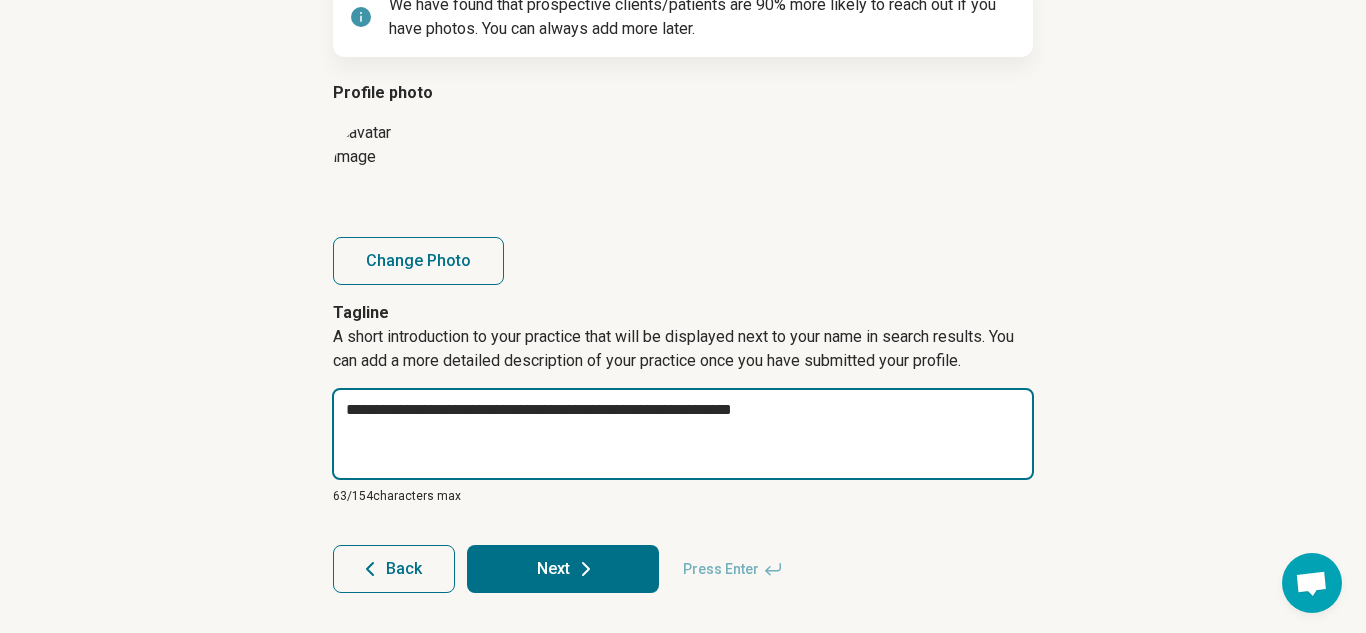 type on "*" 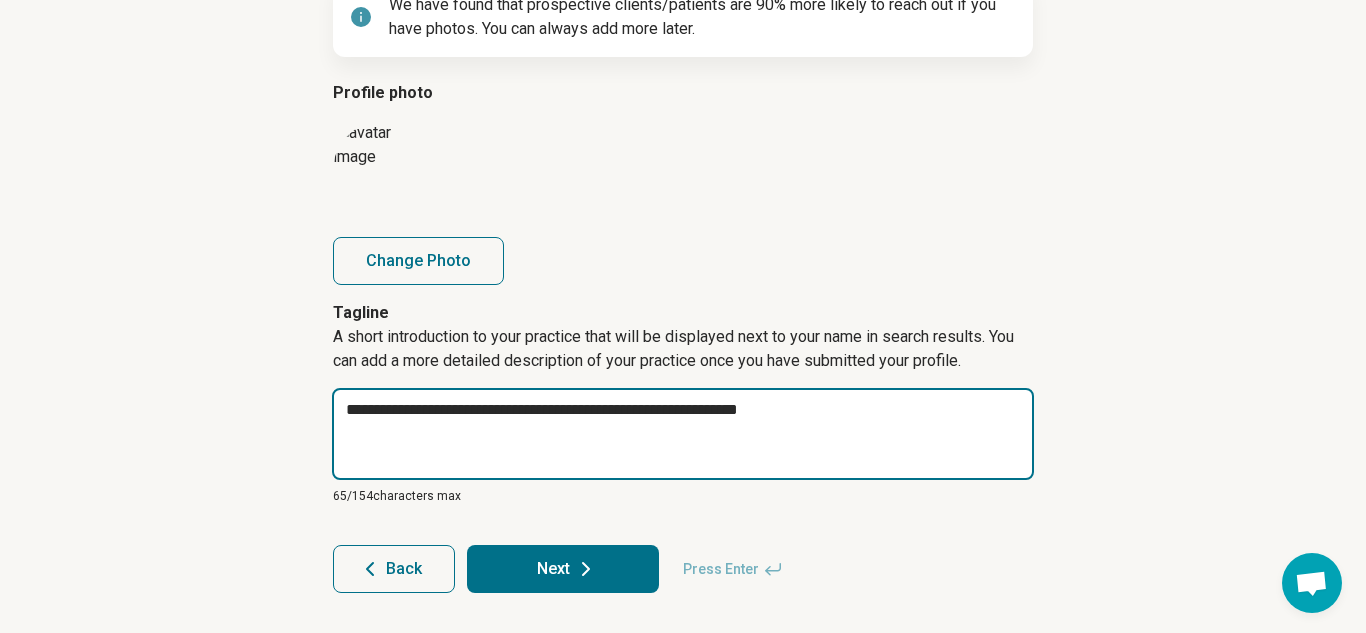 type on "**********" 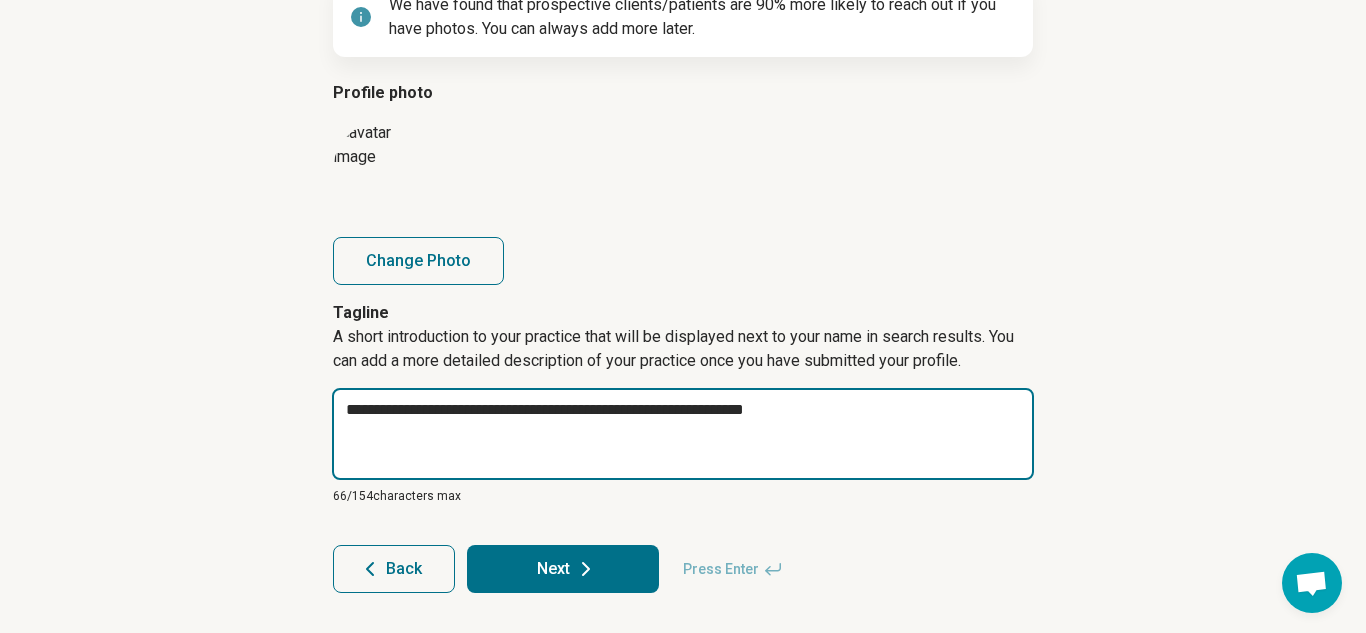 type on "*" 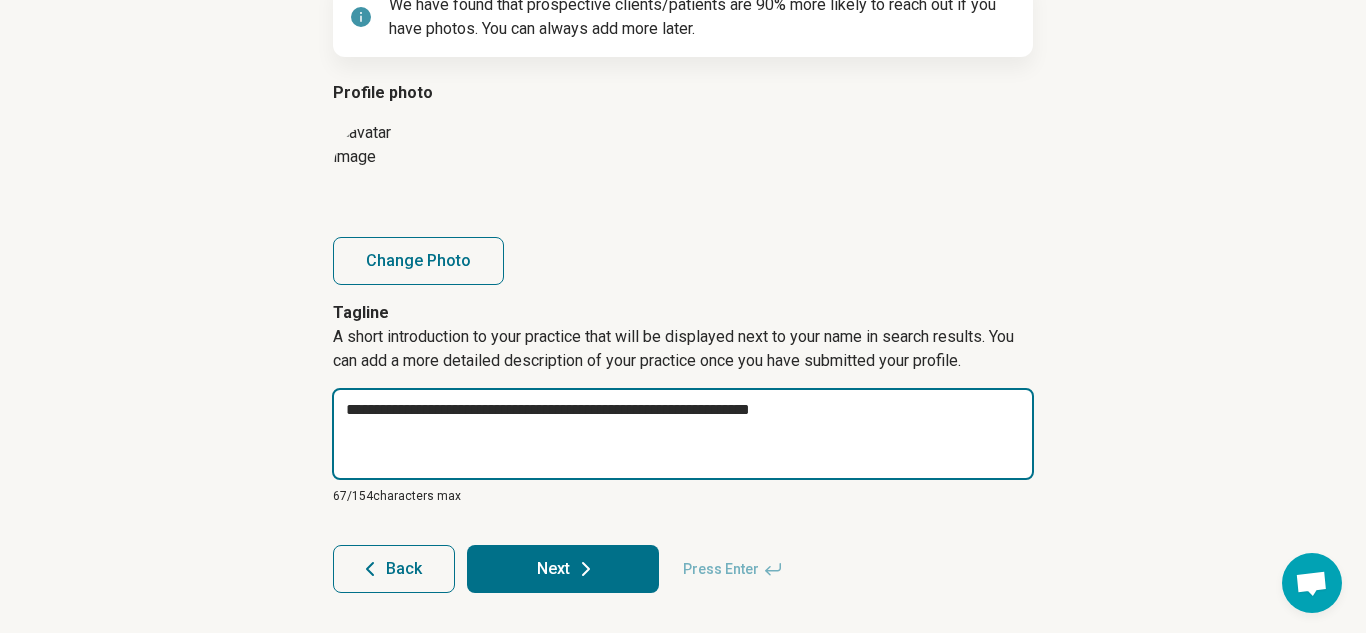type on "*" 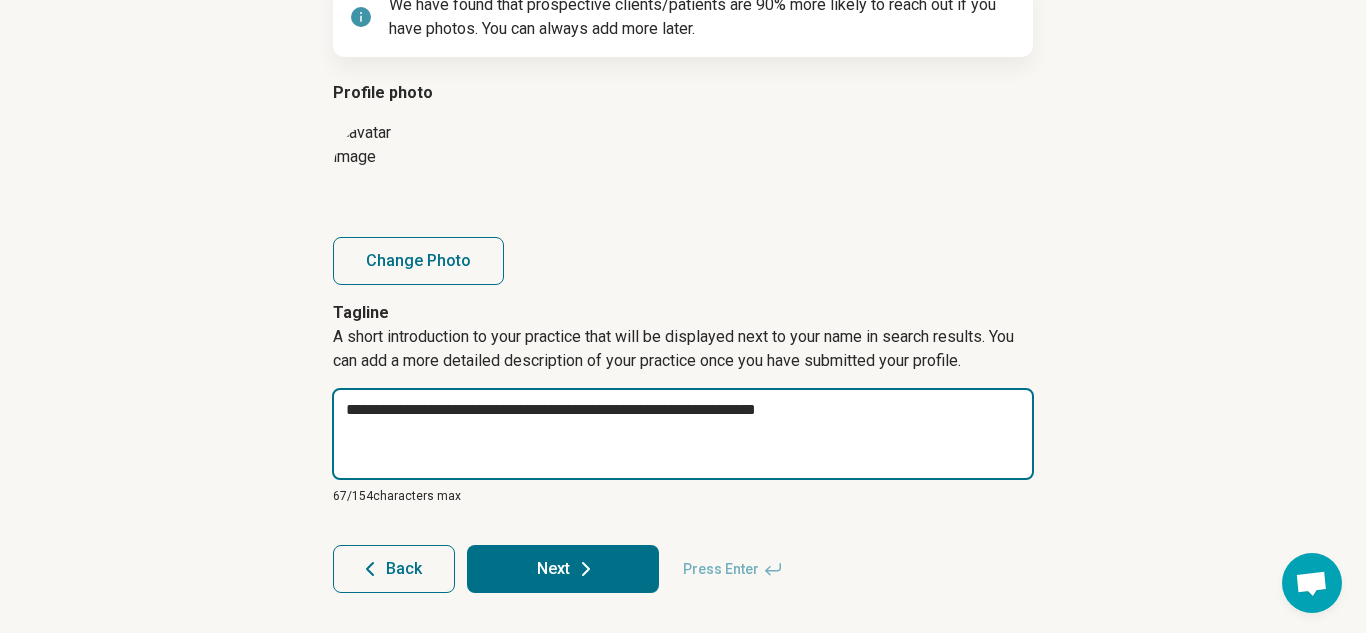 type on "*" 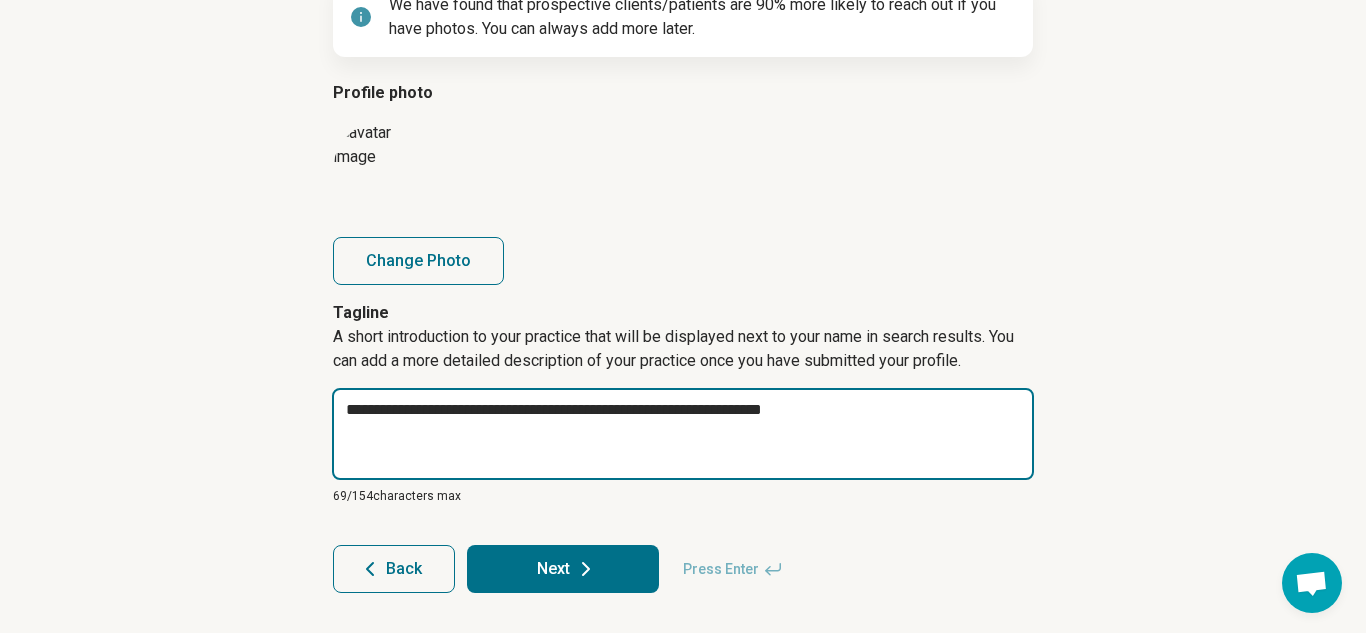 type on "**********" 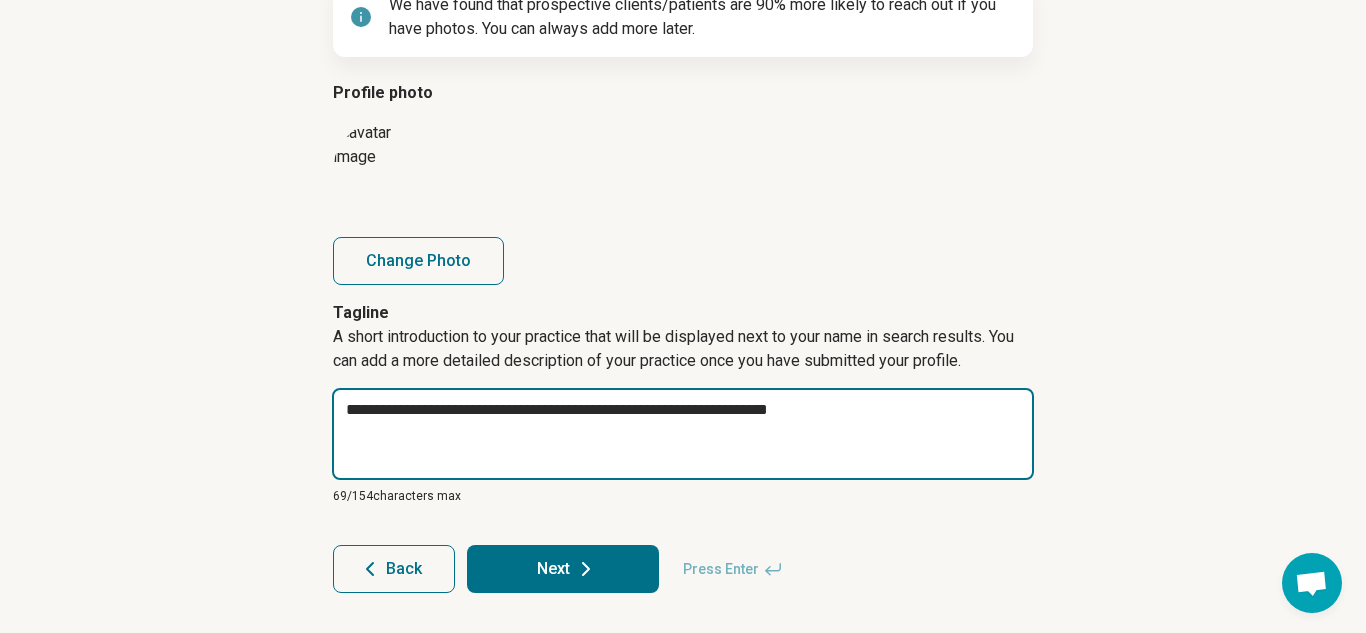 type on "*" 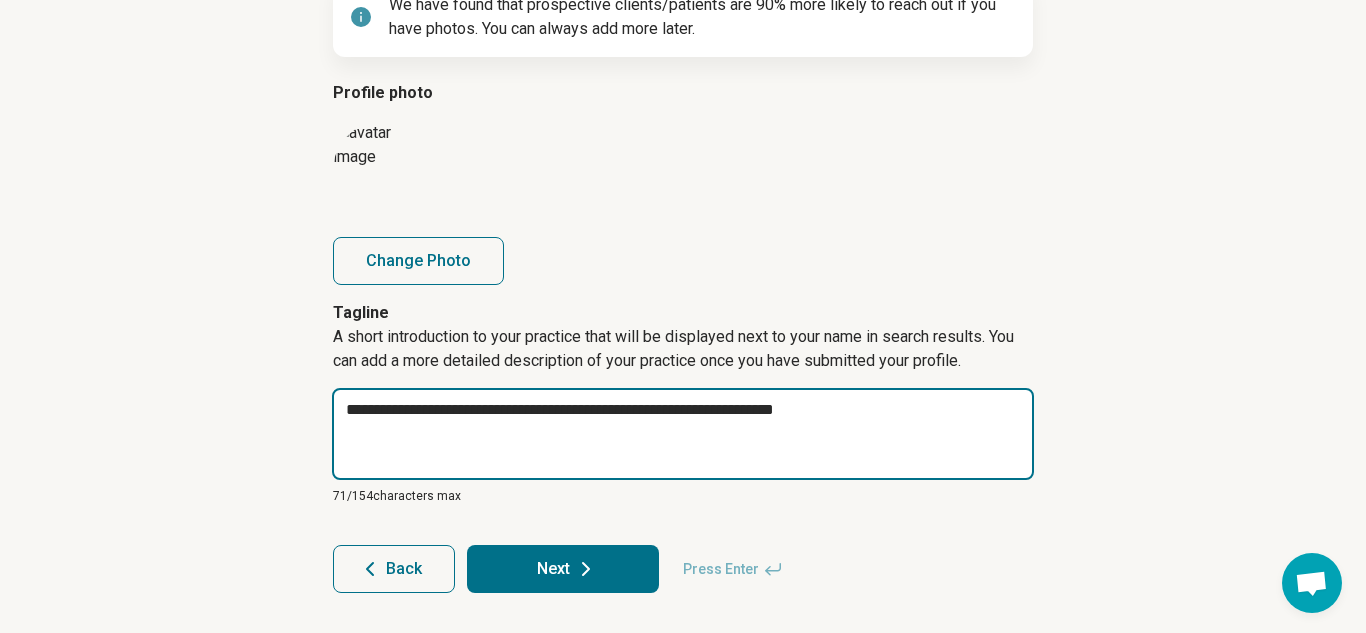type on "*" 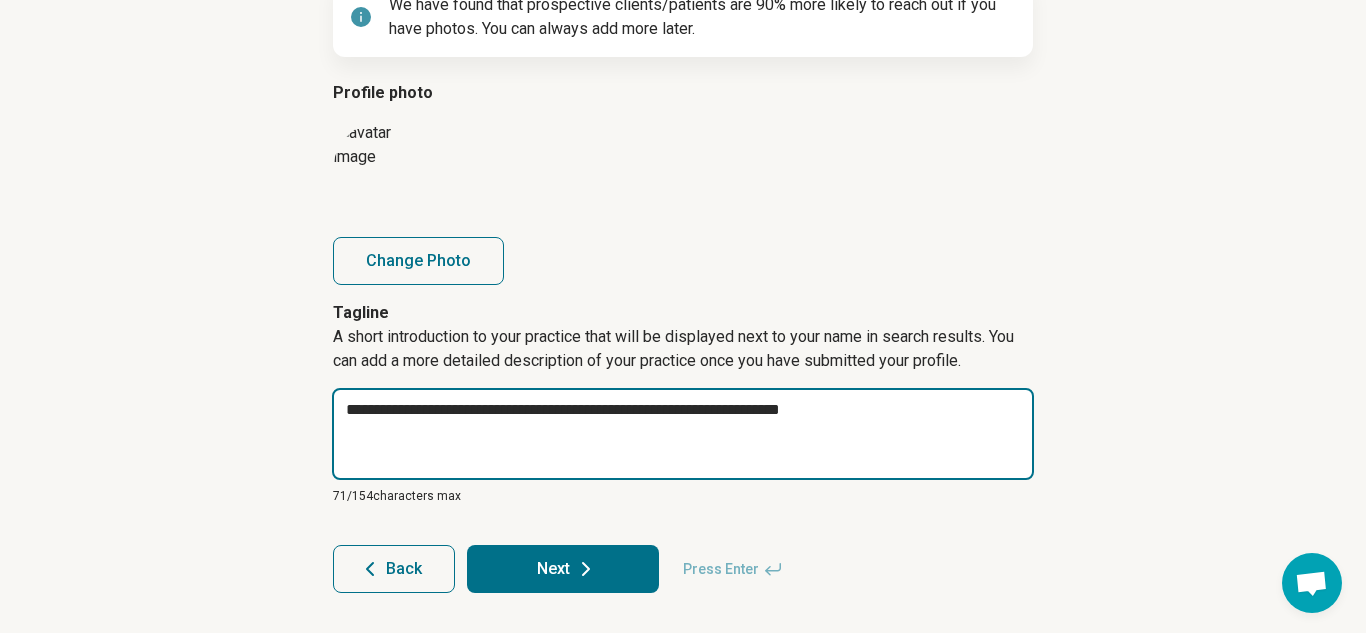 type on "*" 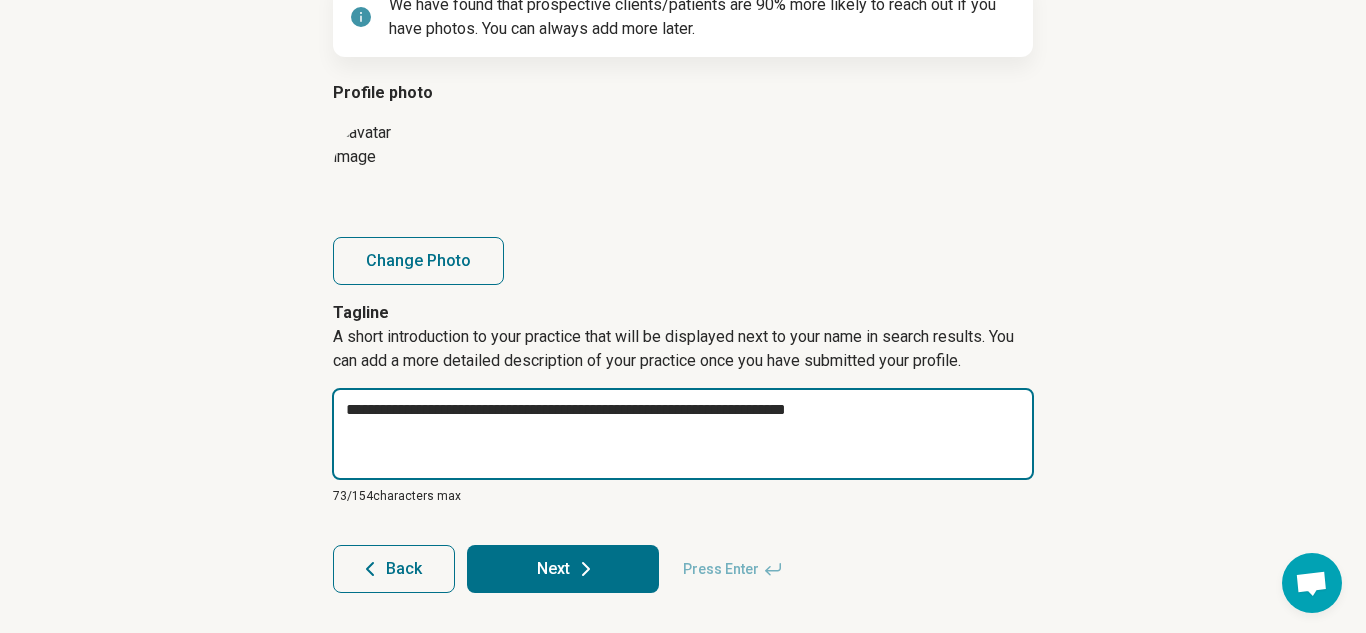 type on "*" 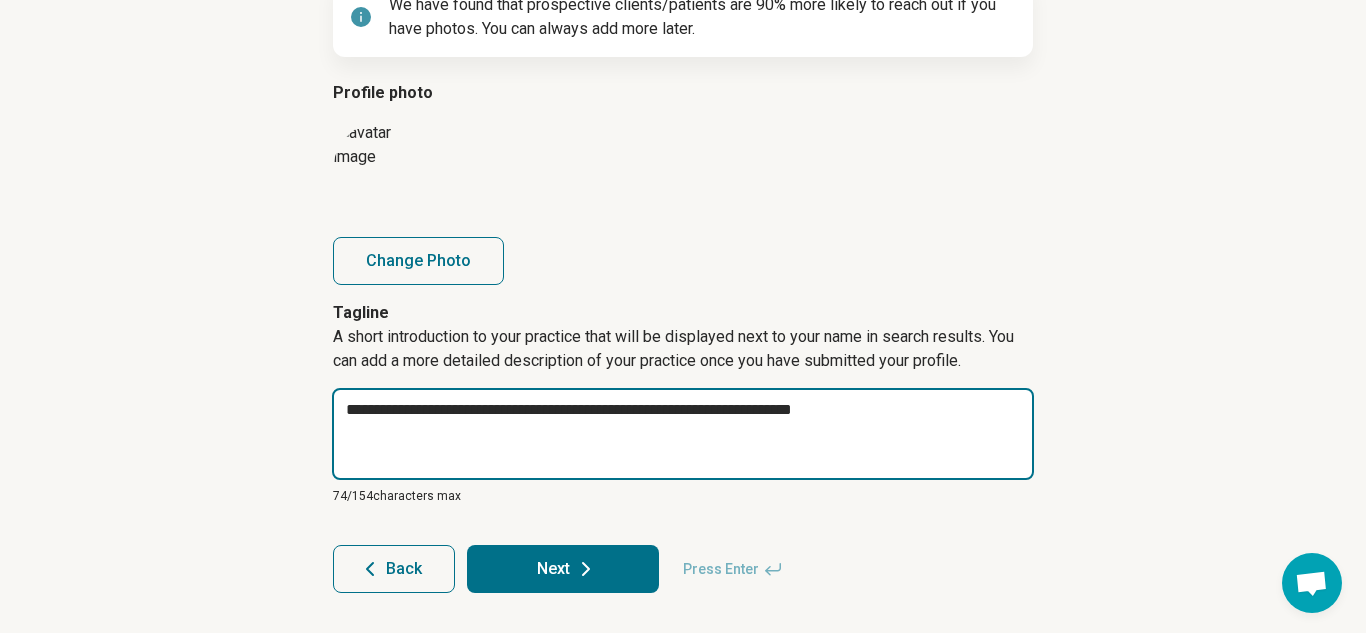 type on "**********" 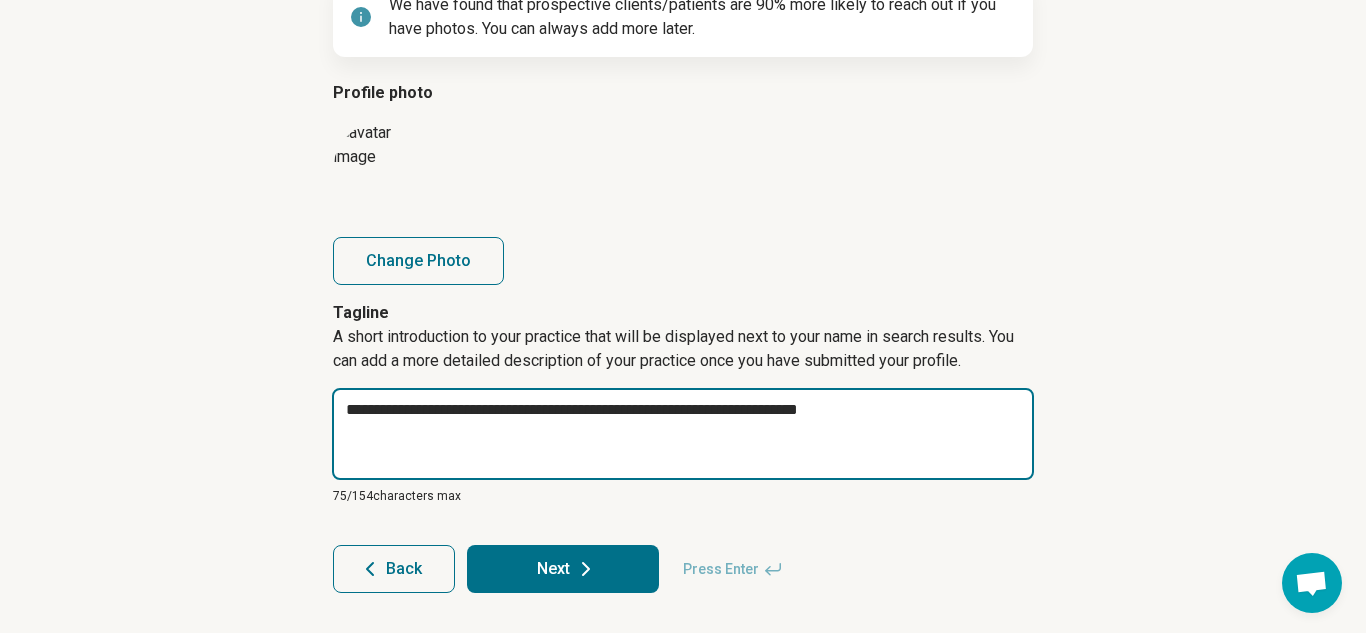 type on "*" 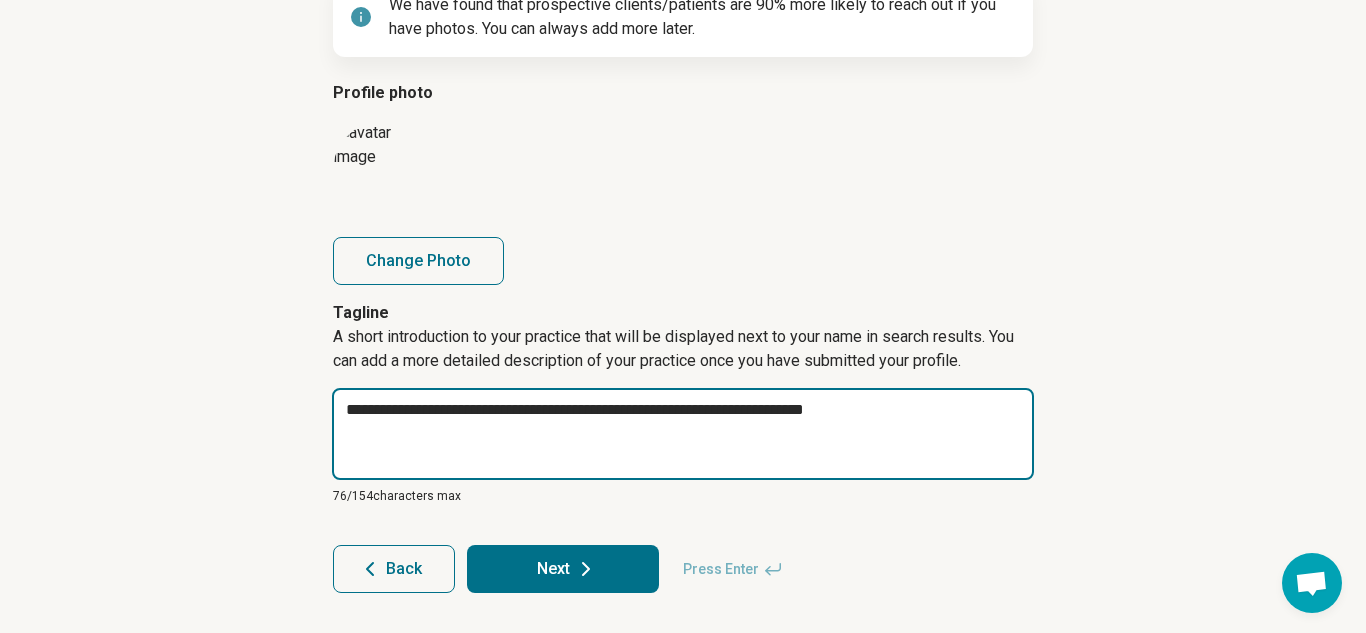type on "*" 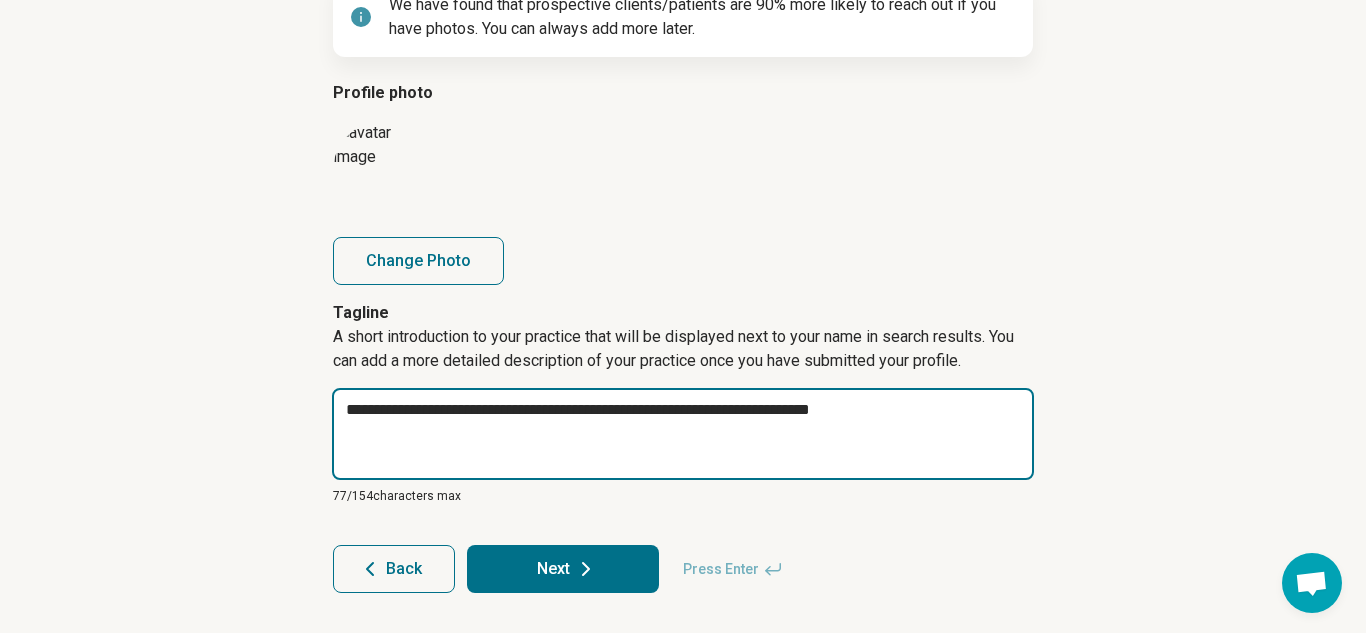 type on "*" 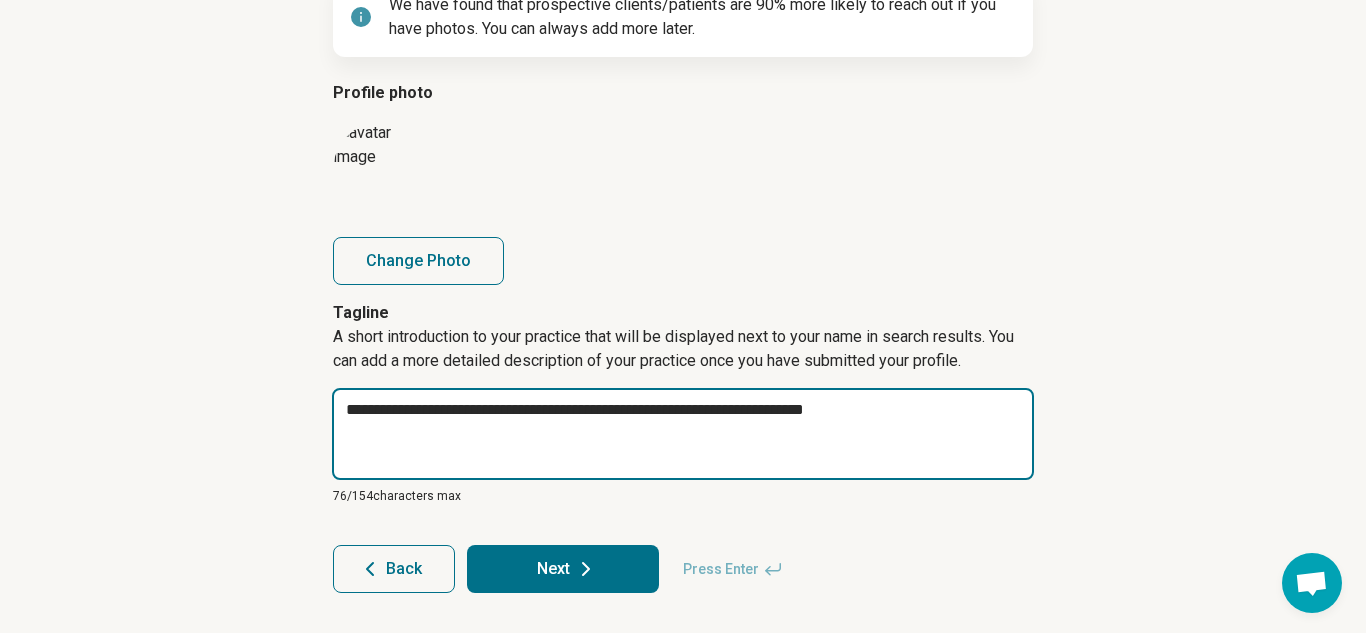 type on "**********" 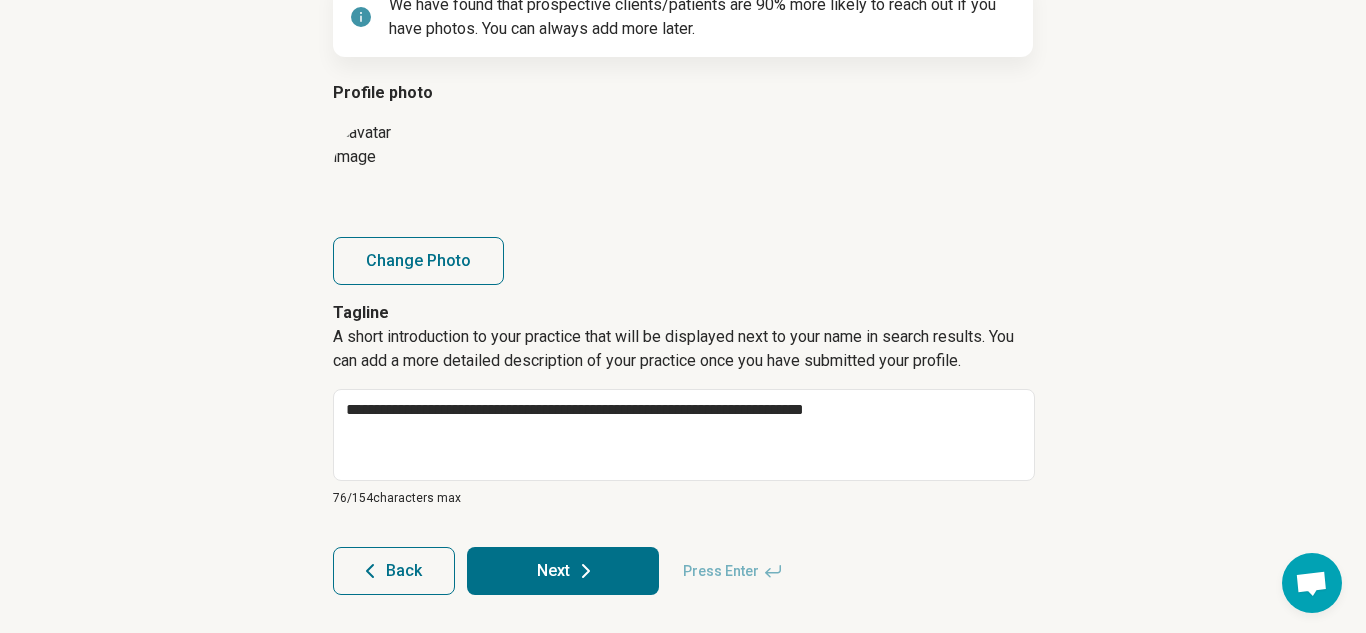 click on "Next" at bounding box center [563, 571] 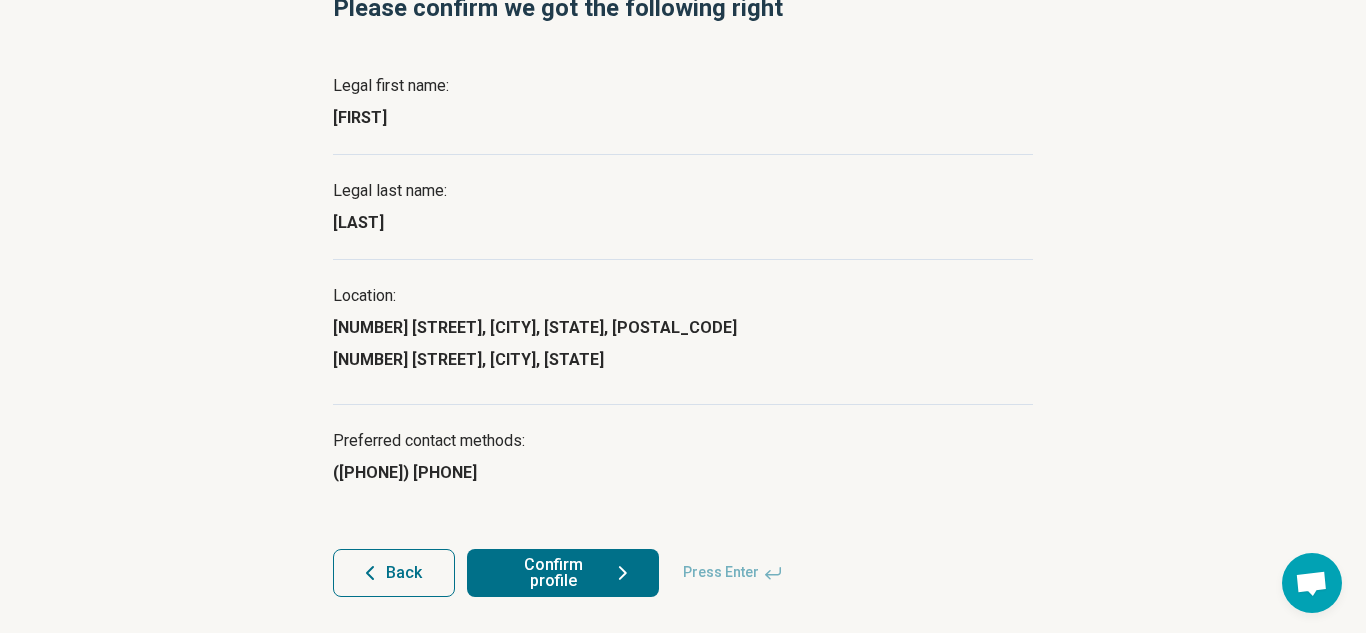 scroll, scrollTop: 220, scrollLeft: 0, axis: vertical 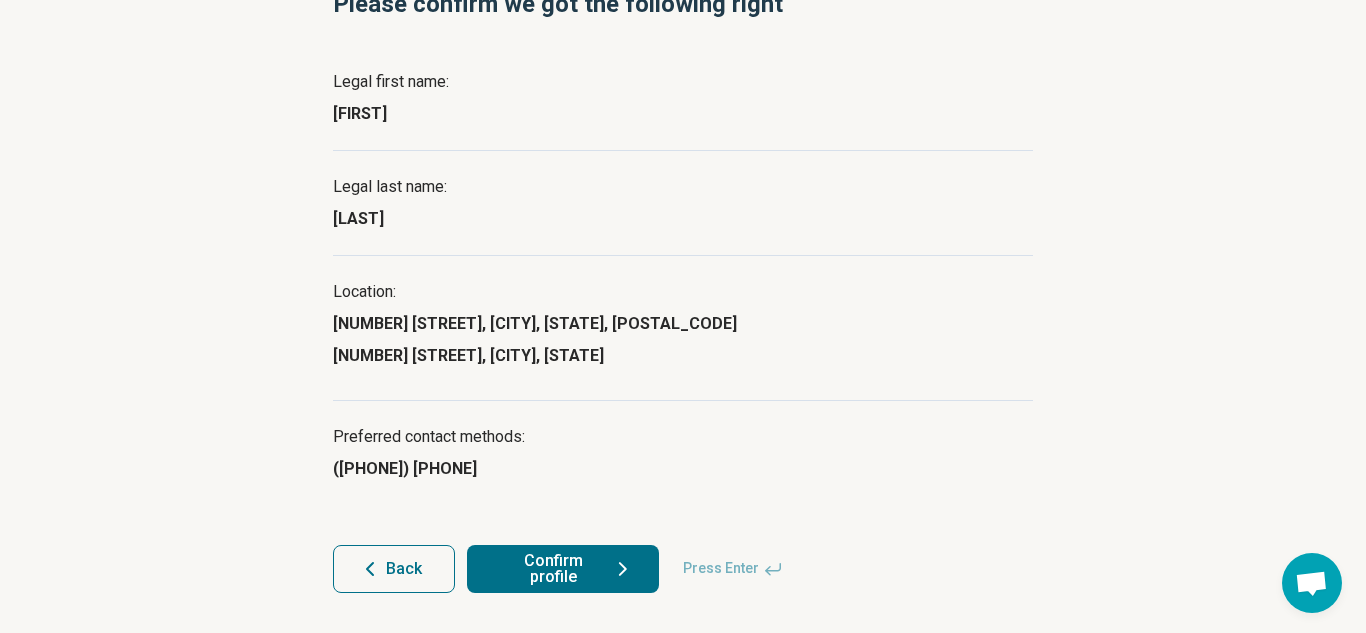 click 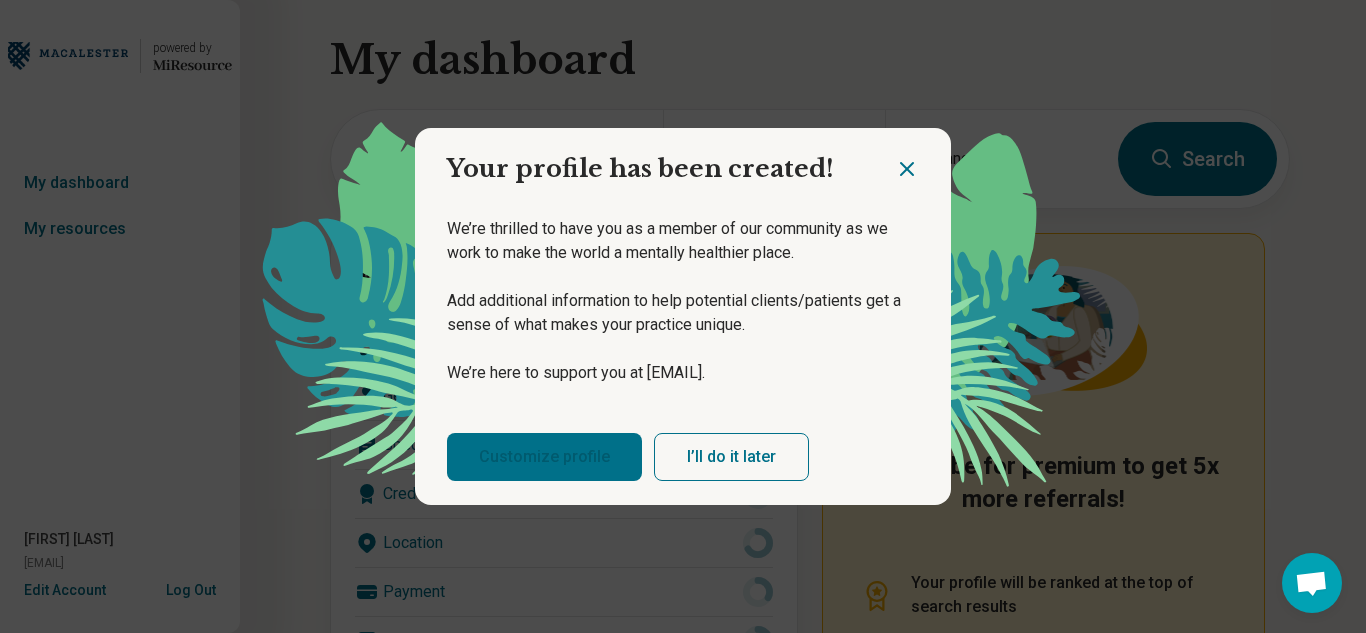 click on "Customize profile" at bounding box center [544, 457] 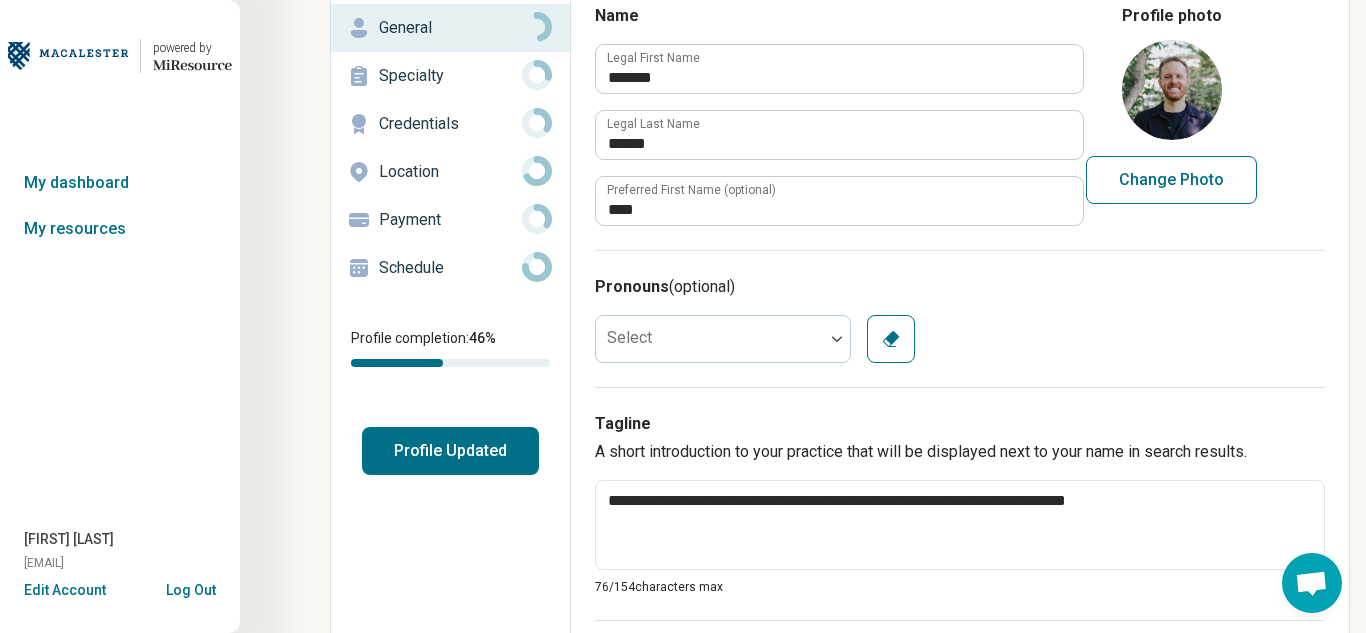 scroll, scrollTop: 145, scrollLeft: 0, axis: vertical 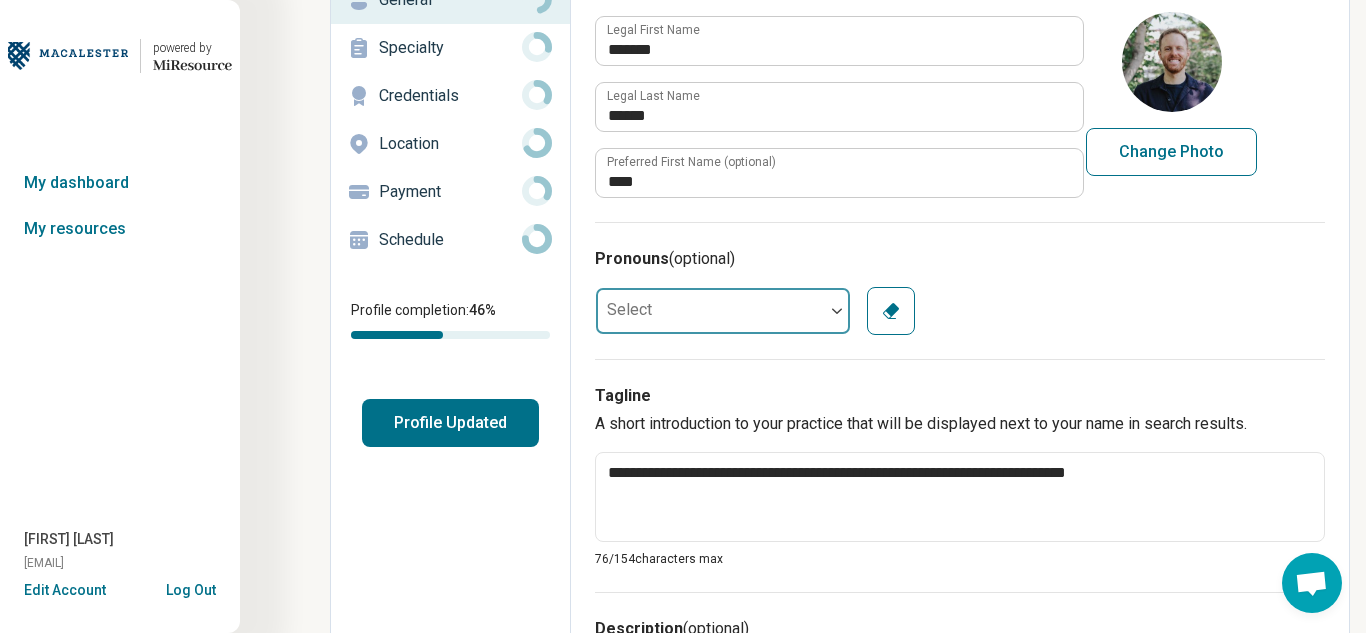click at bounding box center [837, 311] 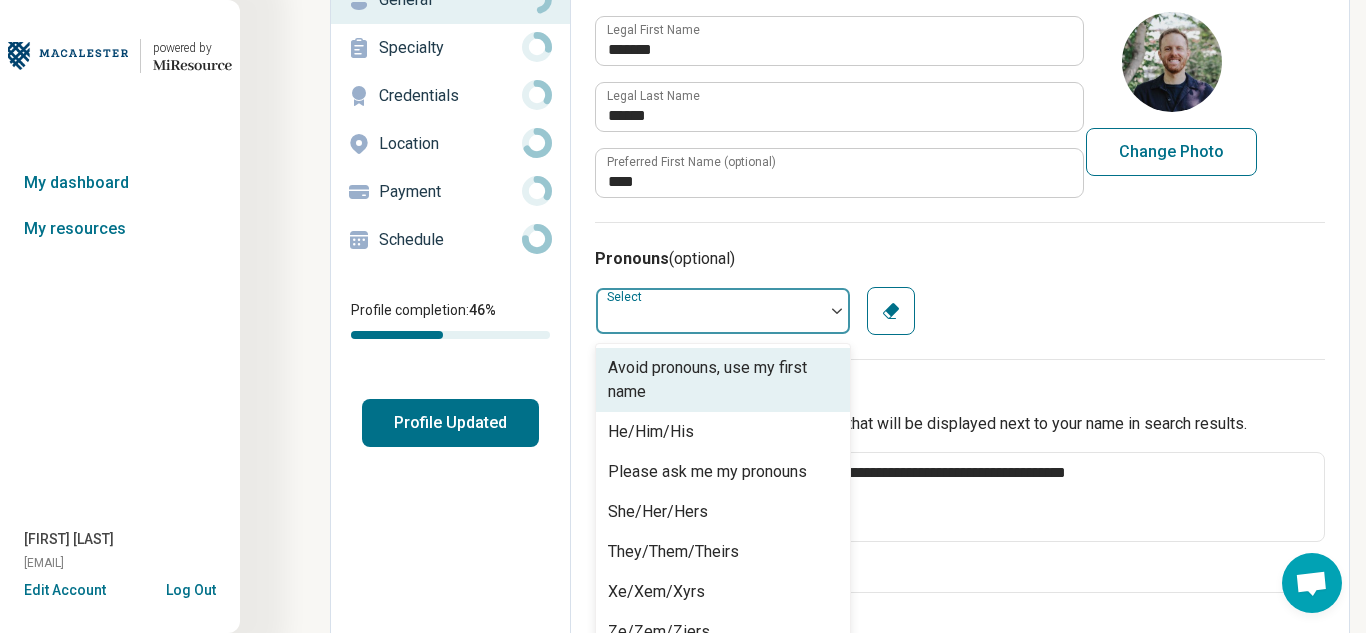scroll, scrollTop: 177, scrollLeft: 0, axis: vertical 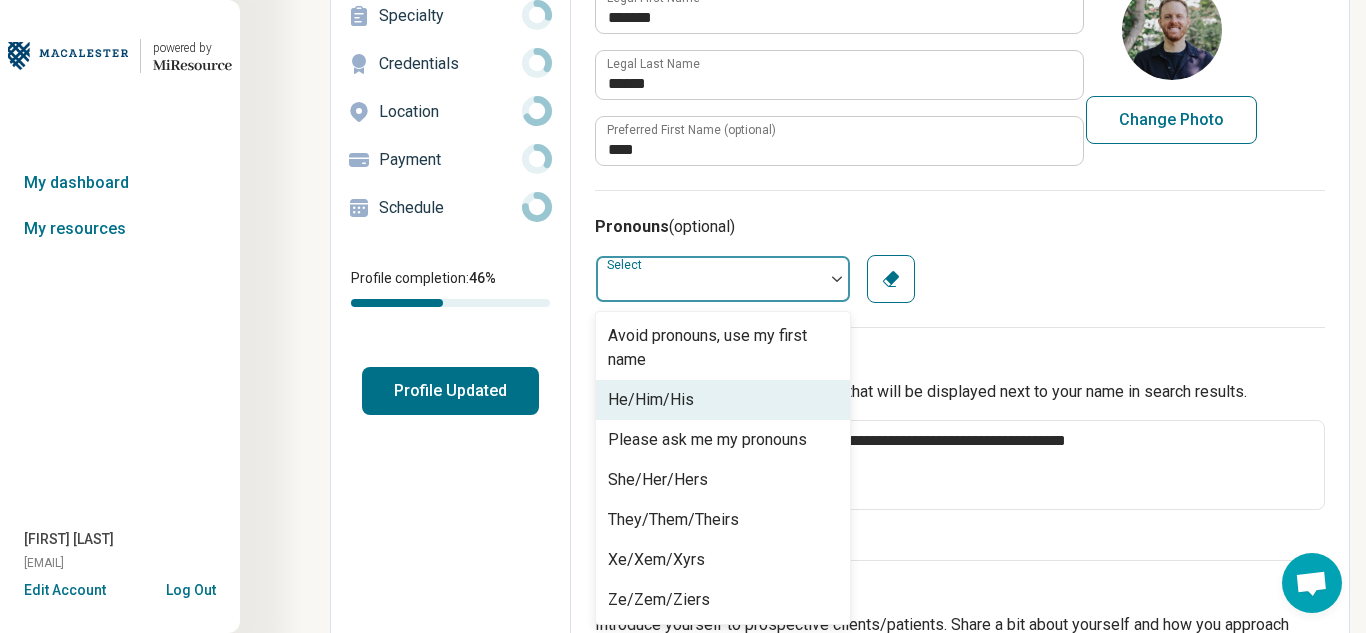 click on "He/Him/His" at bounding box center (723, 400) 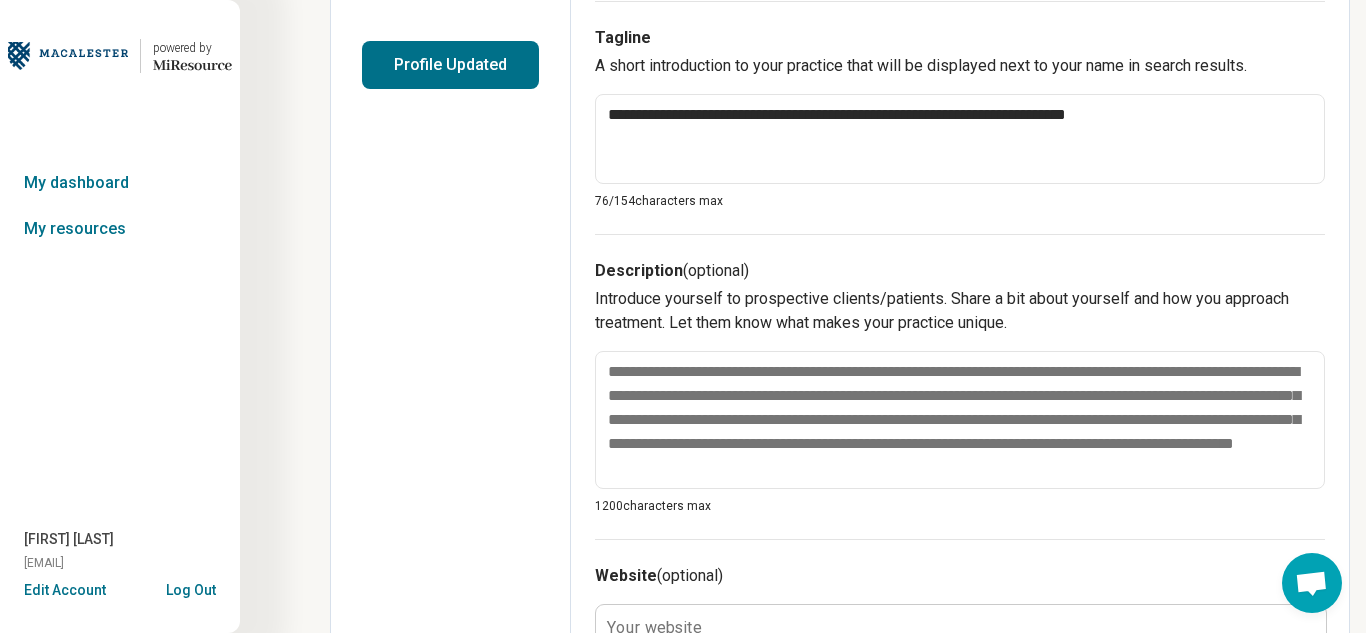scroll, scrollTop: 511, scrollLeft: 0, axis: vertical 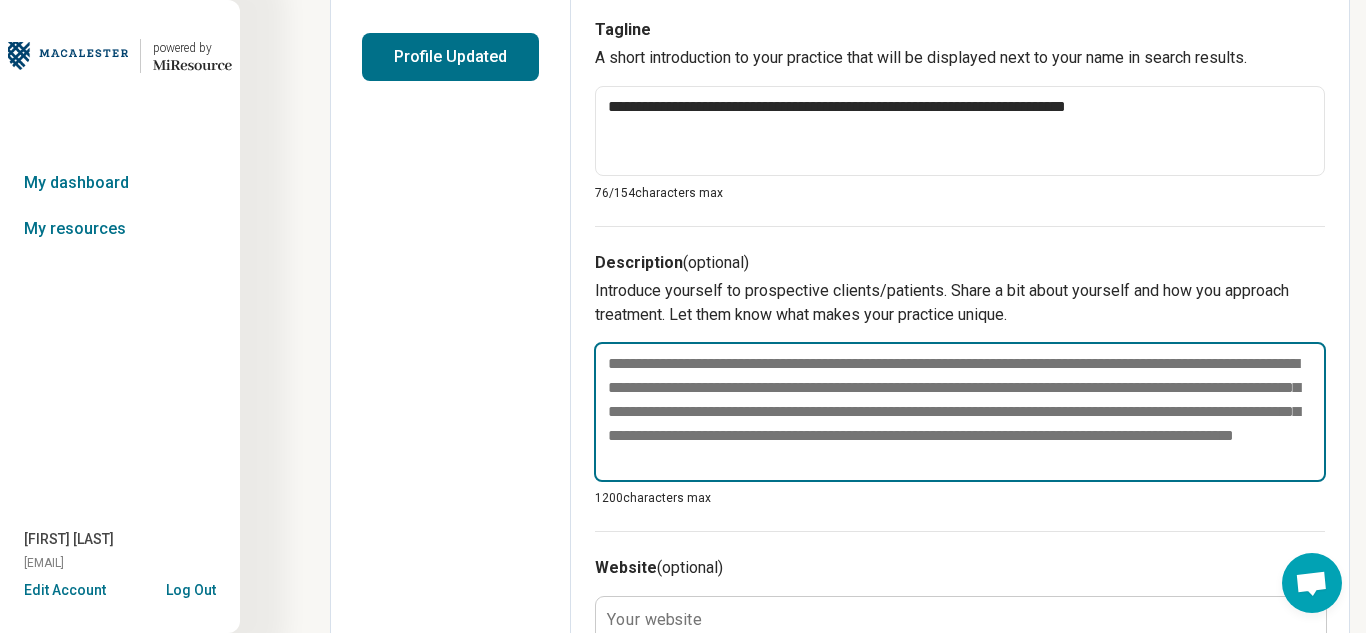 click at bounding box center [960, 412] 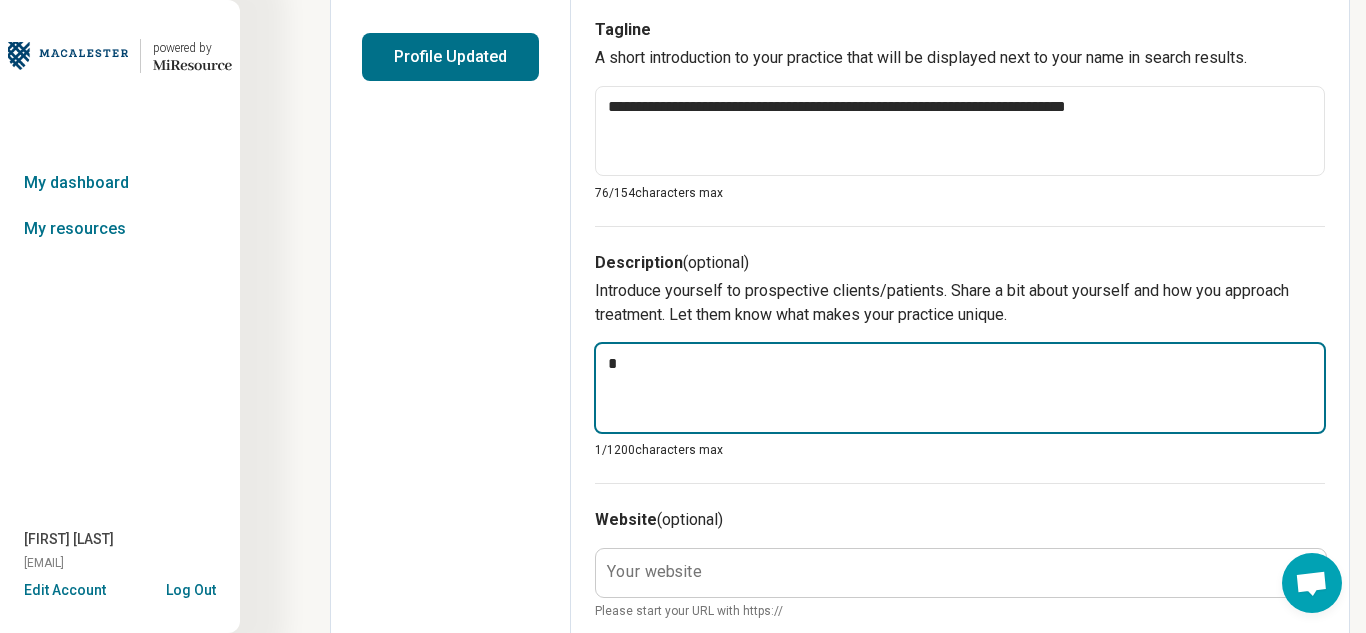 type on "*" 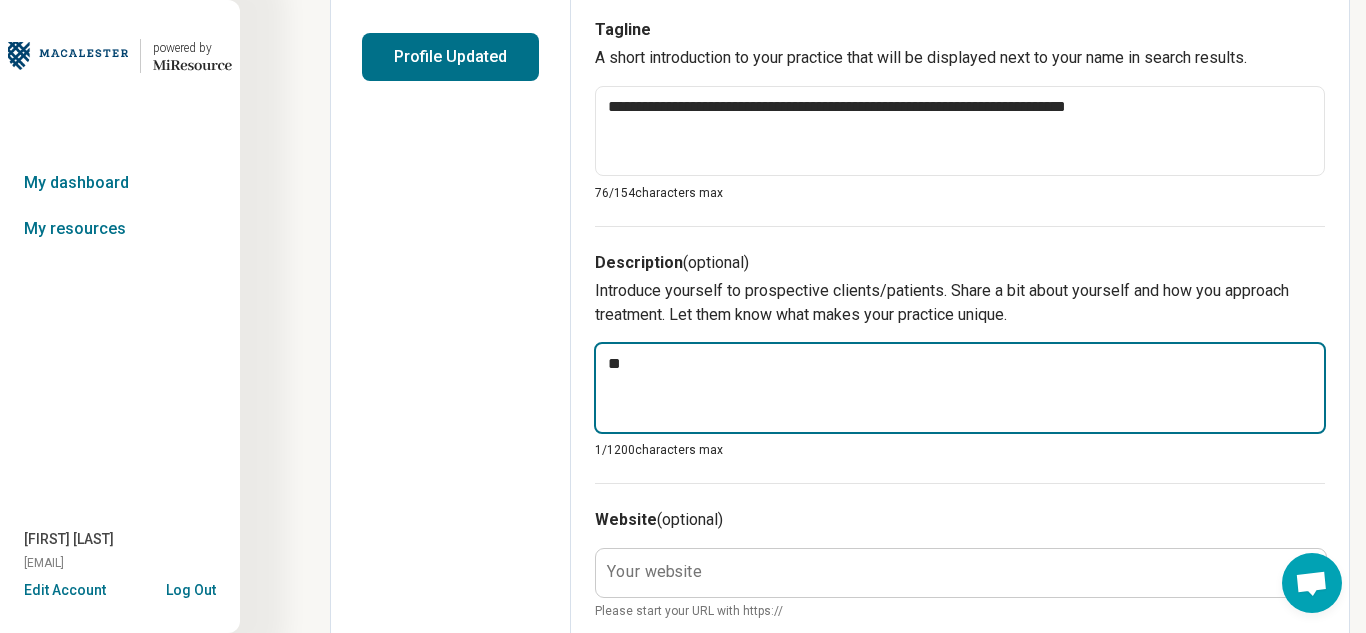 type on "*" 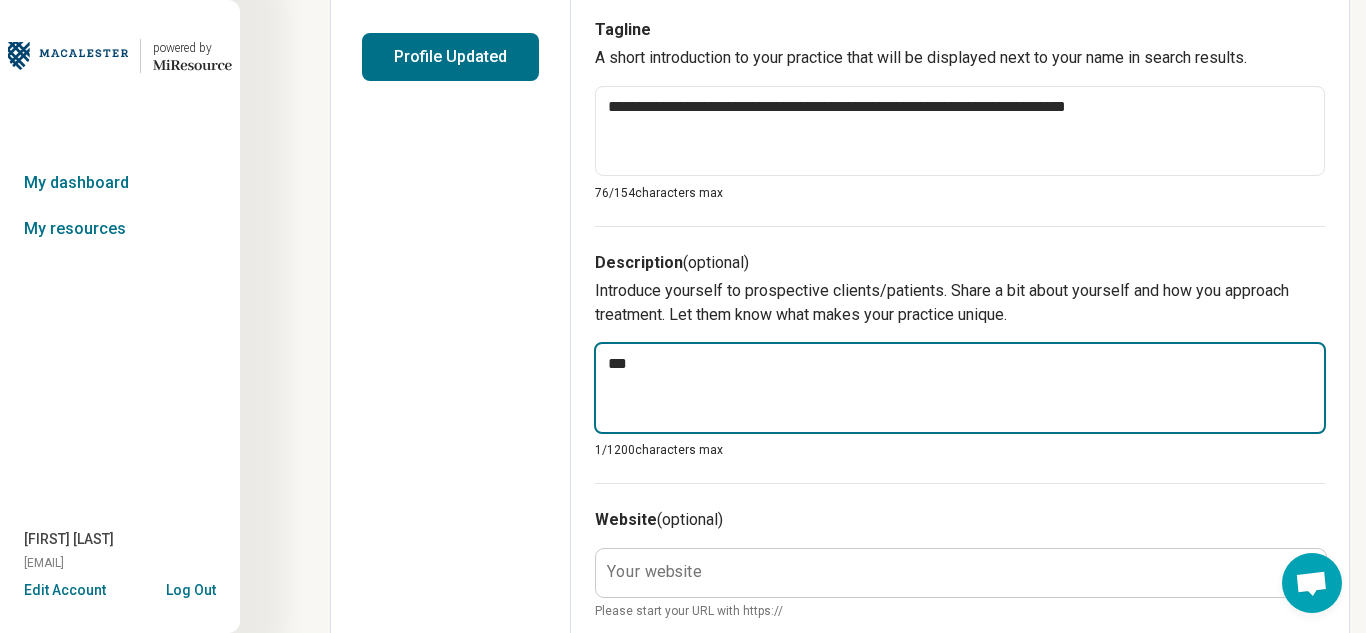 type on "*" 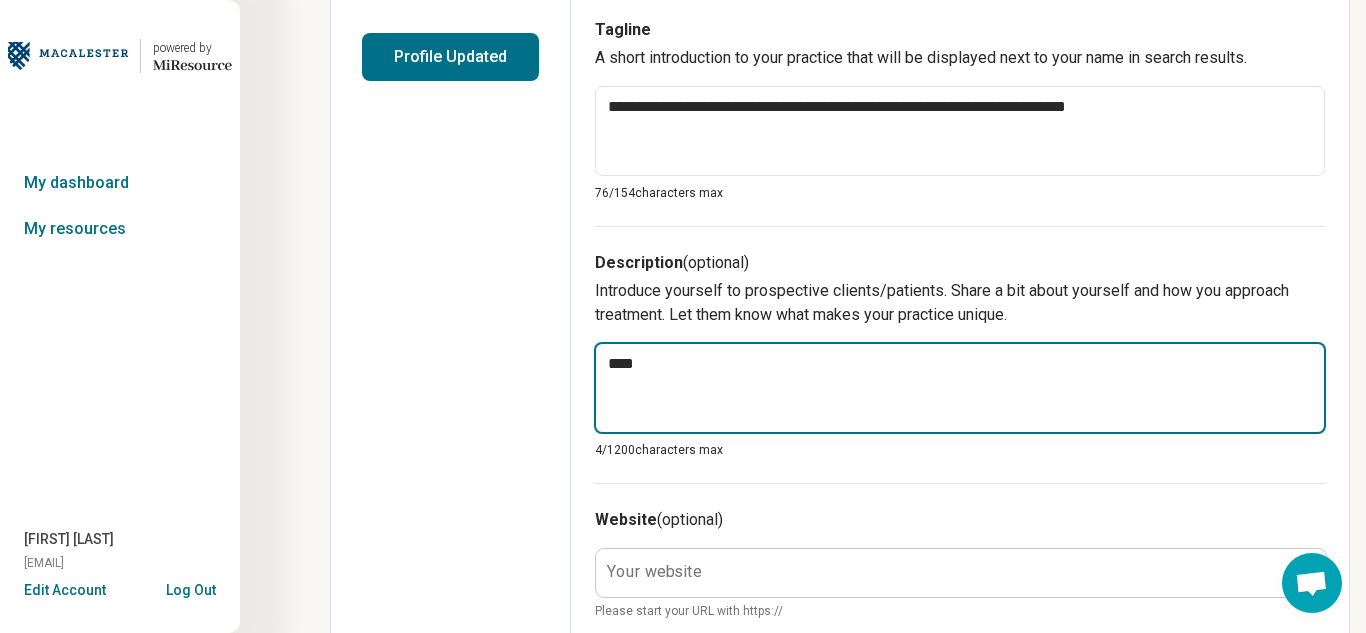 type on "*" 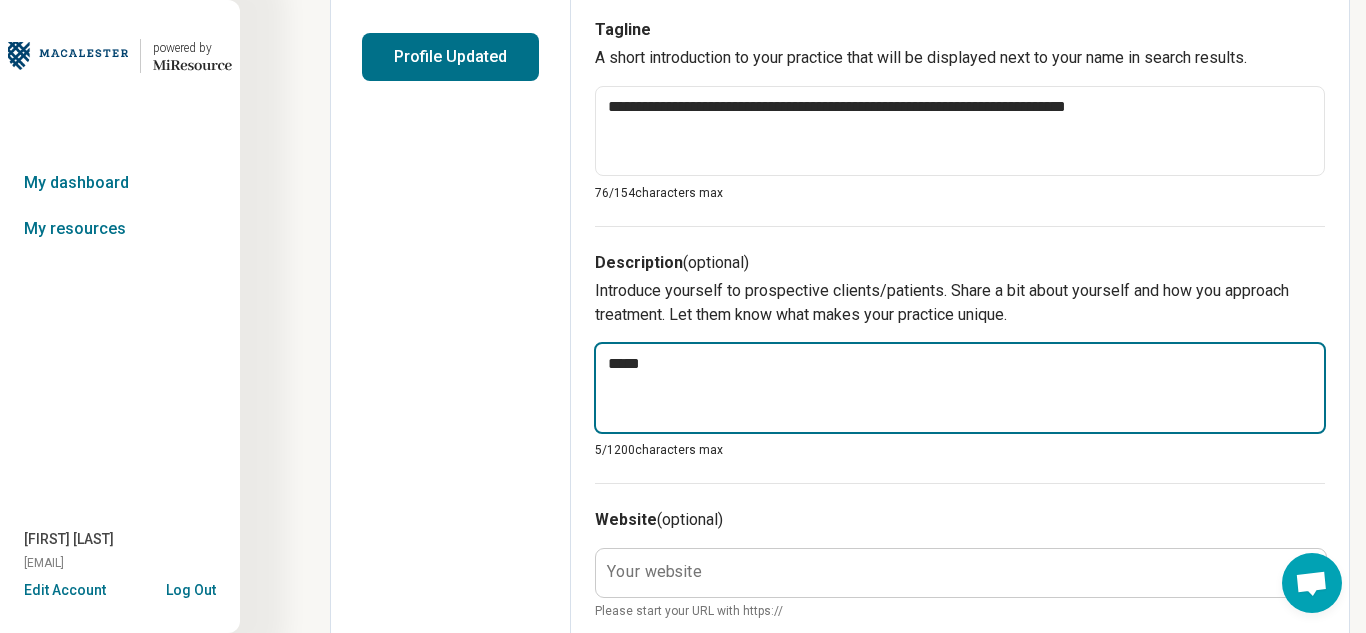type on "*" 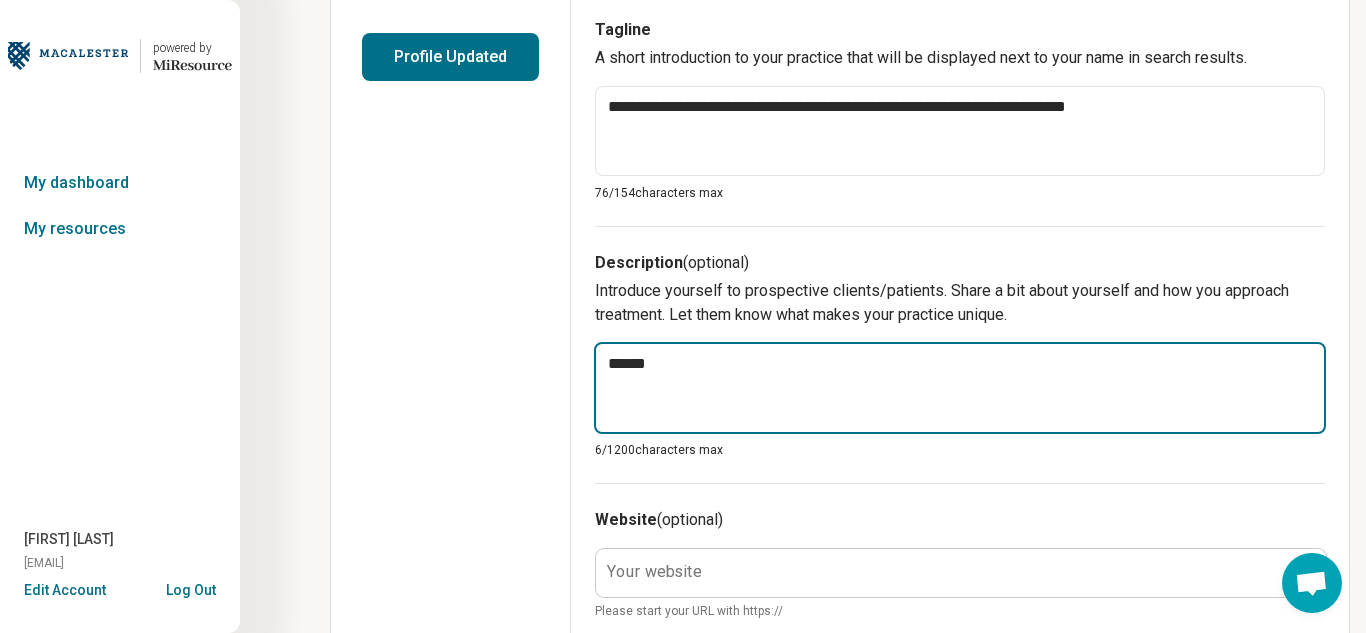 type on "*" 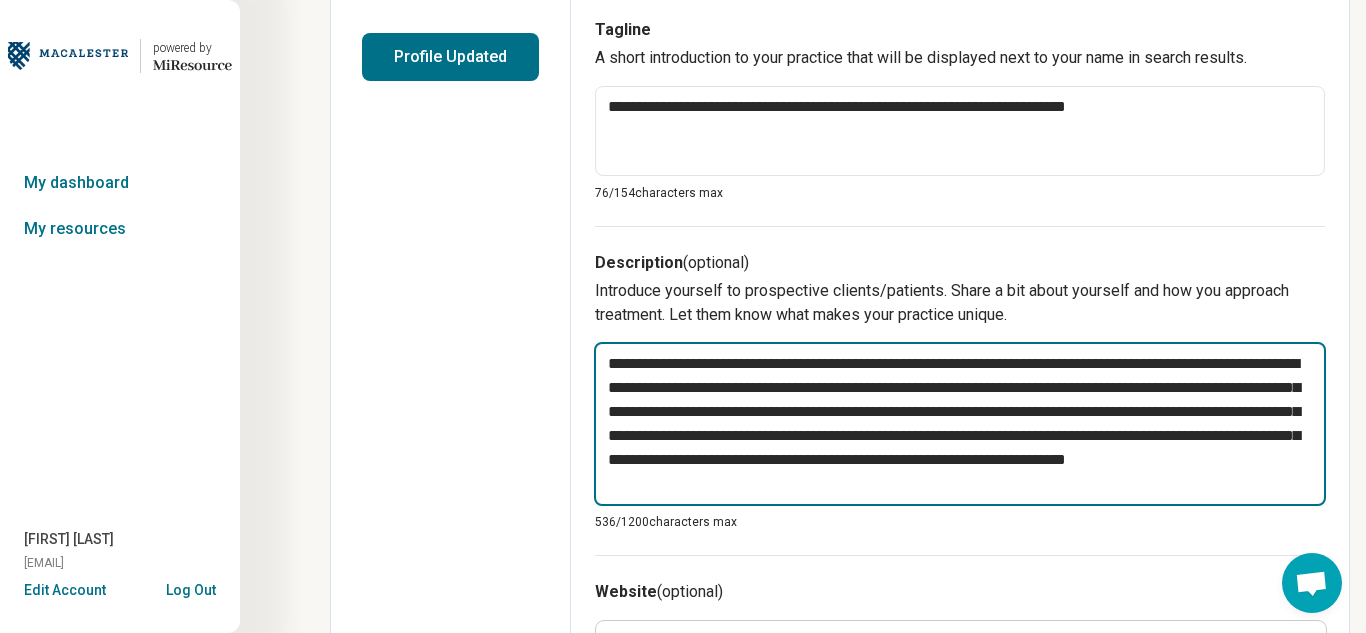 click on "**********" at bounding box center (960, 424) 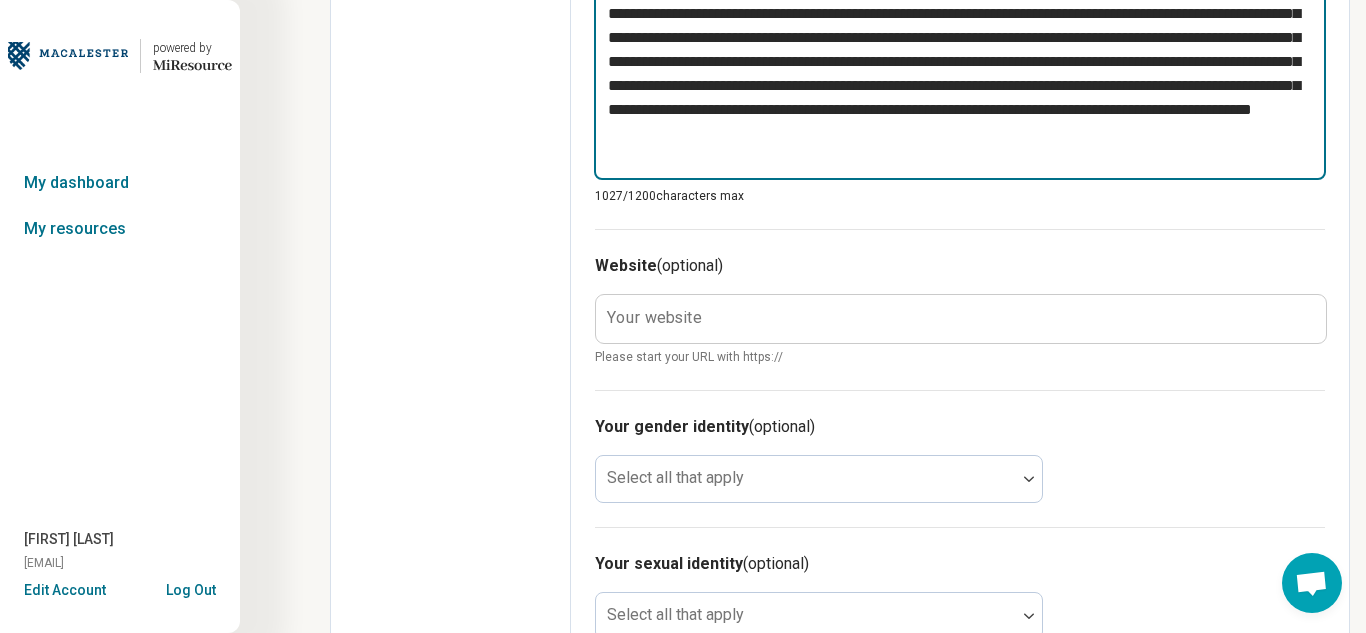 scroll, scrollTop: 962, scrollLeft: 0, axis: vertical 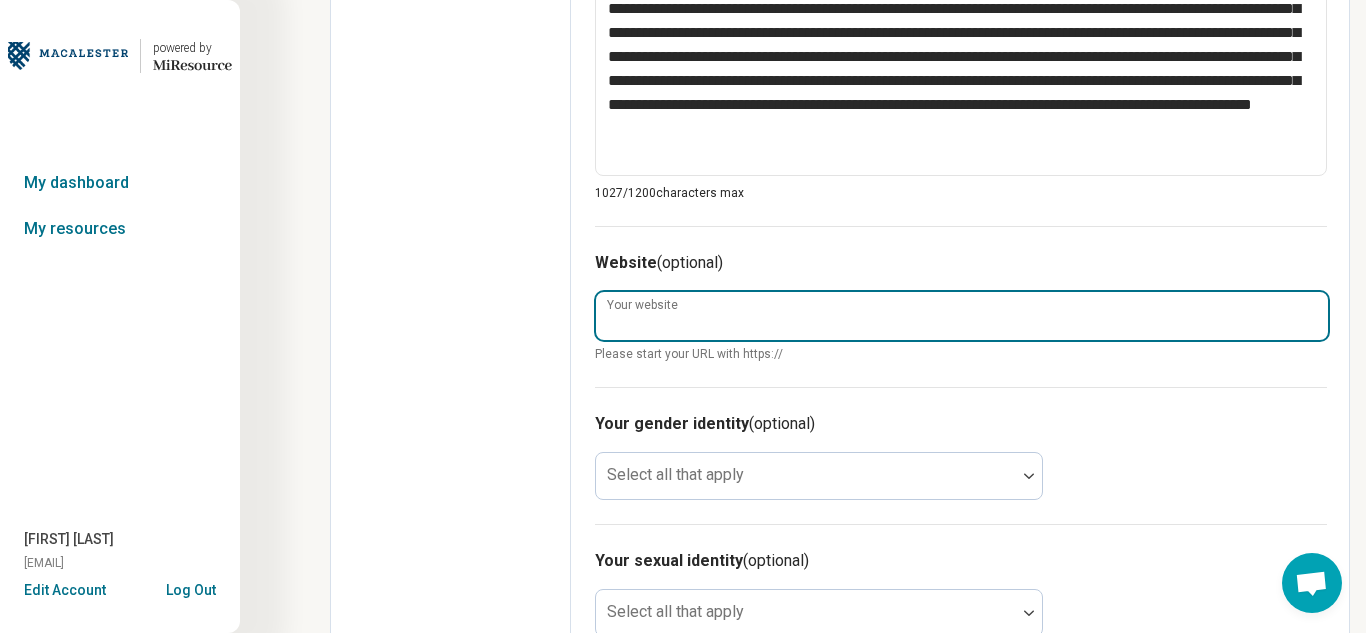 click on "Your website" at bounding box center (962, 316) 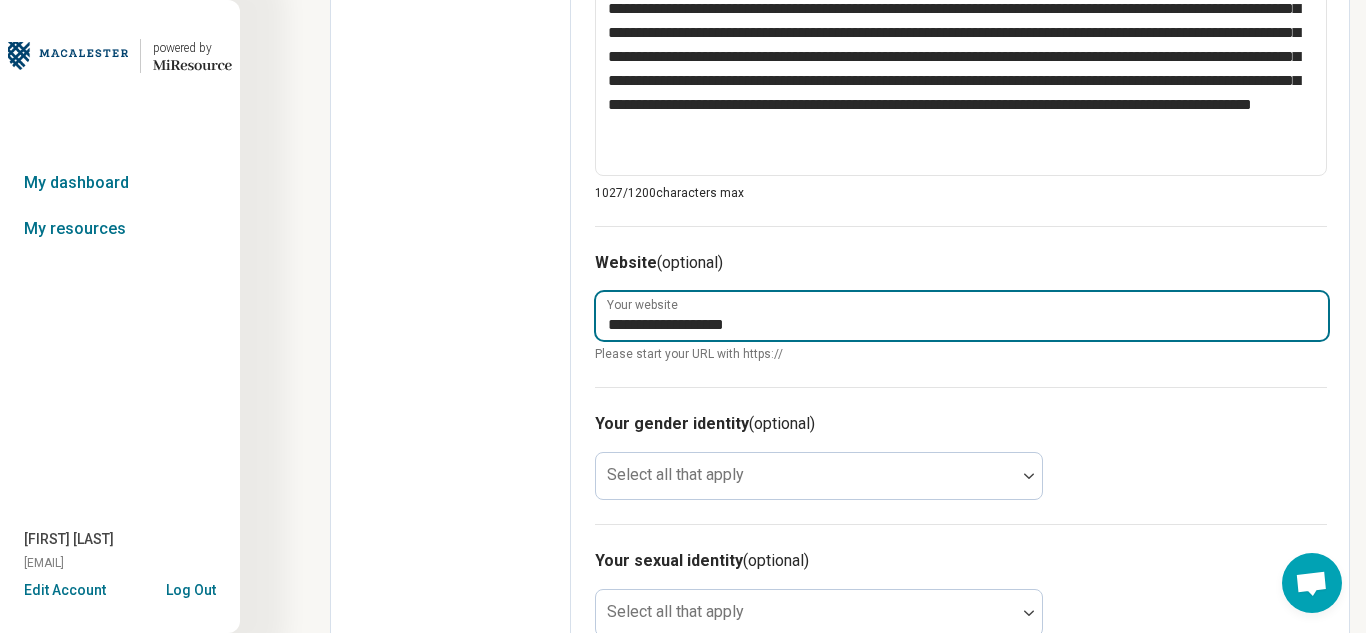 click on "**********" at bounding box center [962, 316] 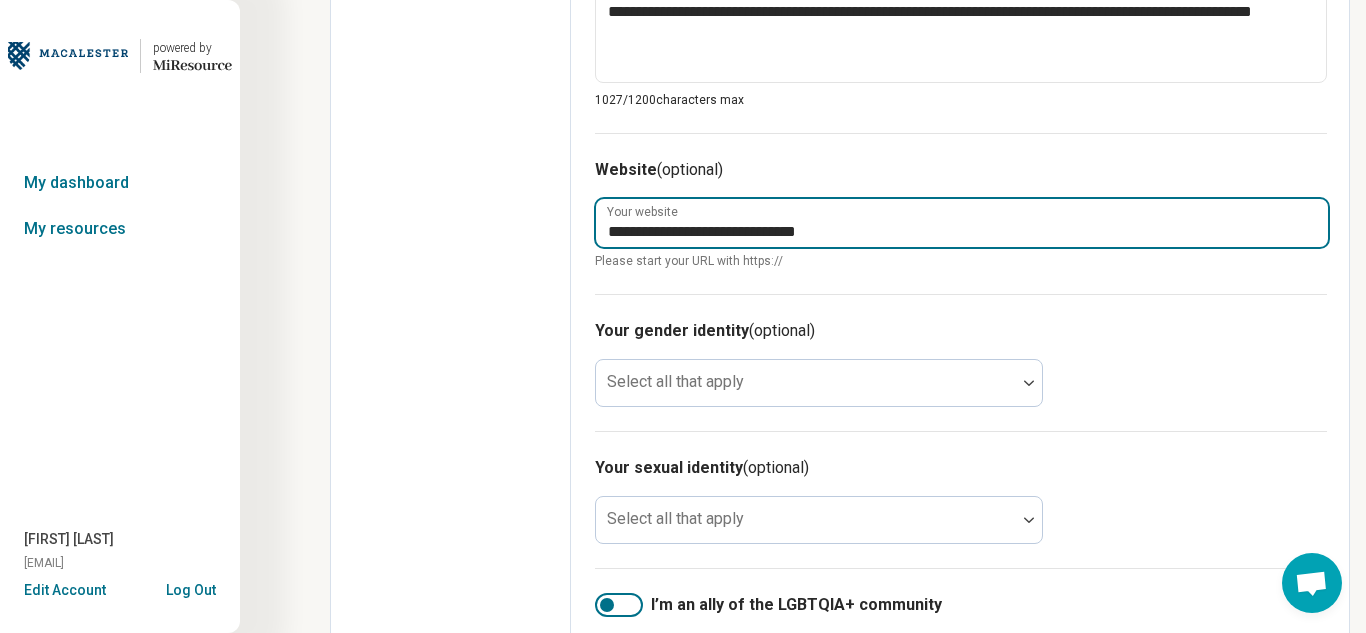 scroll, scrollTop: 1062, scrollLeft: 0, axis: vertical 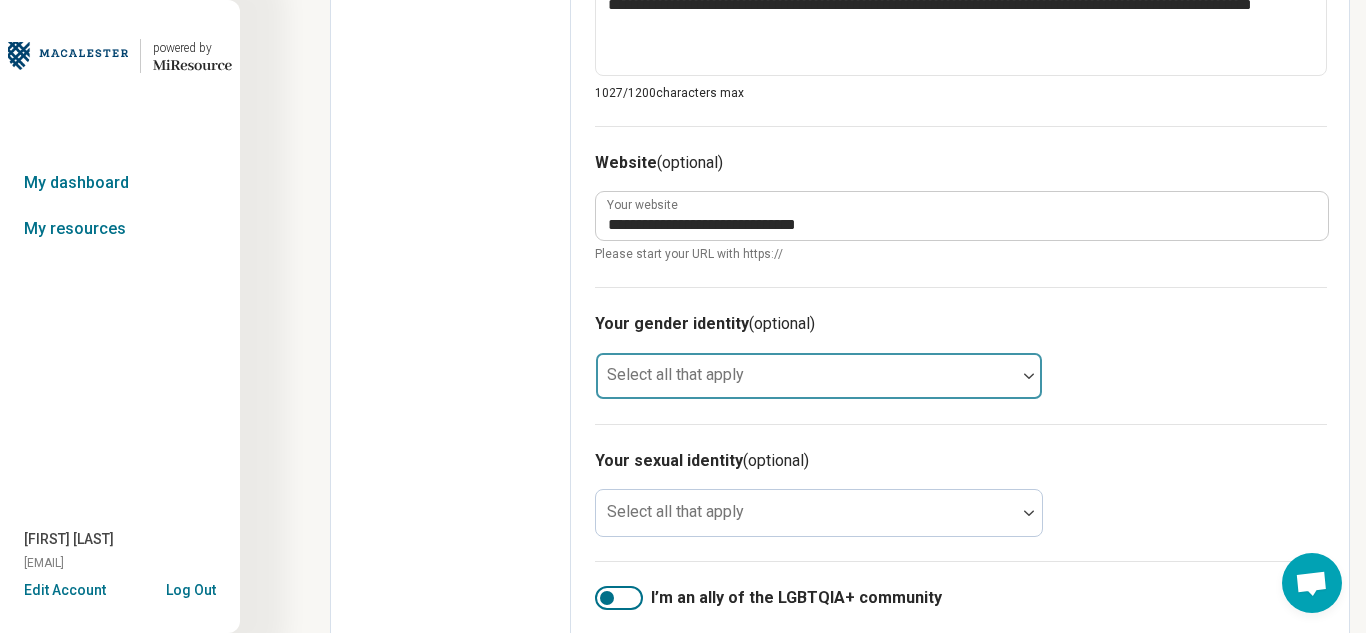 click on "Select all that apply" at bounding box center [819, 376] 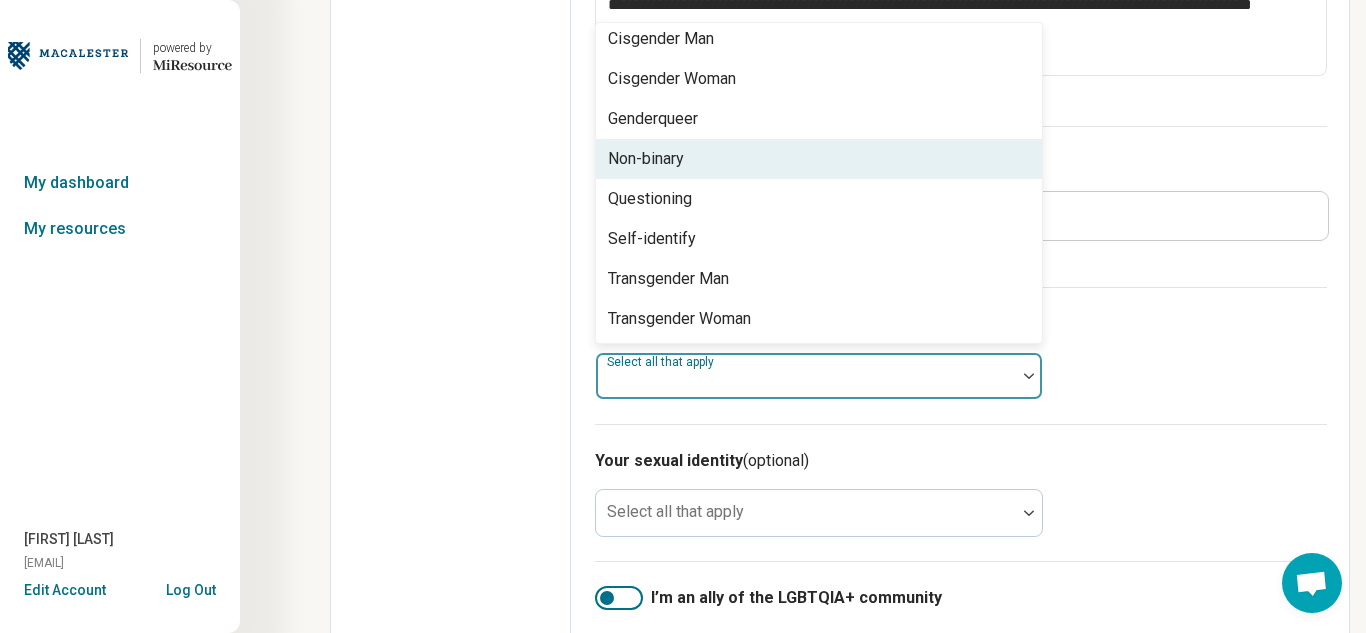 scroll, scrollTop: 0, scrollLeft: 0, axis: both 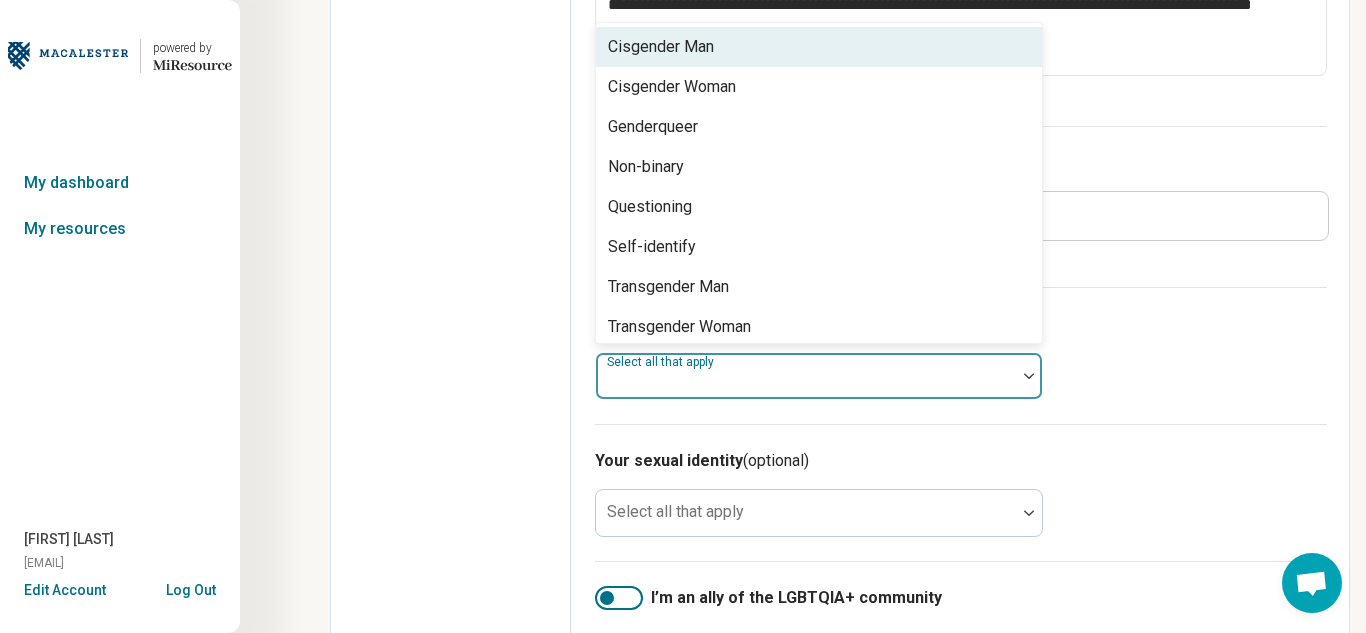 click on "Cisgender Man" at bounding box center [661, 47] 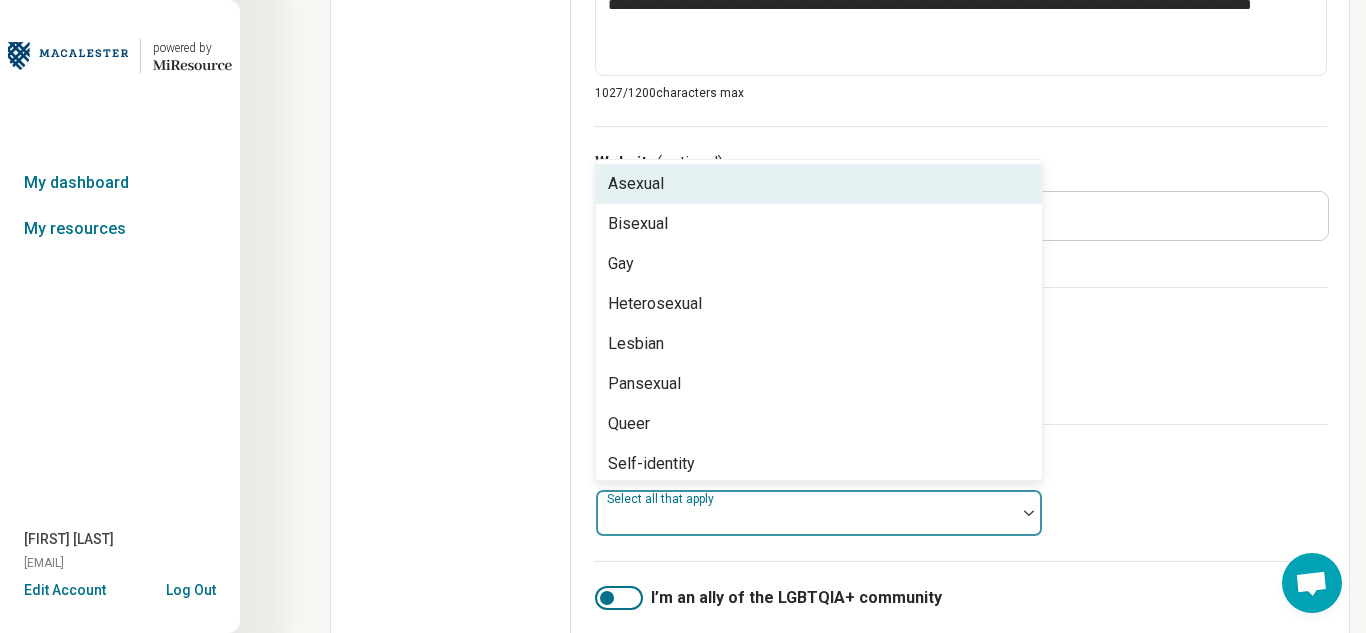 click at bounding box center (806, 513) 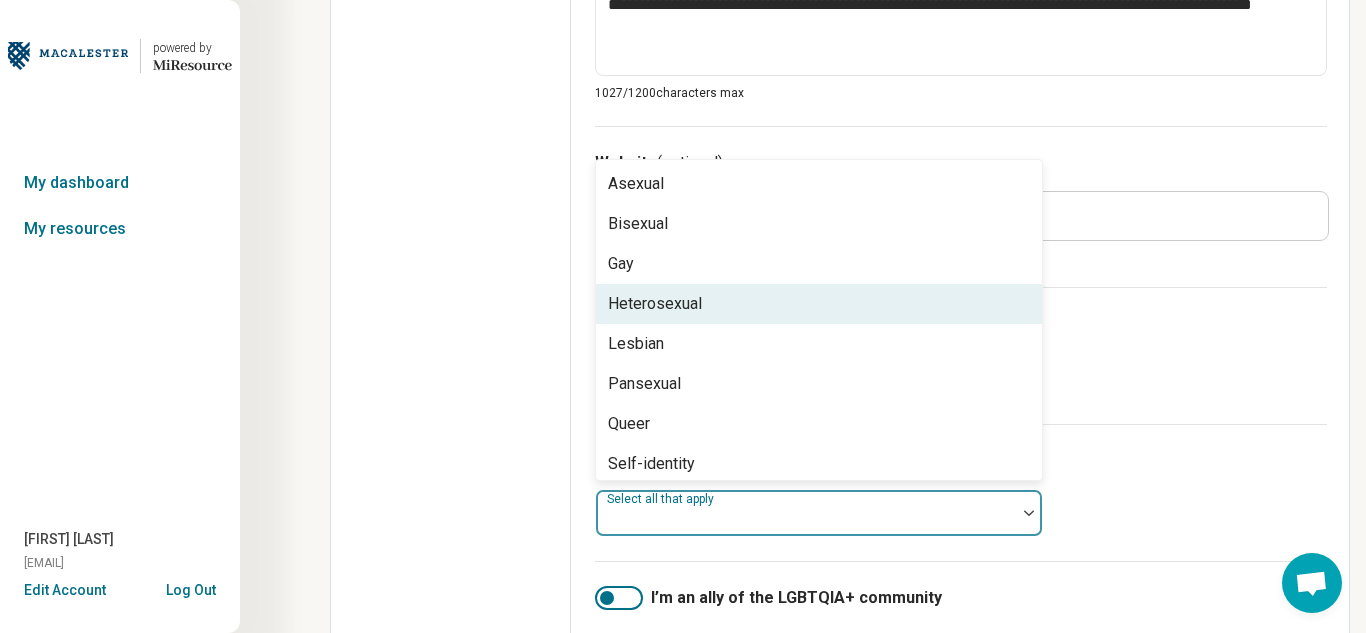 scroll, scrollTop: 8, scrollLeft: 0, axis: vertical 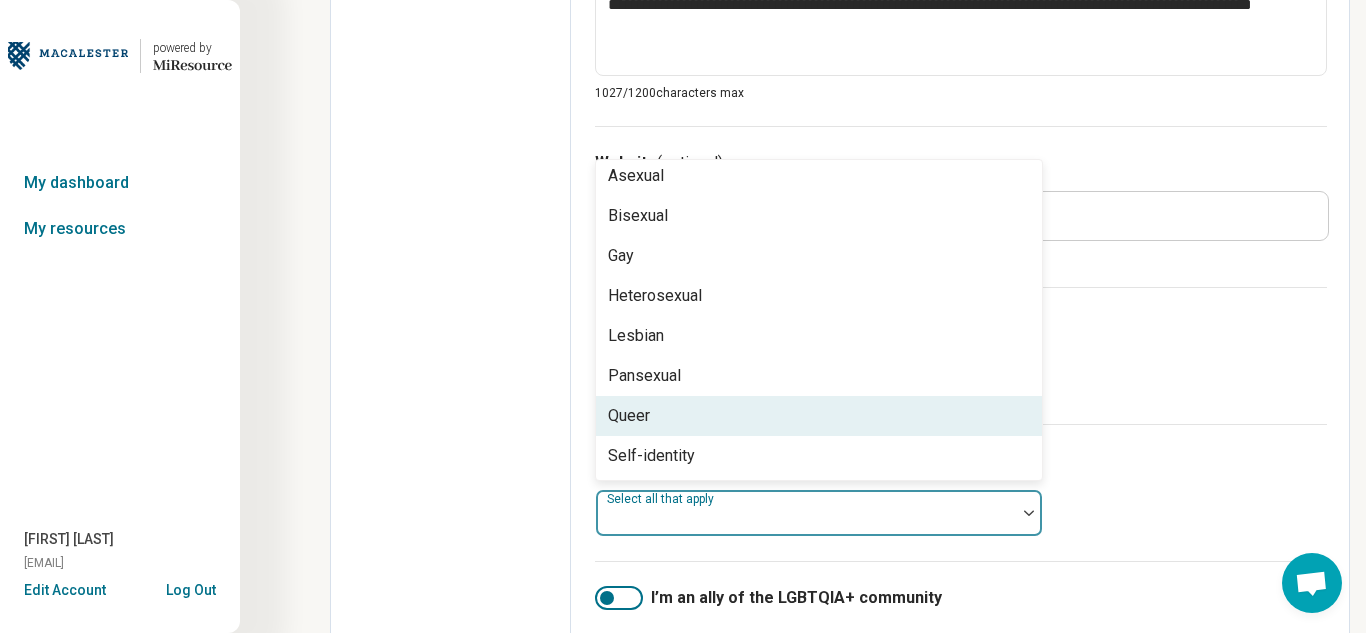 click on "Queer" at bounding box center [819, 416] 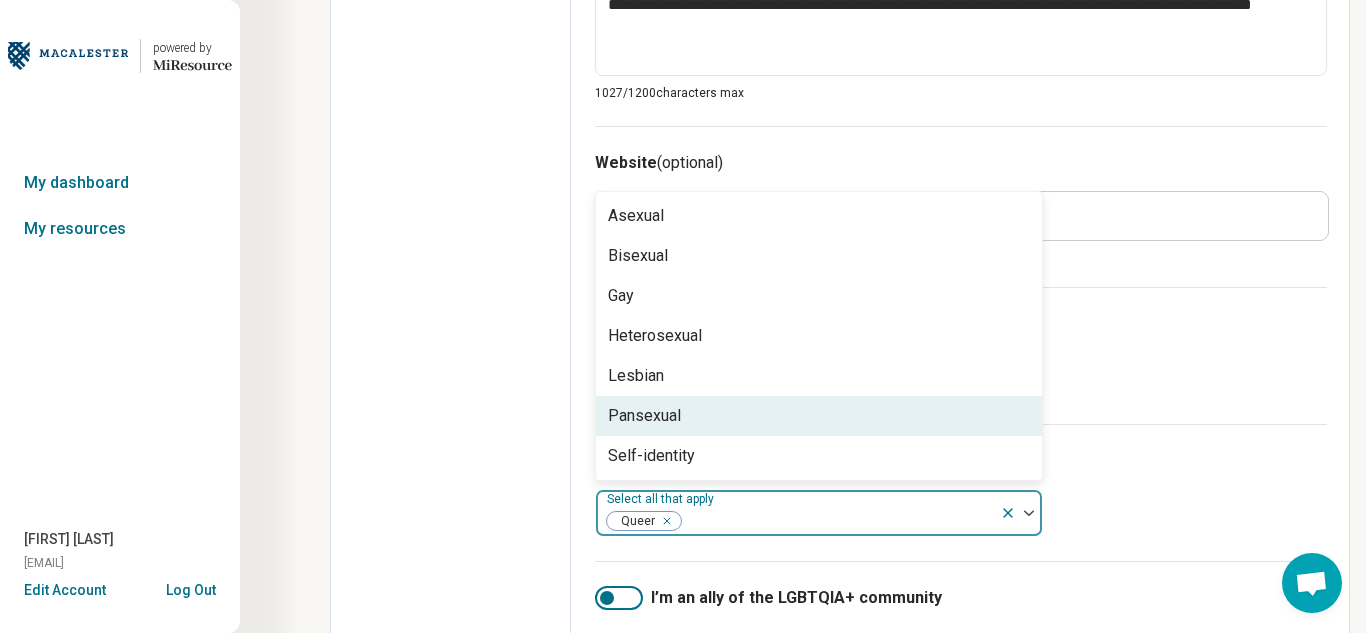 click on "Your sexual identity  (optional) option [NAME], selected. 7 results available. Use Up and Down to choose options, press Enter to select the currently focused option, press Escape to exit the menu, press Tab to select the option and exit the menu. Select all that apply [NAME] Asexual Bisexual Gay Heterosexual Lesbian Pansexual Self-identity" at bounding box center [961, 492] 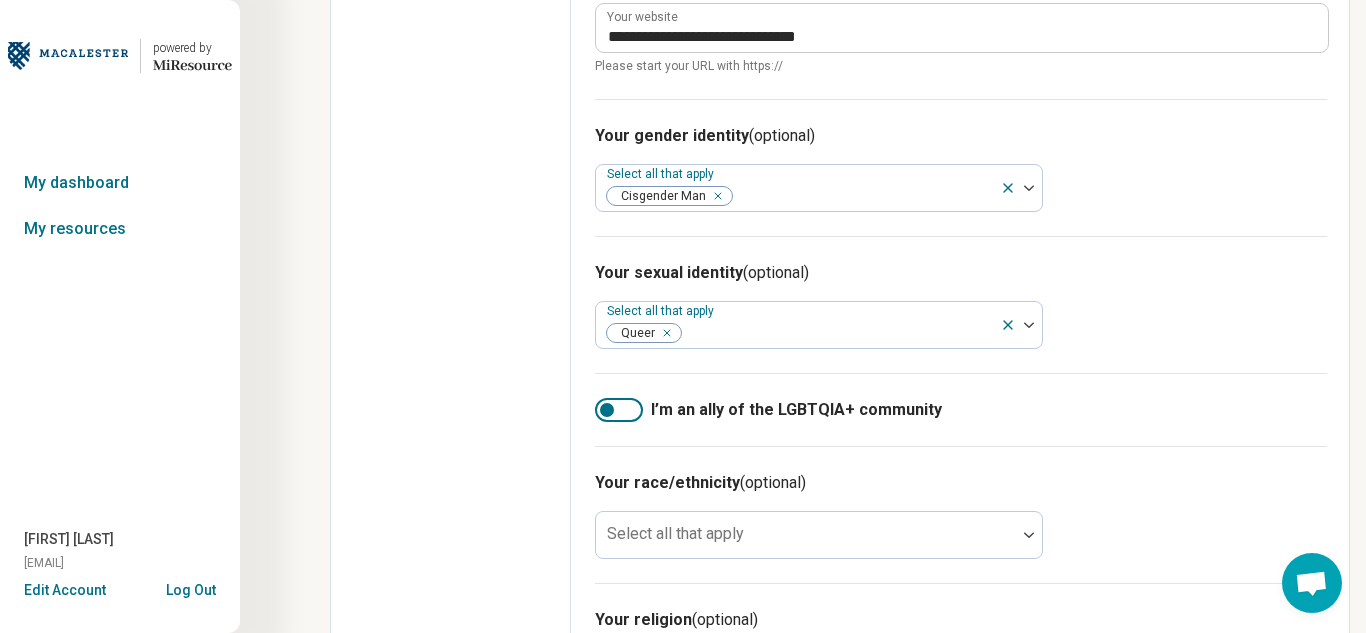 scroll, scrollTop: 1254, scrollLeft: 0, axis: vertical 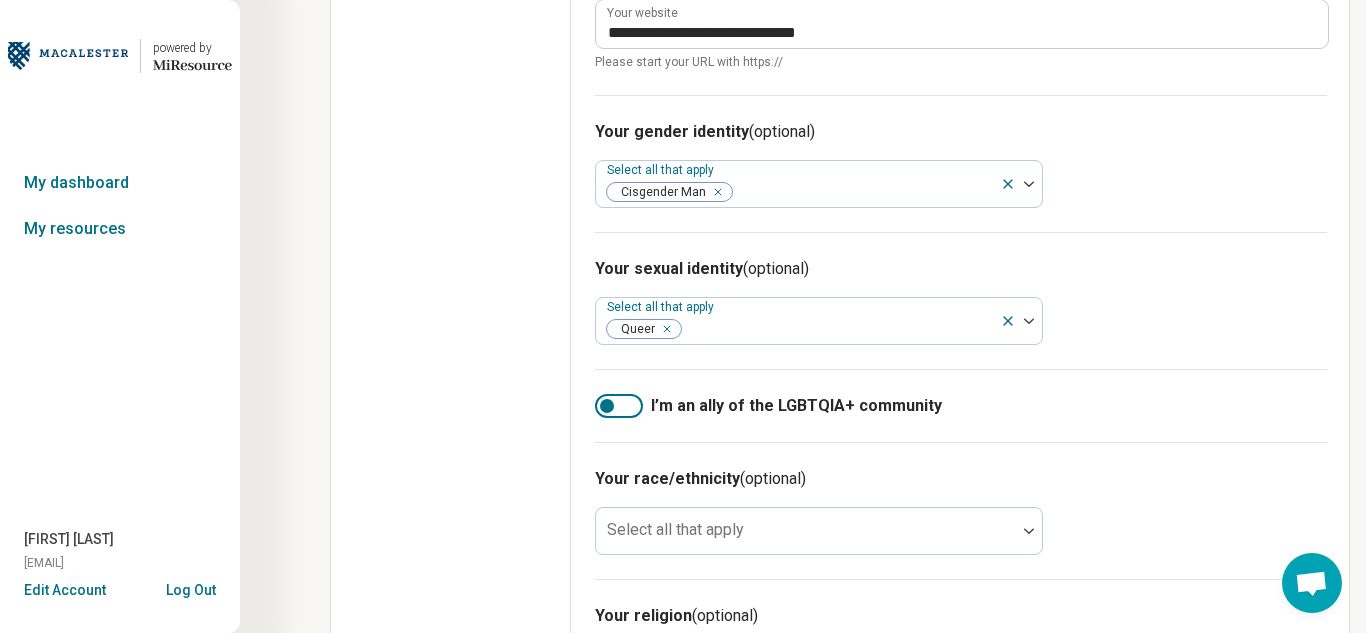 click at bounding box center [619, 406] 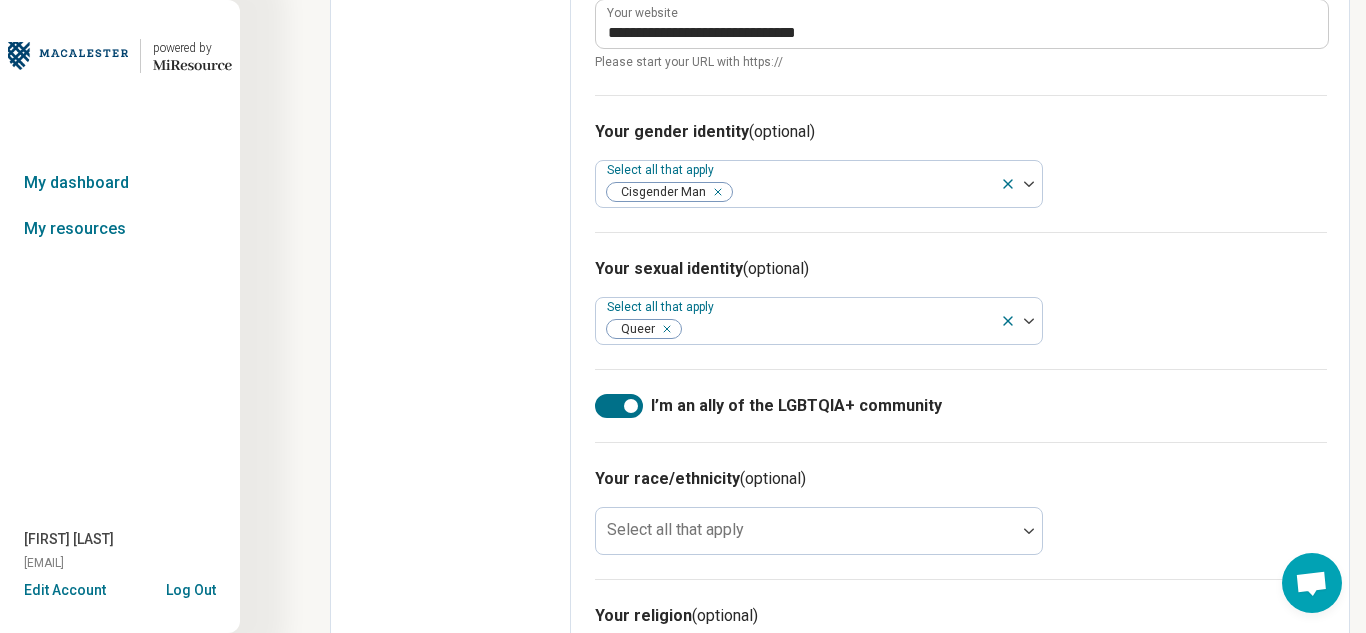 scroll, scrollTop: 1360, scrollLeft: 0, axis: vertical 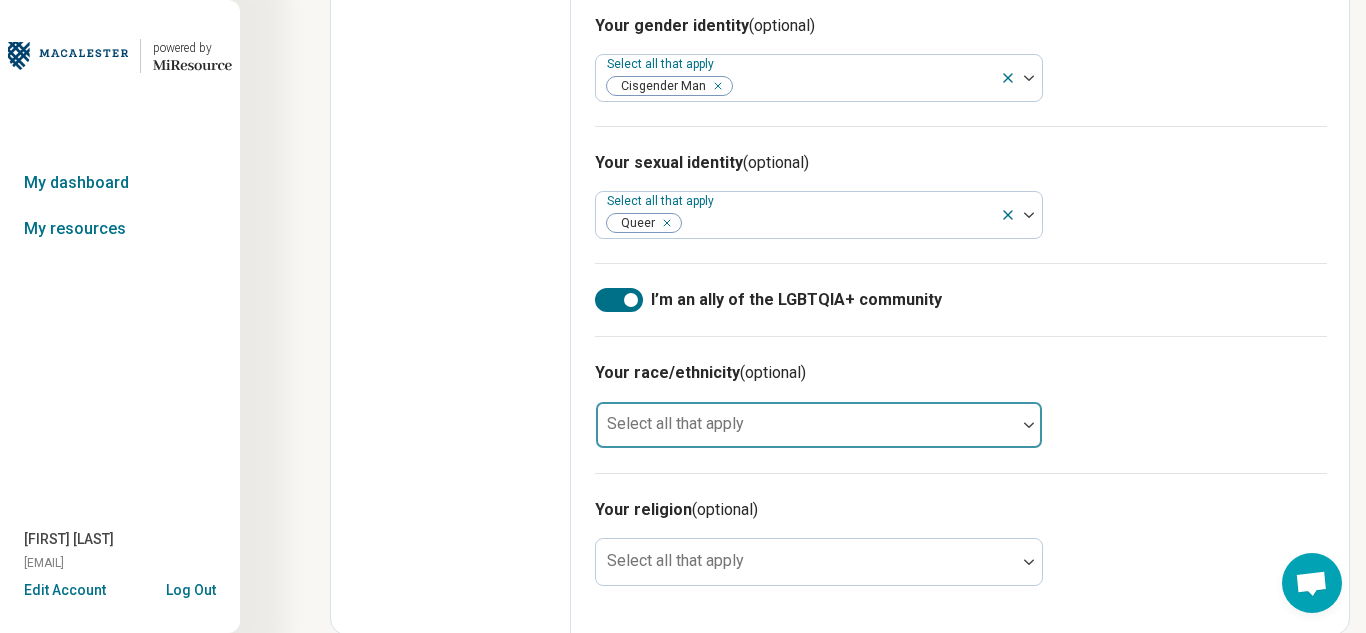 click at bounding box center (806, 433) 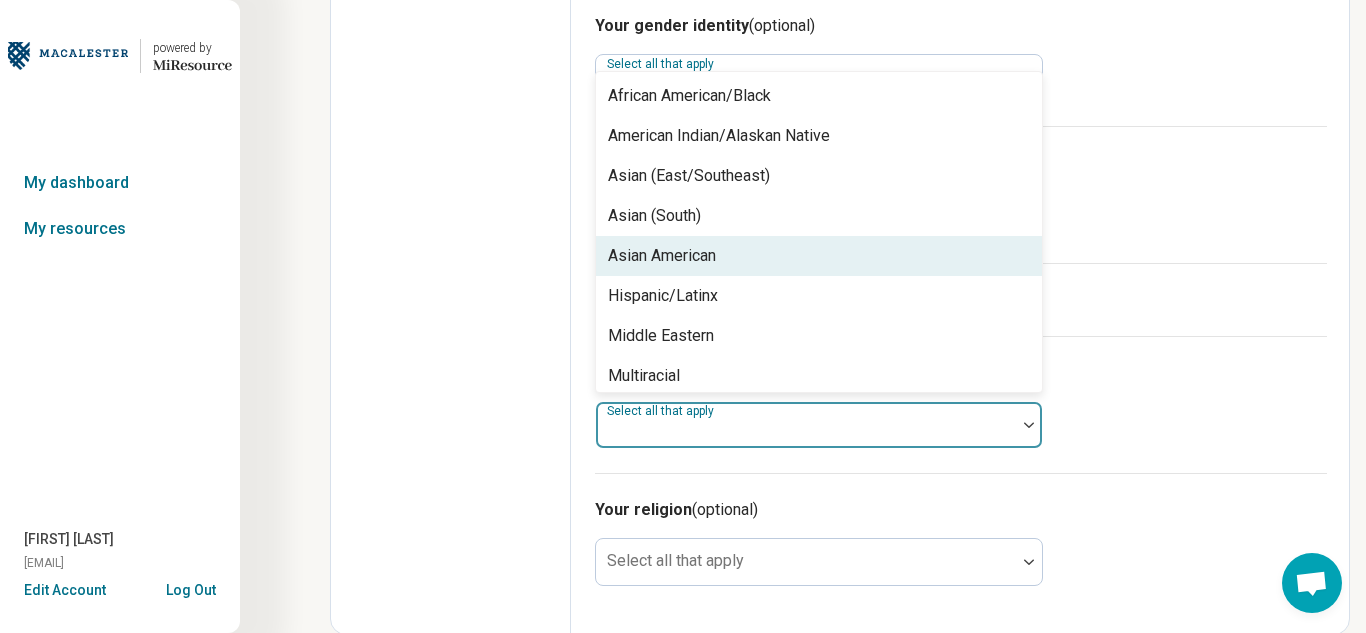 scroll, scrollTop: 128, scrollLeft: 0, axis: vertical 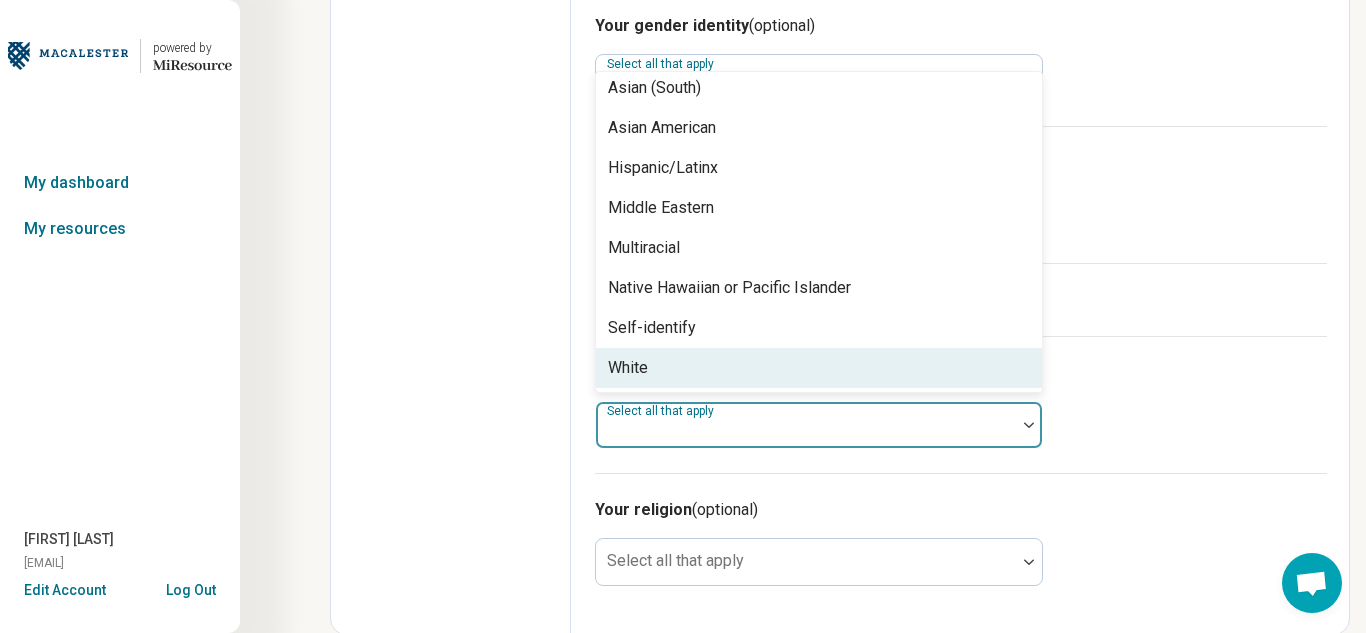 click on "White" at bounding box center (819, 368) 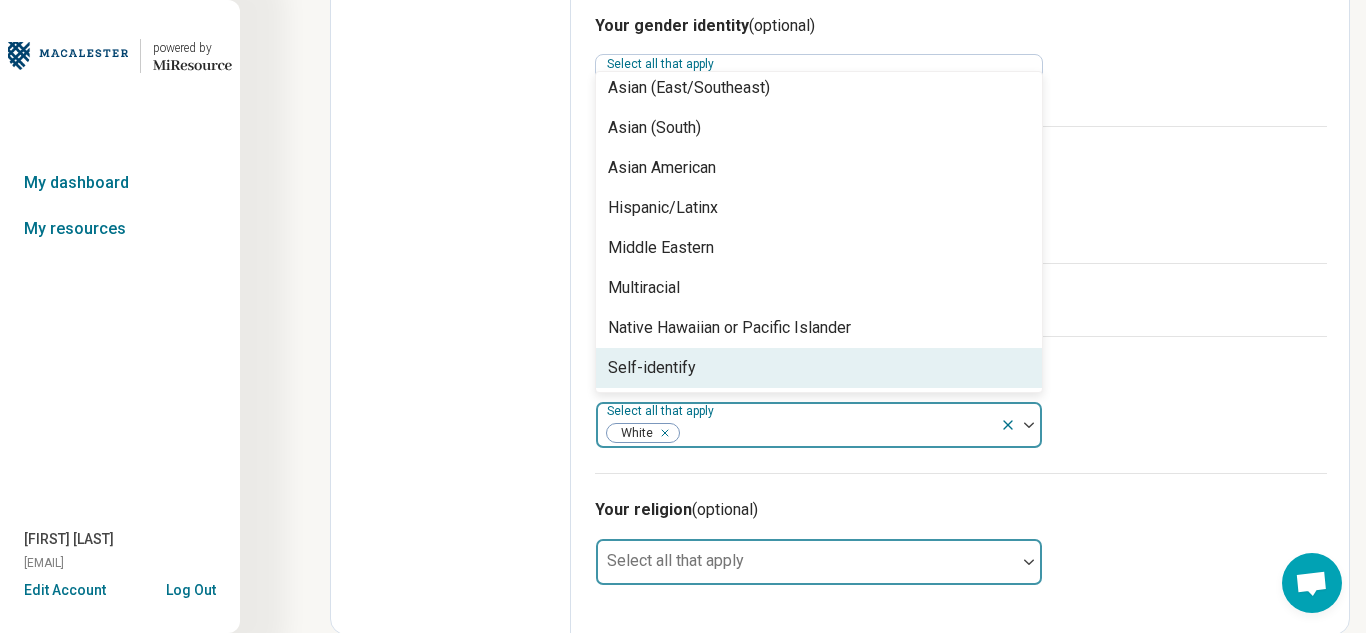 click at bounding box center (806, 570) 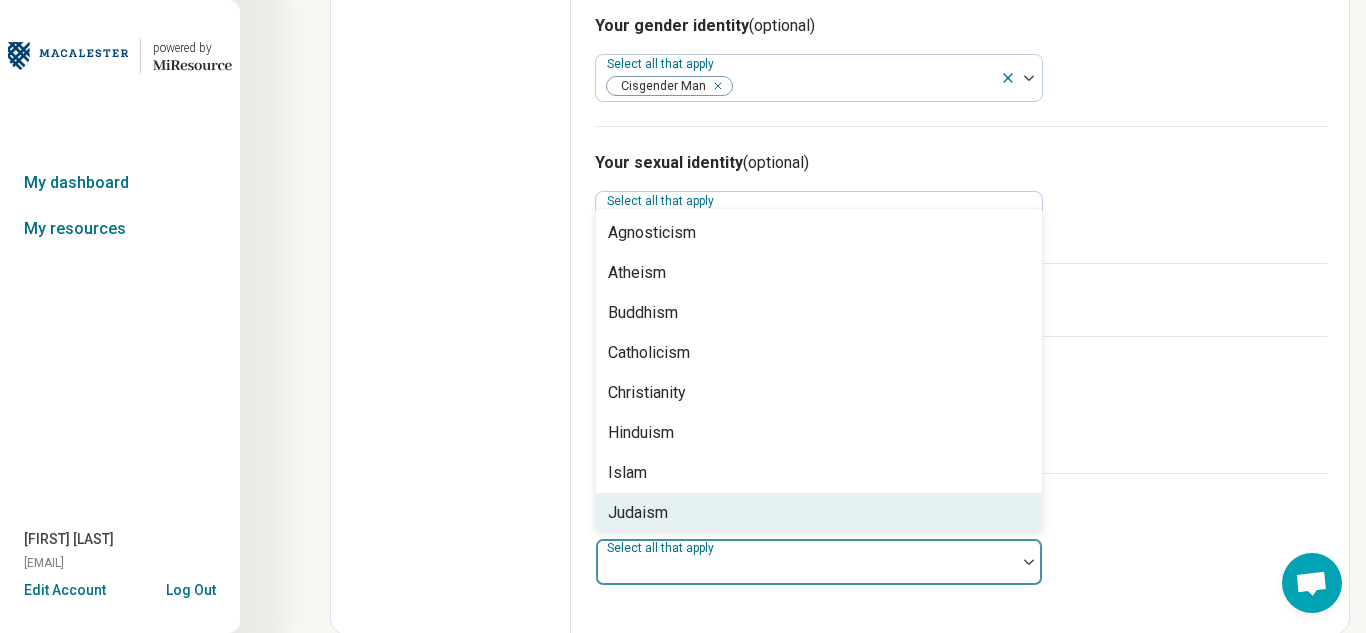 click on "Your religion  (optional) 15 results available. Use Up and Down to choose options, press Enter to select the currently focused option, press Escape to exit the menu, press Tab to select the option and exit the menu. Select all that apply Agnosticism Atheism Buddhism Catholicism Christianity Hinduism Islam Judaism Not specified Self-identify Shintoism Sikhism Spiritual, not religious Taoism Unaffiliated: secular/nonreligious/agnostic/atheist" at bounding box center (961, 541) 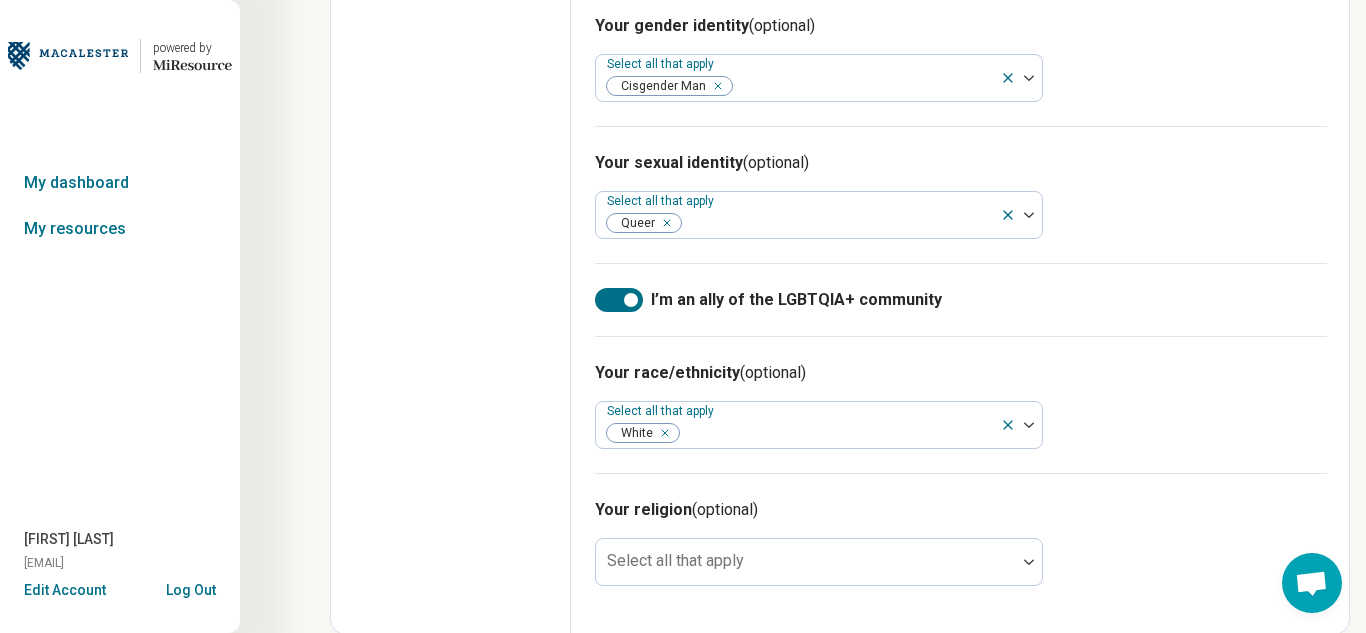 scroll, scrollTop: 0, scrollLeft: 0, axis: both 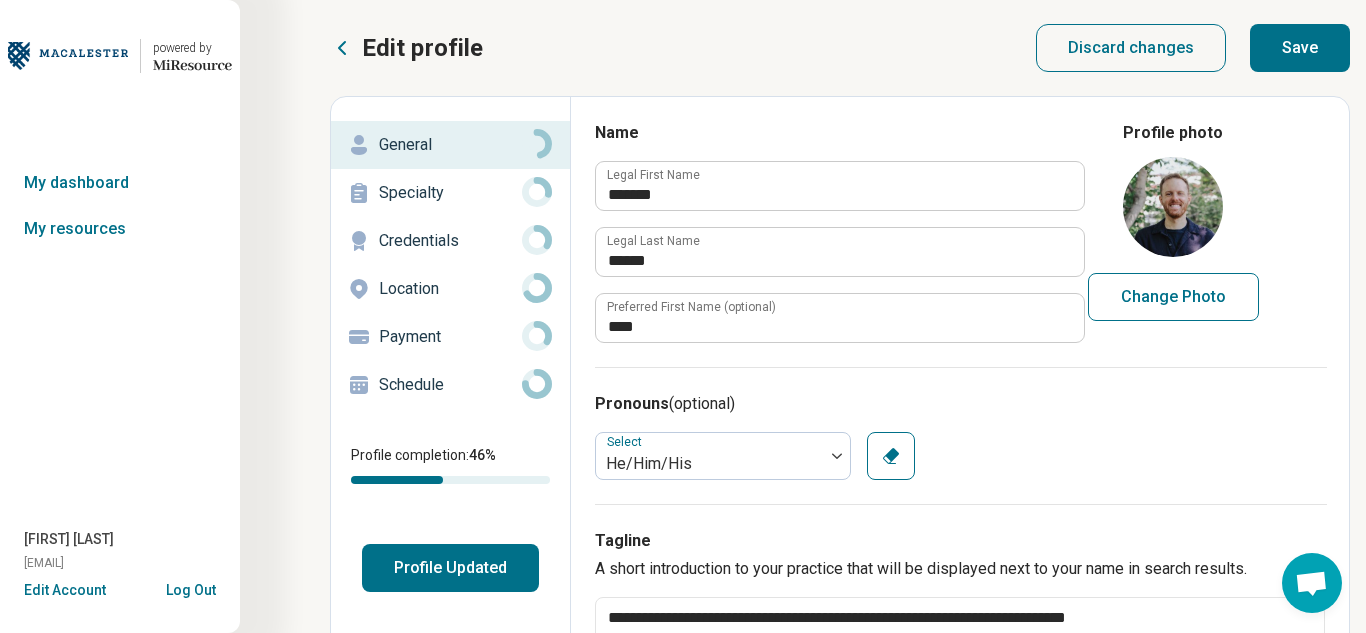 click on "Save" at bounding box center [1300, 48] 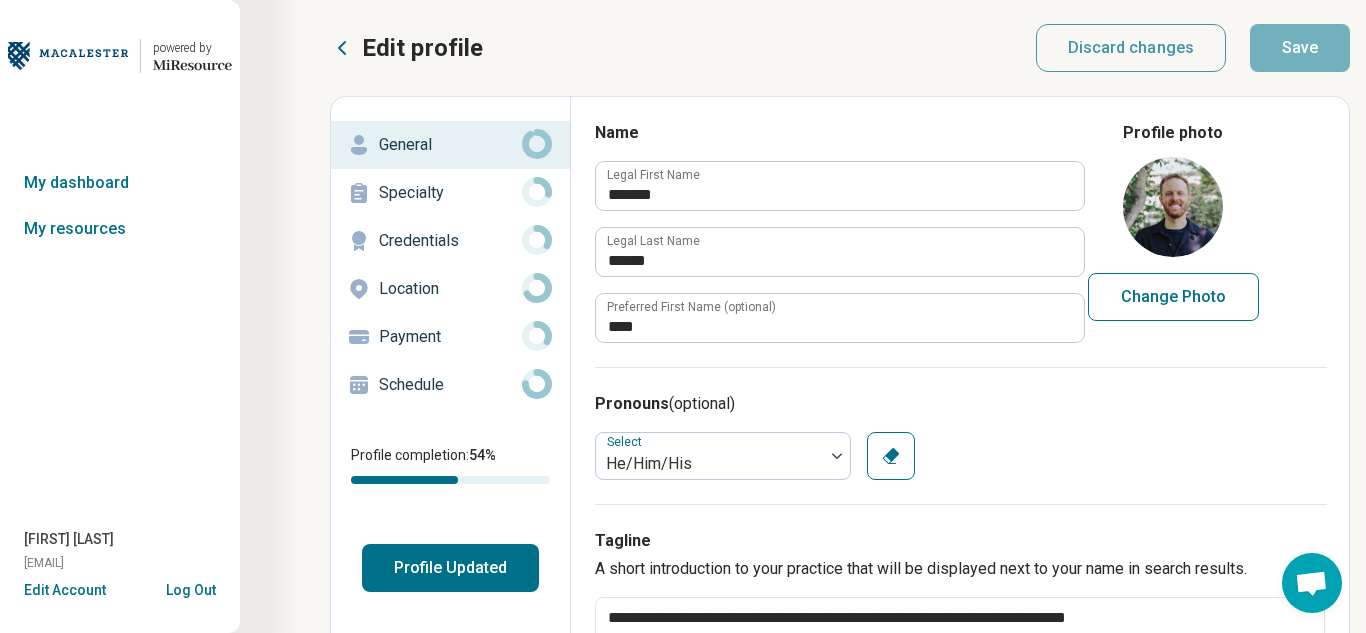click on "Specialty" at bounding box center [450, 193] 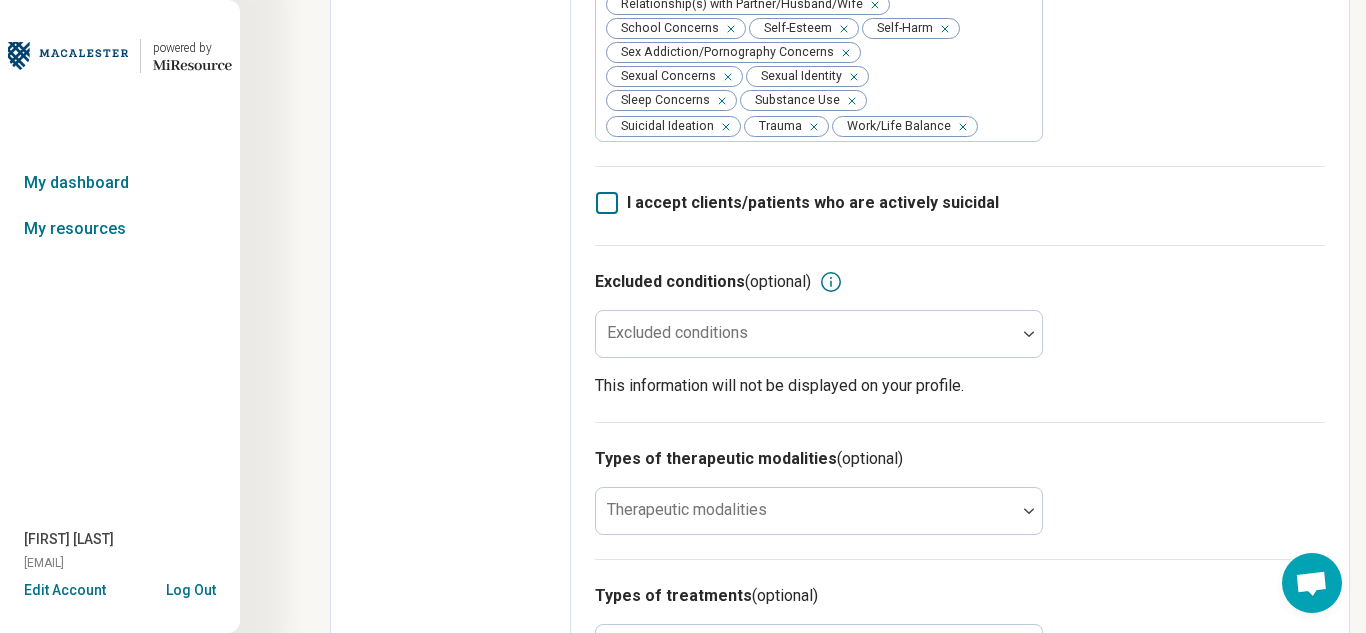 scroll, scrollTop: 645, scrollLeft: 0, axis: vertical 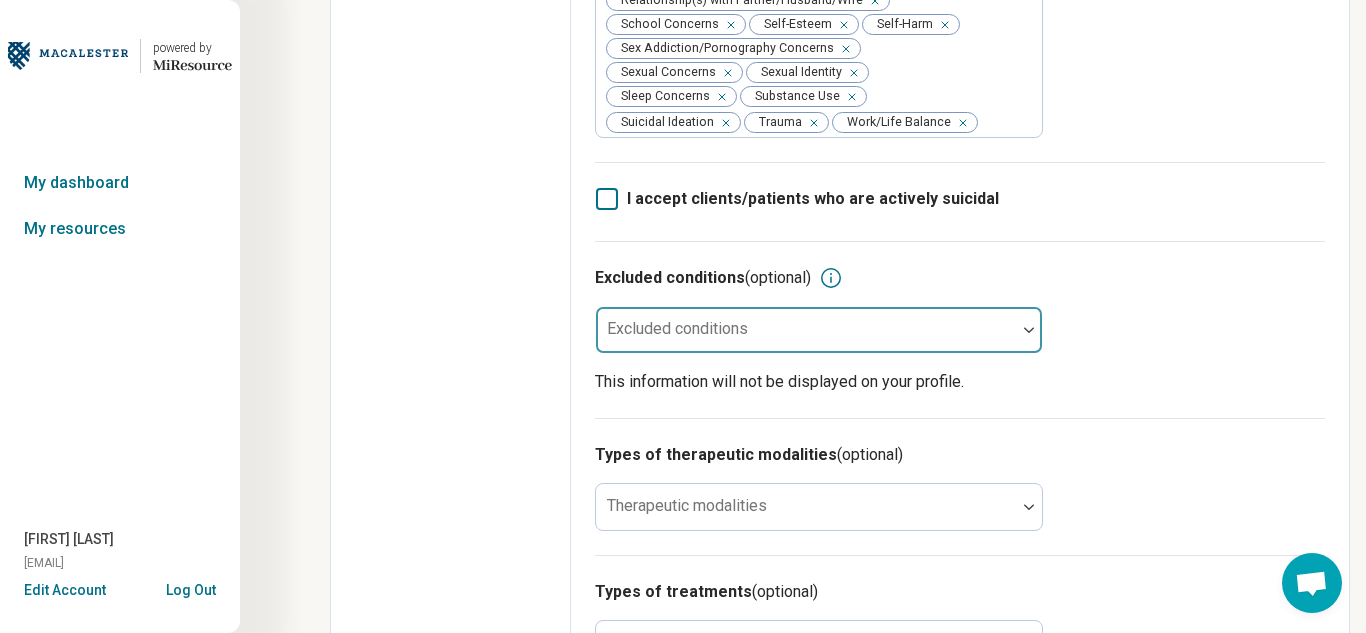 click at bounding box center (806, 338) 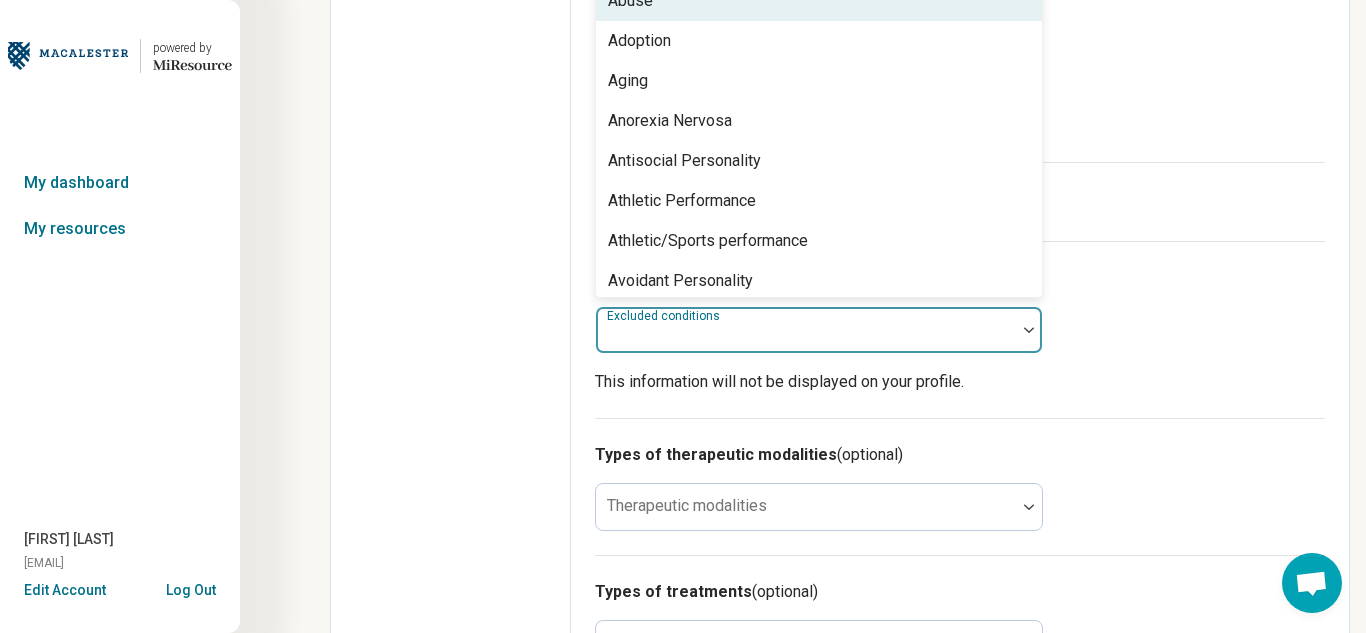 scroll, scrollTop: 613, scrollLeft: 0, axis: vertical 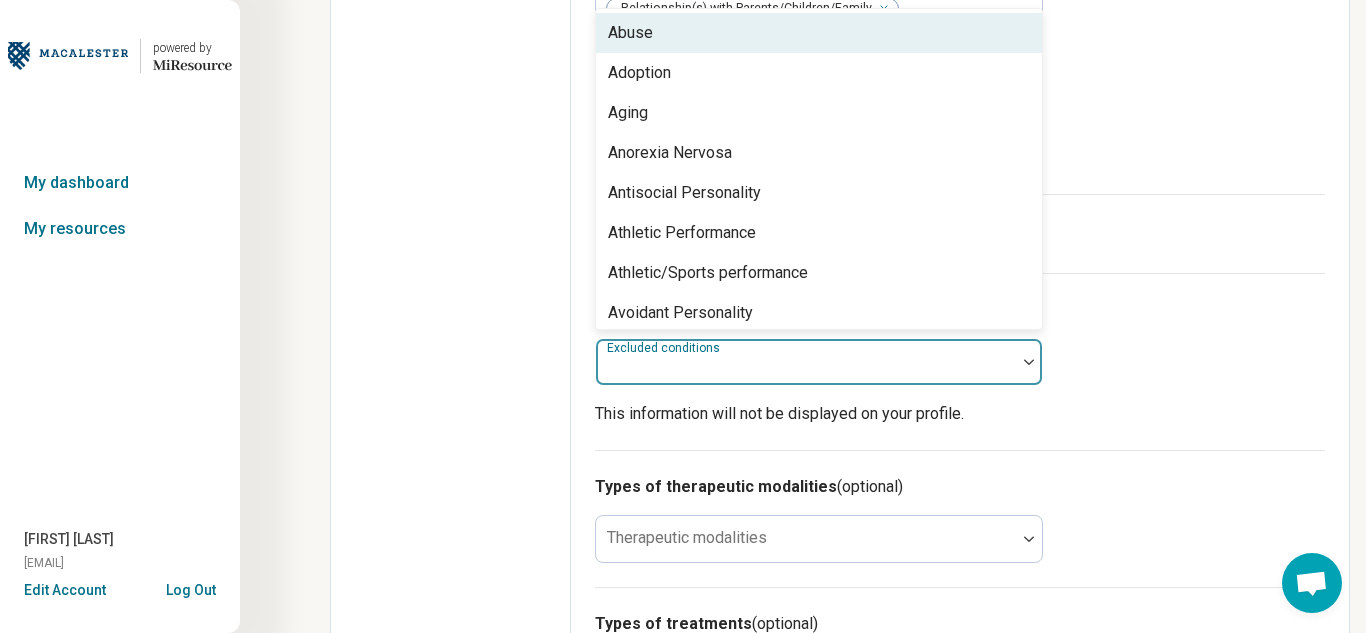 click on "Abuse" at bounding box center [819, 33] 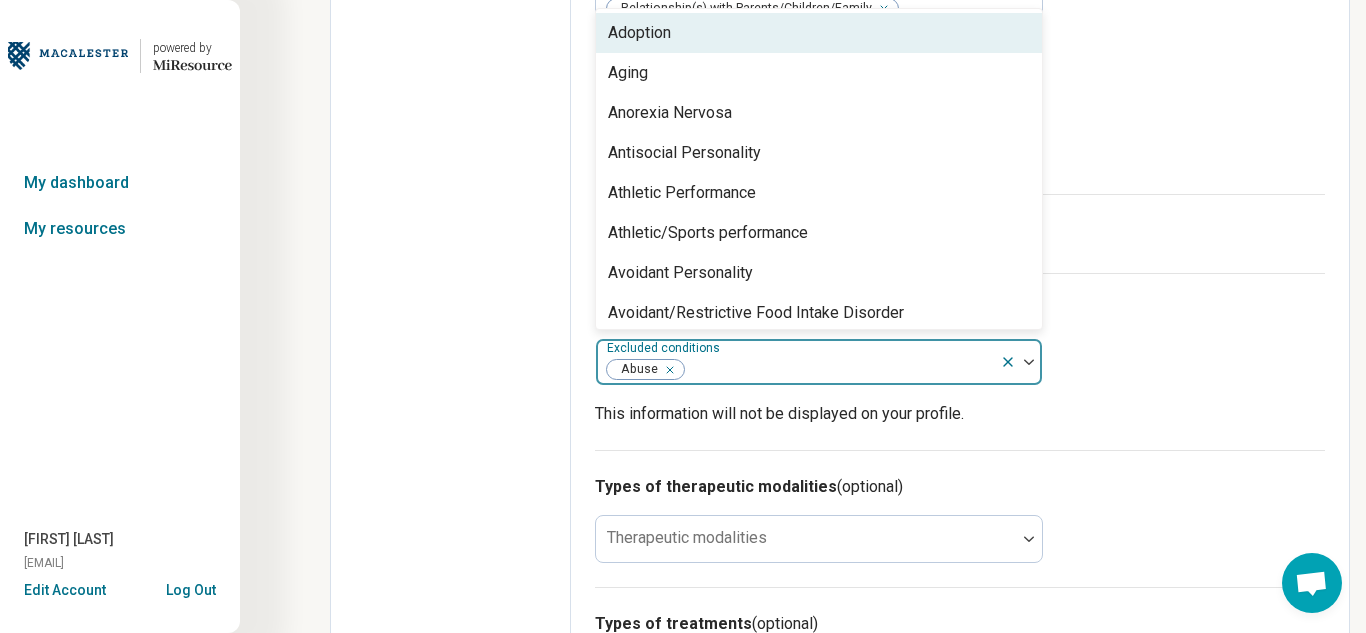 click on "Adoption" at bounding box center (819, 33) 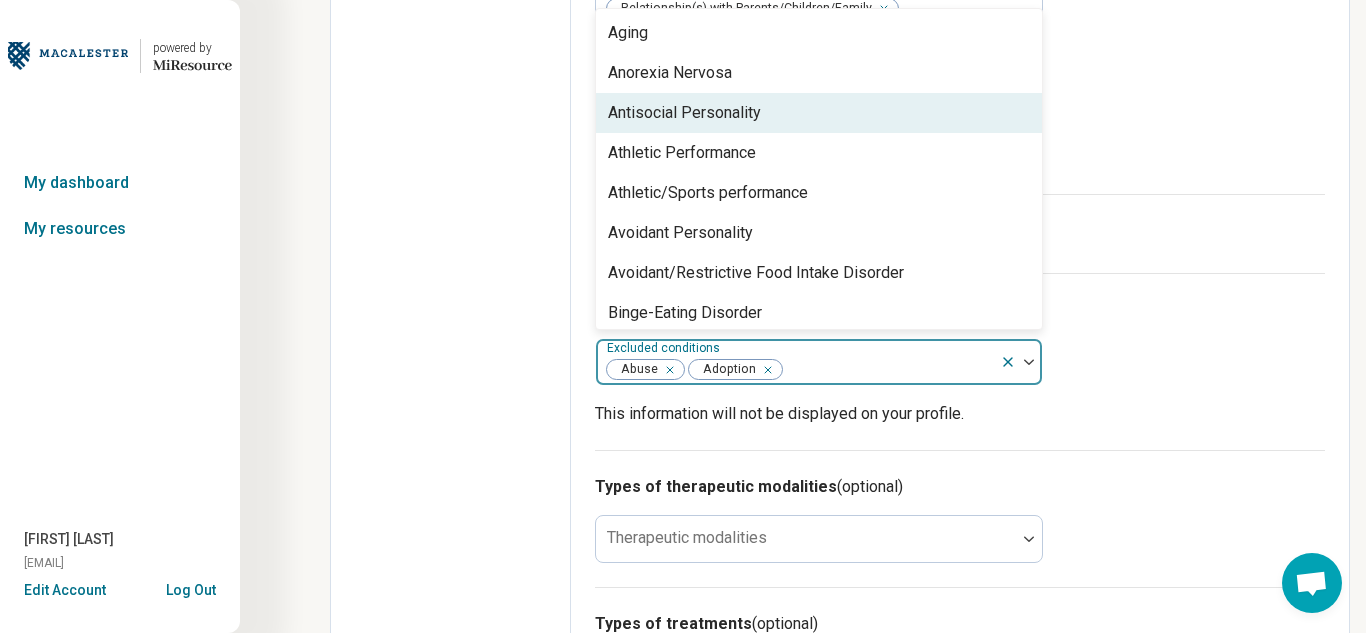 click on "Antisocial Personality" at bounding box center [684, 113] 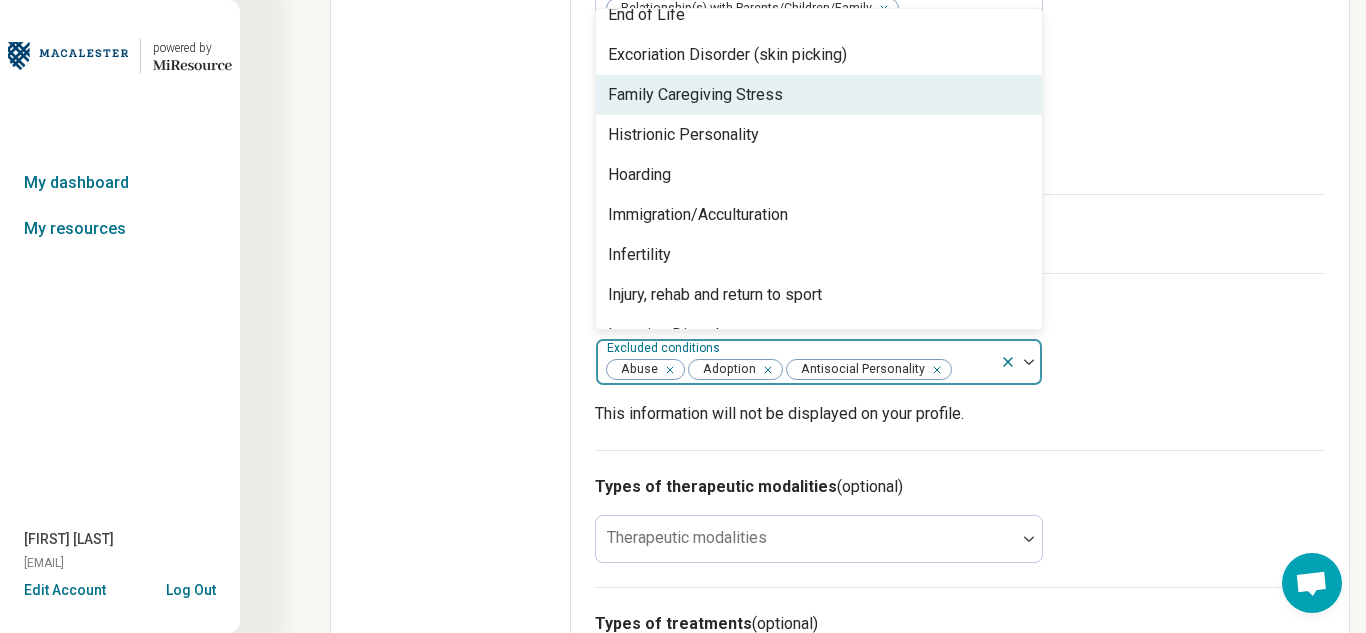 scroll, scrollTop: 620, scrollLeft: 0, axis: vertical 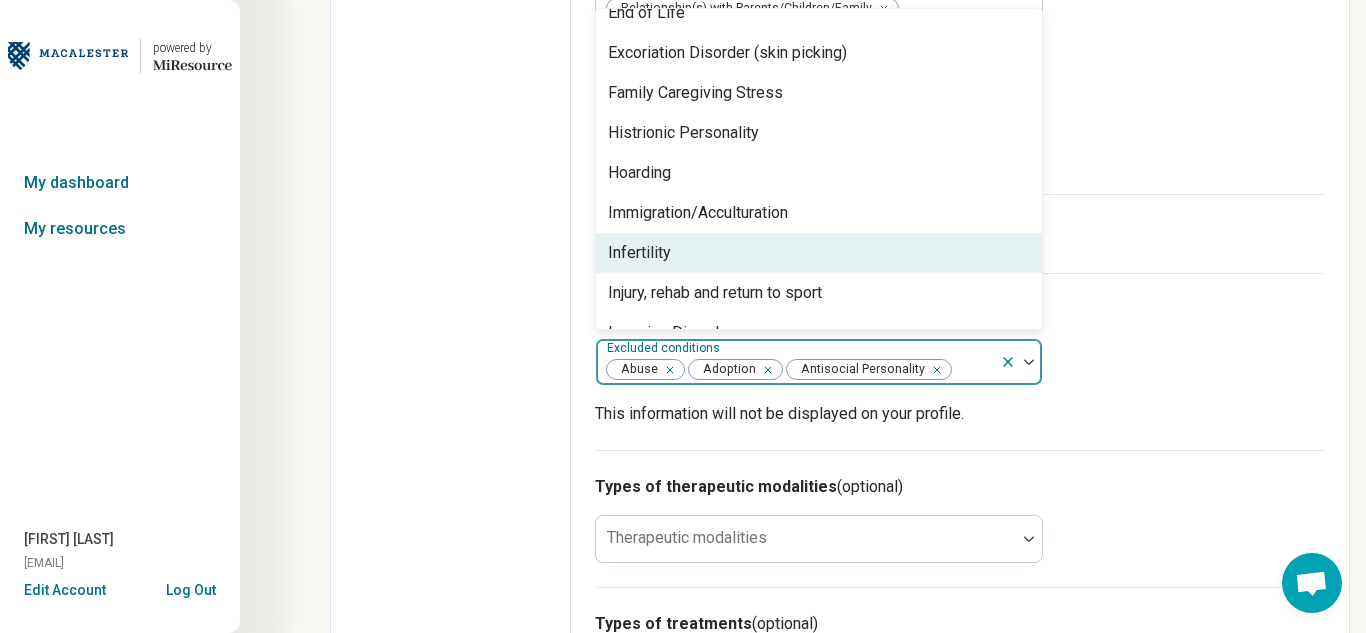 click on "Infertility" at bounding box center (819, 253) 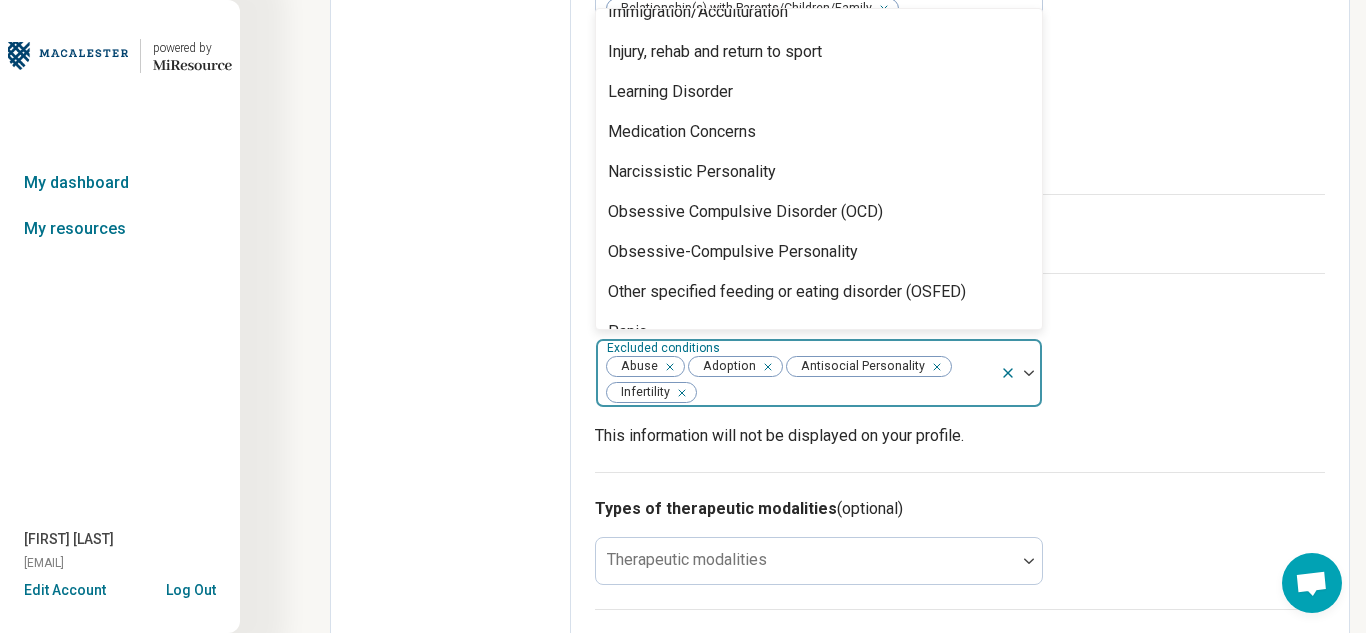 scroll, scrollTop: 822, scrollLeft: 0, axis: vertical 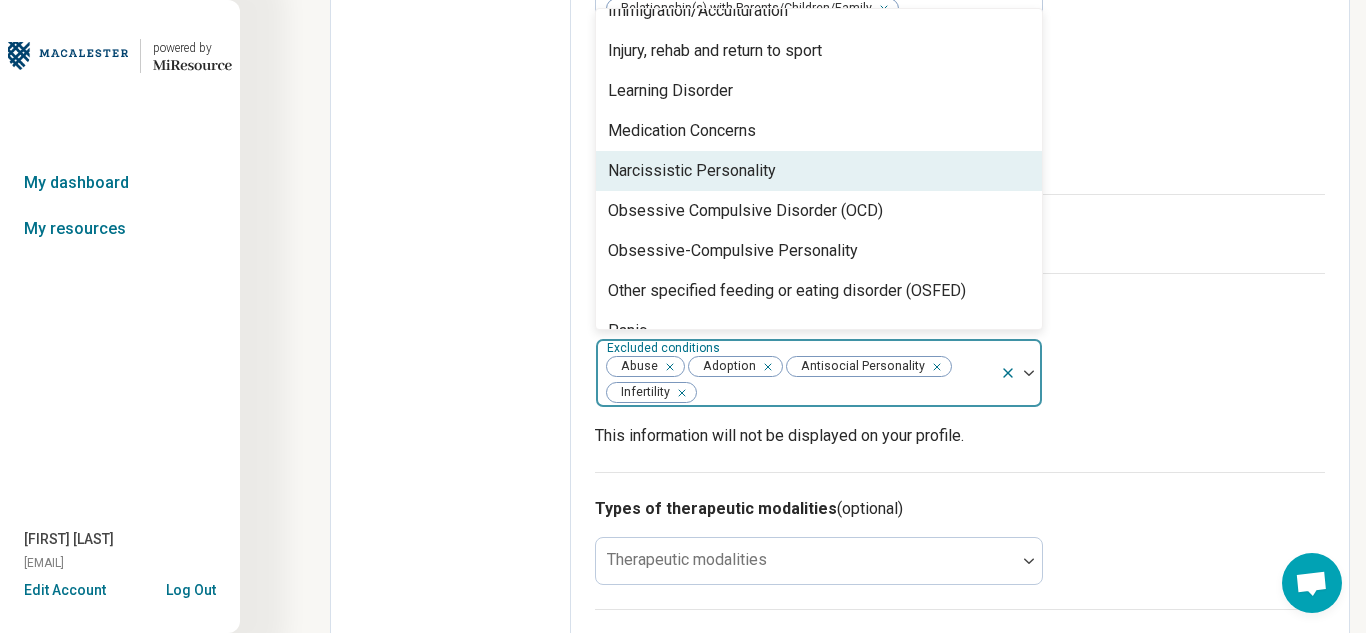 click on "Narcissistic Personality" at bounding box center (692, 171) 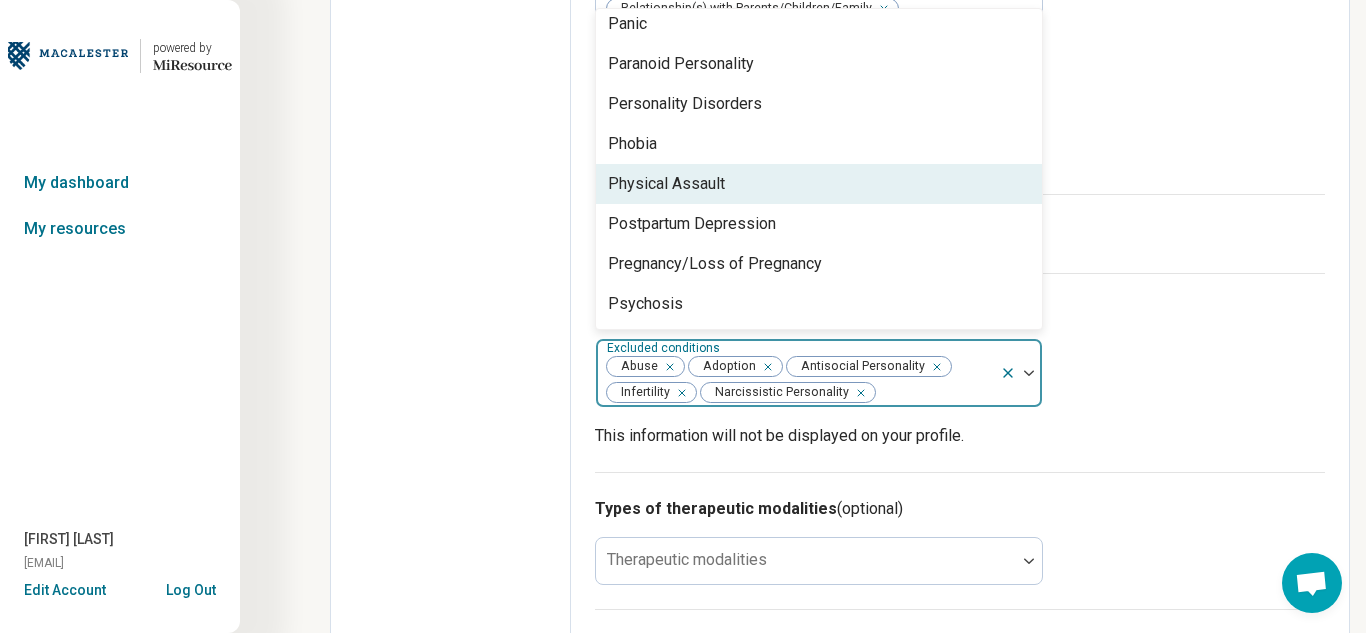 scroll, scrollTop: 1091, scrollLeft: 0, axis: vertical 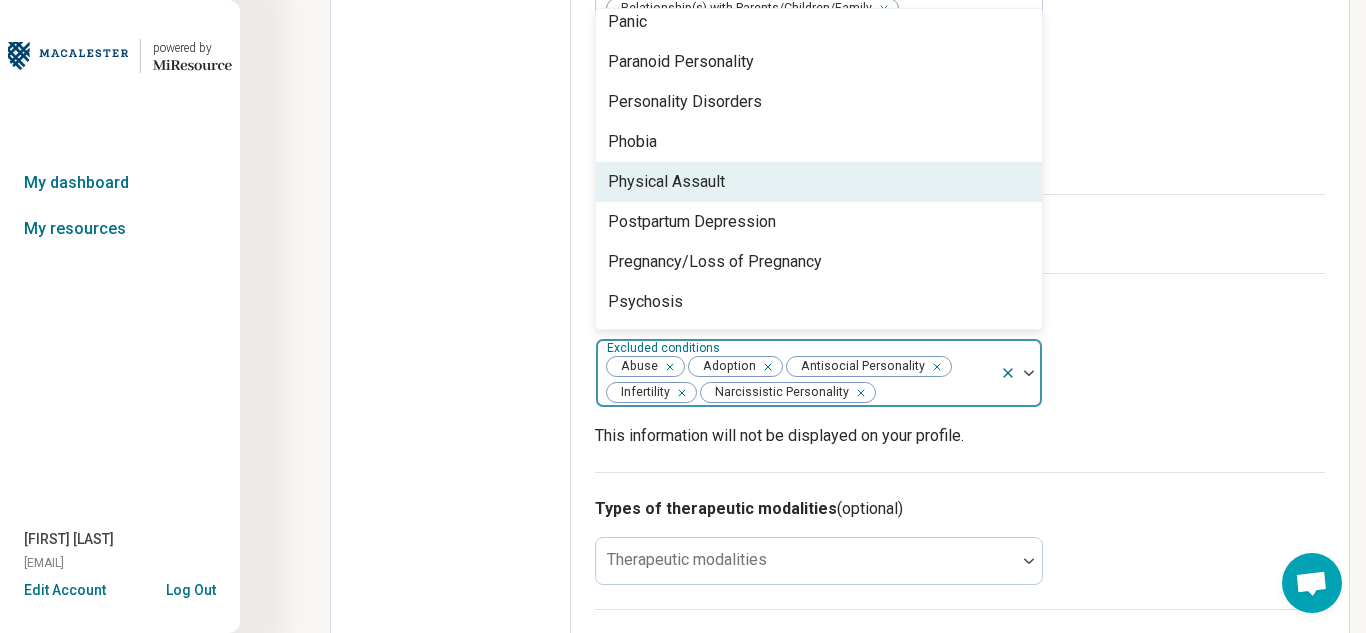 click on "Physical Assault" at bounding box center [666, 182] 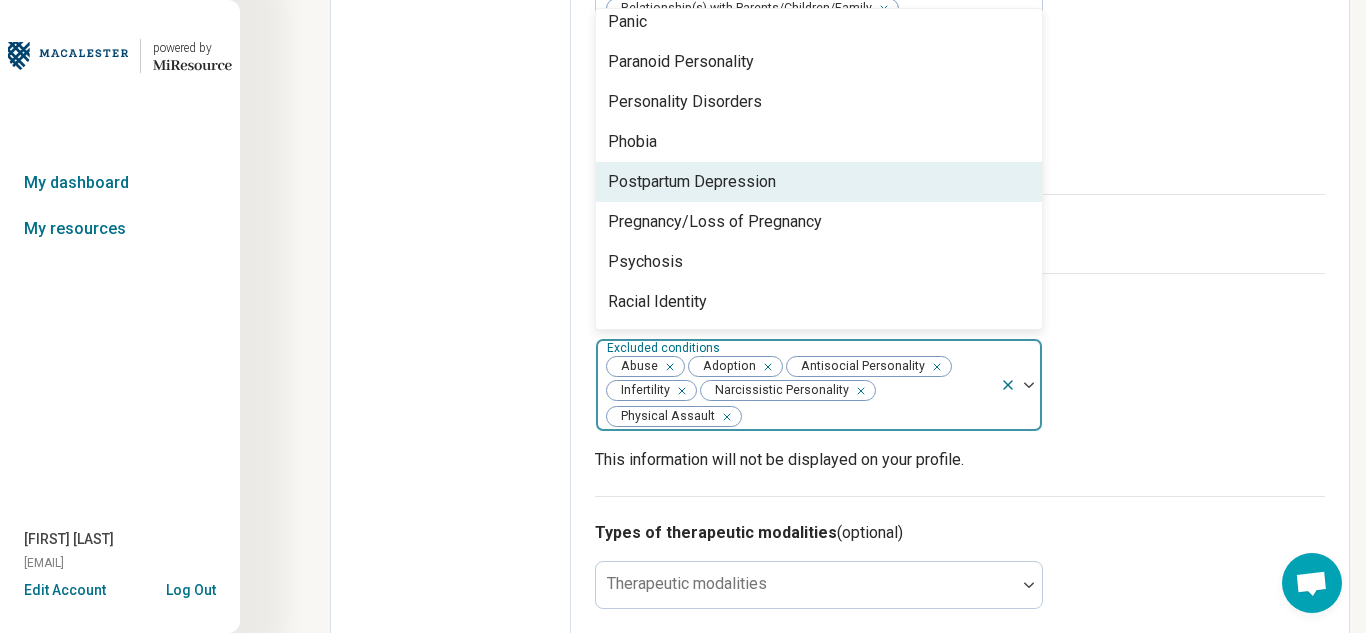 click on "Postpartum Depression" at bounding box center (692, 182) 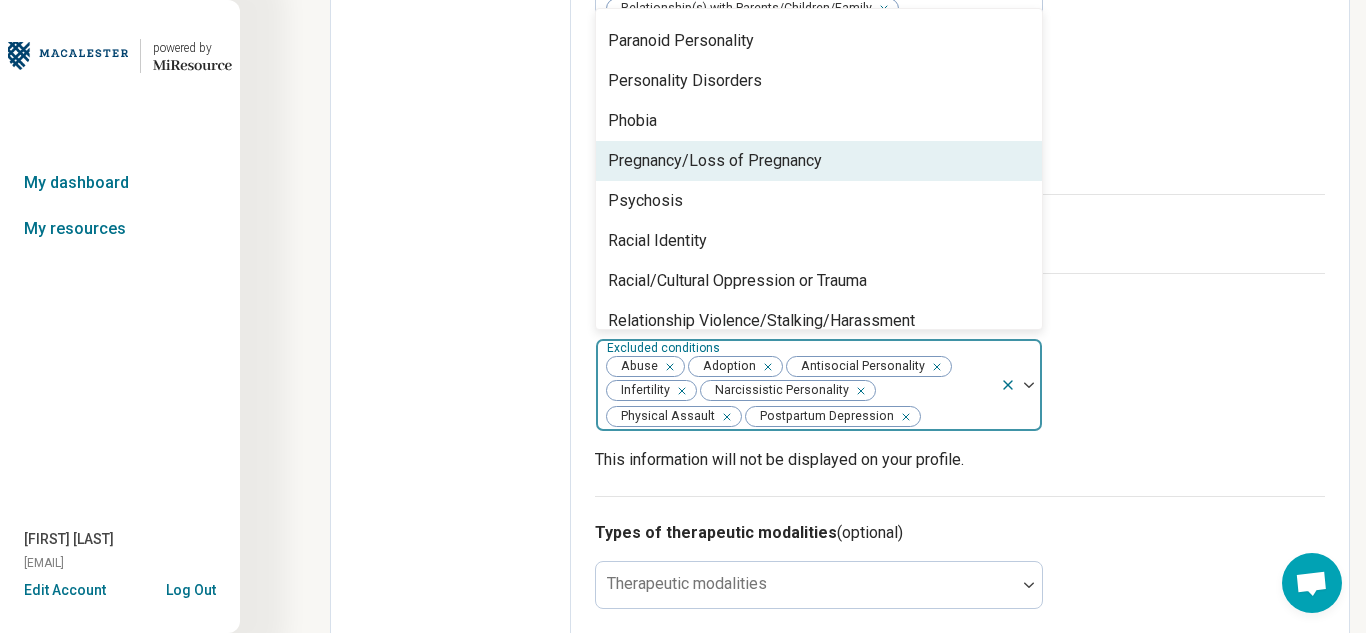 scroll, scrollTop: 1115, scrollLeft: 0, axis: vertical 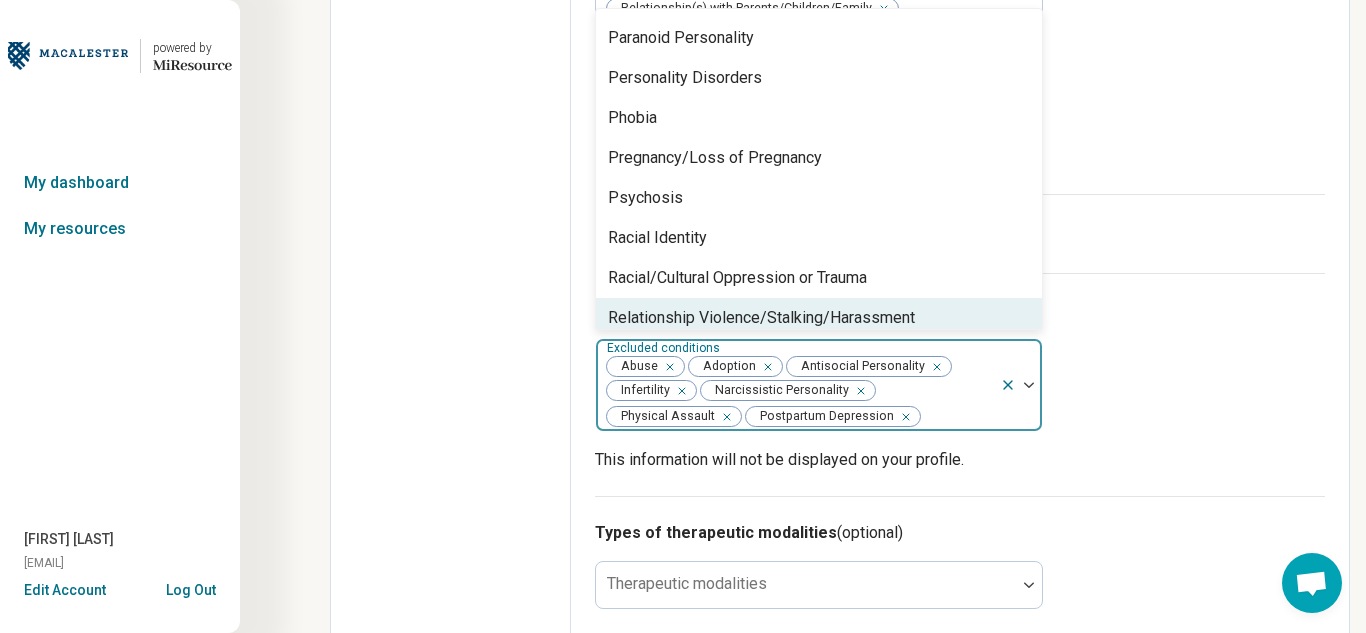 click at bounding box center (902, 417) 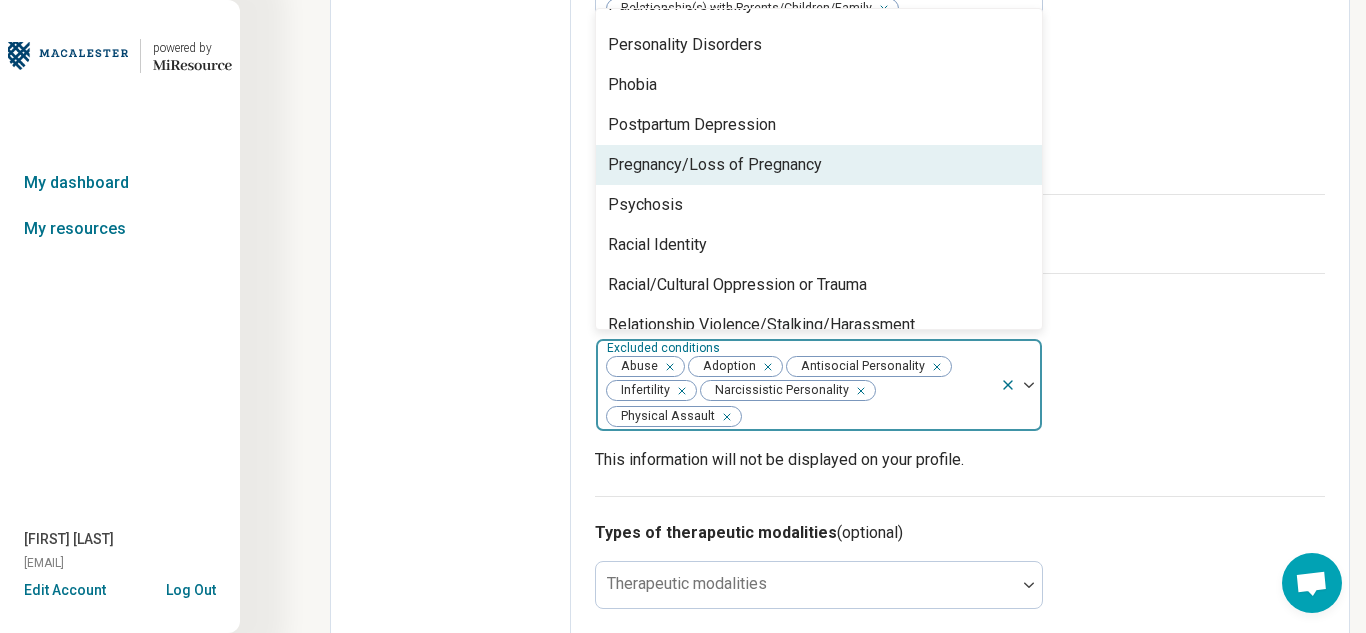 scroll, scrollTop: 1152, scrollLeft: 0, axis: vertical 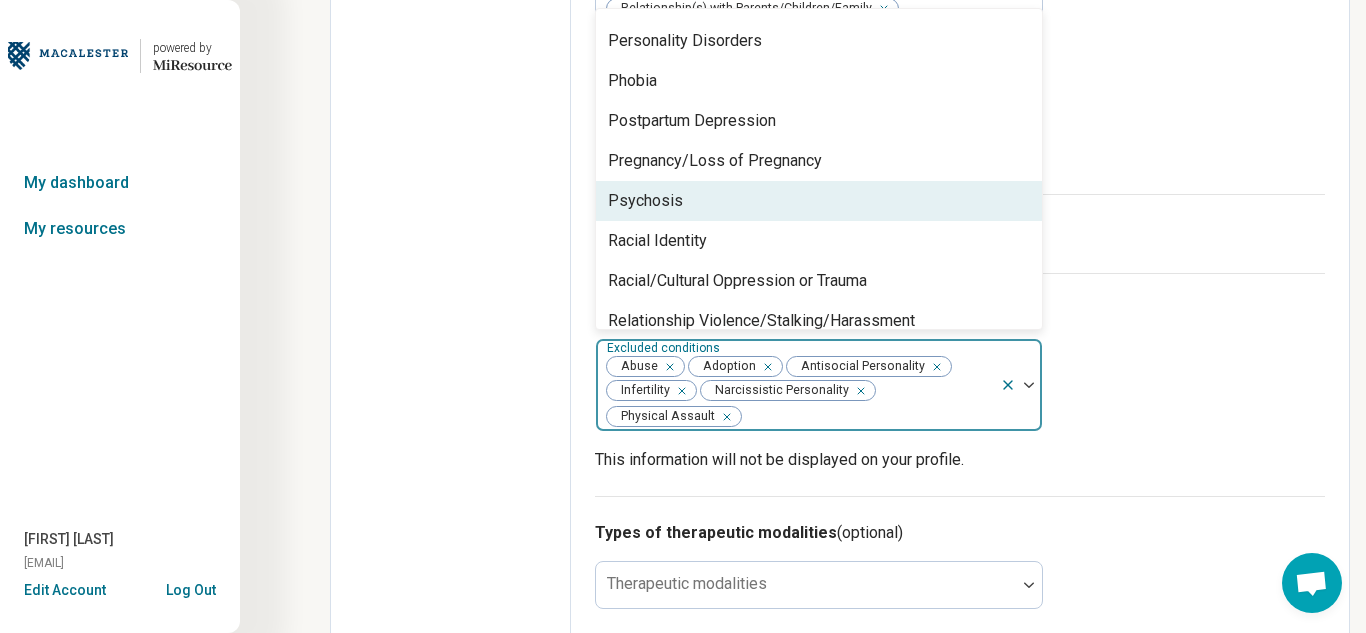 click on "Psychosis" at bounding box center (819, 201) 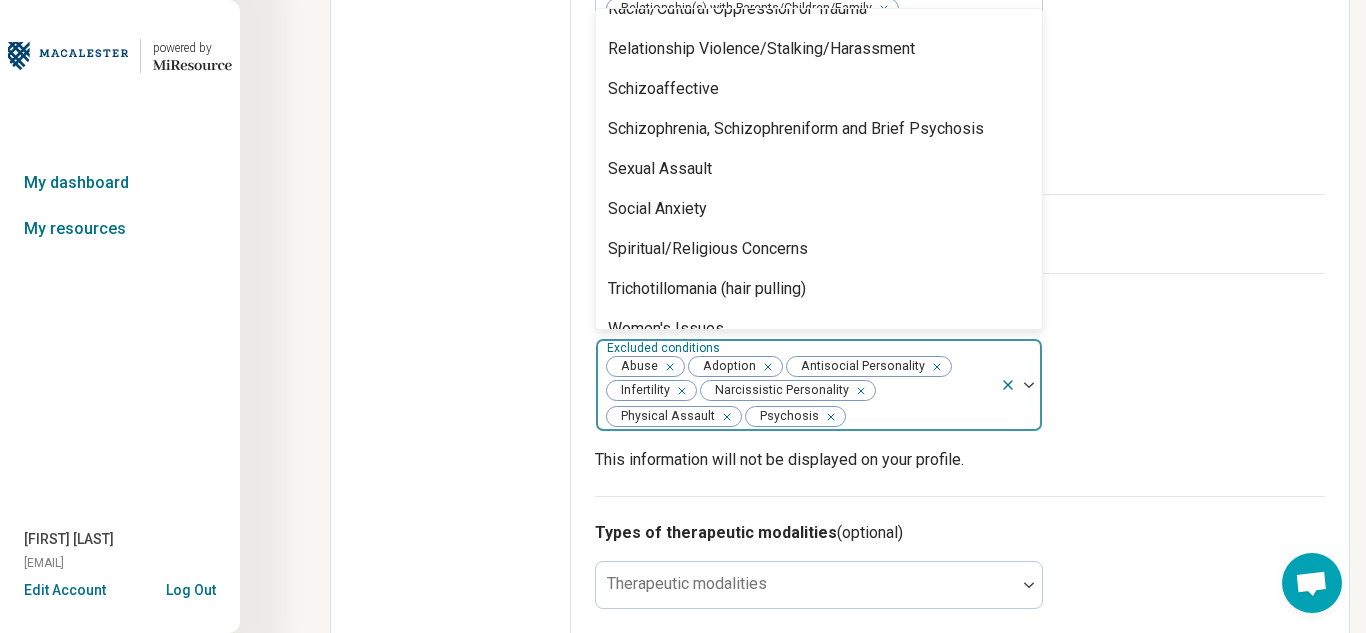 scroll, scrollTop: 1408, scrollLeft: 0, axis: vertical 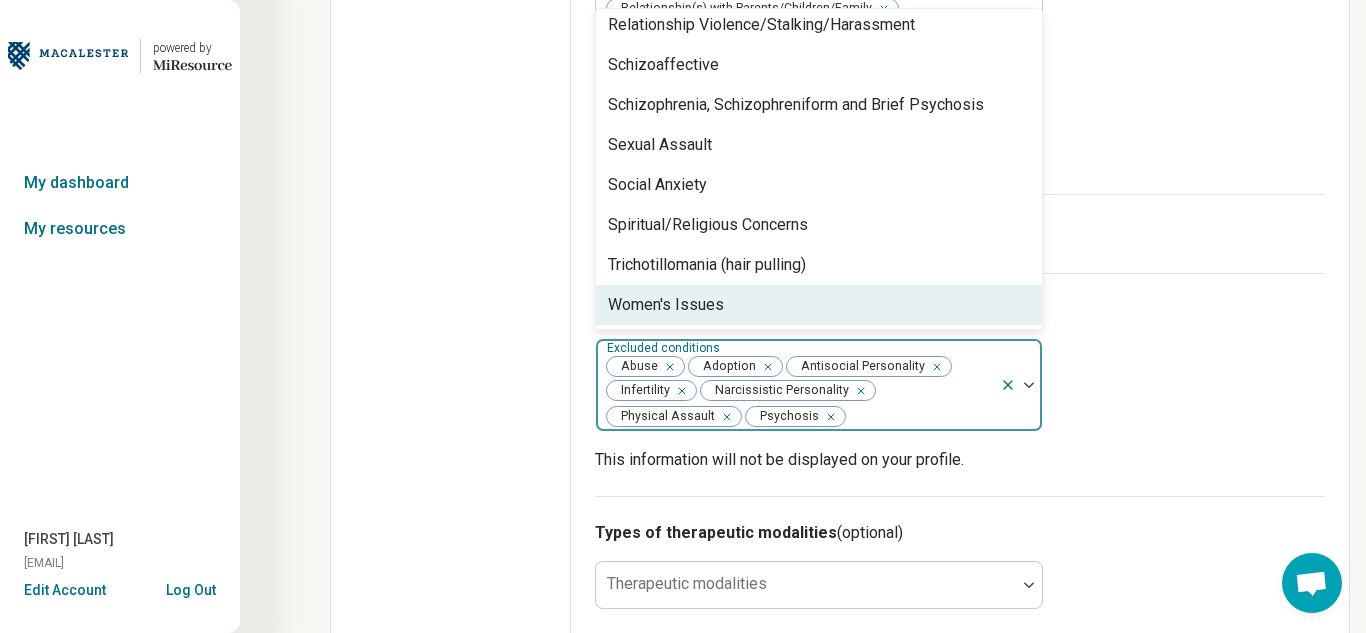 click on "Edit profile General Specialty Credentials Location Payment Schedule Profile completion:  54 % Profile Updated" at bounding box center (451, 392) 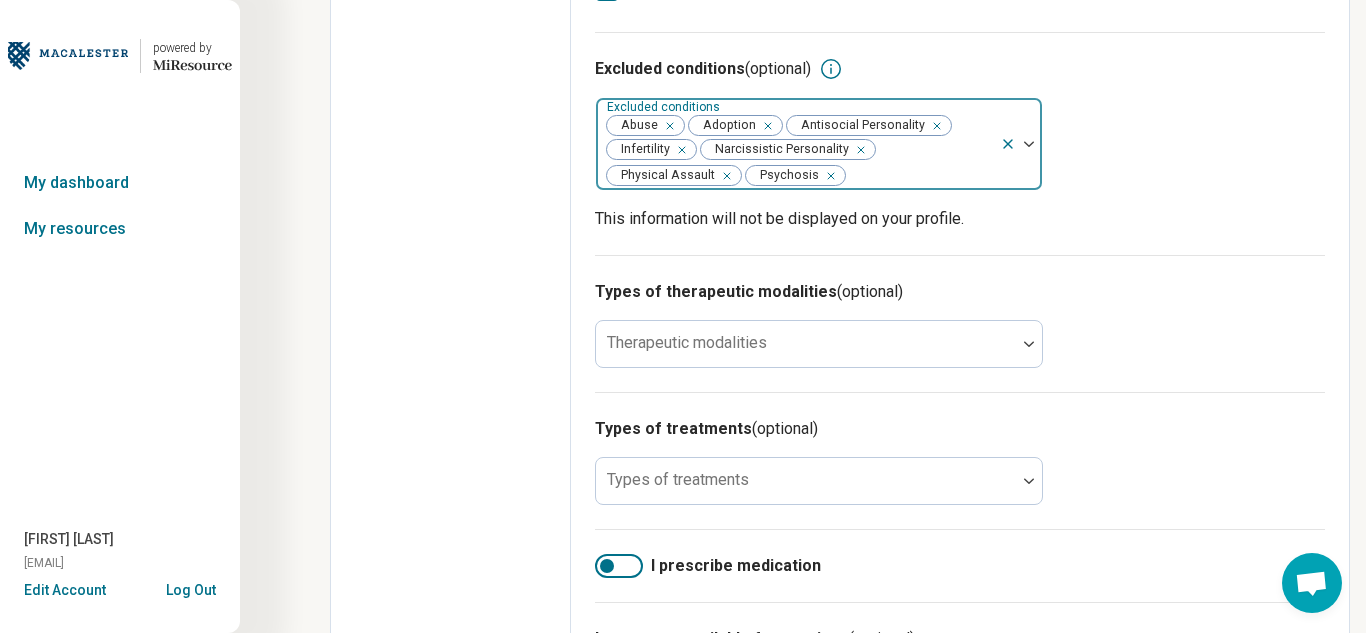scroll, scrollTop: 860, scrollLeft: 0, axis: vertical 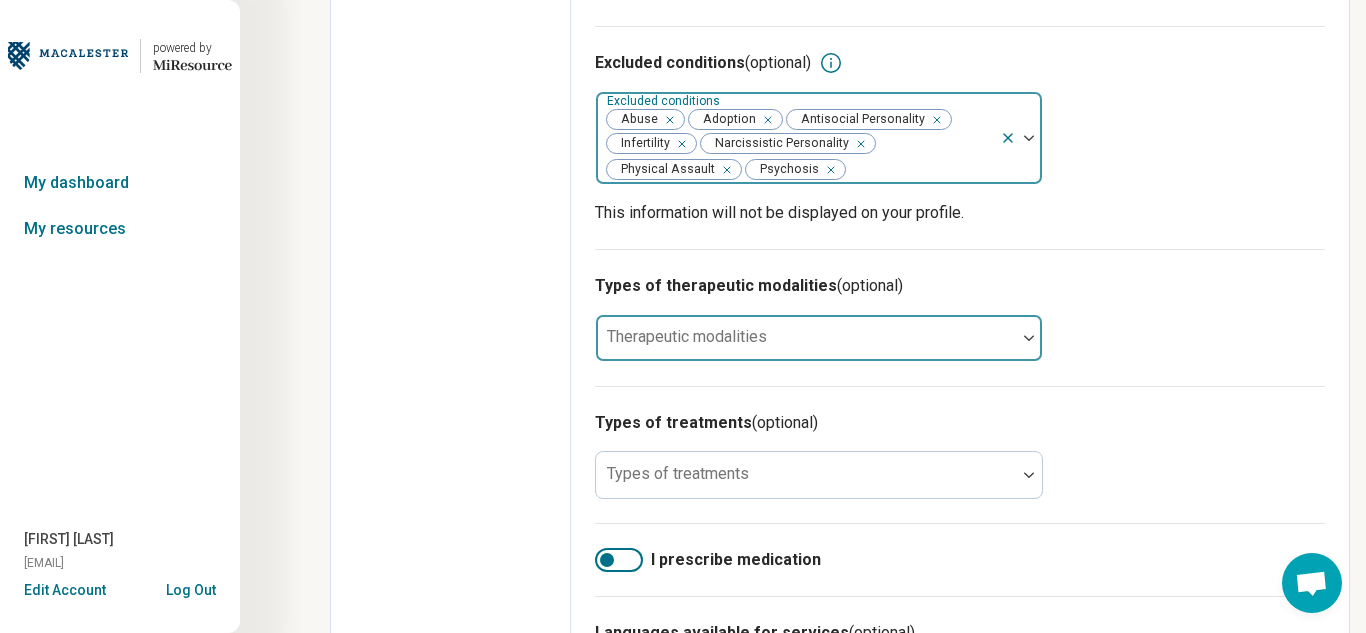 click on "Therapeutic modalities" at bounding box center (819, 338) 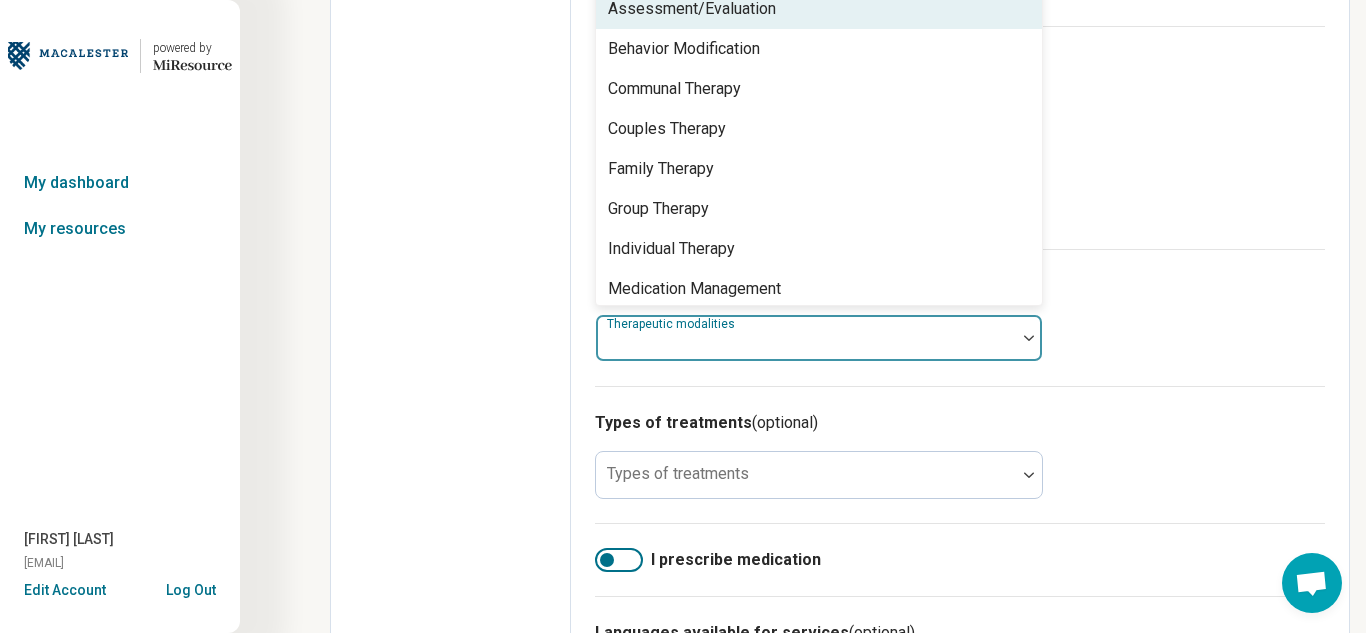 scroll, scrollTop: 836, scrollLeft: 0, axis: vertical 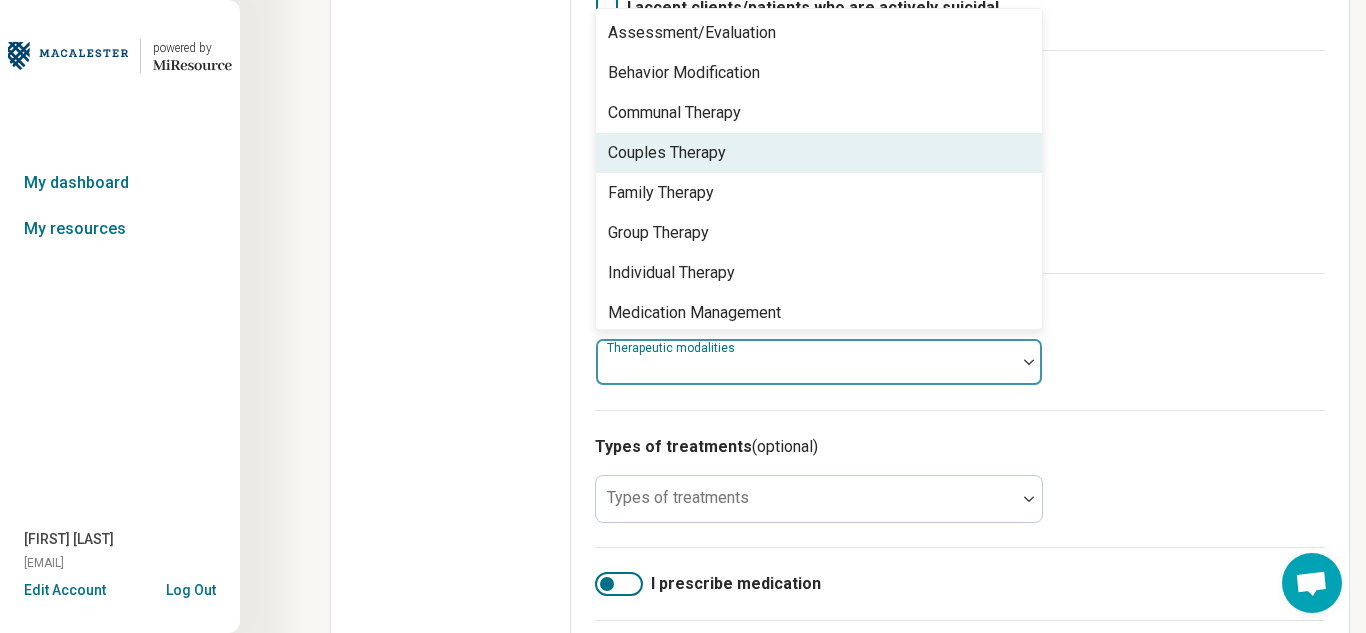 click on "Couples Therapy" at bounding box center (667, 153) 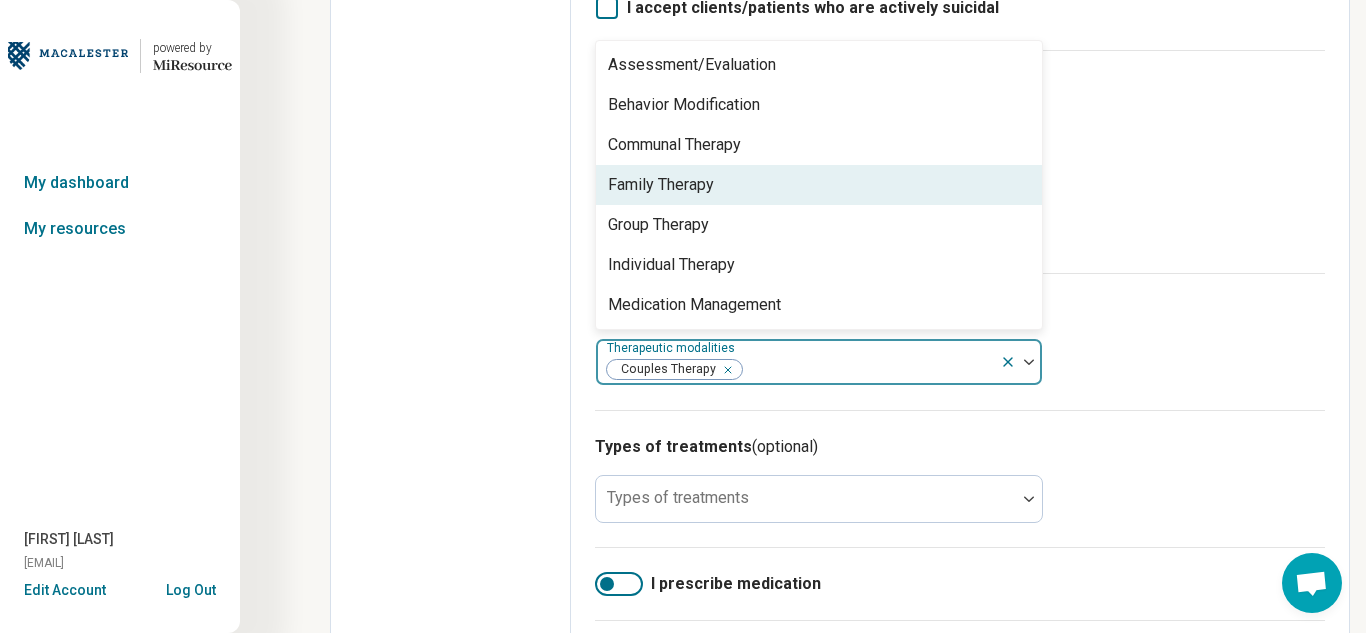 click on "Family Therapy" at bounding box center (661, 185) 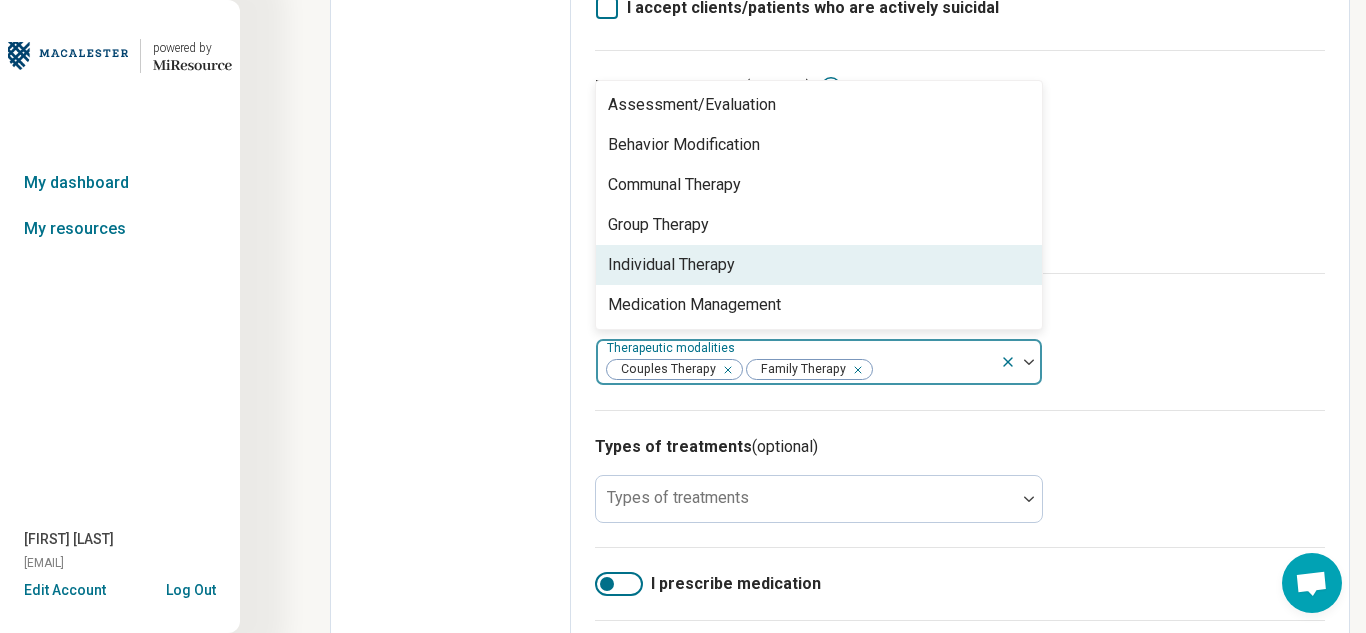 click on "Individual Therapy" at bounding box center [671, 265] 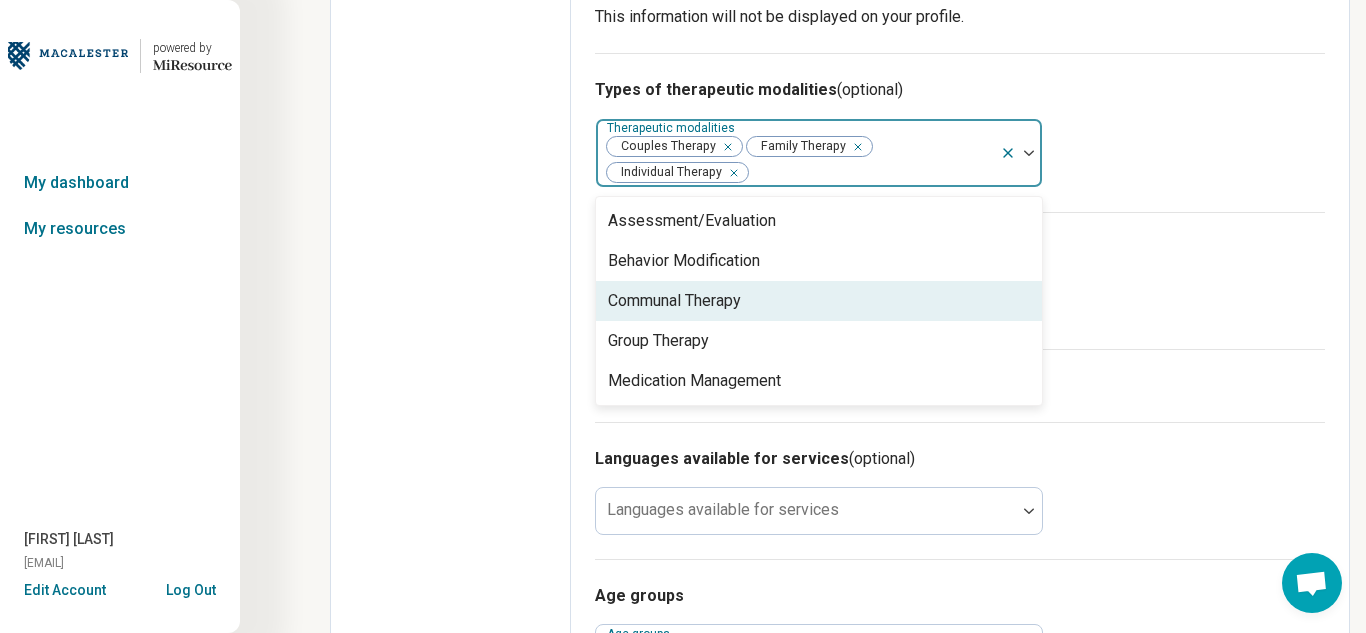 scroll, scrollTop: 1060, scrollLeft: 0, axis: vertical 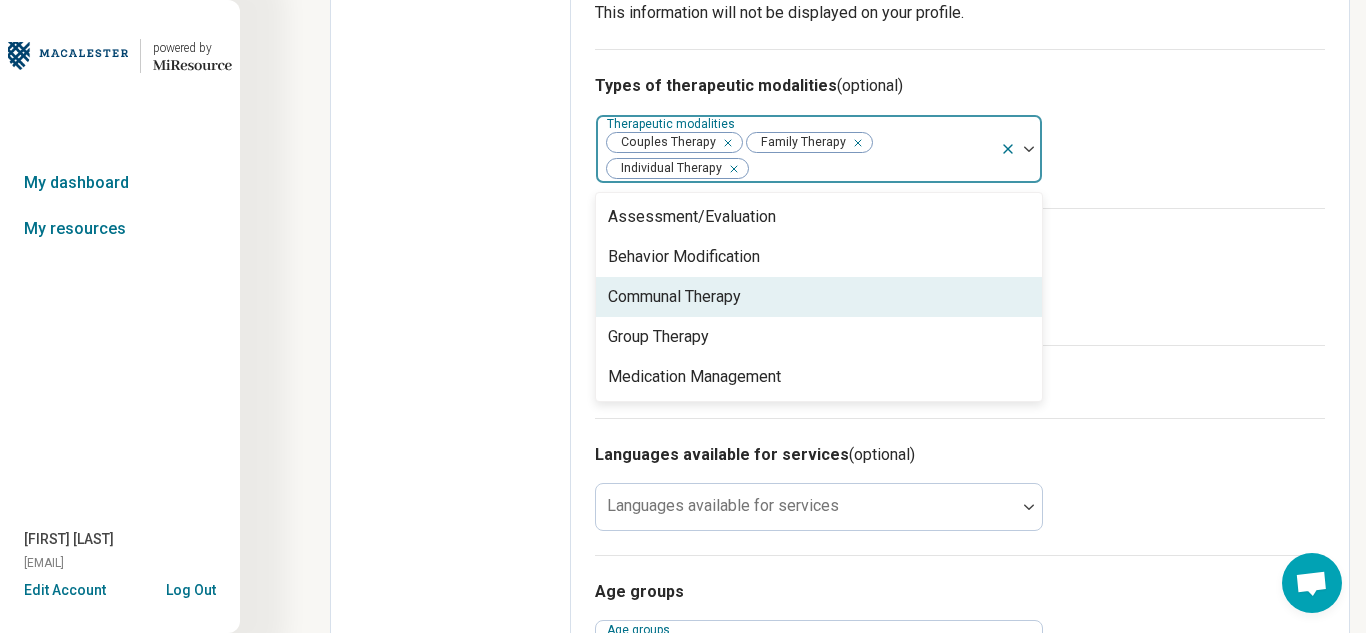 click on "Types of treatments  (optional) Types of treatments" at bounding box center (960, 276) 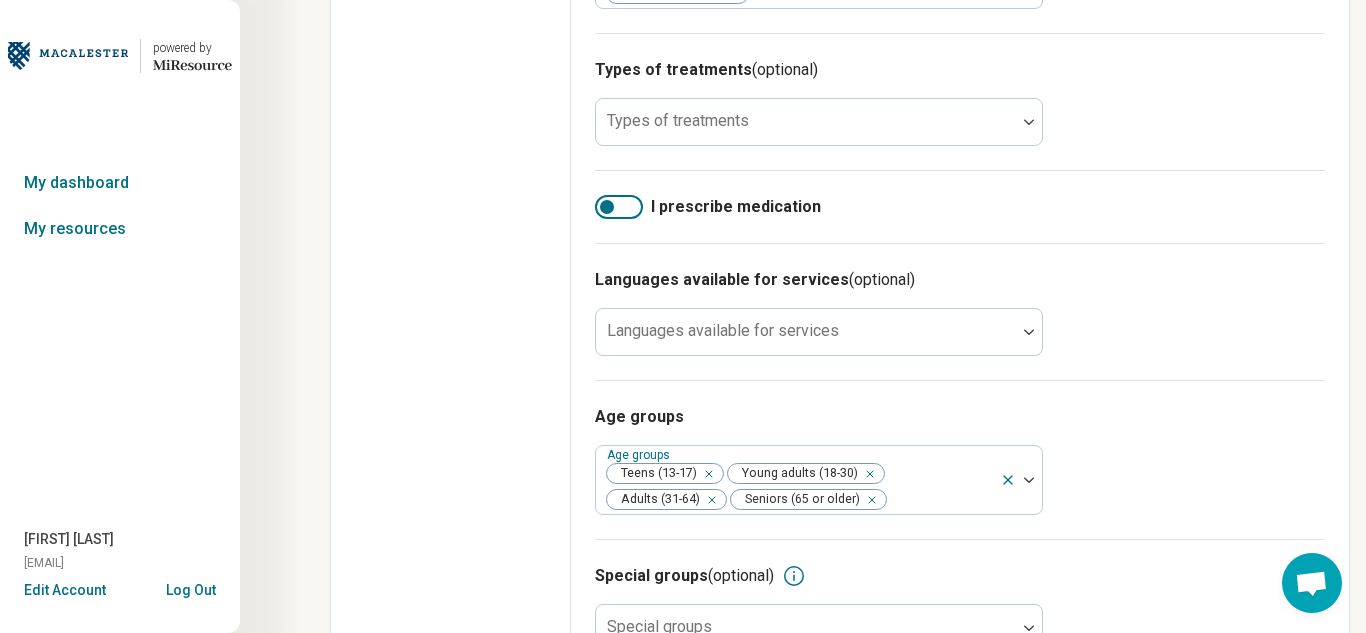 scroll, scrollTop: 1279, scrollLeft: 0, axis: vertical 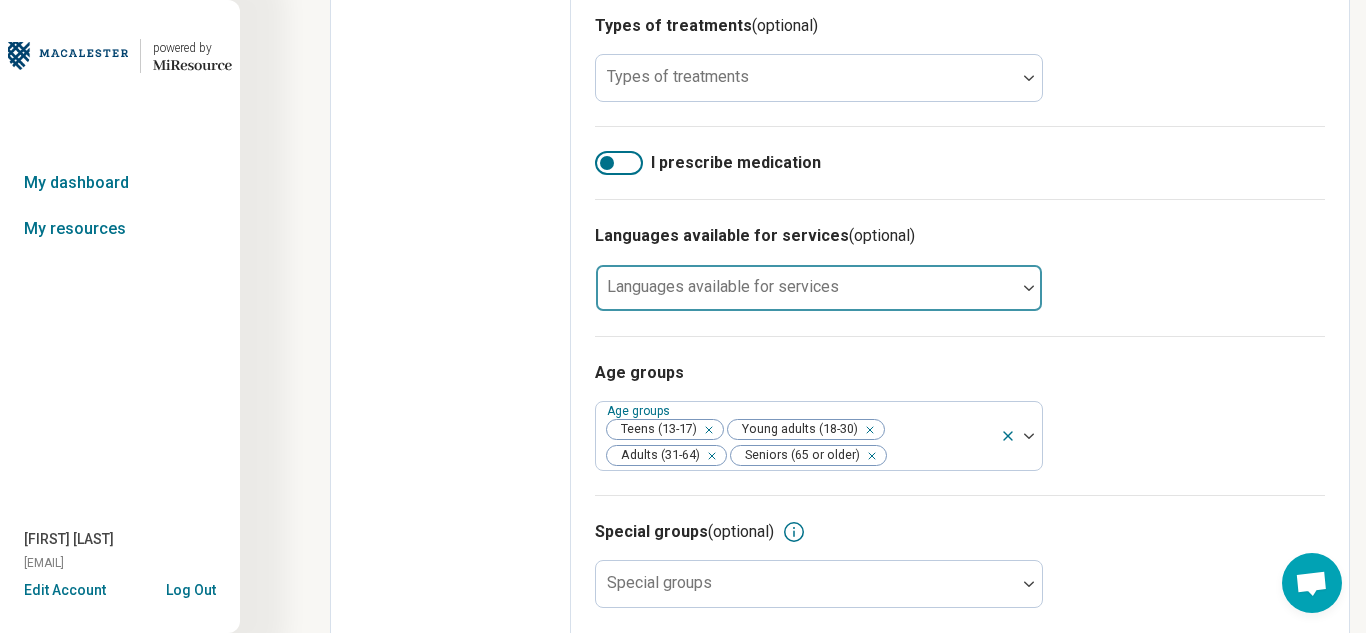 click at bounding box center (806, 296) 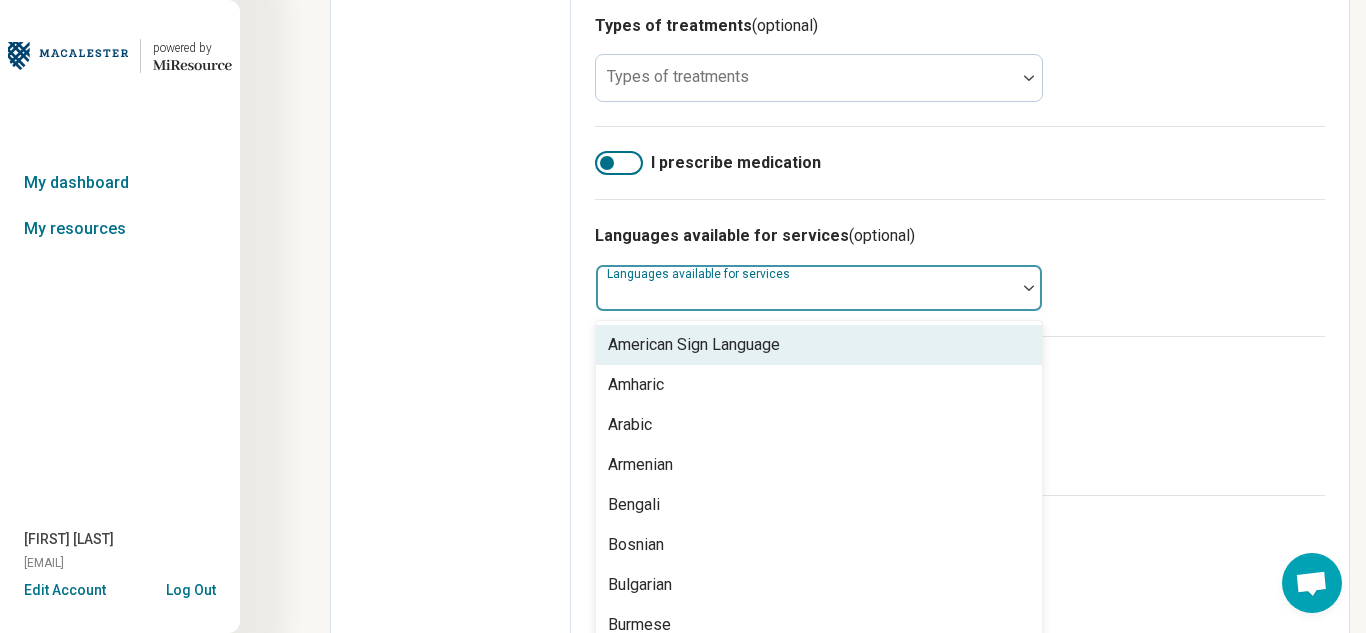 scroll, scrollTop: 1296, scrollLeft: 0, axis: vertical 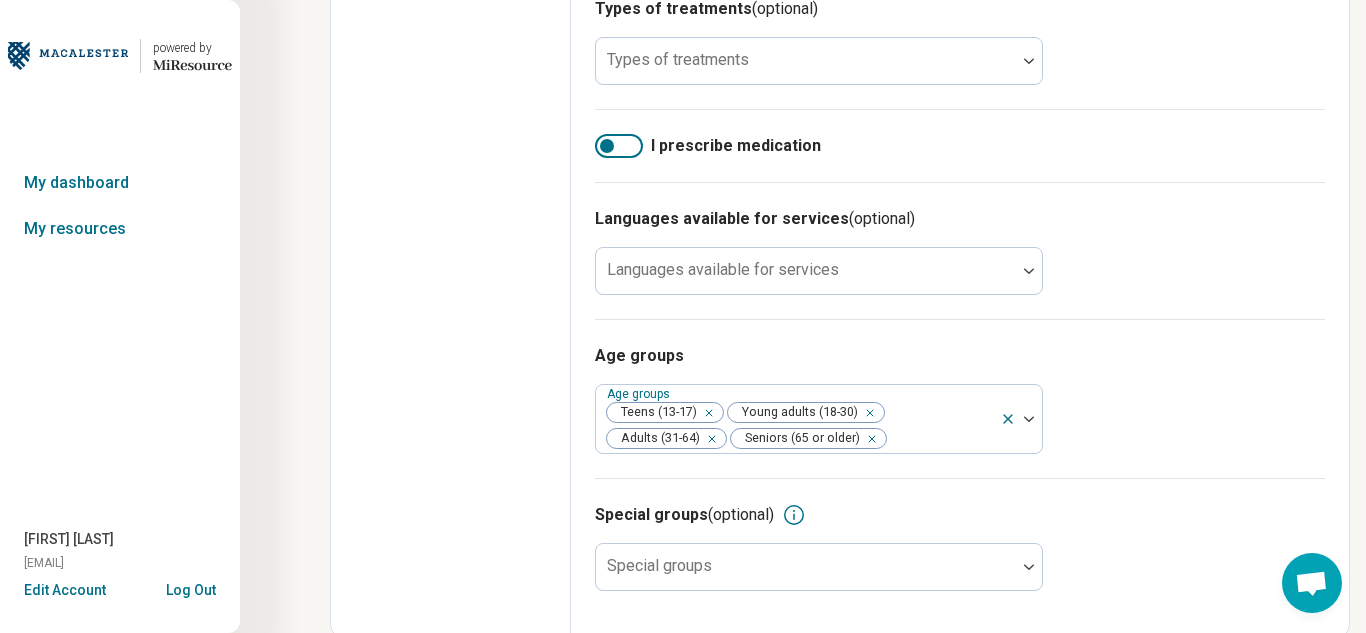 click on "Edit profile General Specialty Credentials Location Payment Schedule Profile completion:  54 % Profile Updated" at bounding box center [451, -280] 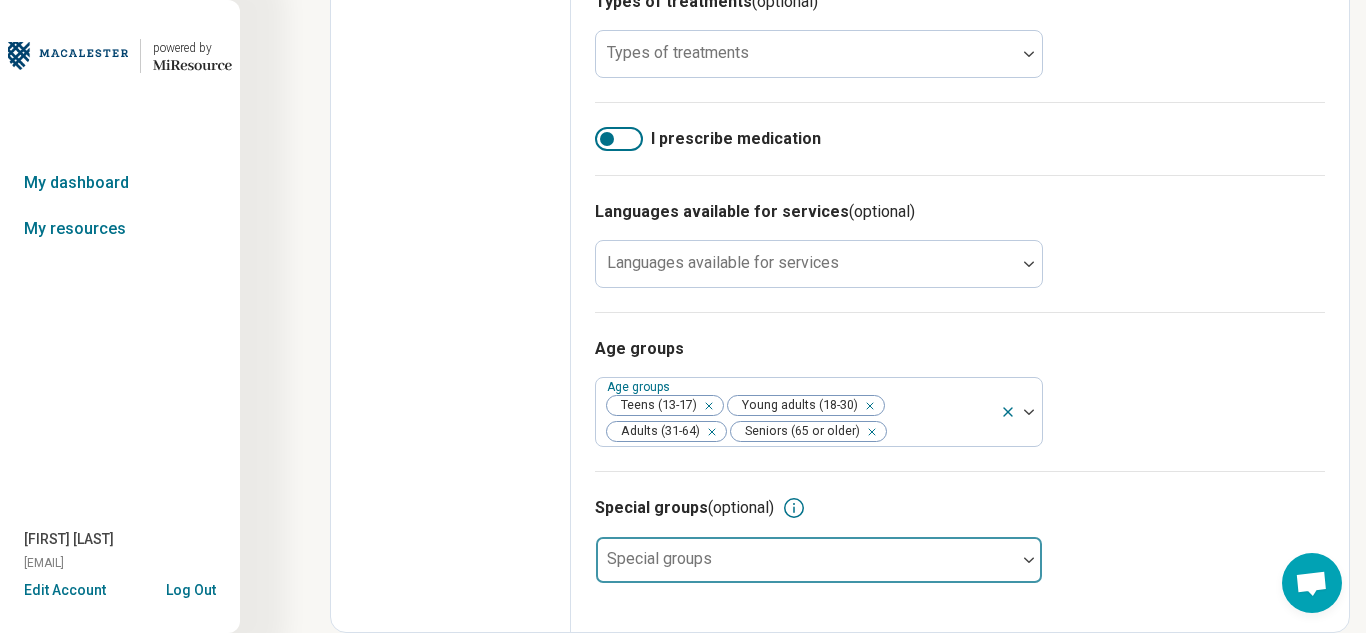 click at bounding box center (806, 560) 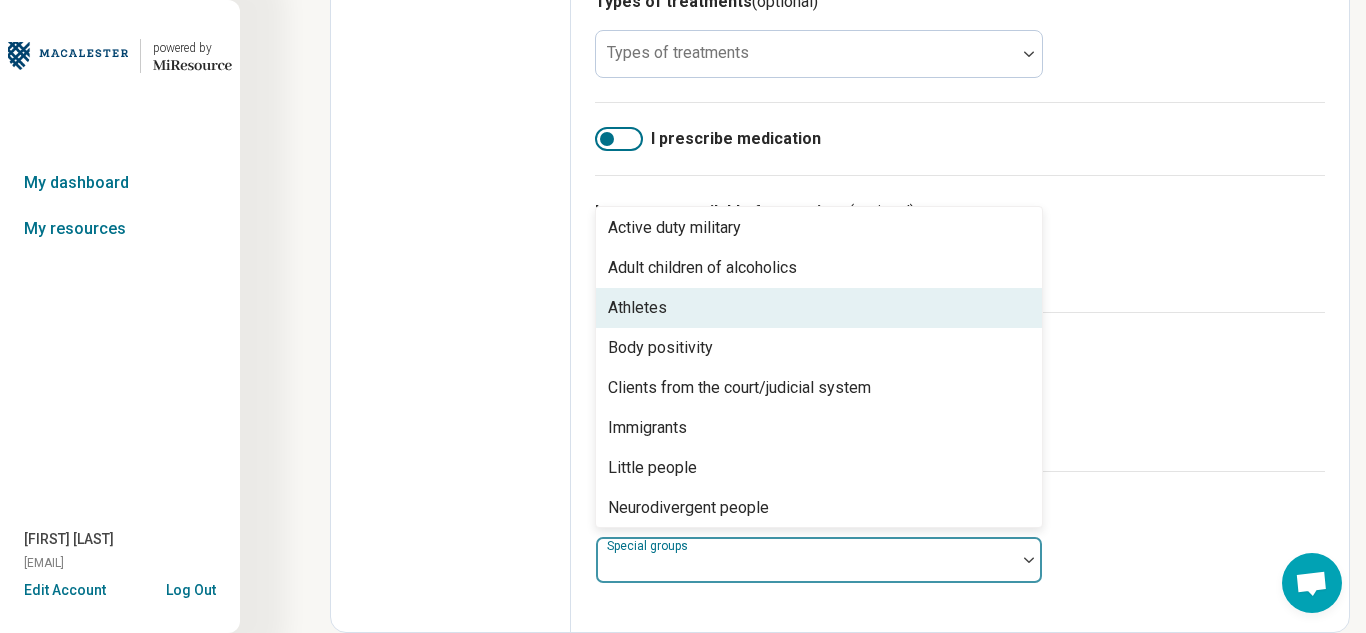 scroll, scrollTop: 0, scrollLeft: 0, axis: both 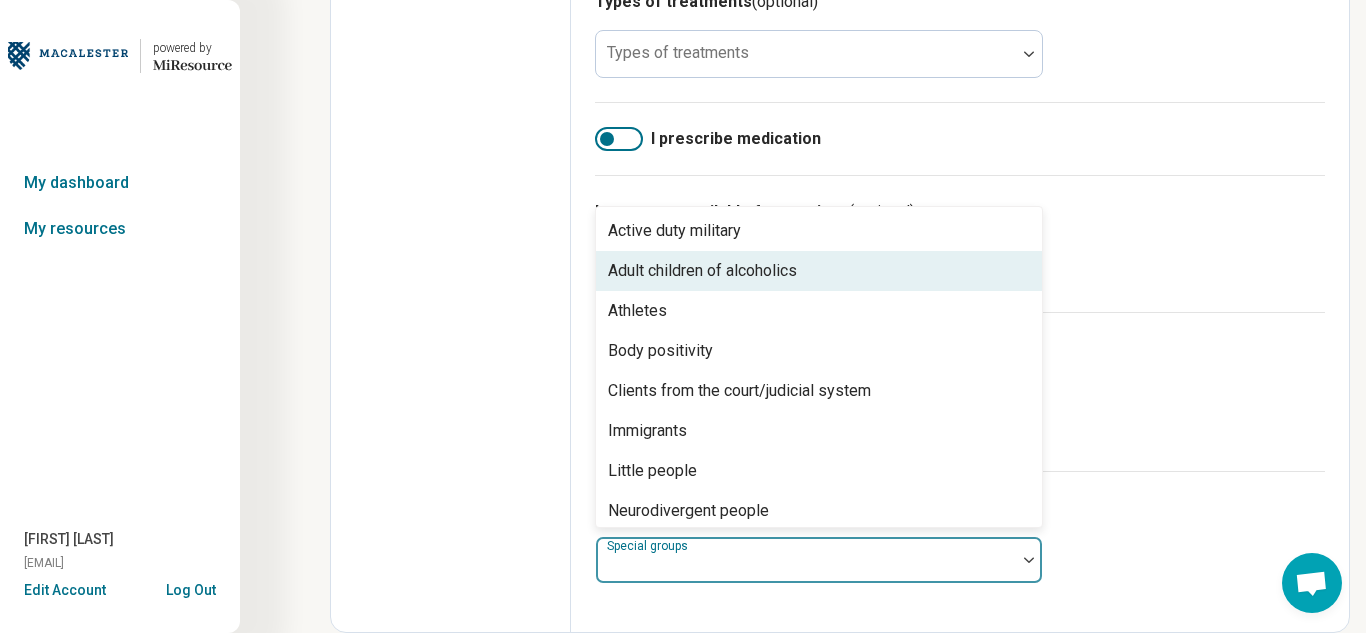 click on "Adult children of alcoholics" at bounding box center [819, 271] 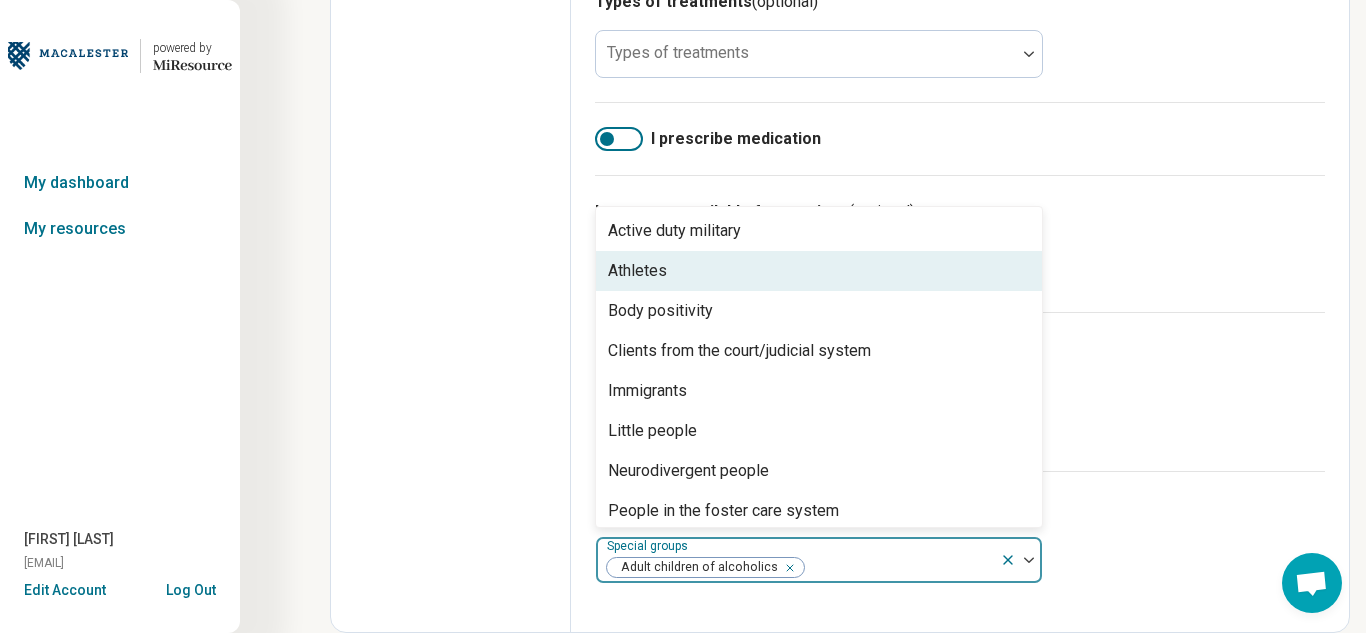 click on "Athletes" at bounding box center [819, 271] 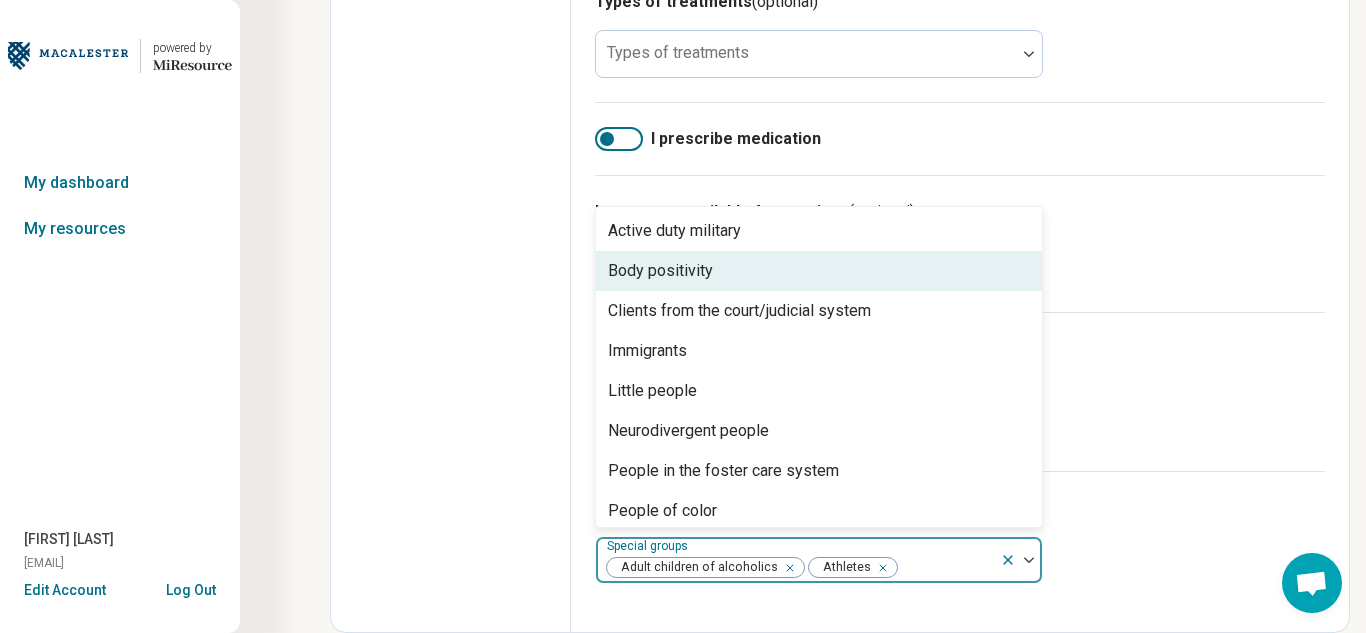 click on "Body positivity" at bounding box center [819, 271] 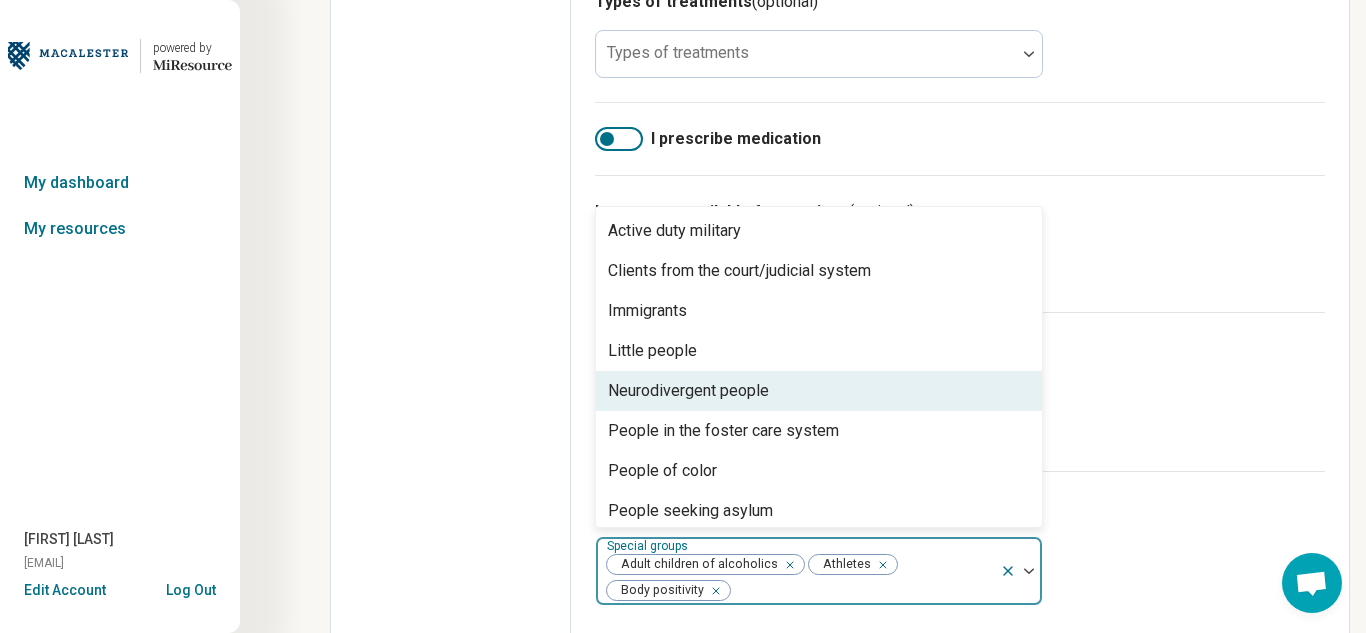 click on "Neurodivergent people" at bounding box center (819, 391) 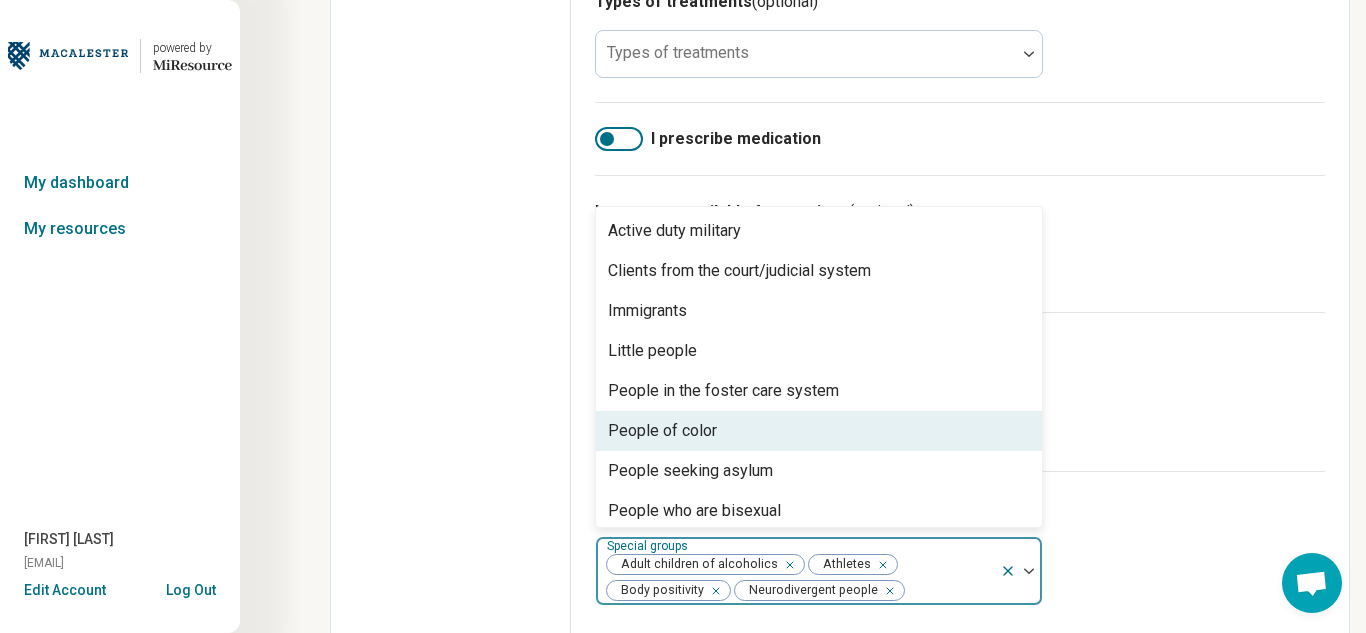 click on "People of color" at bounding box center (819, 431) 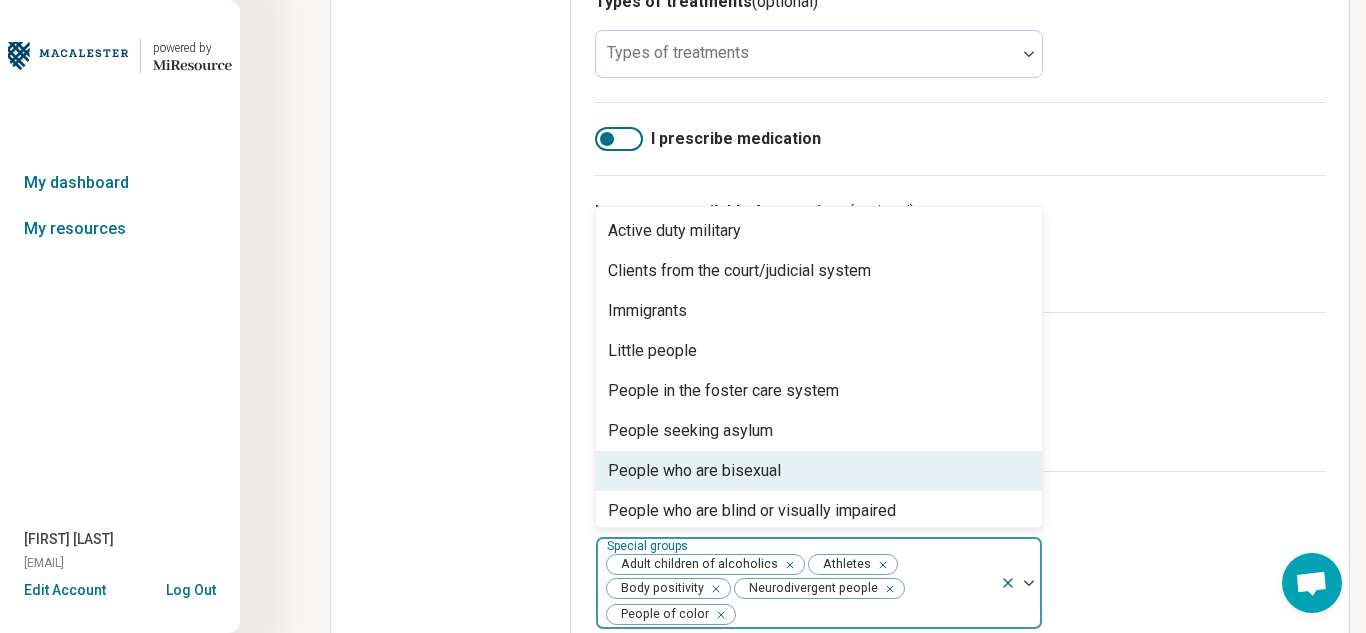 click on "People who are bisexual" at bounding box center [819, 471] 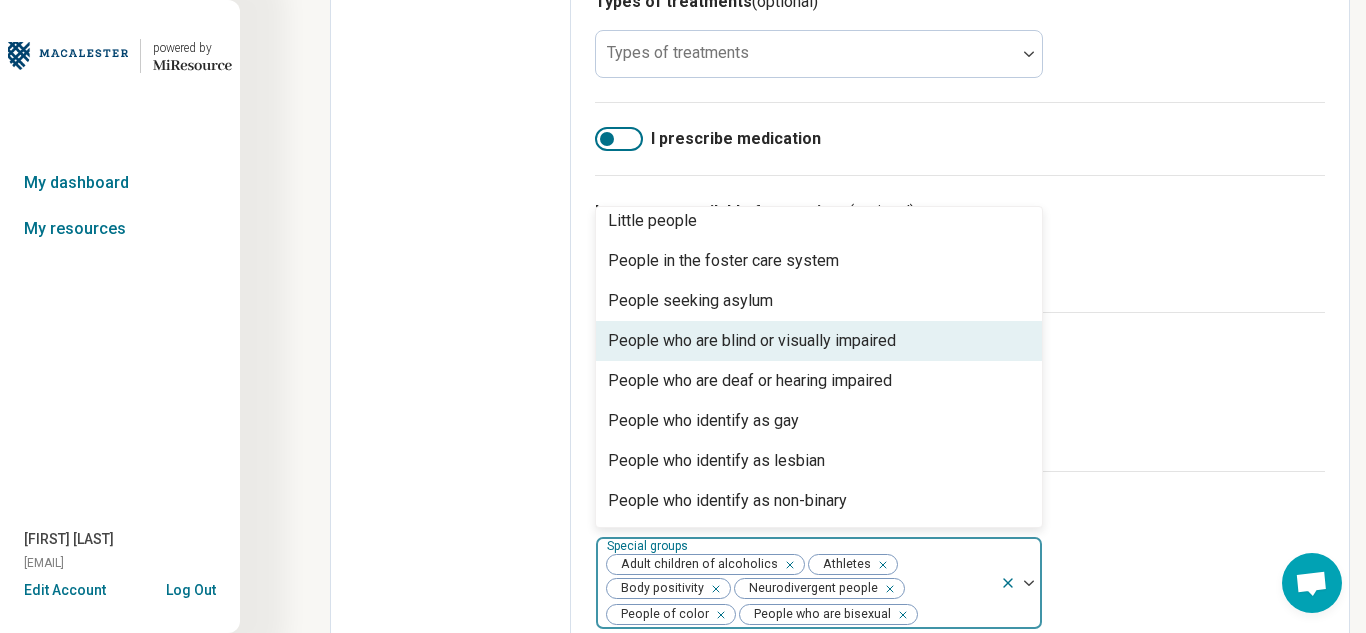 scroll, scrollTop: 133, scrollLeft: 0, axis: vertical 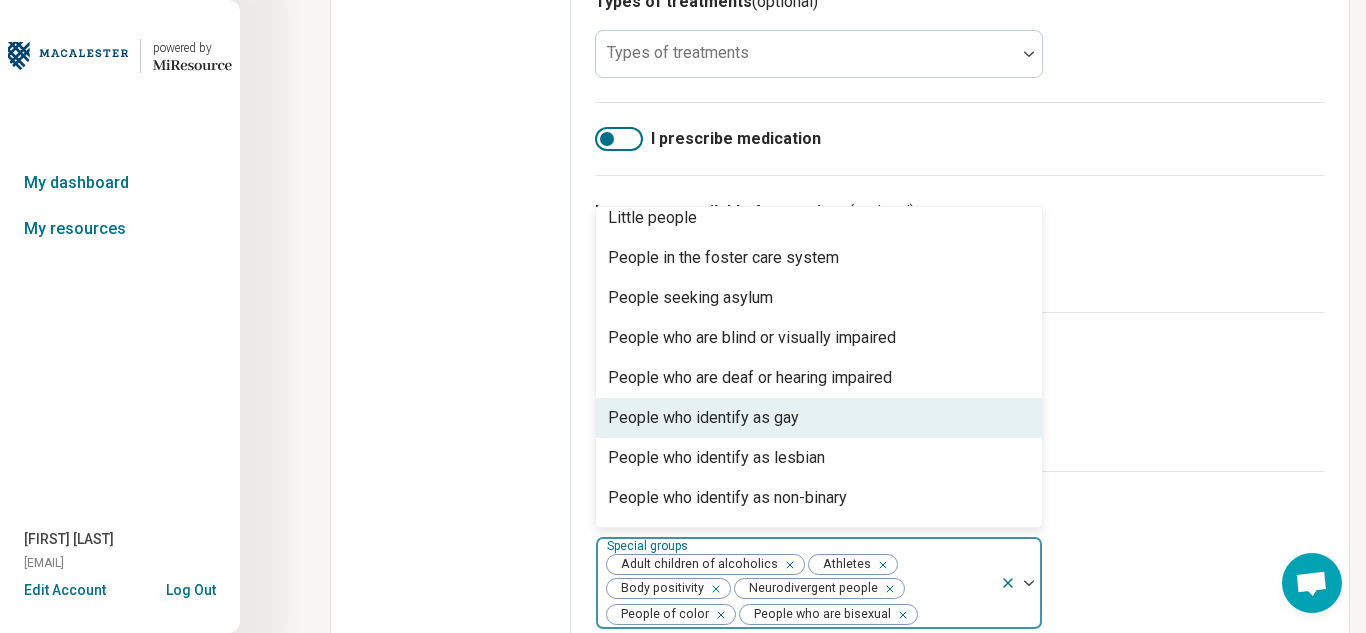 click on "People who identify as gay" at bounding box center (819, 418) 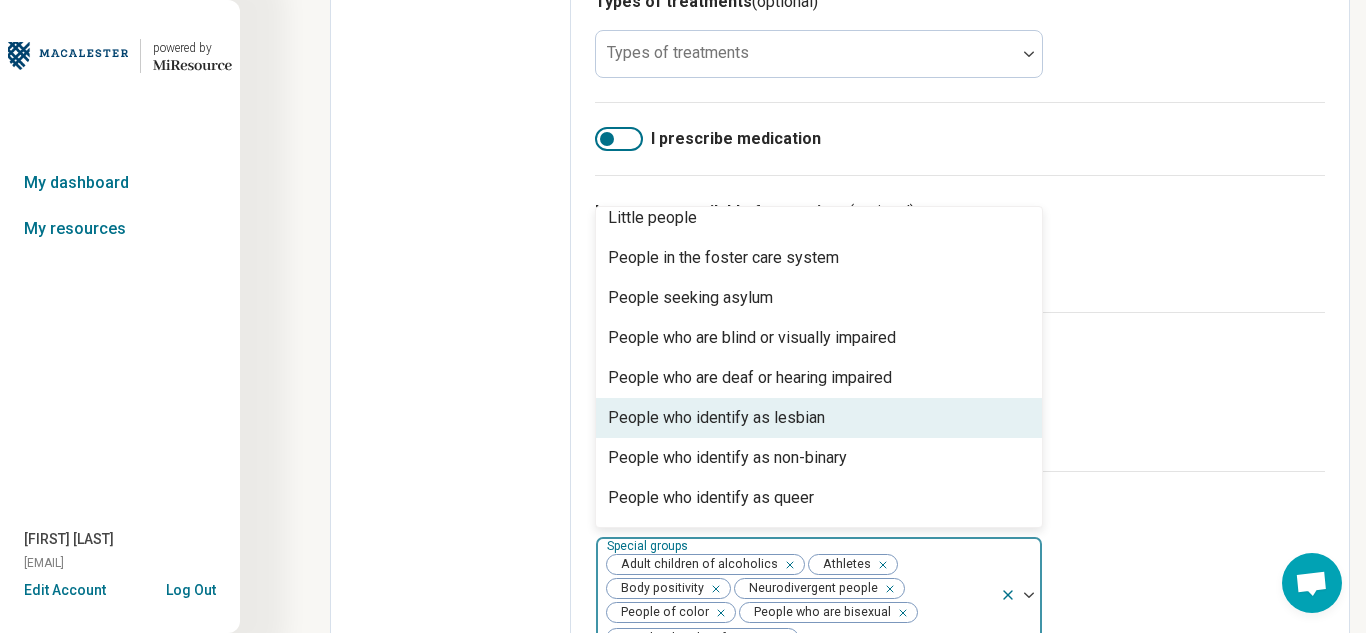 click on "People who identify as lesbian" at bounding box center (819, 418) 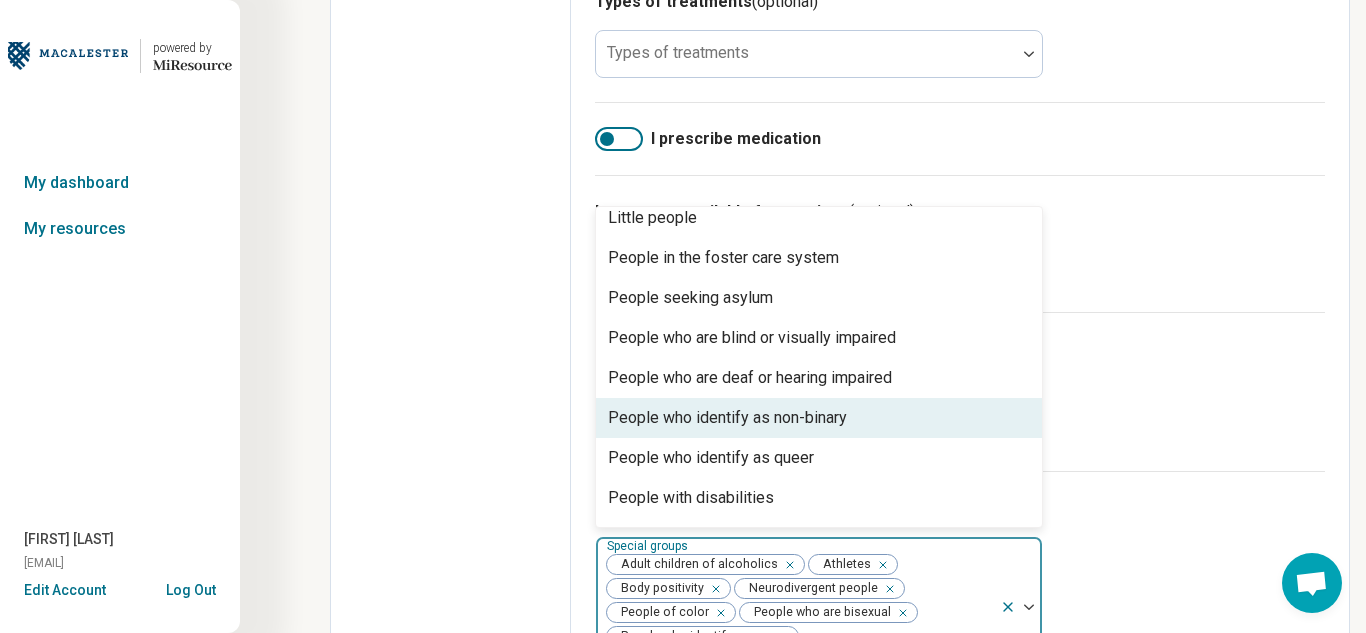 click on "People who identify as non-binary" at bounding box center (727, 418) 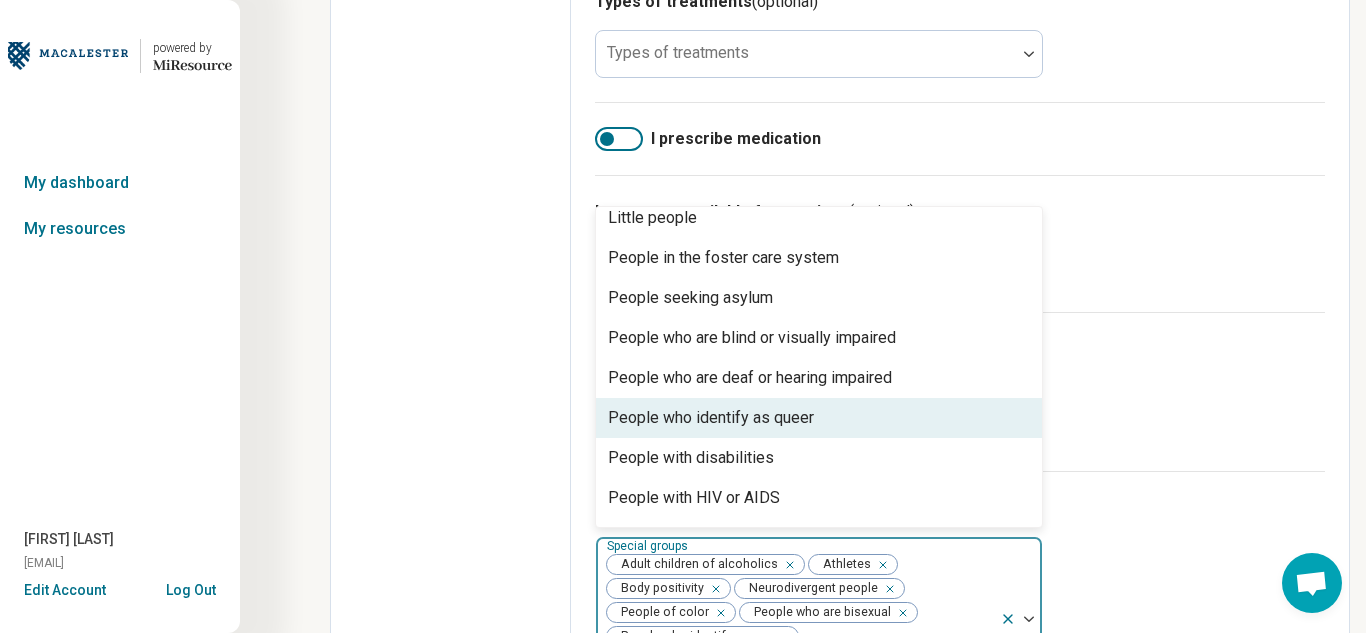 click on "People who identify as queer" at bounding box center [819, 418] 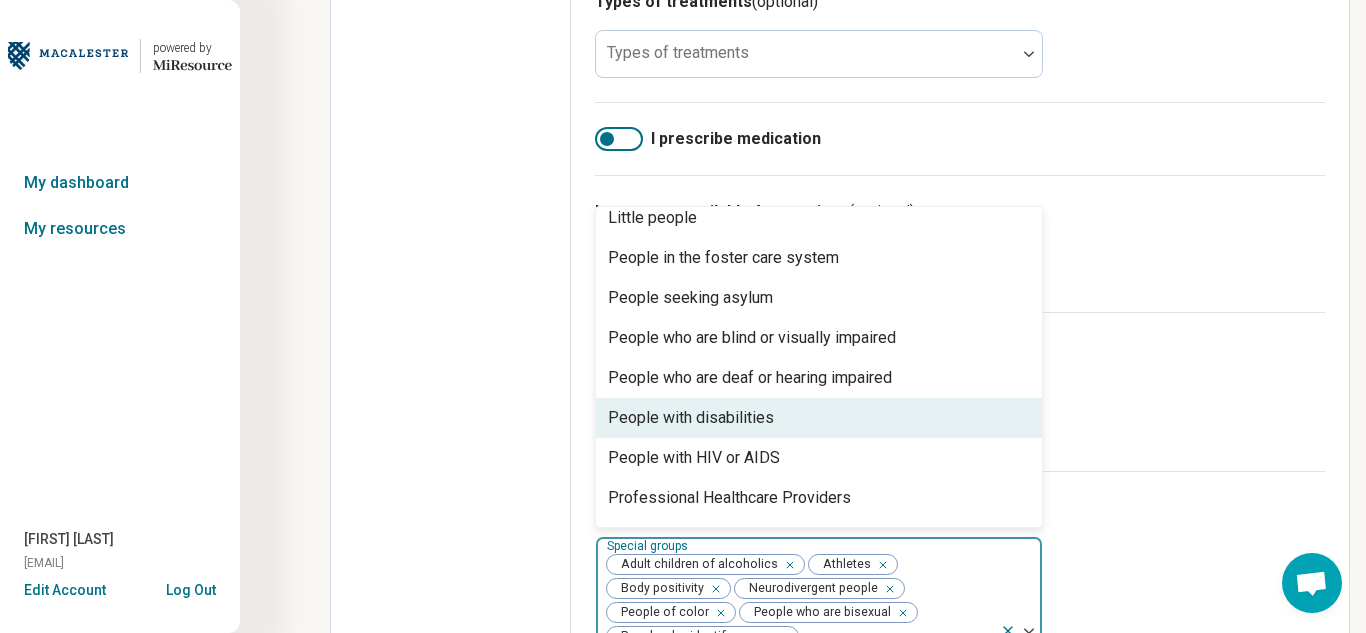 click on "People with disabilities" at bounding box center [819, 418] 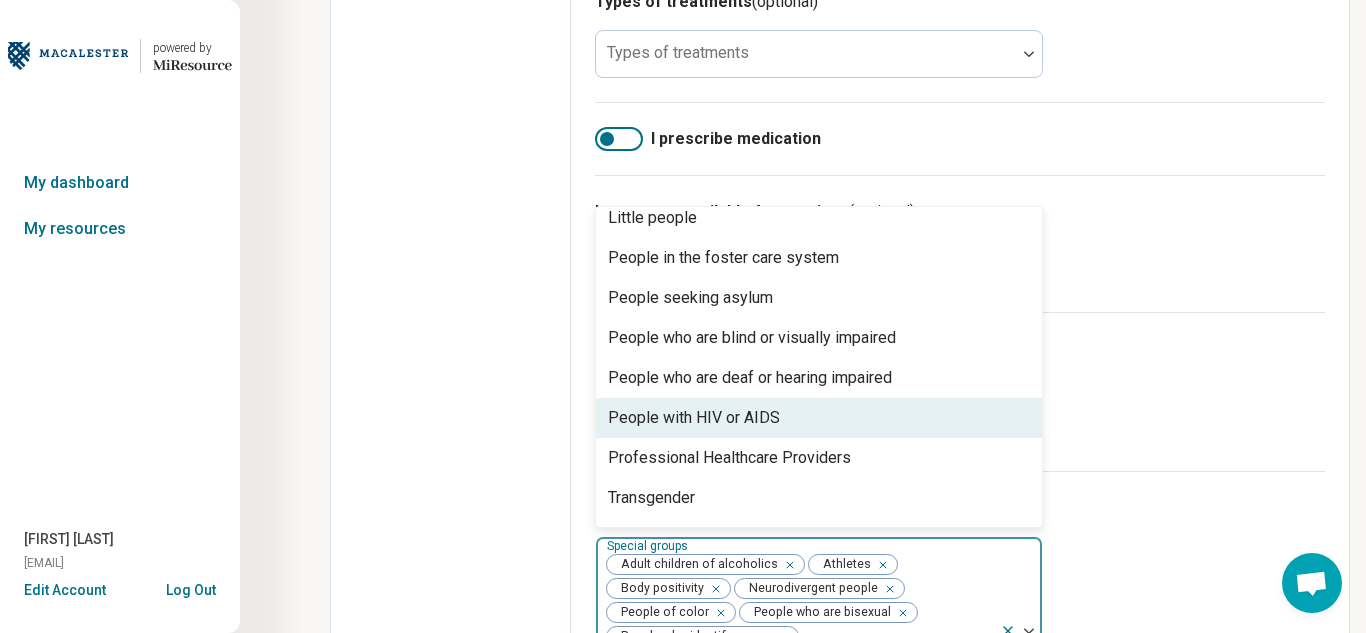 click on "People with HIV or AIDS" at bounding box center [819, 418] 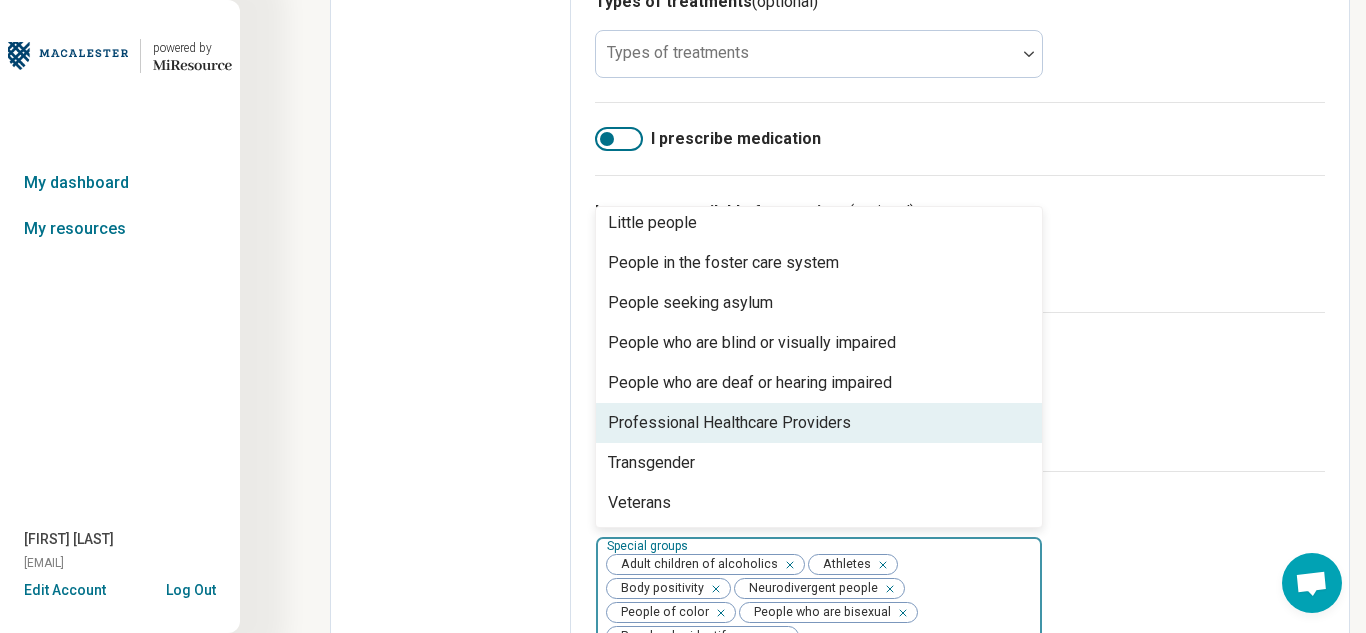 scroll, scrollTop: 128, scrollLeft: 0, axis: vertical 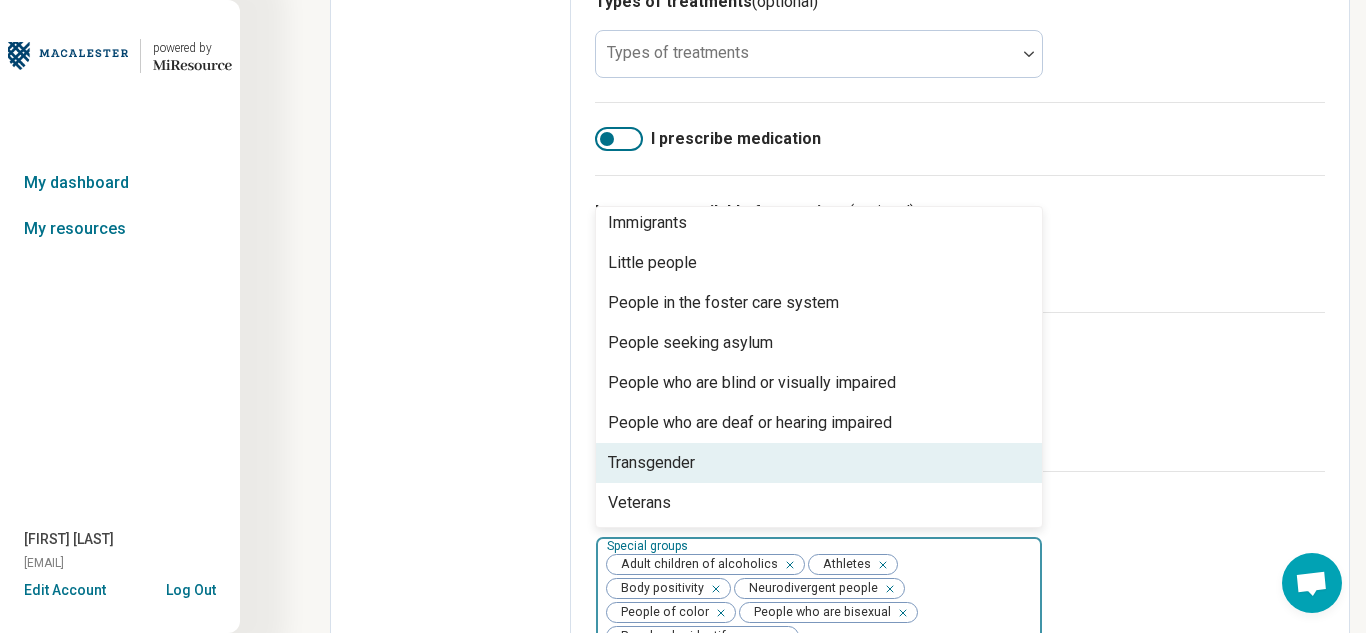 click on "Transgender" at bounding box center [819, 463] 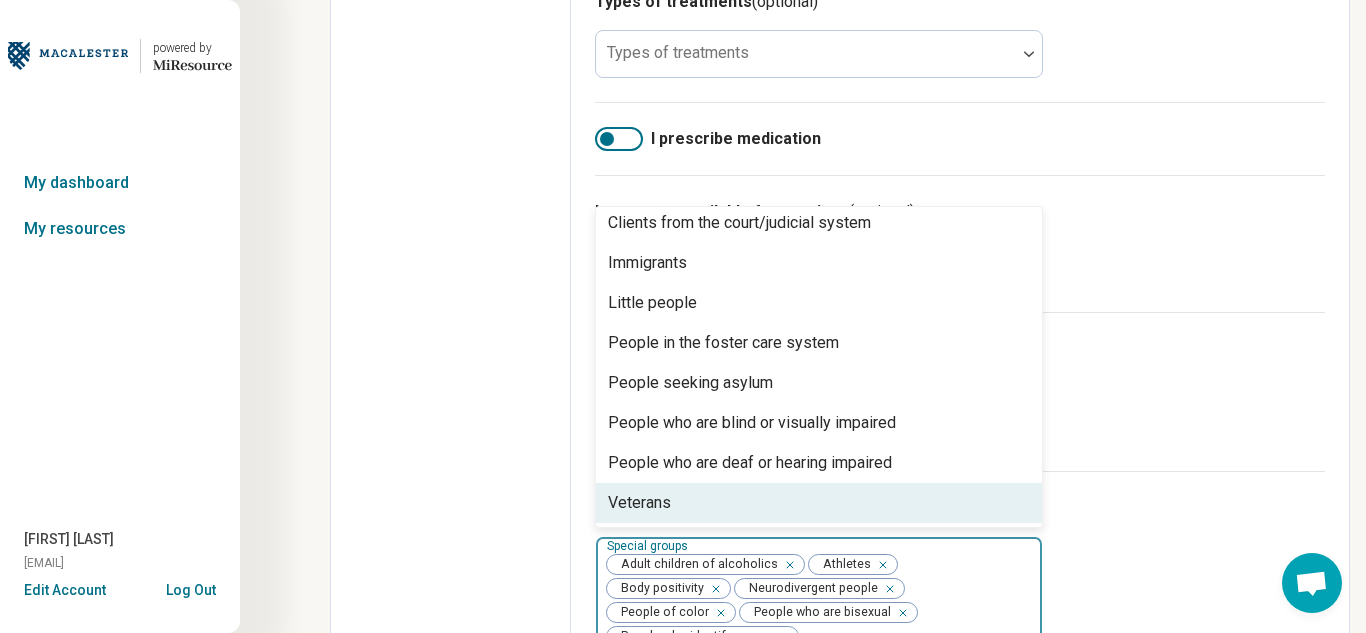 click on "Veterans" at bounding box center (819, 503) 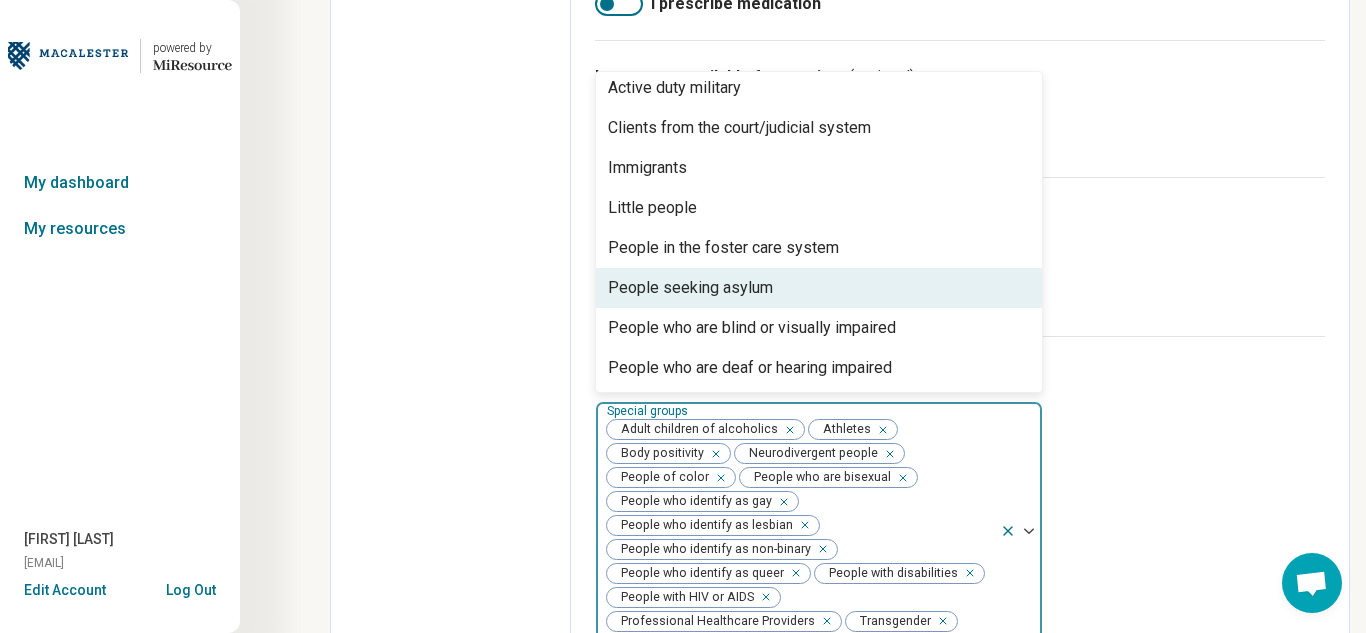 scroll, scrollTop: 1439, scrollLeft: 0, axis: vertical 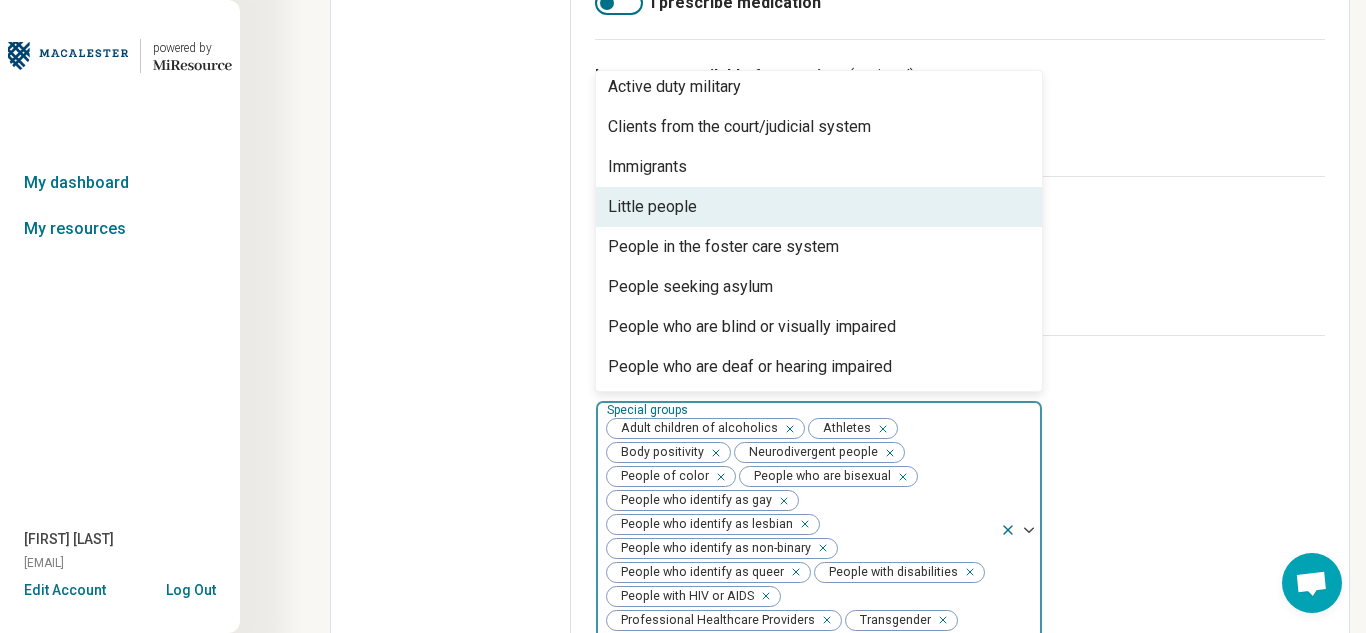 click on "Little people" at bounding box center [819, 207] 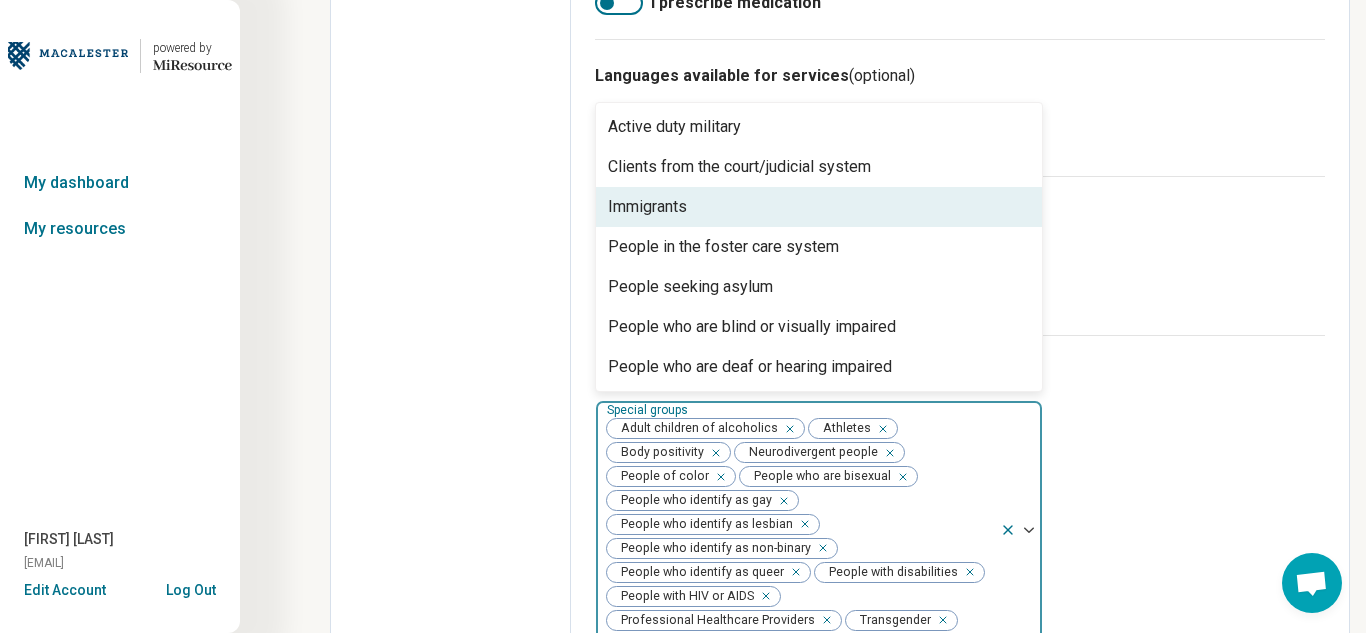 click on "Immigrants" at bounding box center (819, 207) 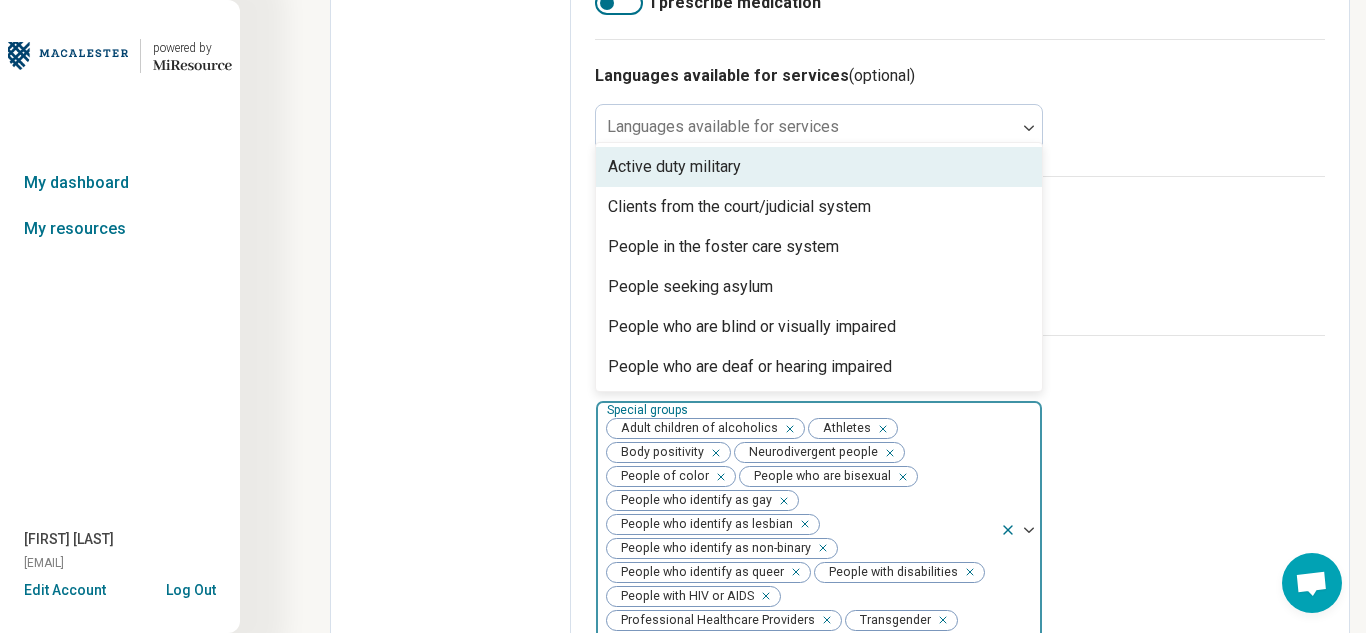 click on "Active duty military" at bounding box center (819, 167) 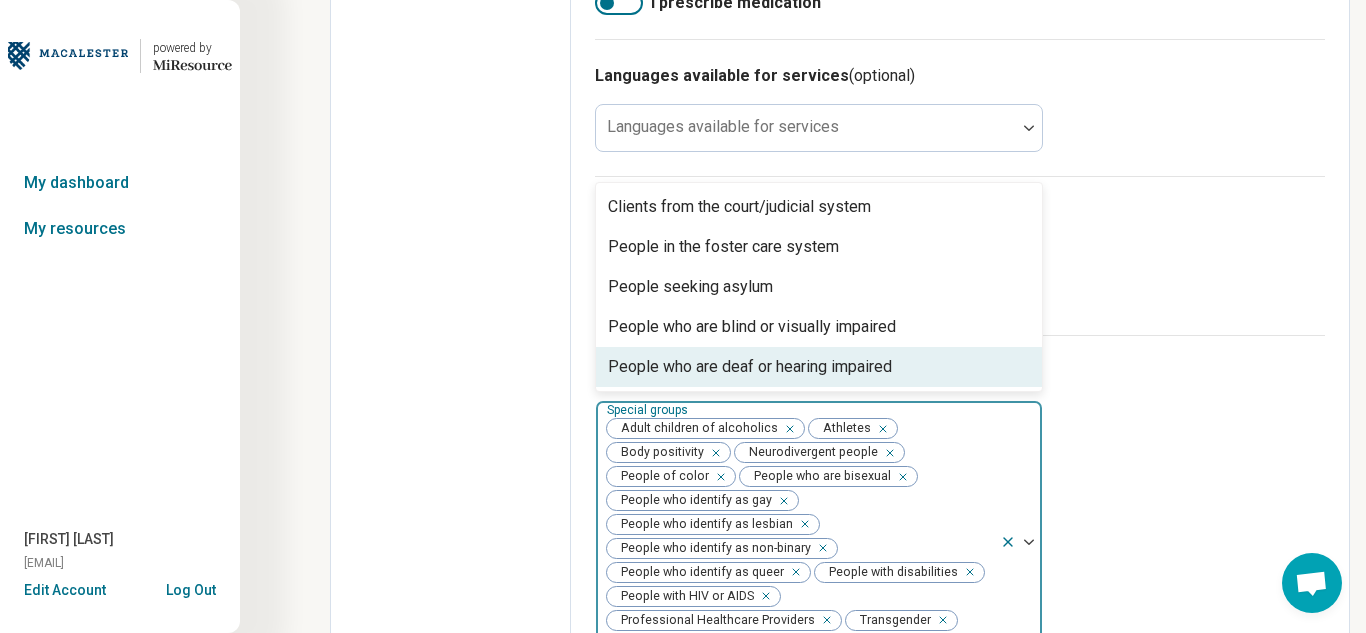 click on "Special groups  (optional) option Active duty military, selected. 5 results available. Use Up and Down to choose options, press Enter to select the currently focused option, press Escape to exit the menu, press Tab to select the option and exit the menu. Special groups Adult children of alcoholics Athletes Body positivity Neurodivergent people People of color People who are bisexual People who identify as gay People who identify as lesbian People who identify as non-binary People who identify as queer People with disabilities People with HIV or AIDS Professional Healthcare Providers Transgender Veterans Little people Immigrants Active duty military Clients from the court/judicial system People in the foster care system People seeking asylum People who are blind or visually impaired People who are deaf or hearing impaired" at bounding box center (960, 522) 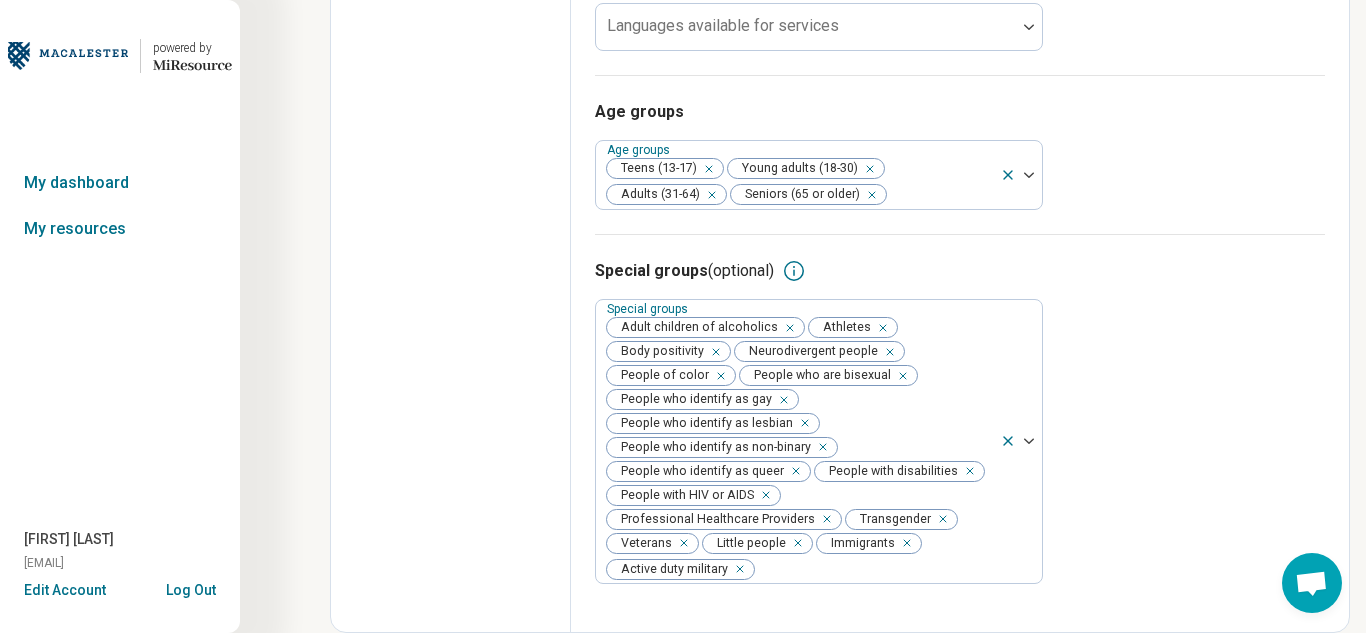 scroll, scrollTop: 0, scrollLeft: 0, axis: both 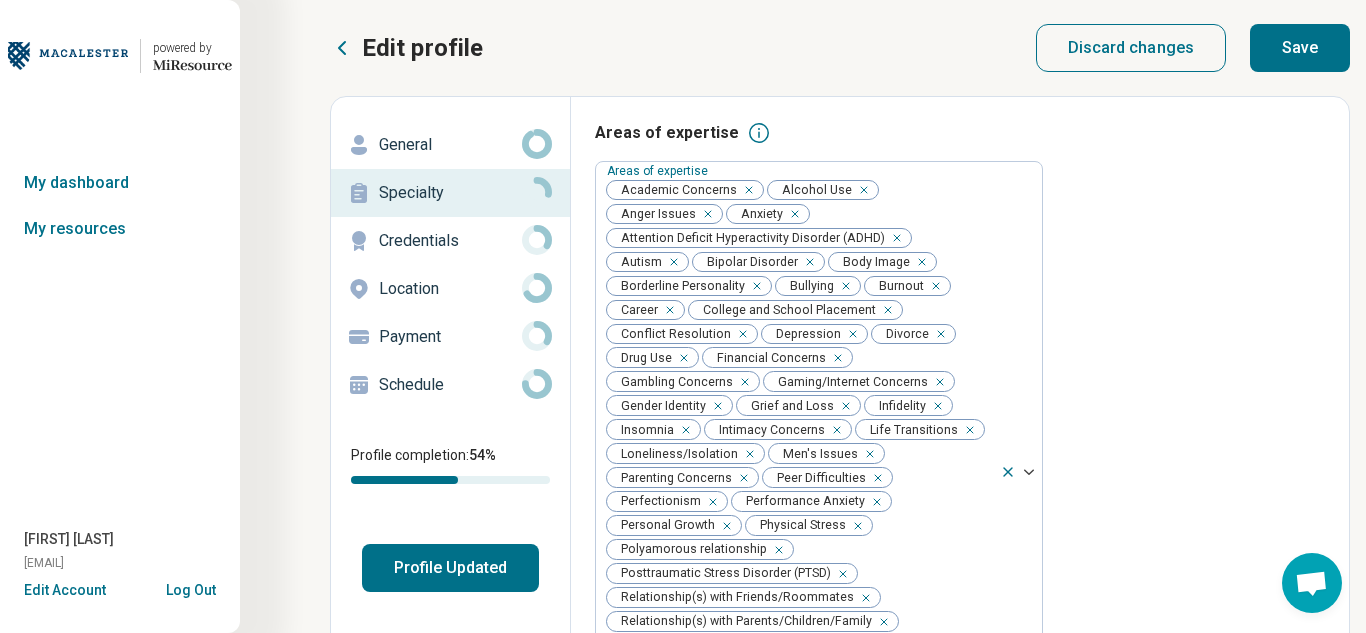 click on "Credentials" at bounding box center [450, 241] 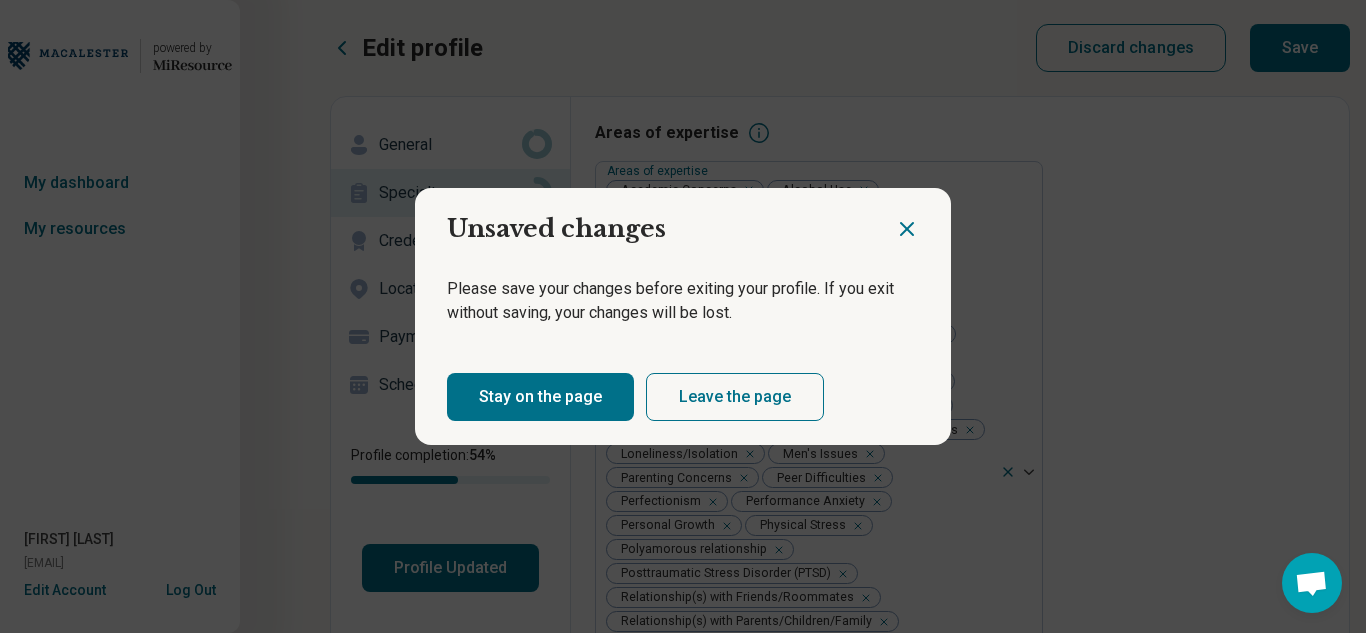click 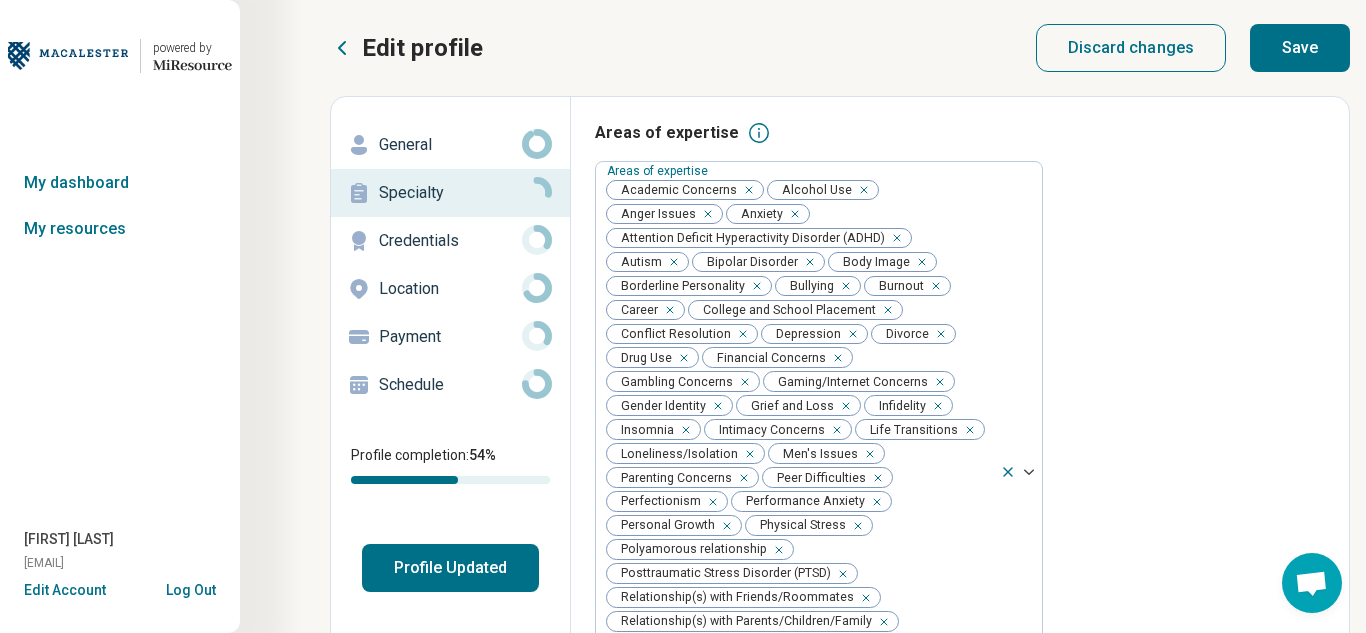 click on "Save" at bounding box center [1300, 48] 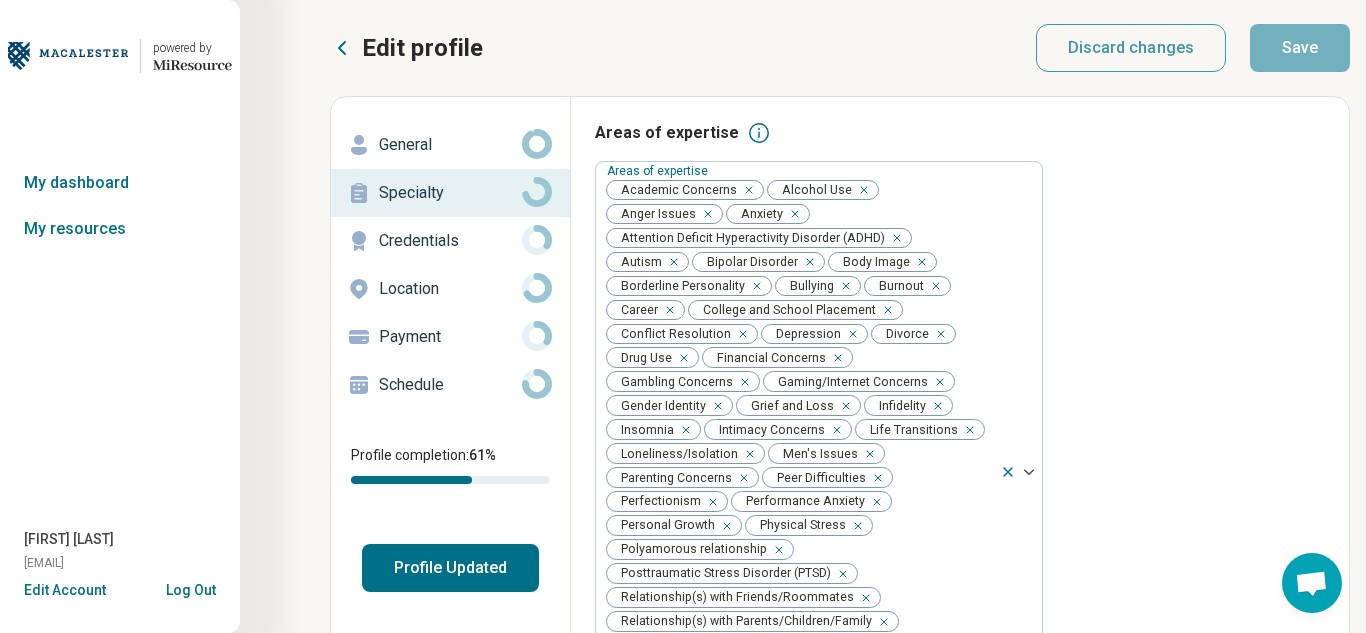 click on "Credentials" at bounding box center [450, 241] 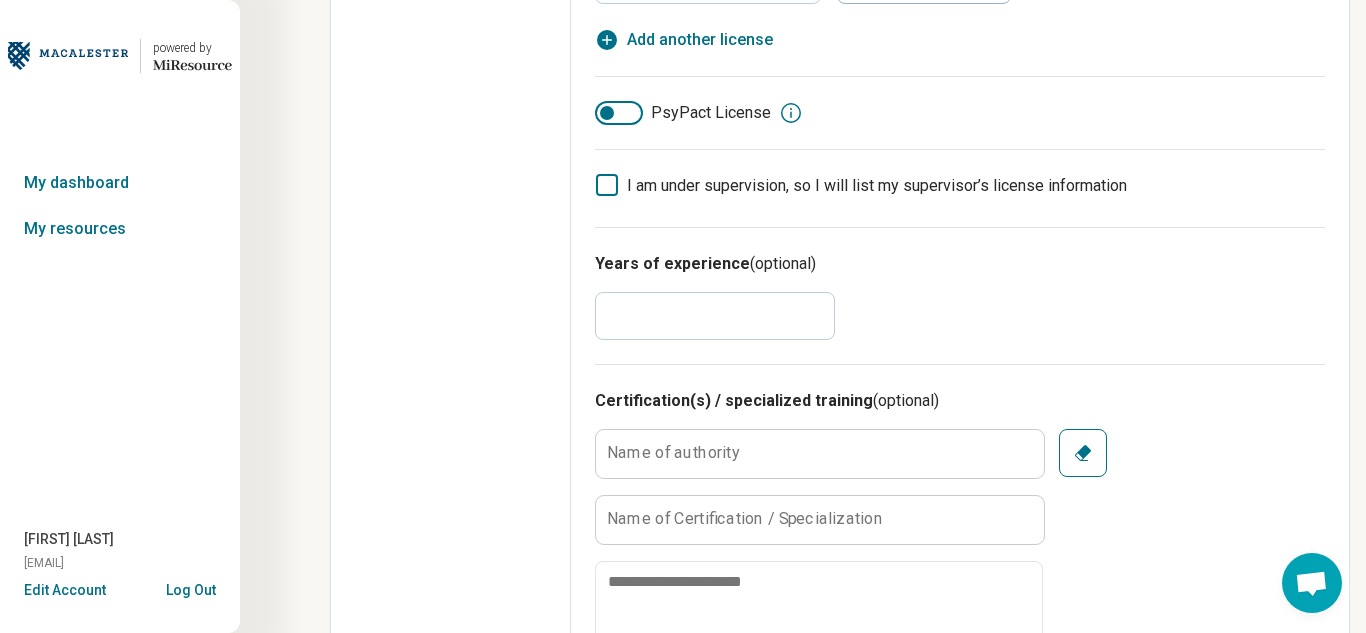 scroll, scrollTop: 609, scrollLeft: 0, axis: vertical 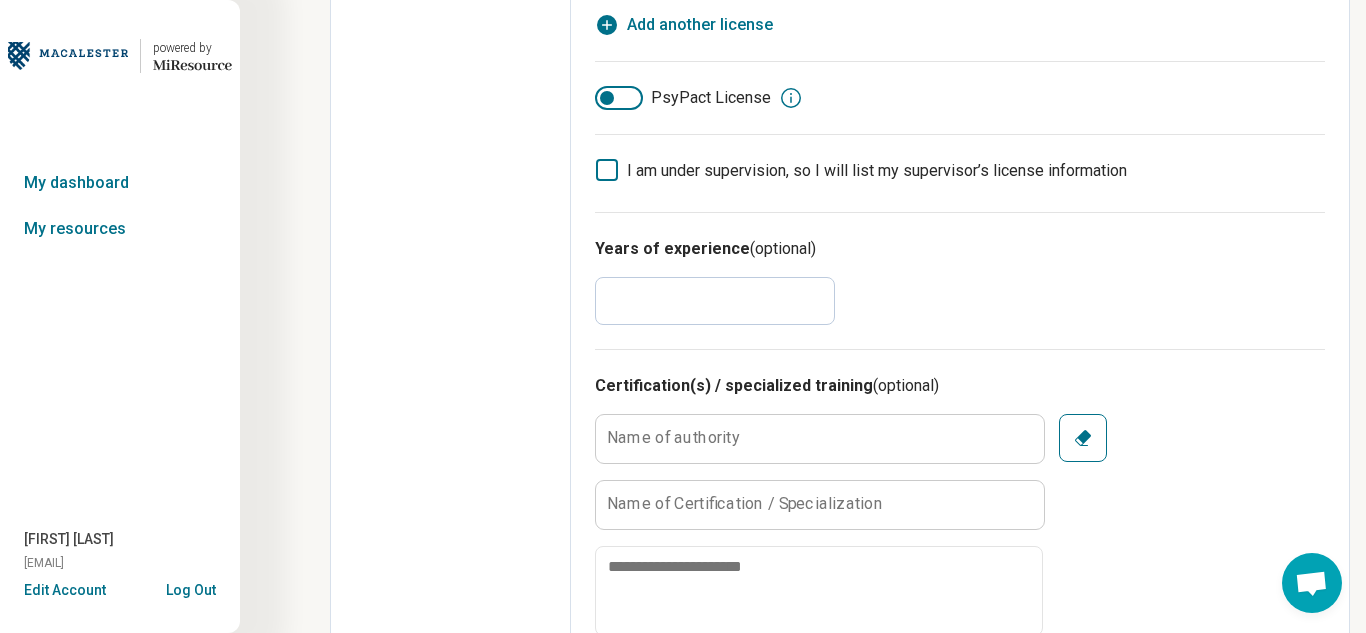click on "*" at bounding box center (715, 301) 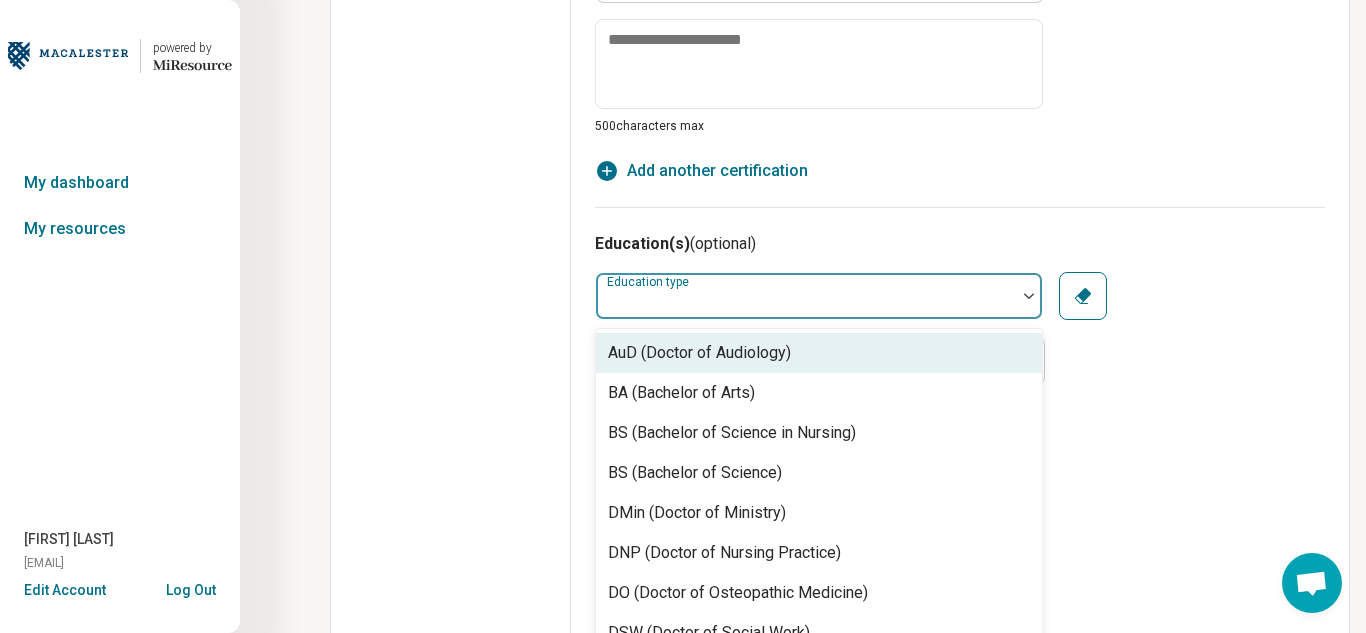 click at bounding box center [806, 304] 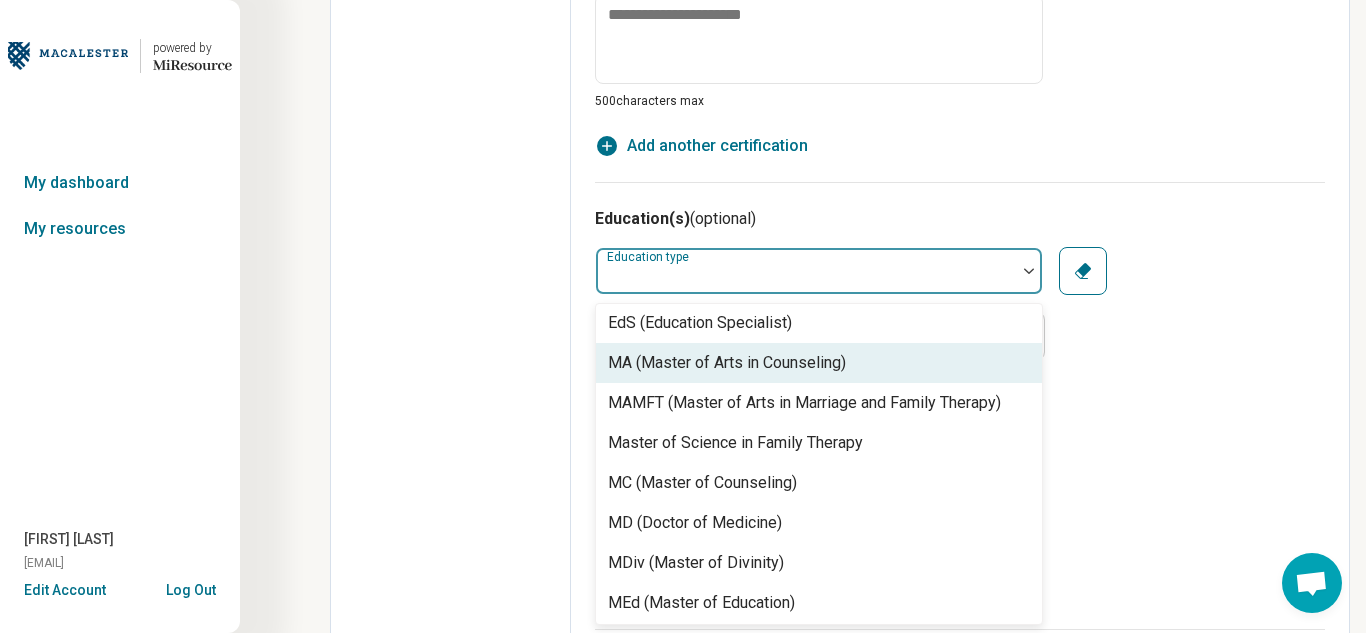 scroll, scrollTop: 353, scrollLeft: 0, axis: vertical 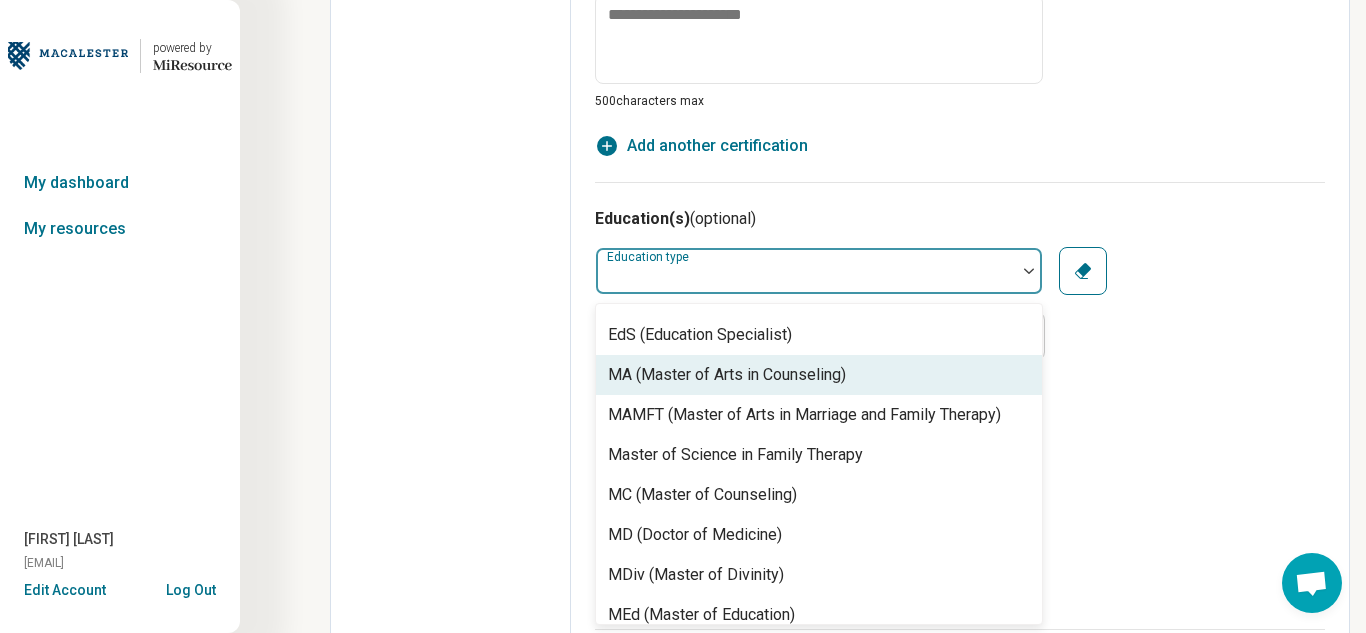 click on "MA (Master of Arts in Counseling)" at bounding box center (819, 375) 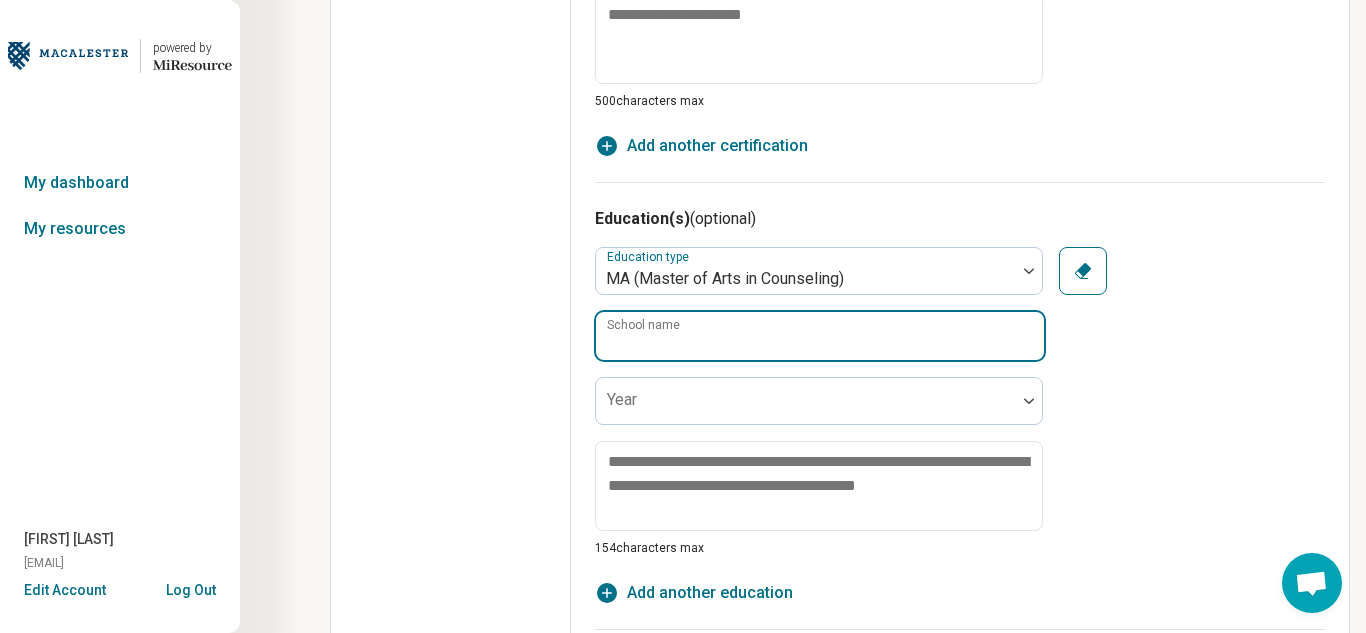 click on "School name" at bounding box center [820, 336] 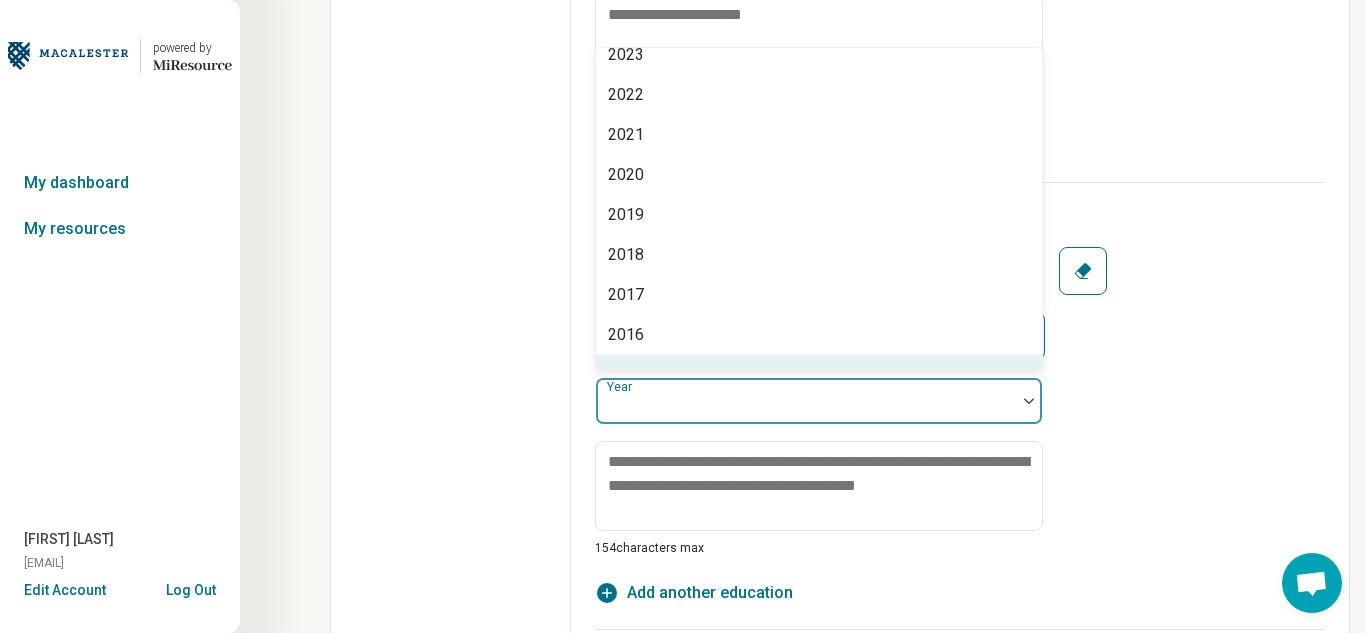 scroll, scrollTop: 137, scrollLeft: 0, axis: vertical 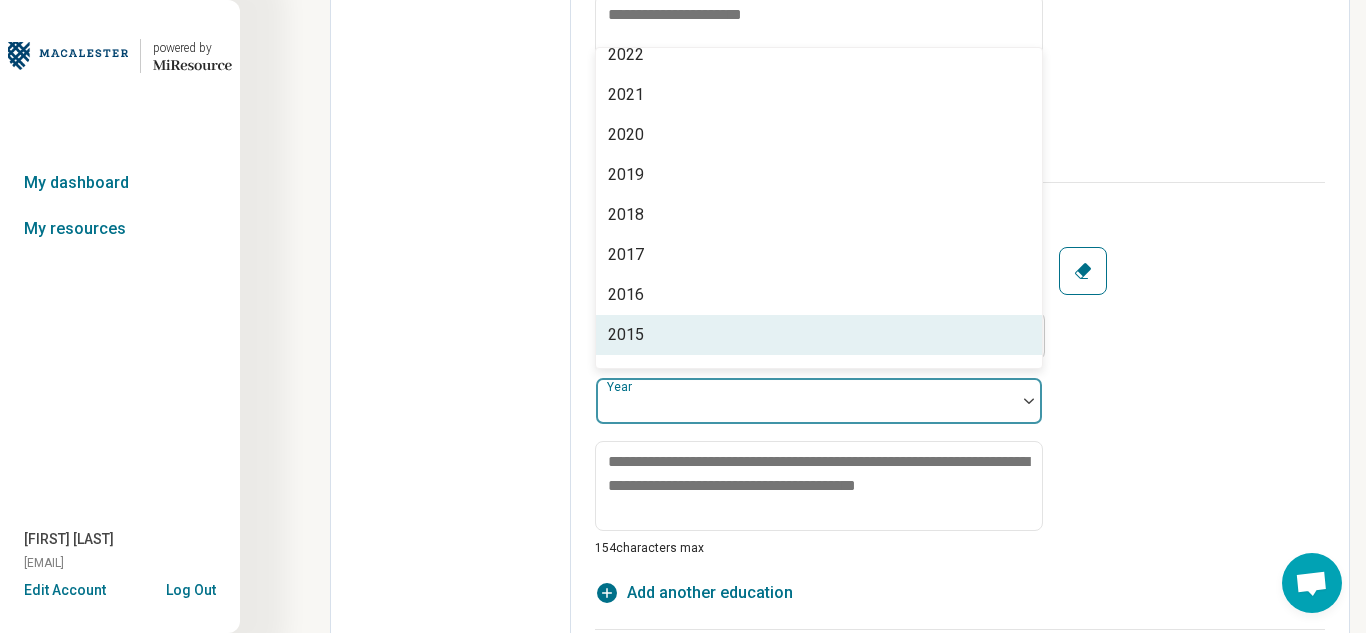 click on "2015" at bounding box center [819, 335] 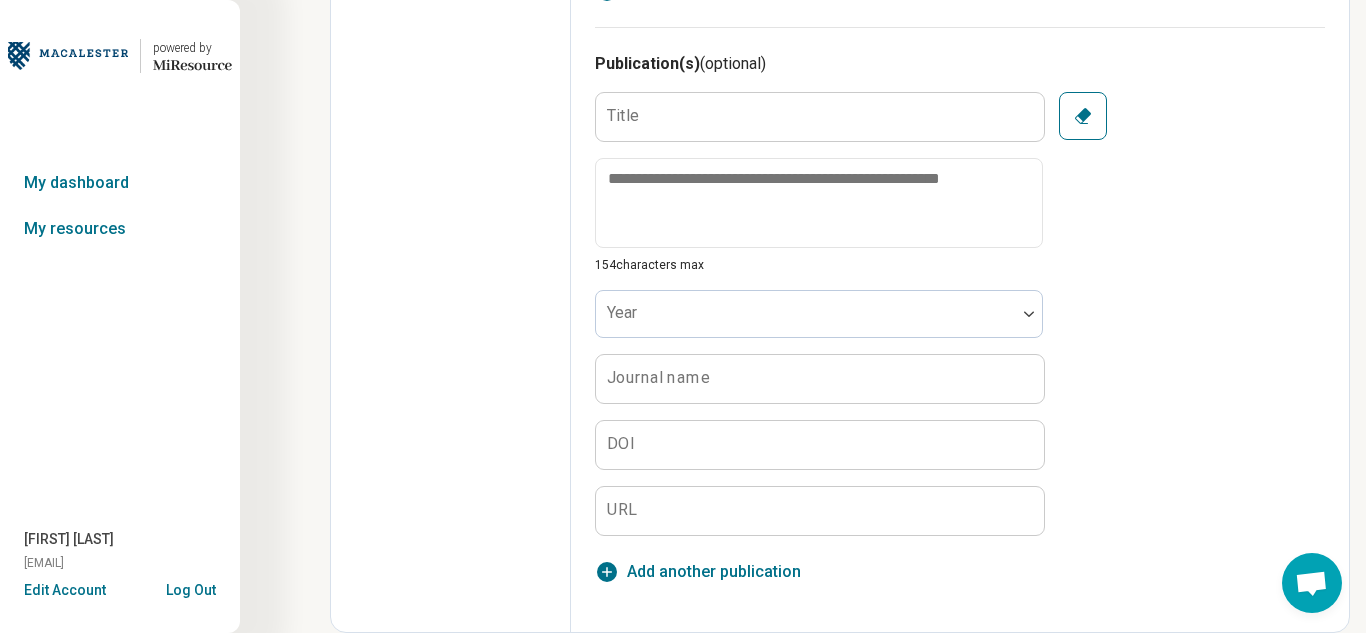 scroll, scrollTop: 0, scrollLeft: 0, axis: both 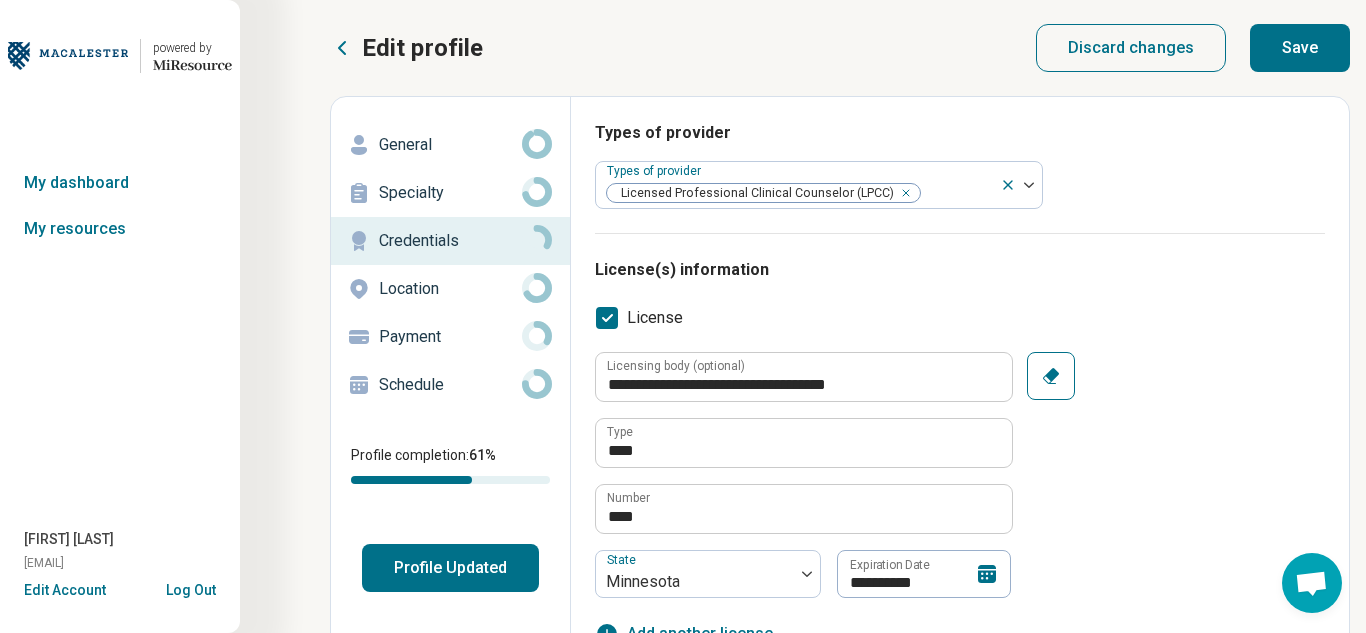 click on "Save" at bounding box center [1300, 48] 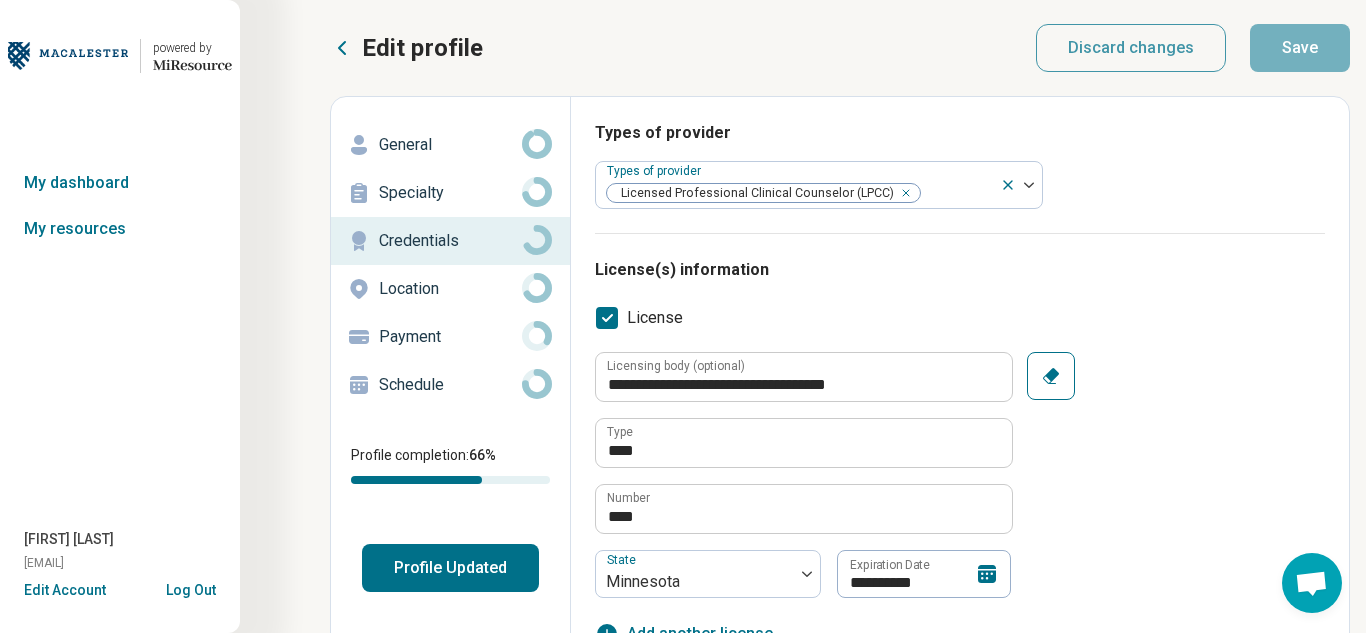 click on "Location" at bounding box center [450, 289] 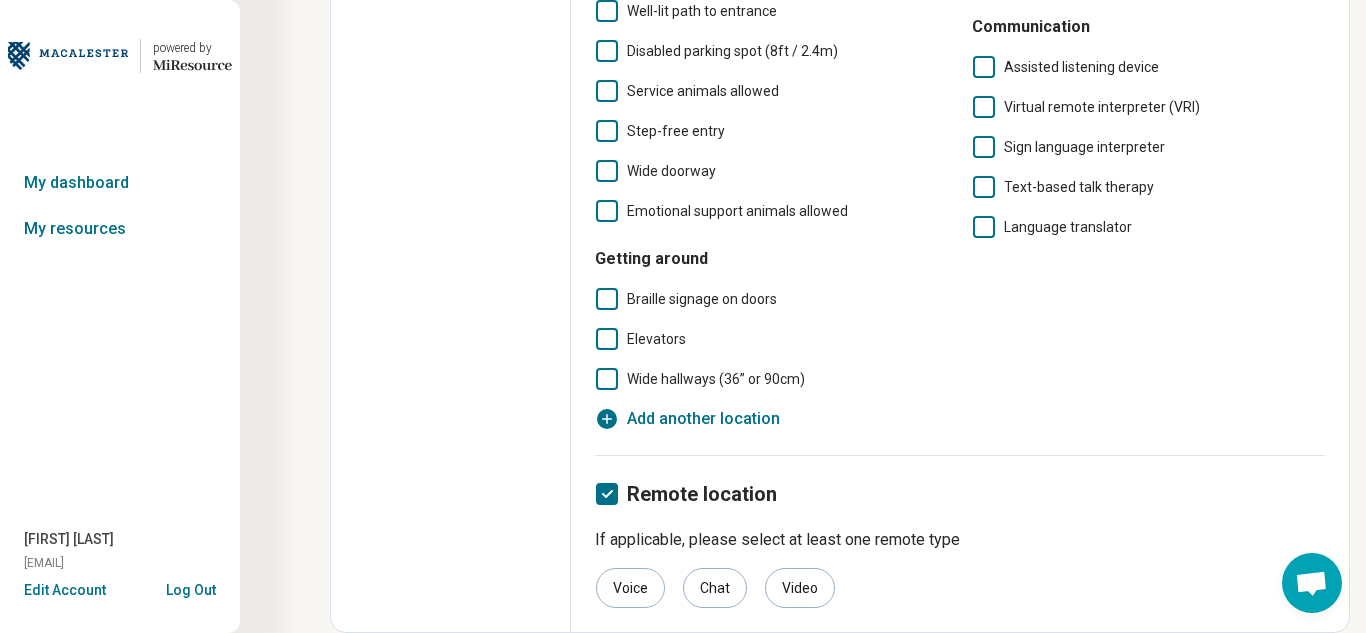 scroll, scrollTop: 0, scrollLeft: 0, axis: both 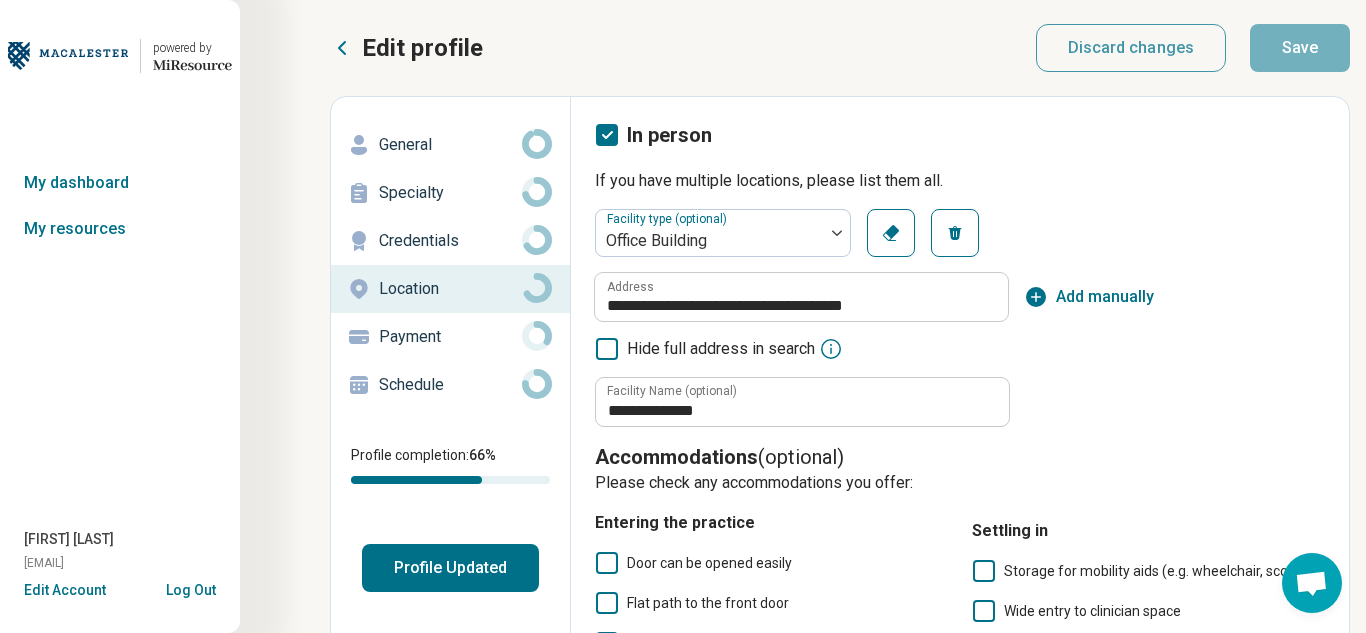click on "Payment" at bounding box center (450, 337) 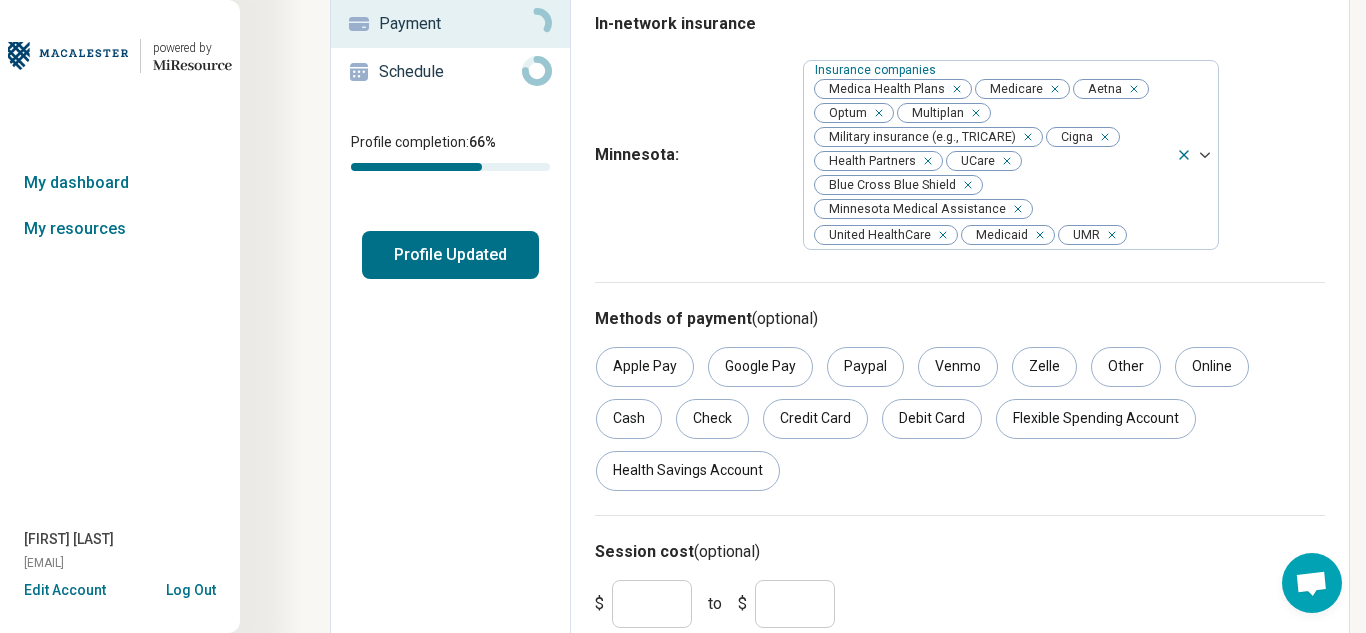 scroll, scrollTop: 329, scrollLeft: 0, axis: vertical 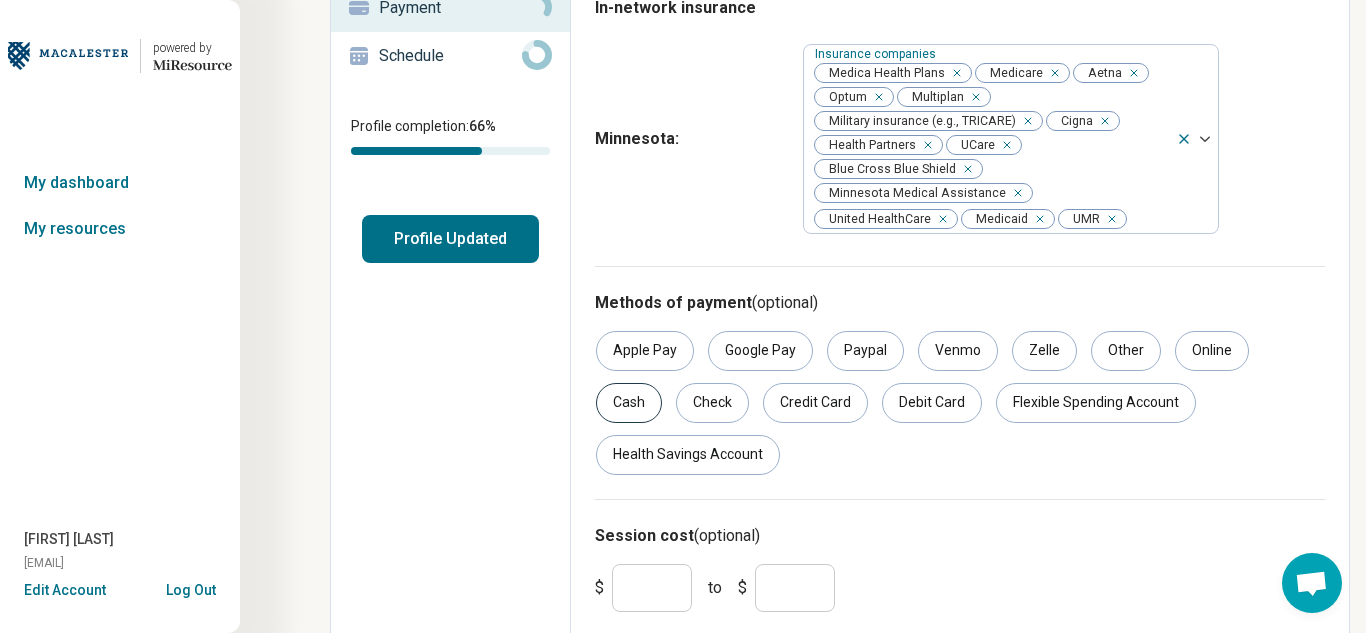 click on "Cash" at bounding box center [629, 403] 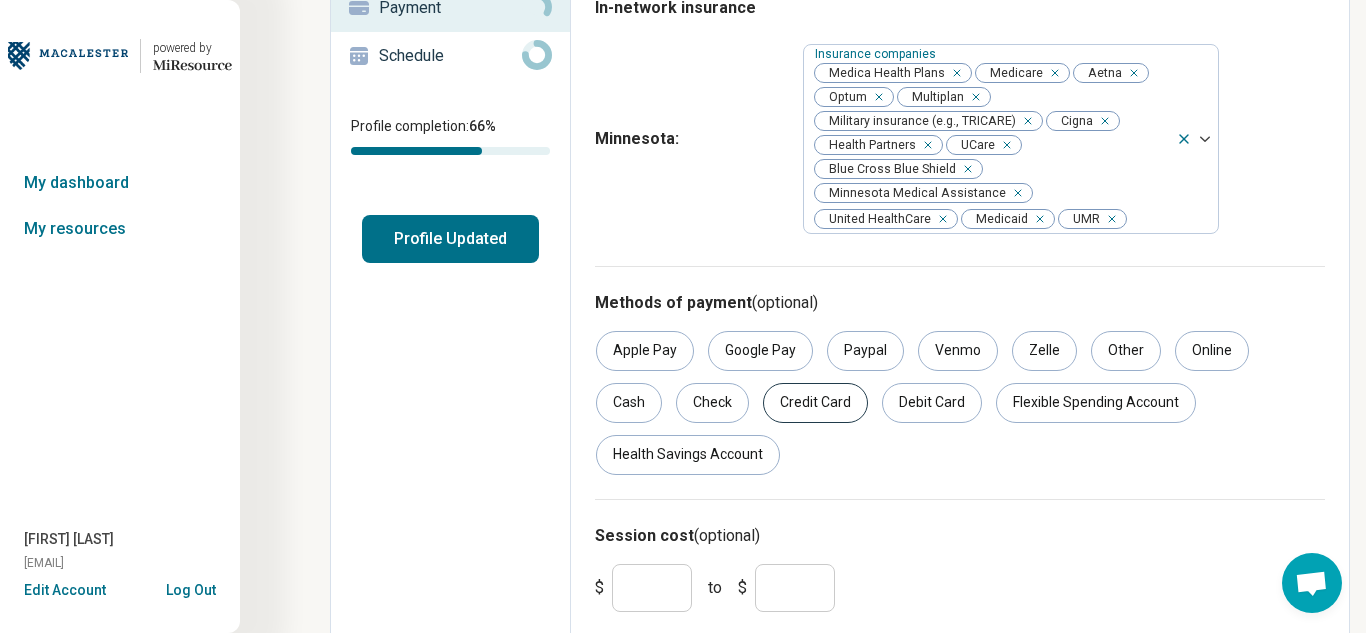 click on "Credit Card" at bounding box center [815, 403] 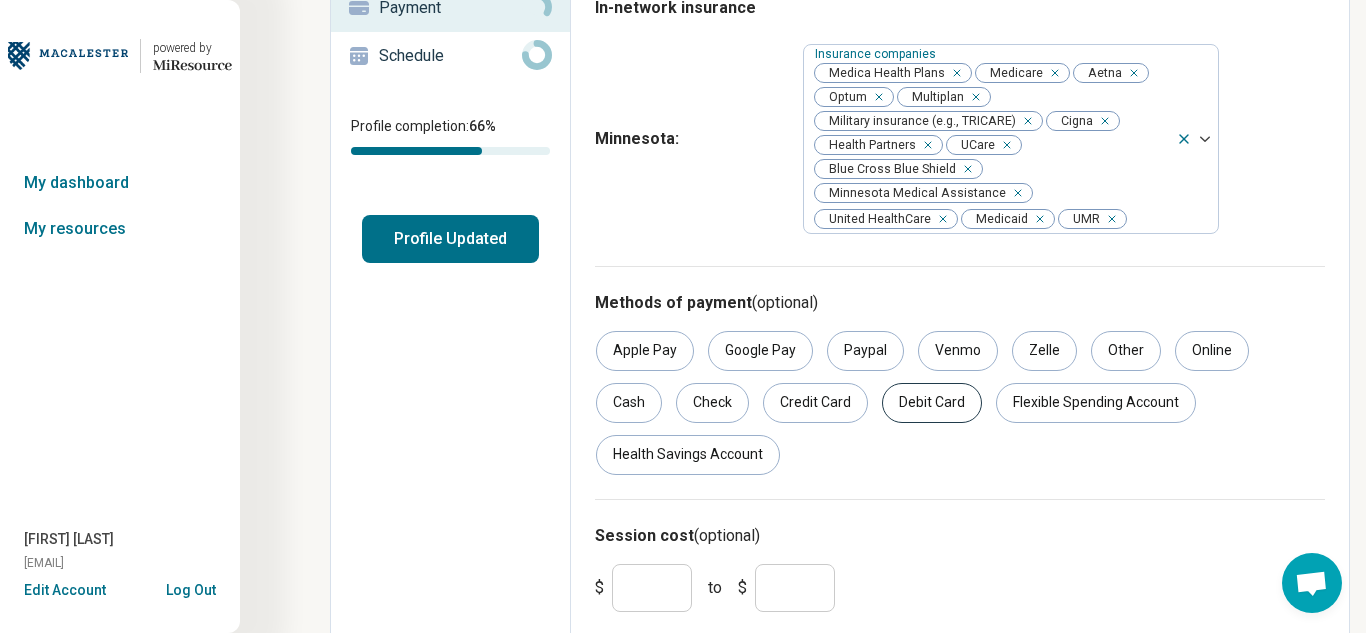 click on "Debit Card" at bounding box center (932, 403) 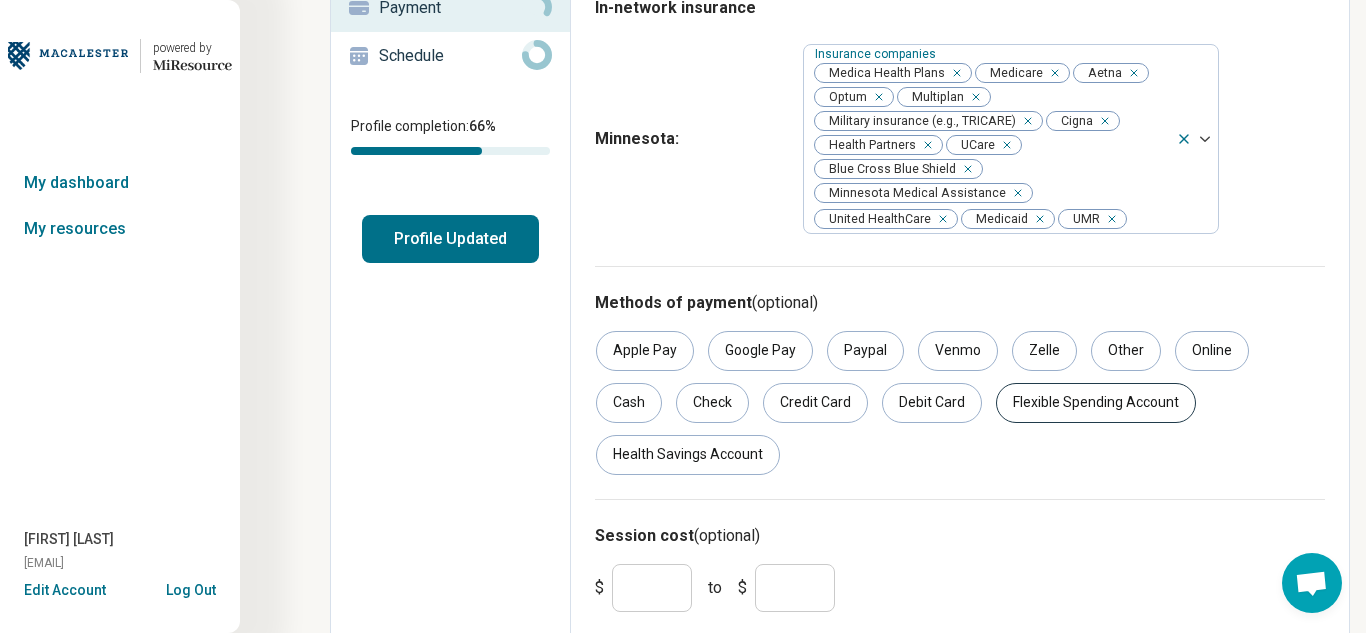 click on "Flexible Spending Account" at bounding box center (1096, 403) 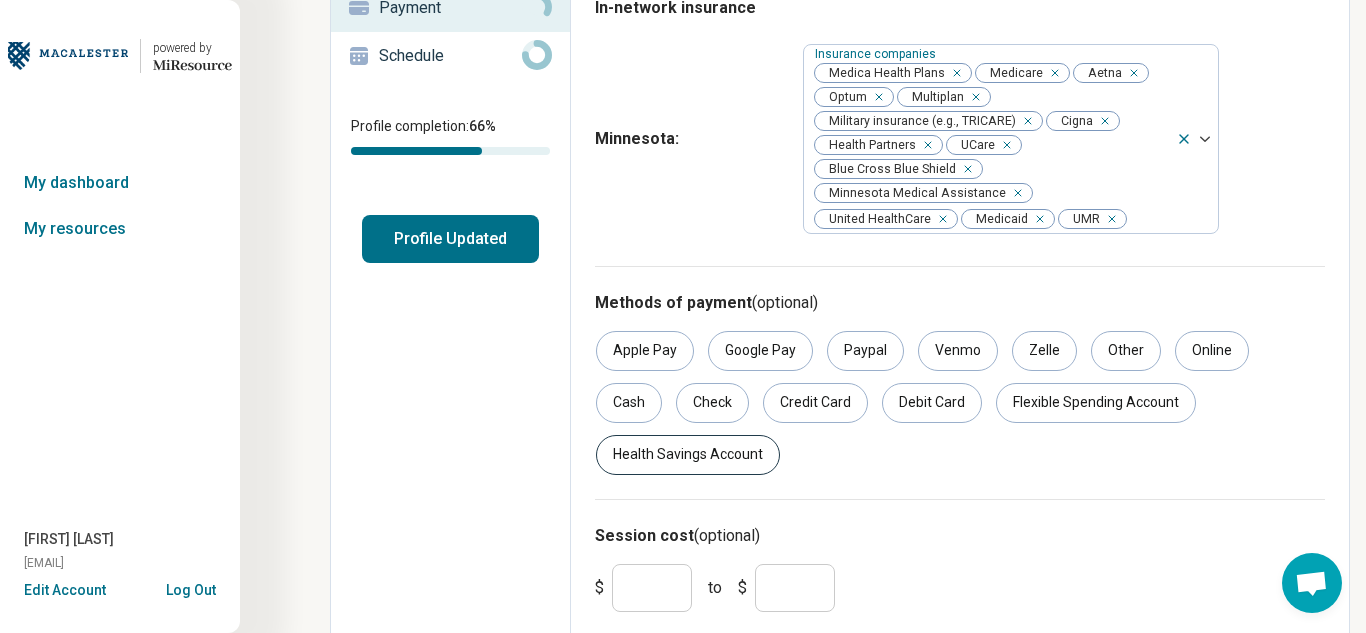 click on "Health Savings Account" at bounding box center [688, 455] 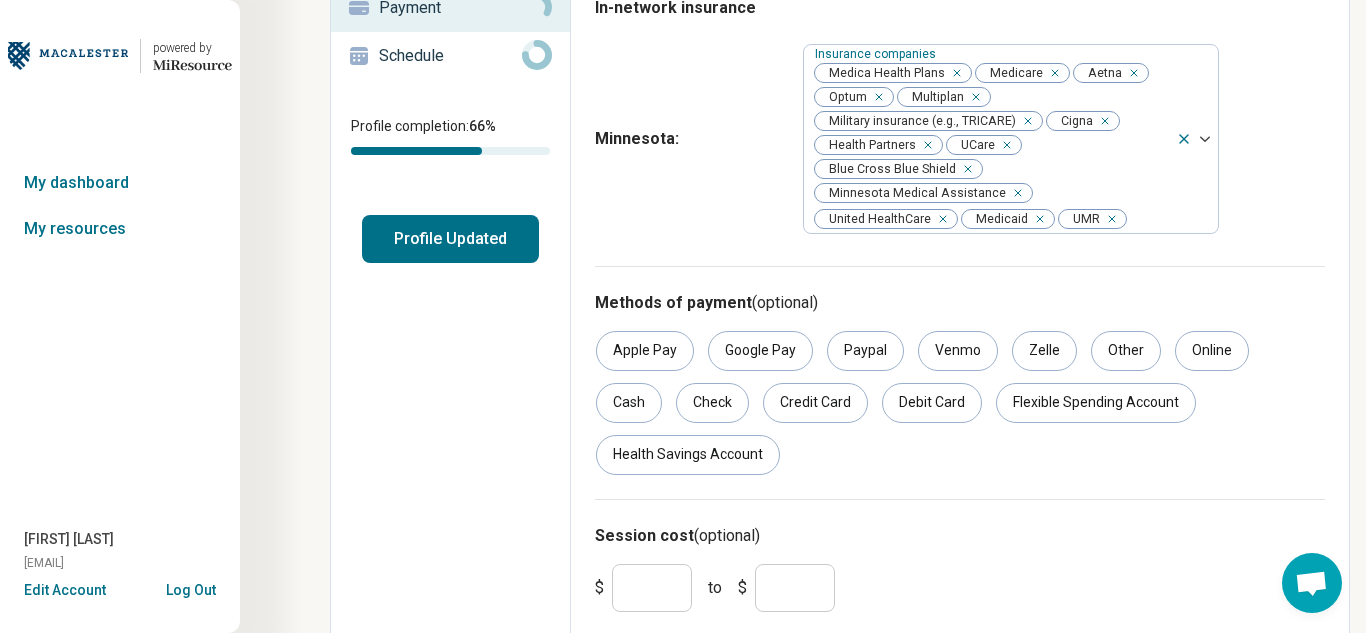 click at bounding box center (619, 648) 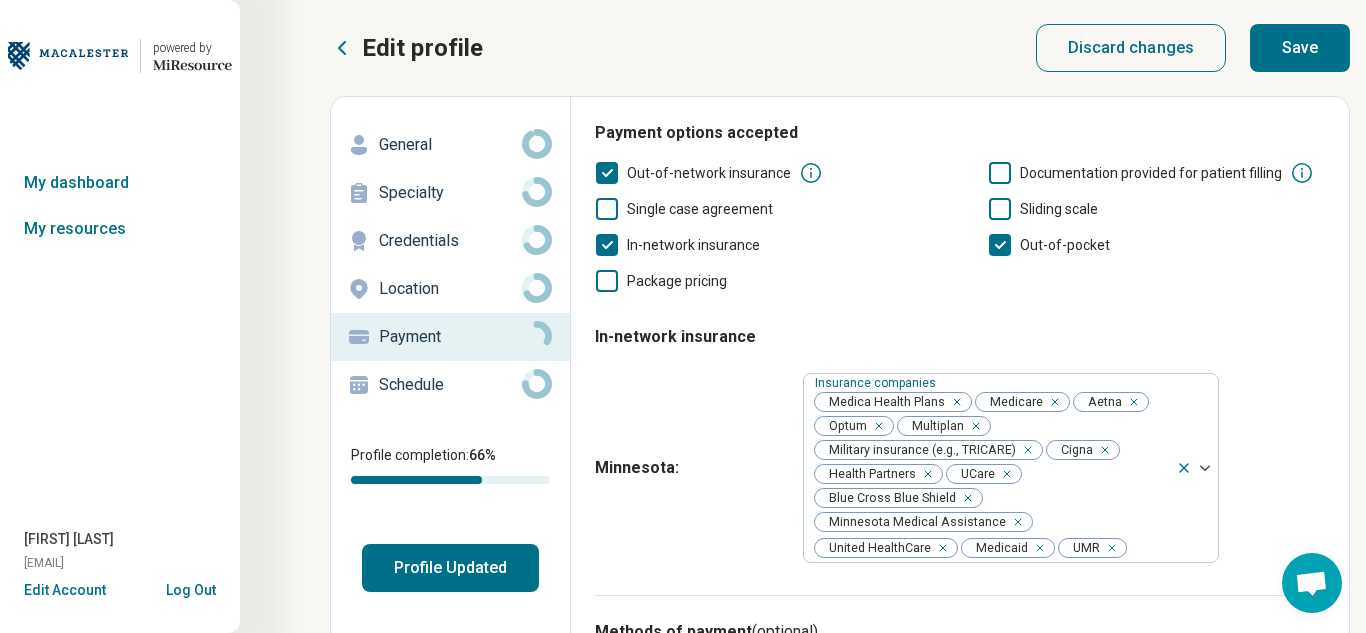 click on "Save" at bounding box center [1300, 48] 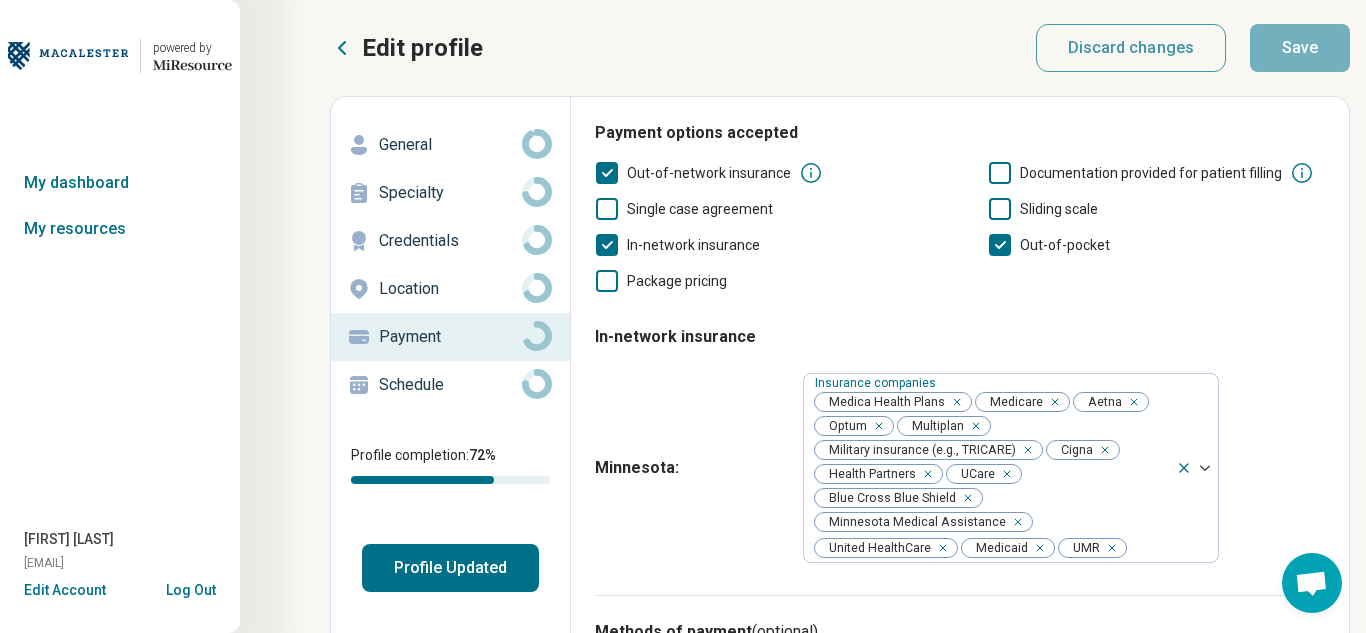 click on "Schedule" at bounding box center [450, 385] 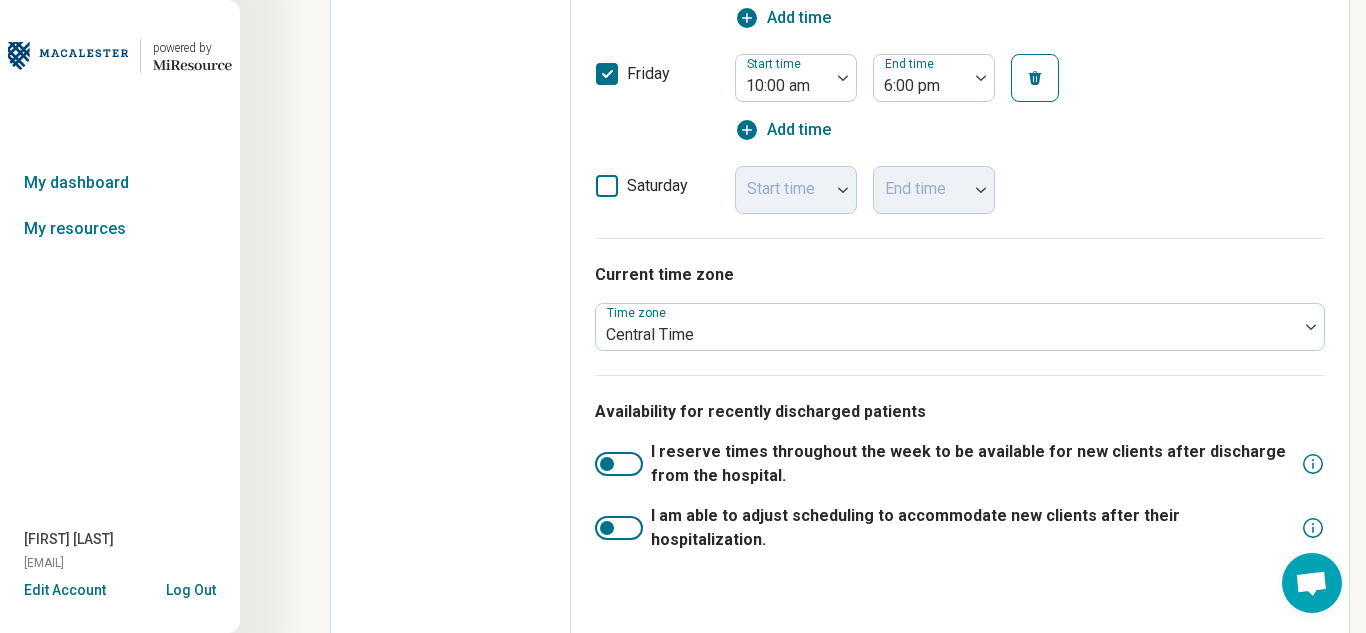scroll, scrollTop: 0, scrollLeft: 0, axis: both 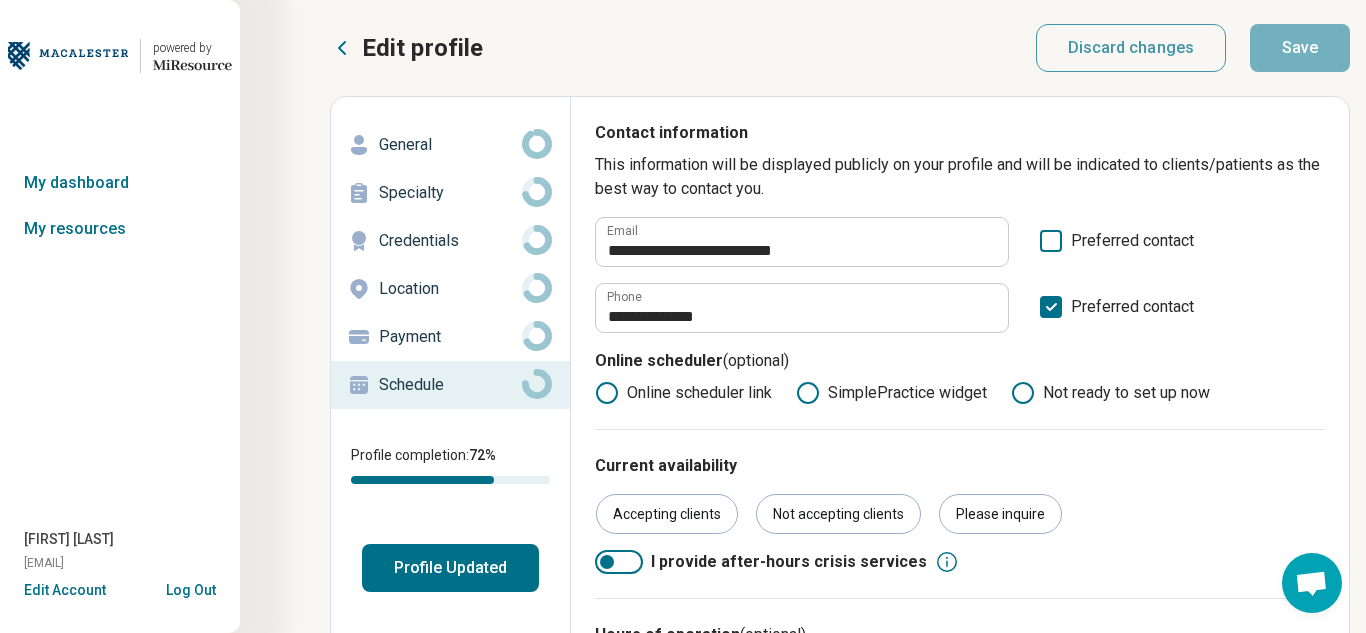 click on "Profile Updated" at bounding box center (450, 568) 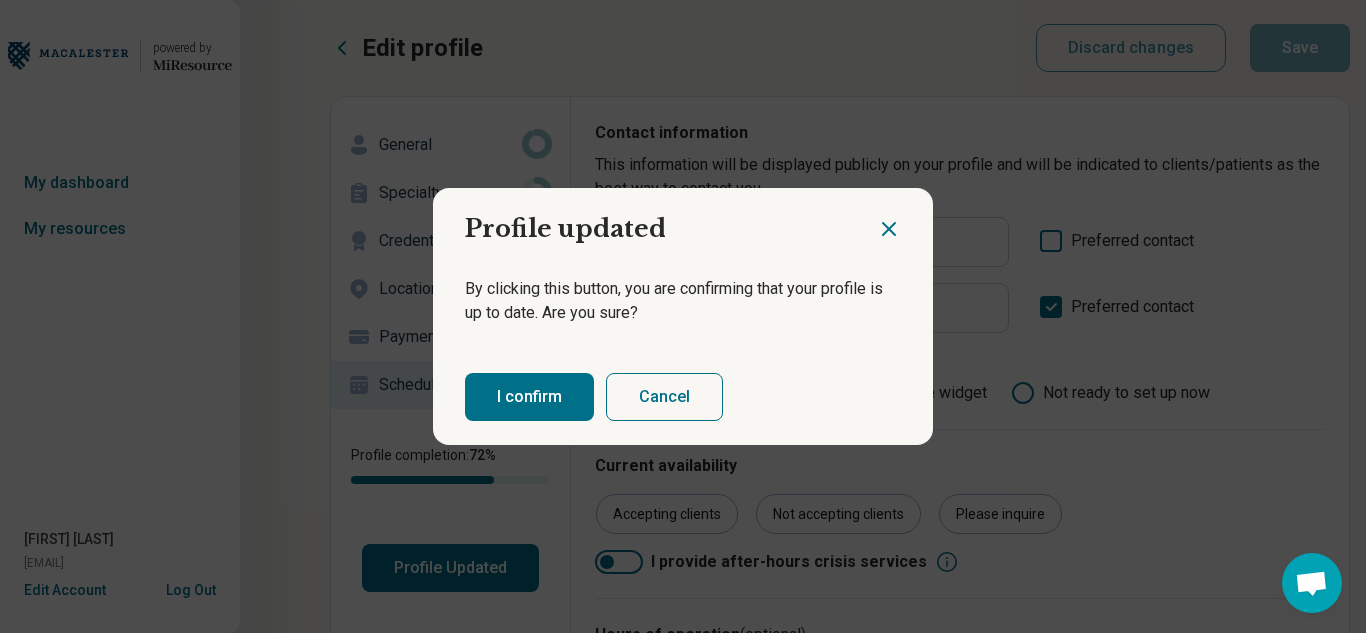 click on "I confirm" at bounding box center [529, 397] 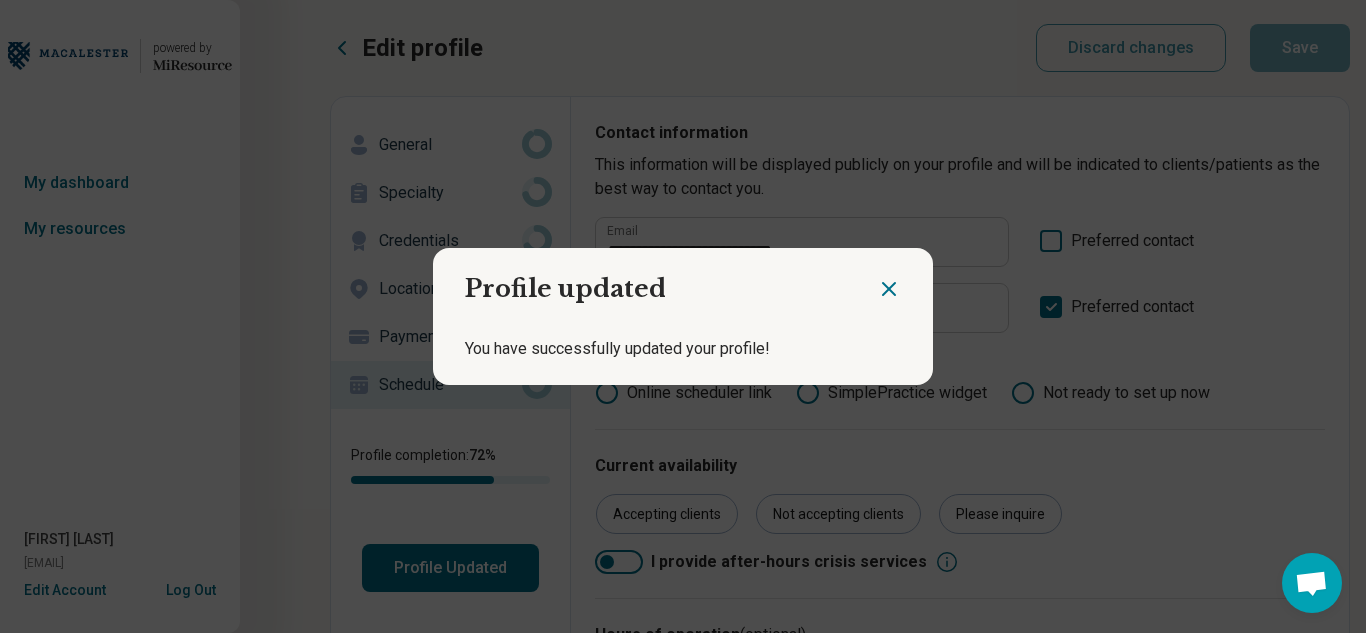 click 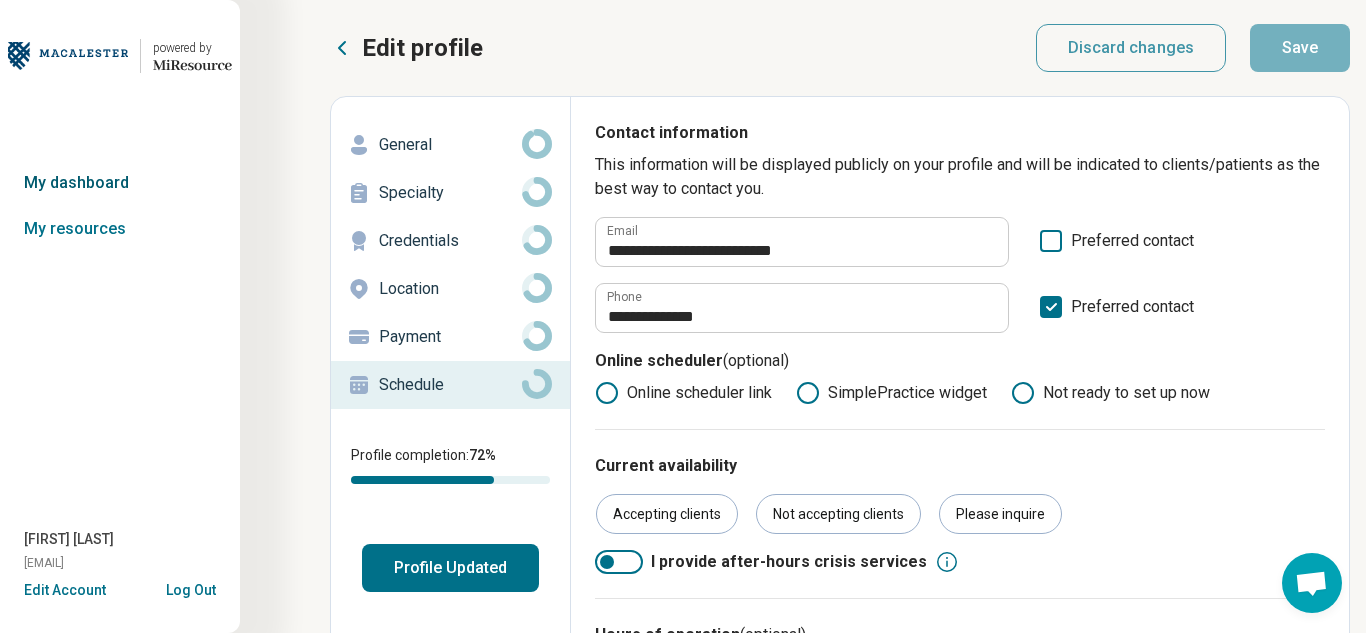 click on "My dashboard" at bounding box center [120, 183] 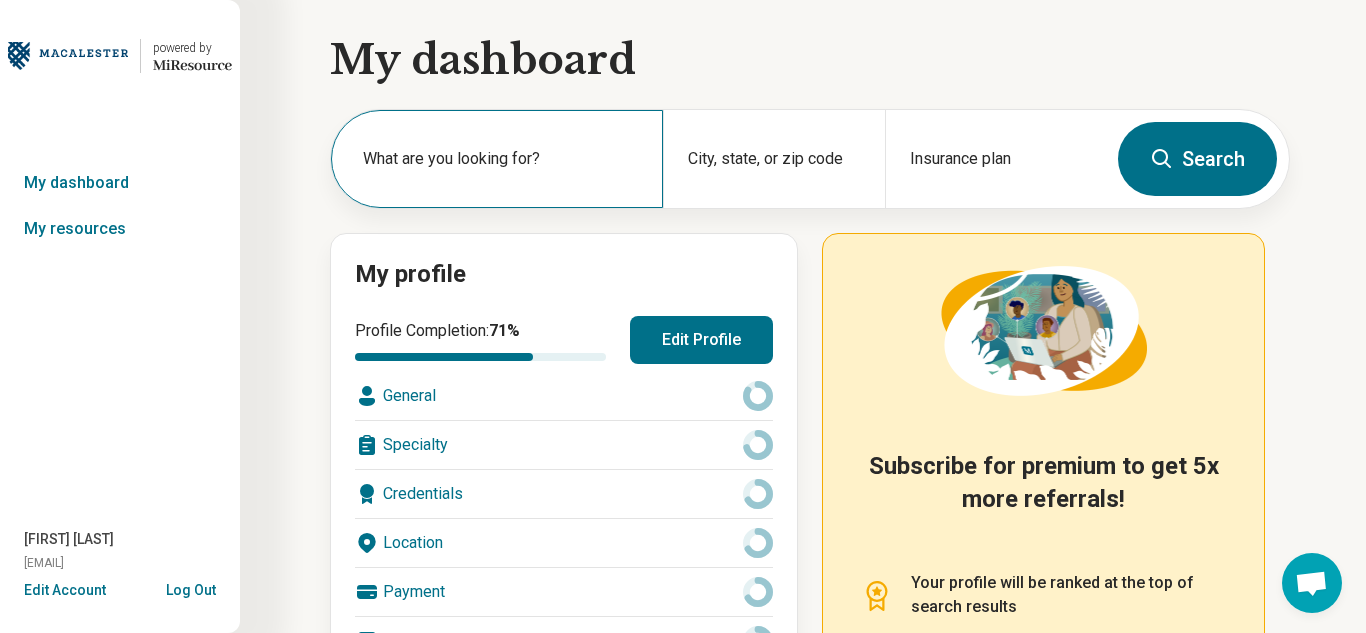 scroll, scrollTop: 335, scrollLeft: 0, axis: vertical 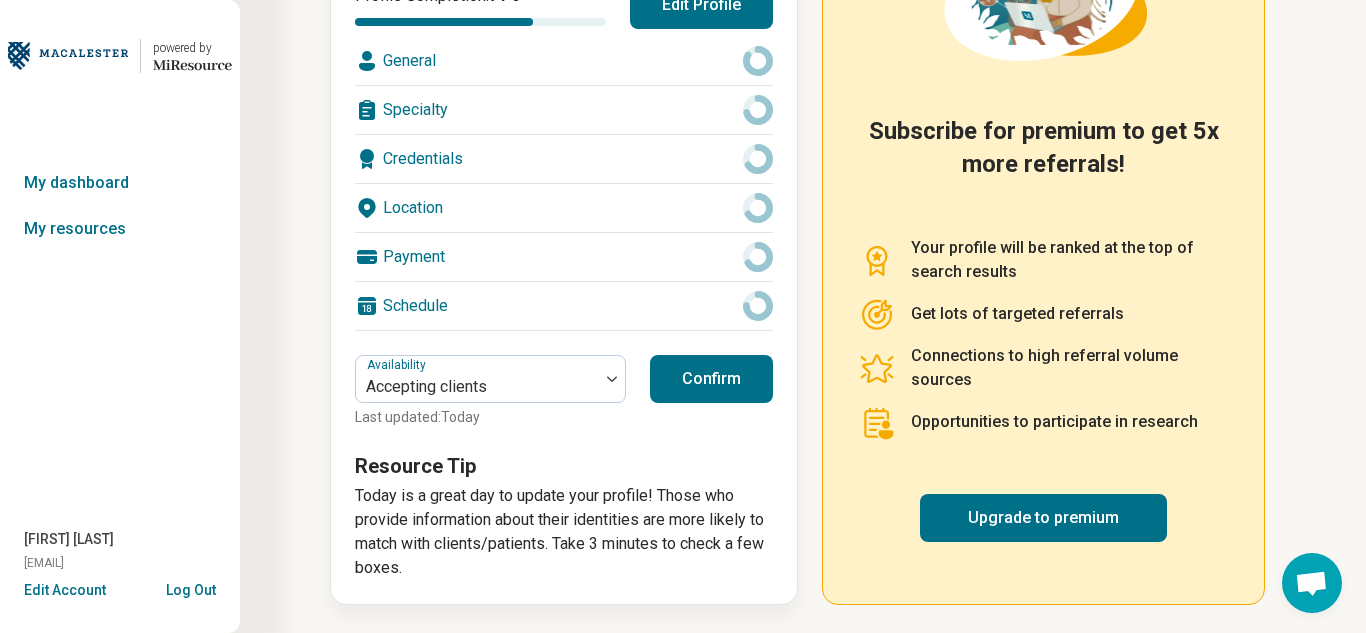 click on "Confirm" at bounding box center (711, 379) 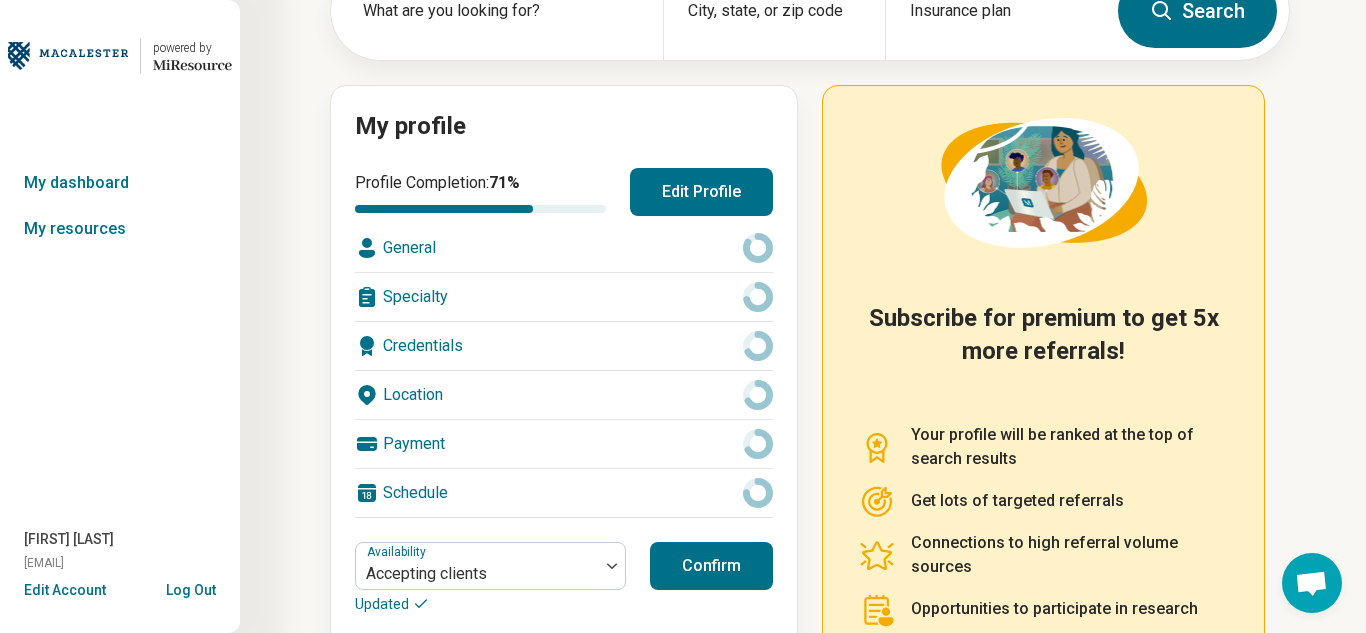 scroll, scrollTop: 0, scrollLeft: 0, axis: both 